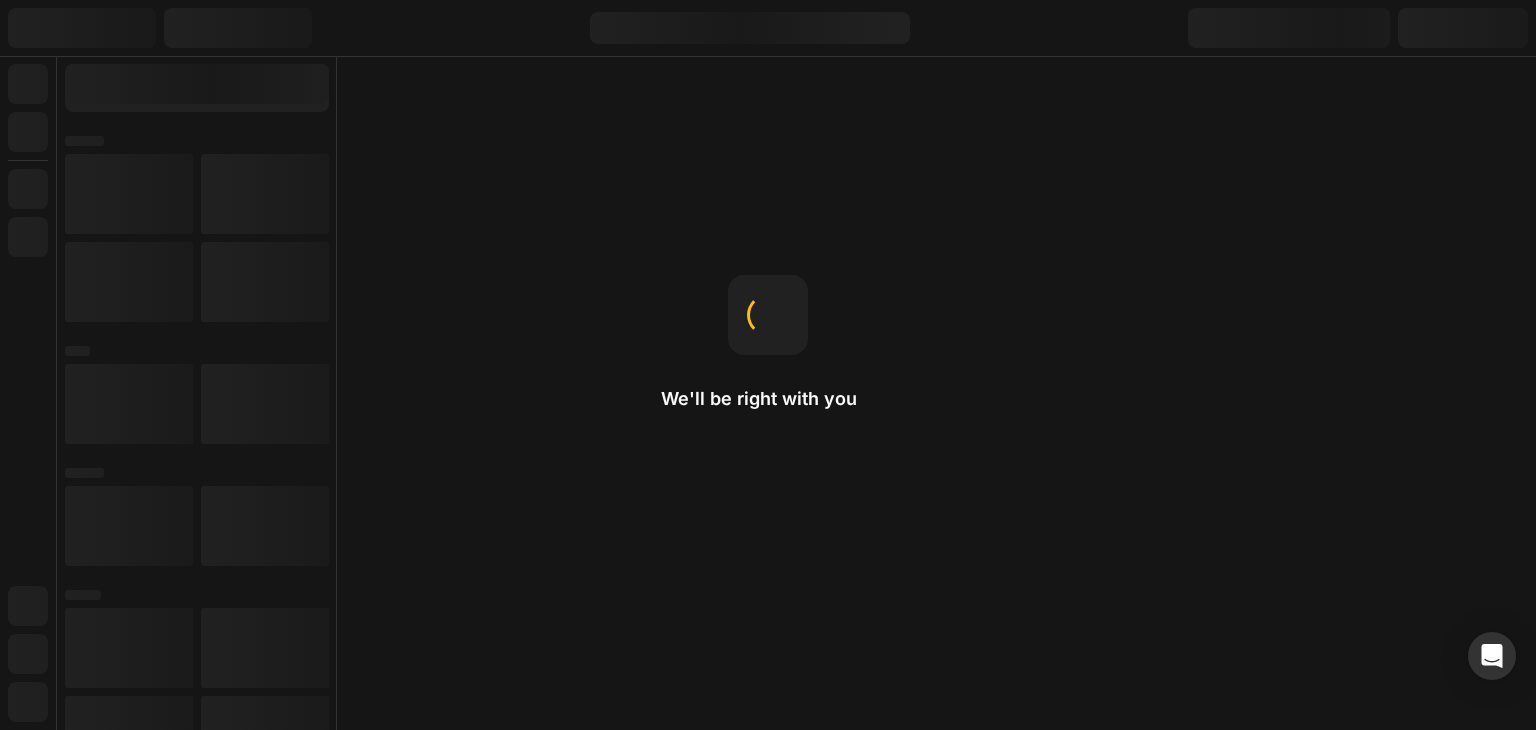 scroll, scrollTop: 0, scrollLeft: 0, axis: both 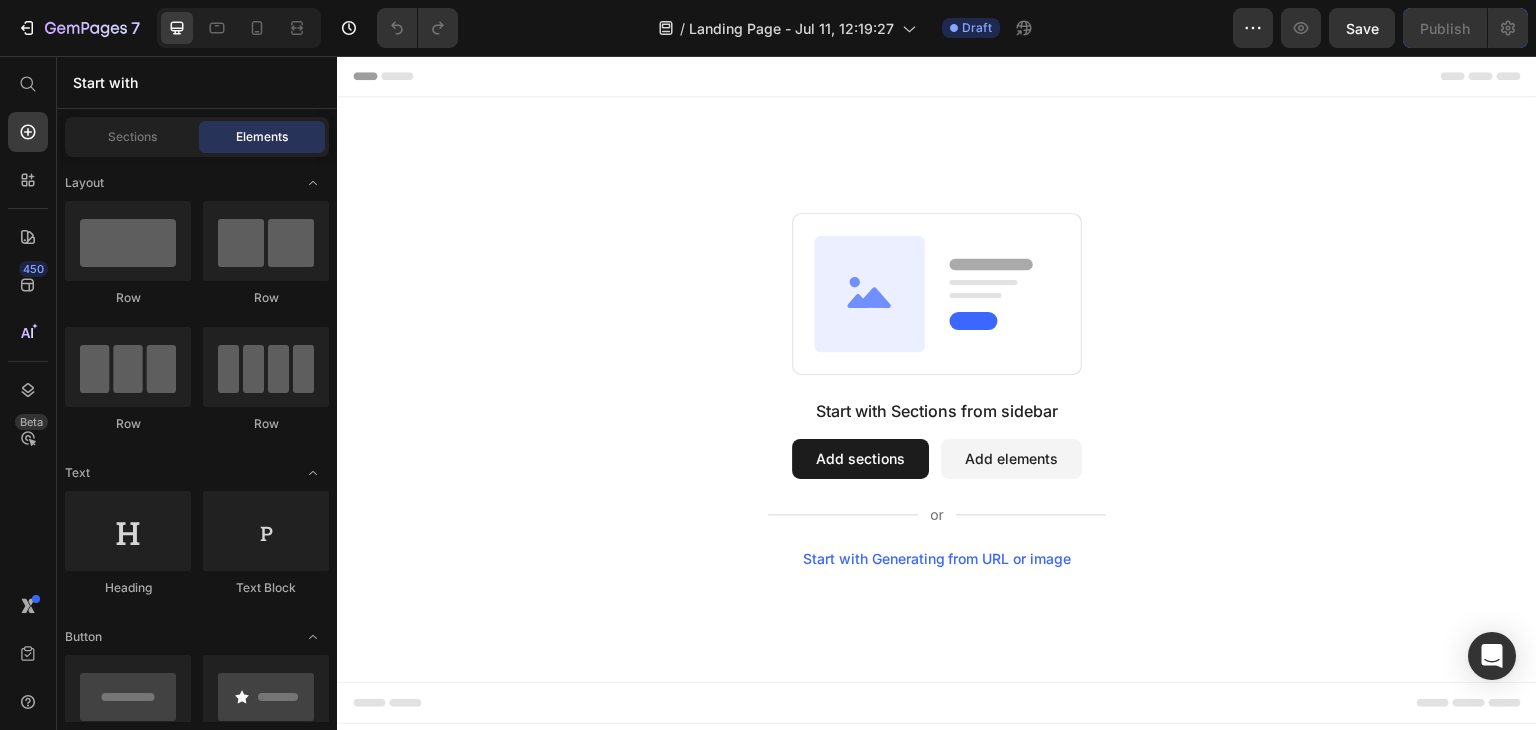 click on "Add elements" at bounding box center (1011, 459) 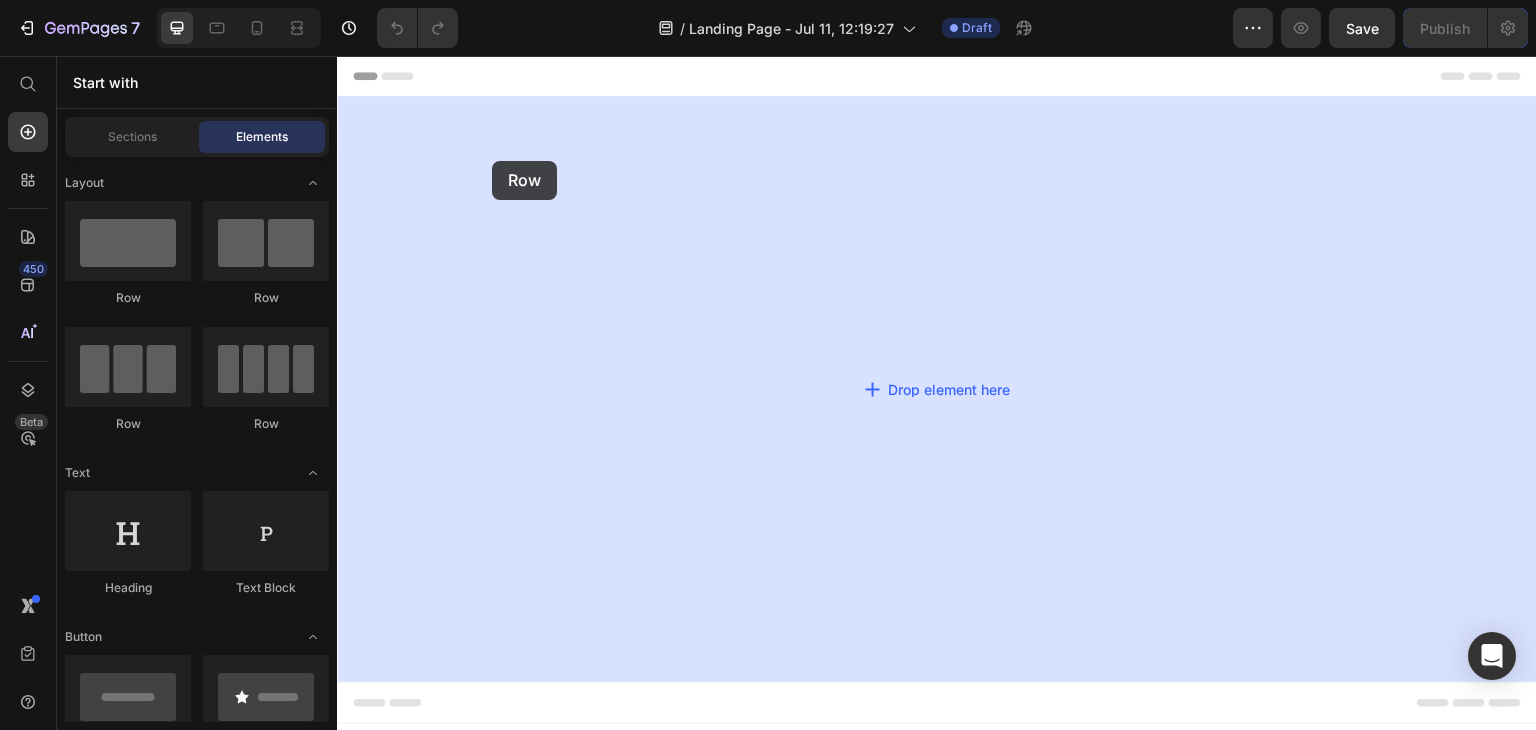 drag, startPoint x: 421, startPoint y: 274, endPoint x: 388, endPoint y: 158, distance: 120.60265 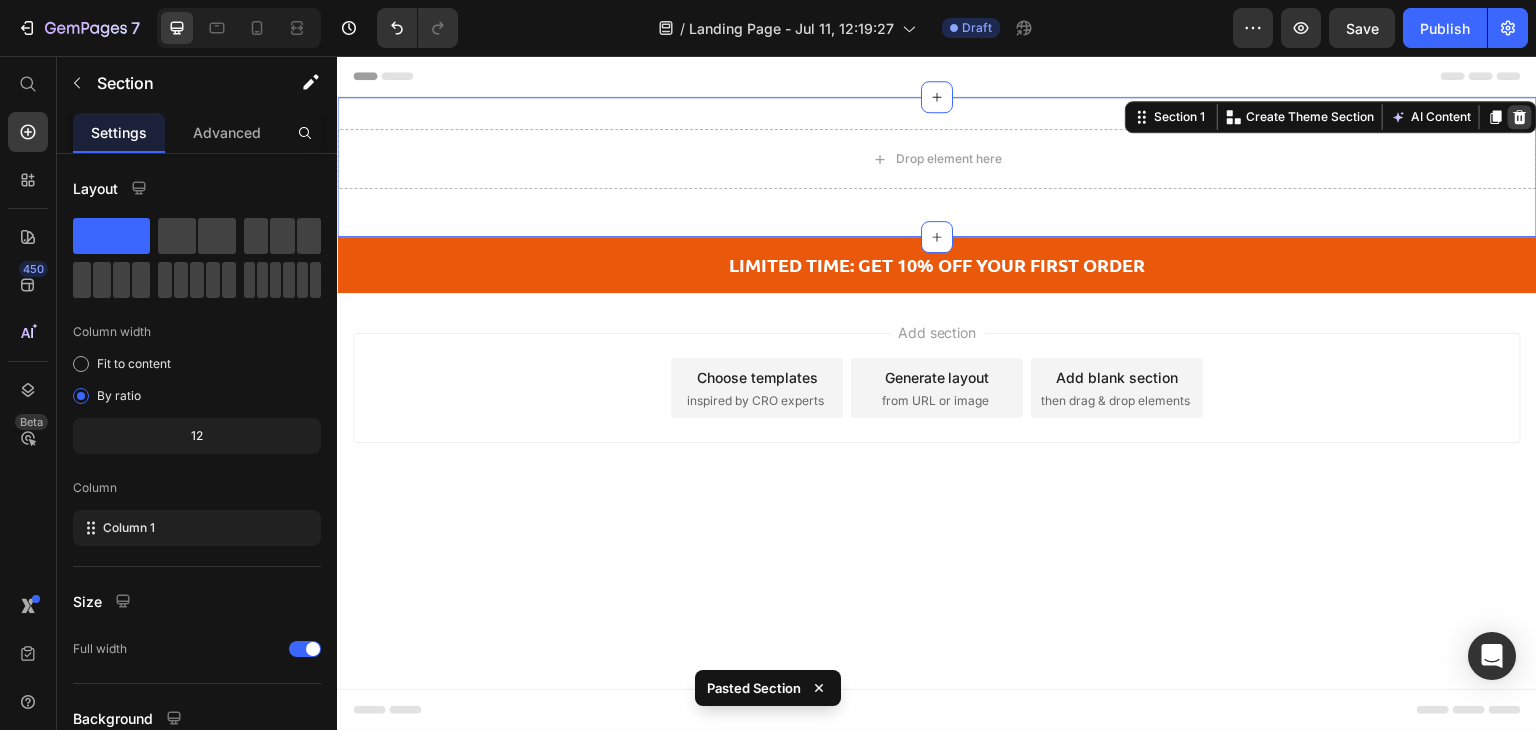 click 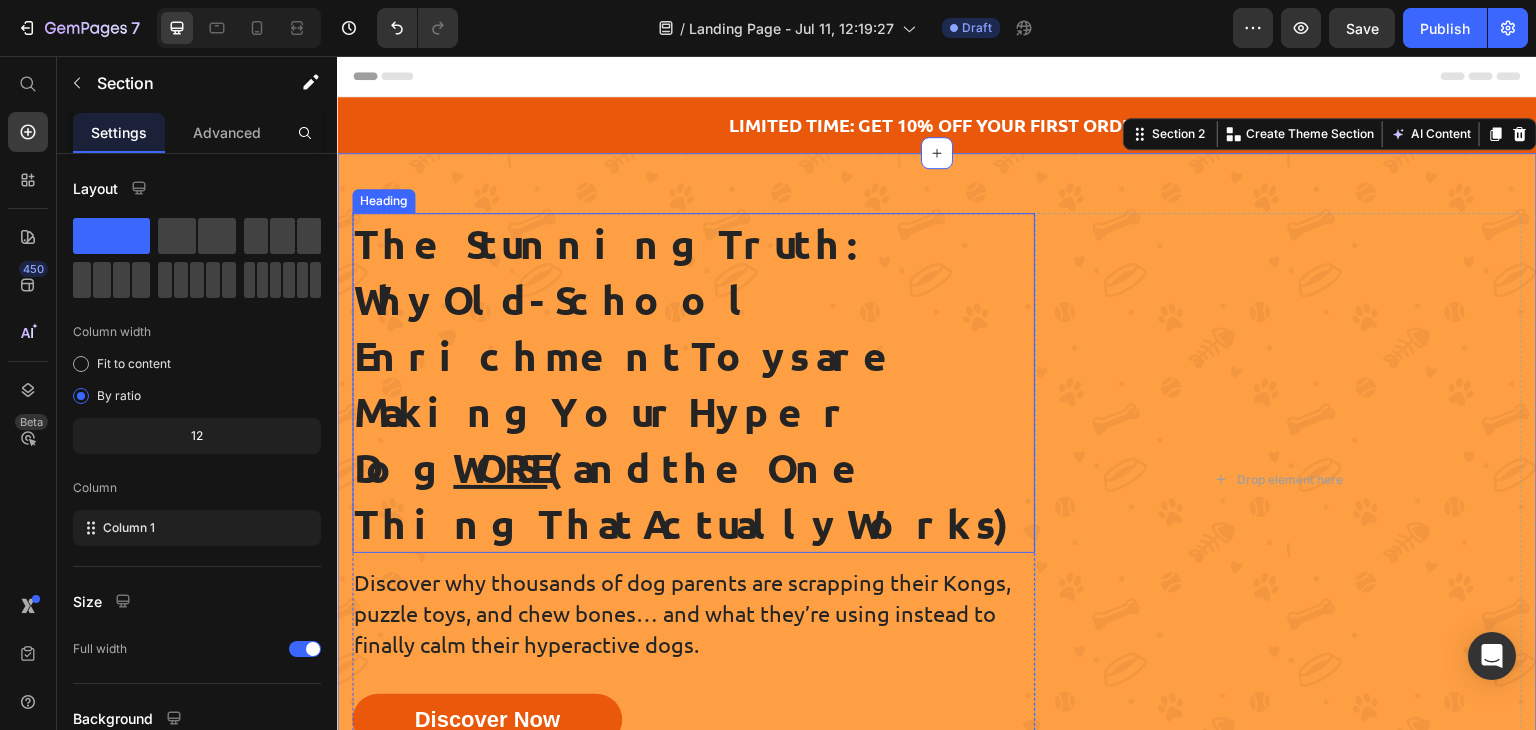 scroll, scrollTop: 307, scrollLeft: 0, axis: vertical 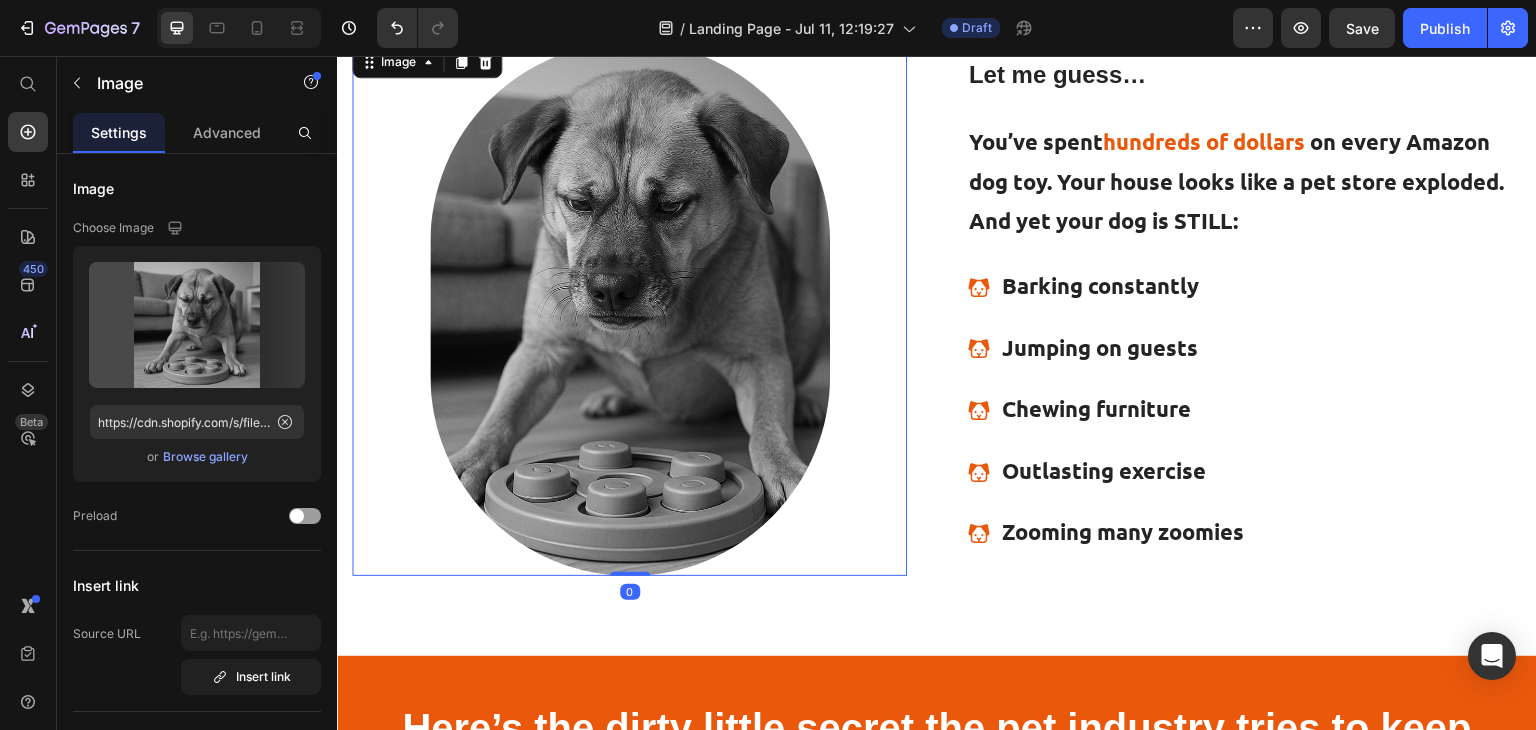 click at bounding box center [629, 308] 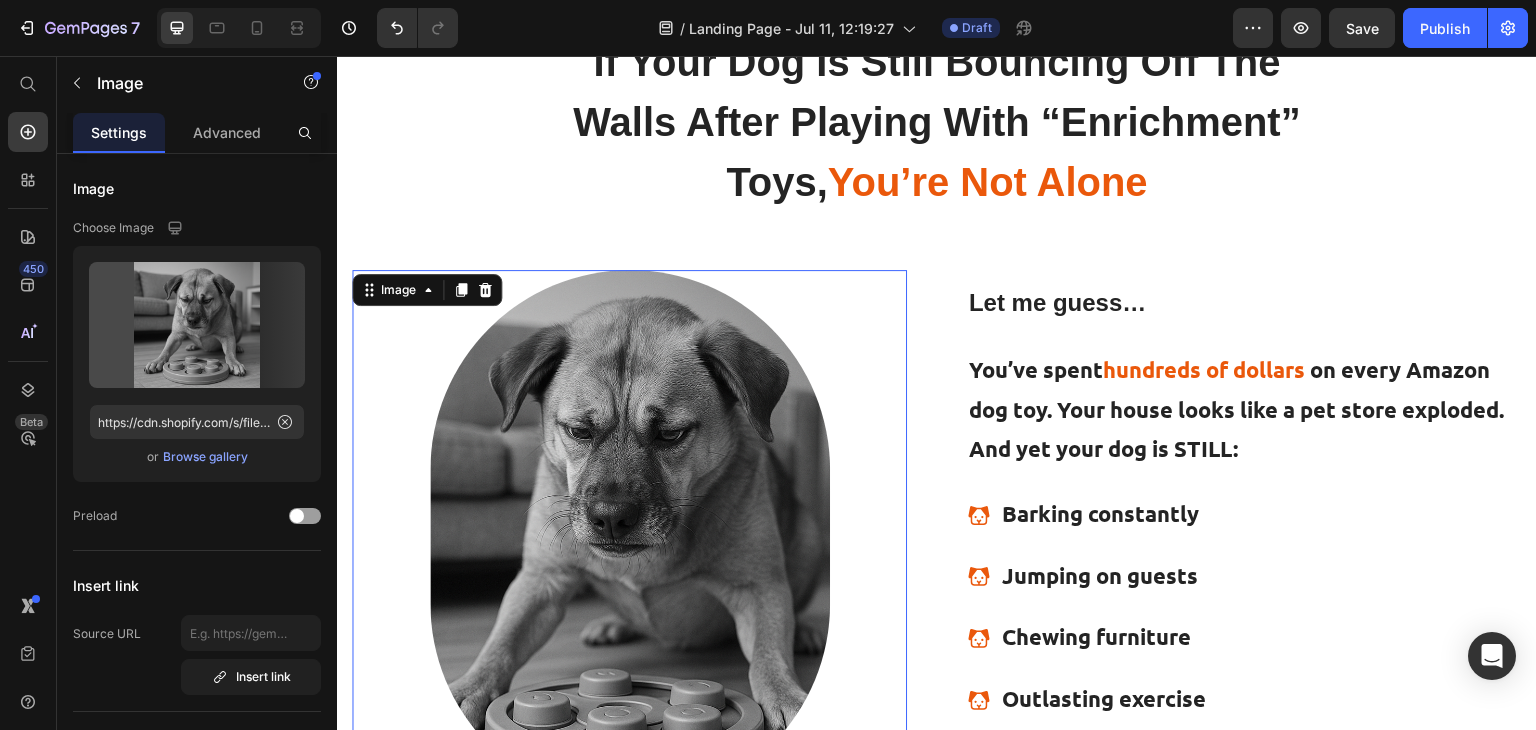 scroll, scrollTop: 848, scrollLeft: 0, axis: vertical 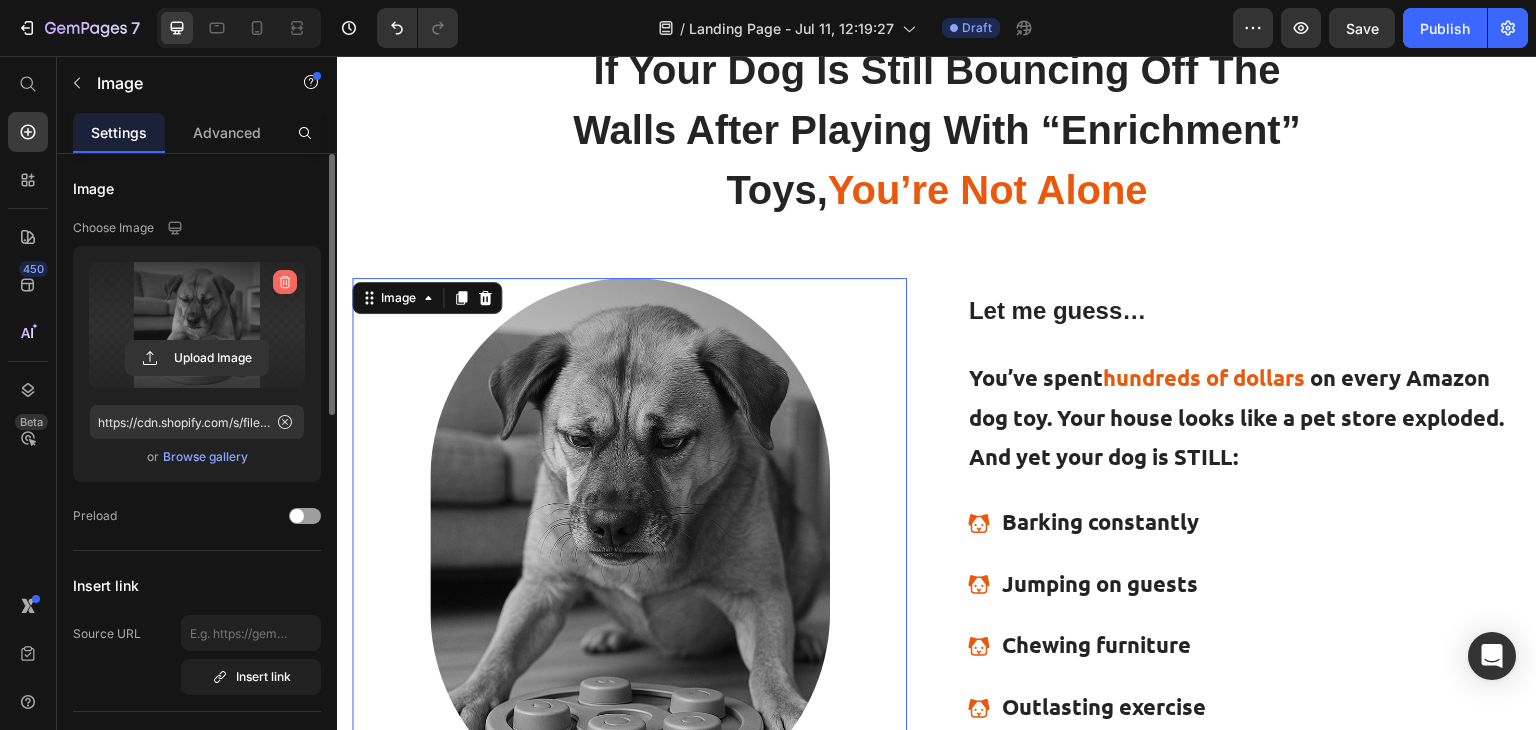 click 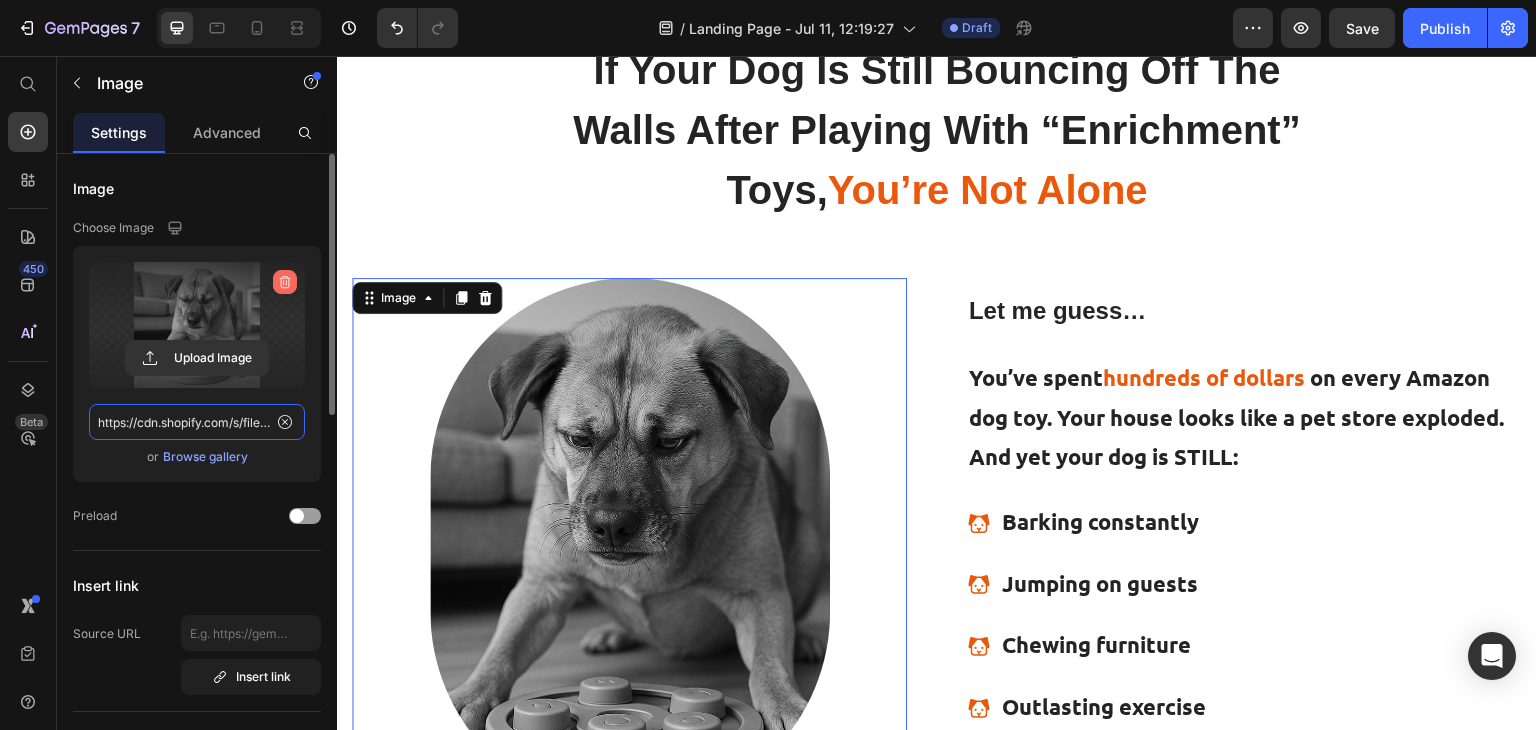 type 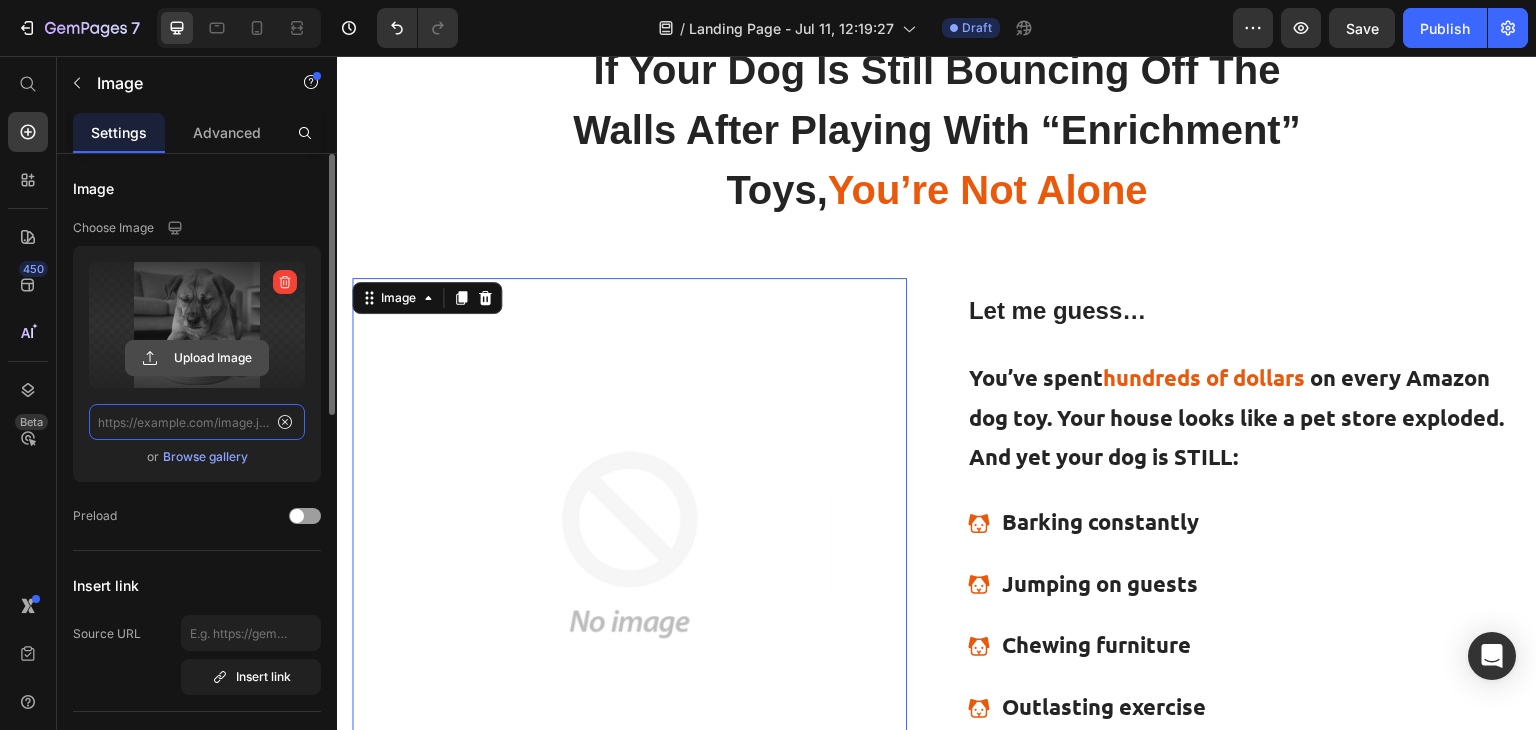scroll, scrollTop: 0, scrollLeft: 0, axis: both 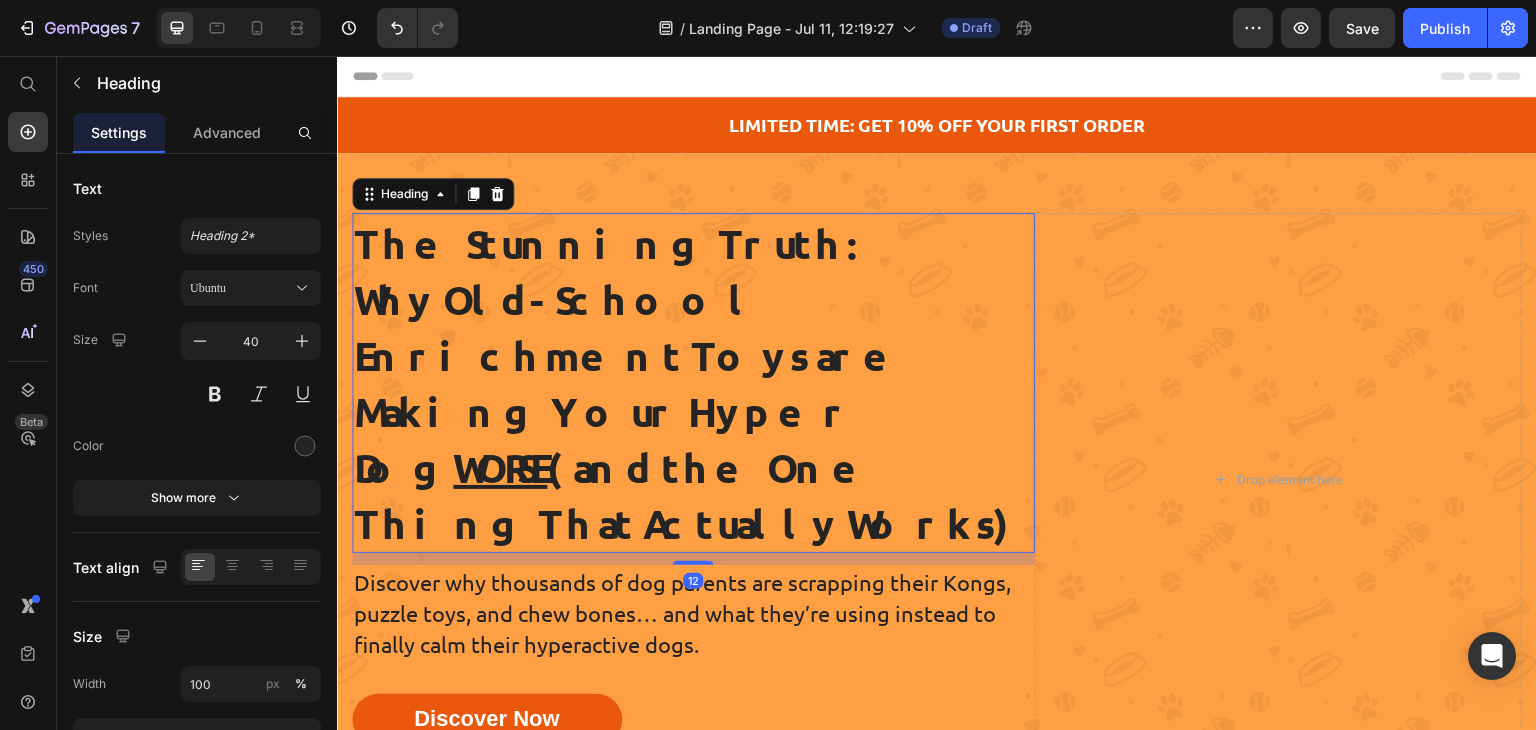 click on "The Stunning Truth: Why Old-School Enrichment Toys are Making Your Hyper Dog  WORSE  (and the One Thing That Actually Works)" at bounding box center [693, 383] 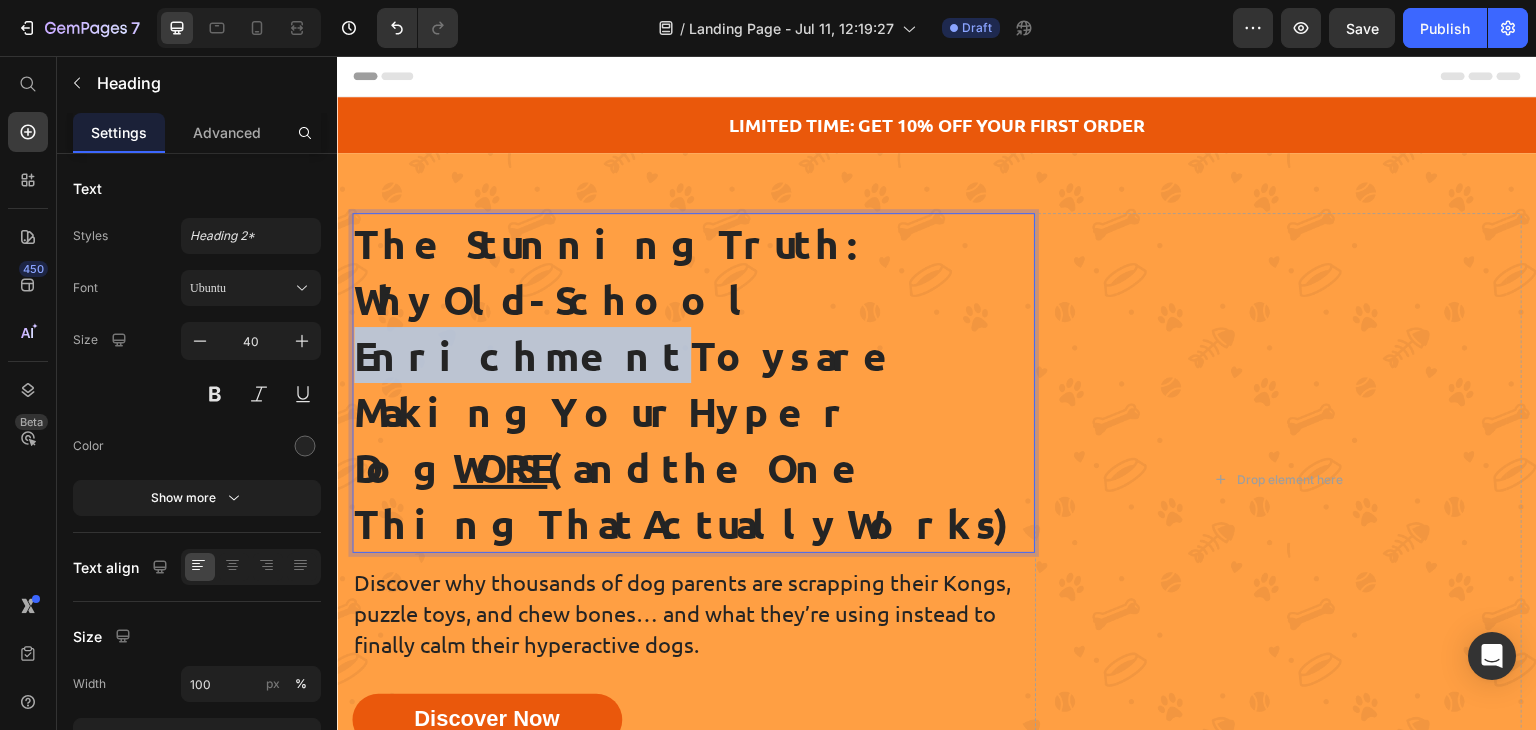 click on "The Stunning Truth: Why Old-School Enrichment Toys are Making Your Hyper Dog  WORSE  (and the One Thing That Actually Works)" at bounding box center [693, 383] 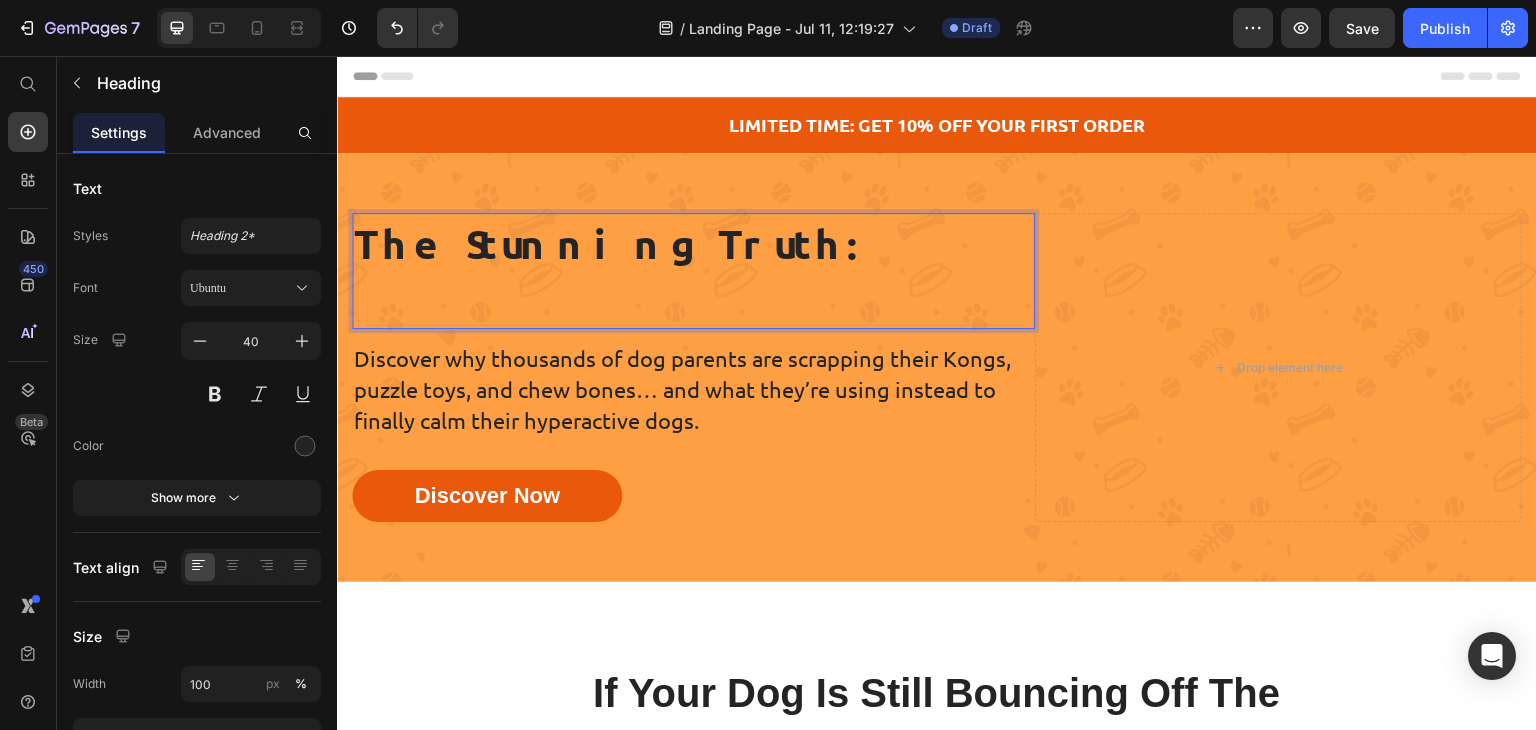 click on "The Stunning Truth:" at bounding box center [612, 243] 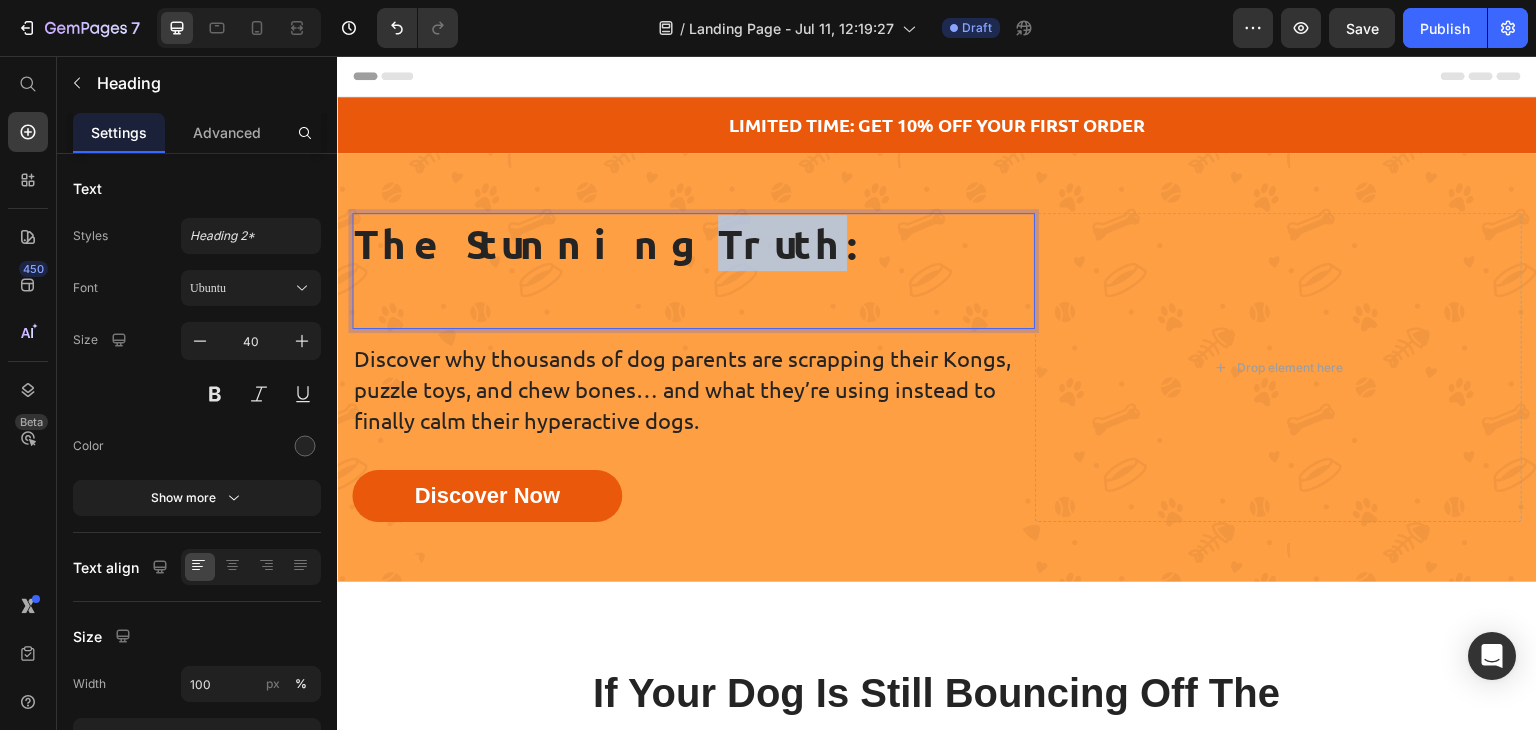click on "The Stunning Truth:" at bounding box center [612, 243] 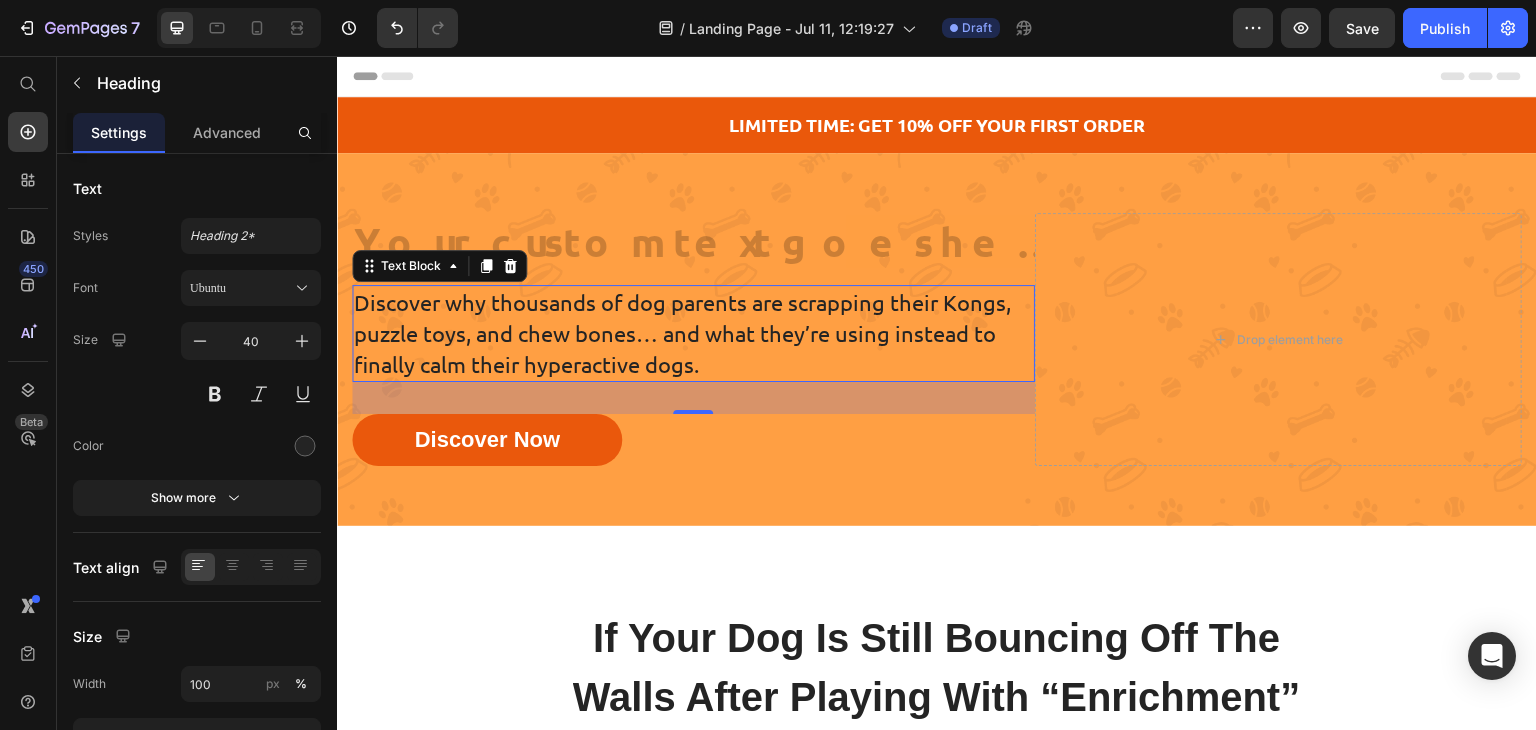 click on "Discover why thousands of dog parents are scrapping their Kongs, puzzle toys, and chew bones… and what they’re using instead to finally calm their hyperactive dogs." at bounding box center (682, 333) 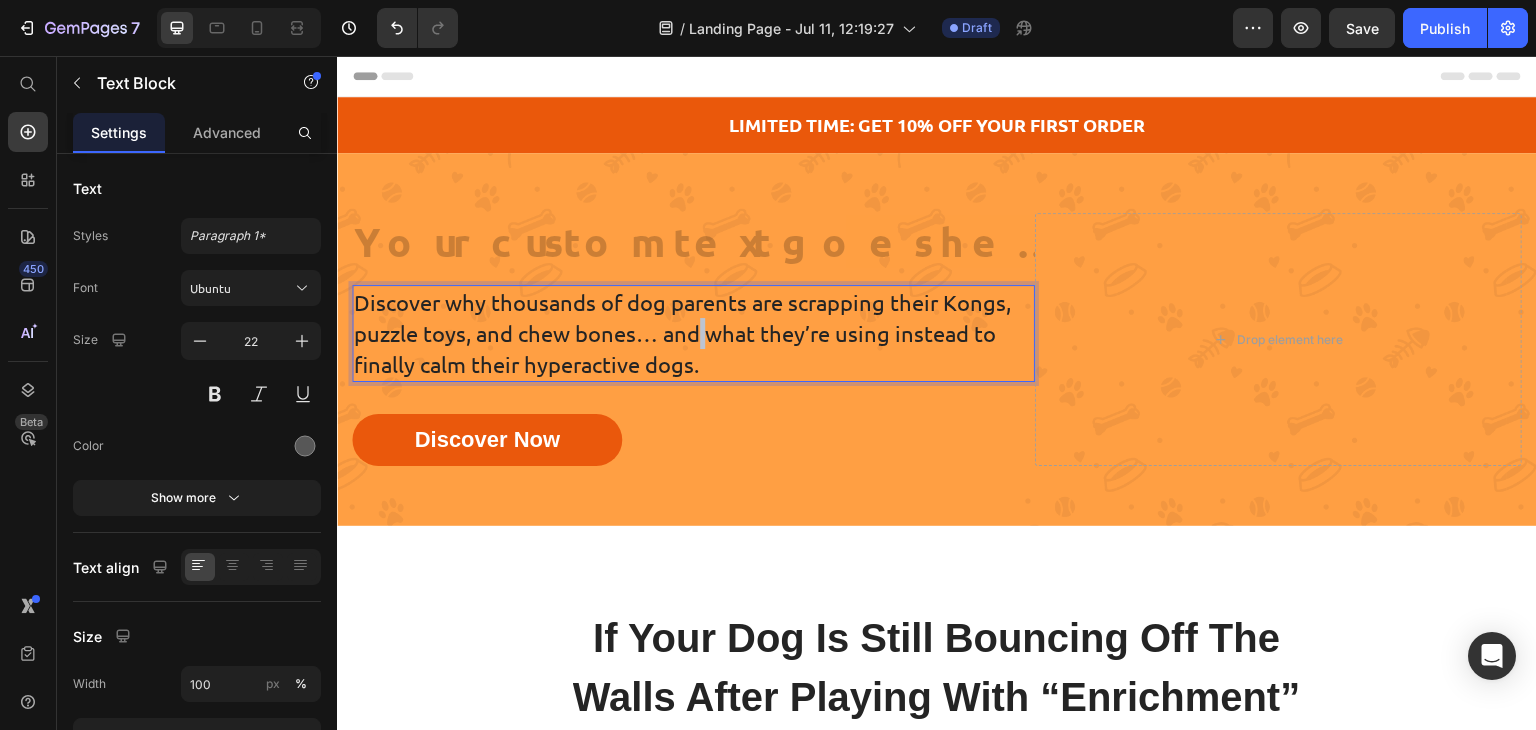click on "Discover why thousands of dog parents are scrapping their Kongs, puzzle toys, and chew bones… and what they’re using instead to finally calm their hyperactive dogs." at bounding box center (682, 333) 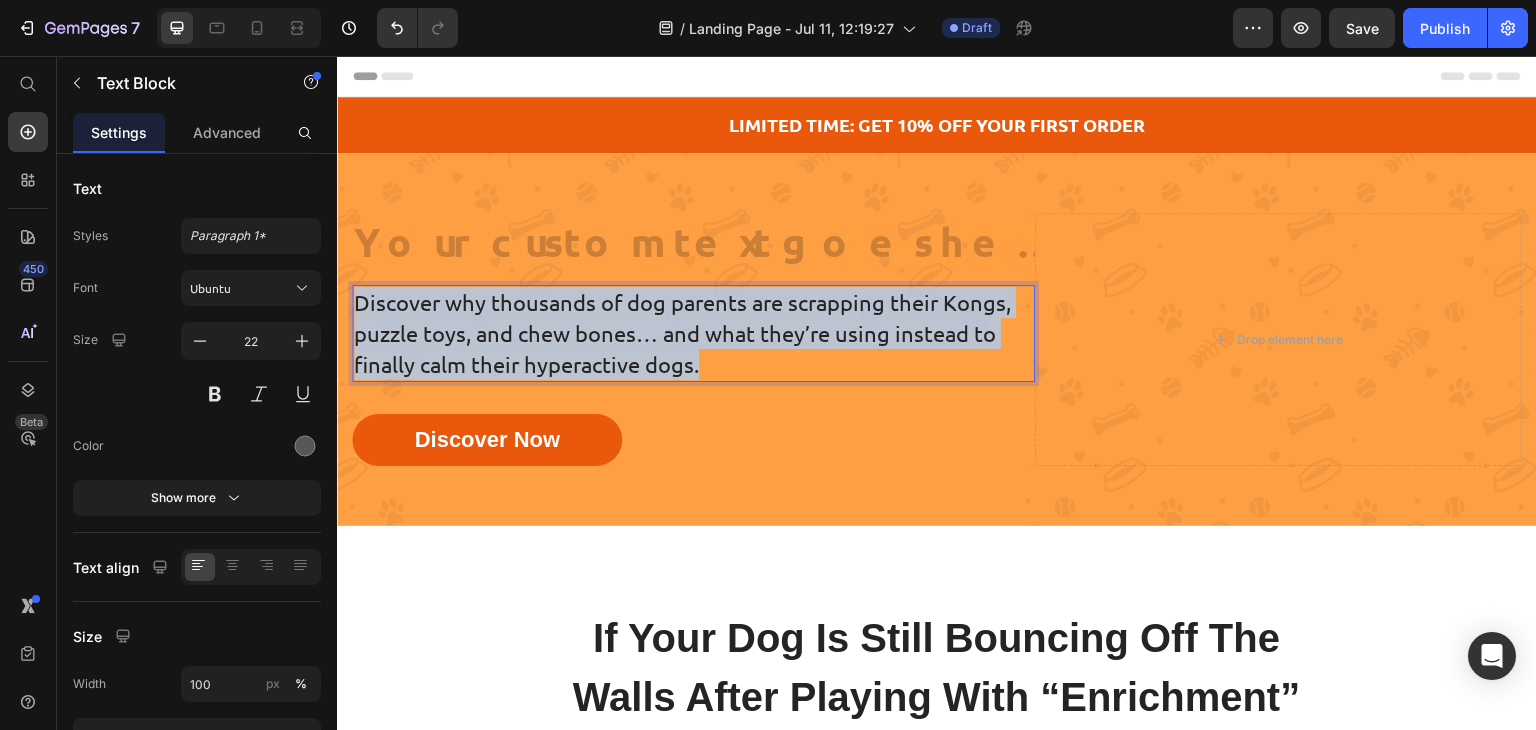 click on "Discover why thousands of dog parents are scrapping their Kongs, puzzle toys, and chew bones… and what they’re using instead to finally calm their hyperactive dogs." at bounding box center (682, 333) 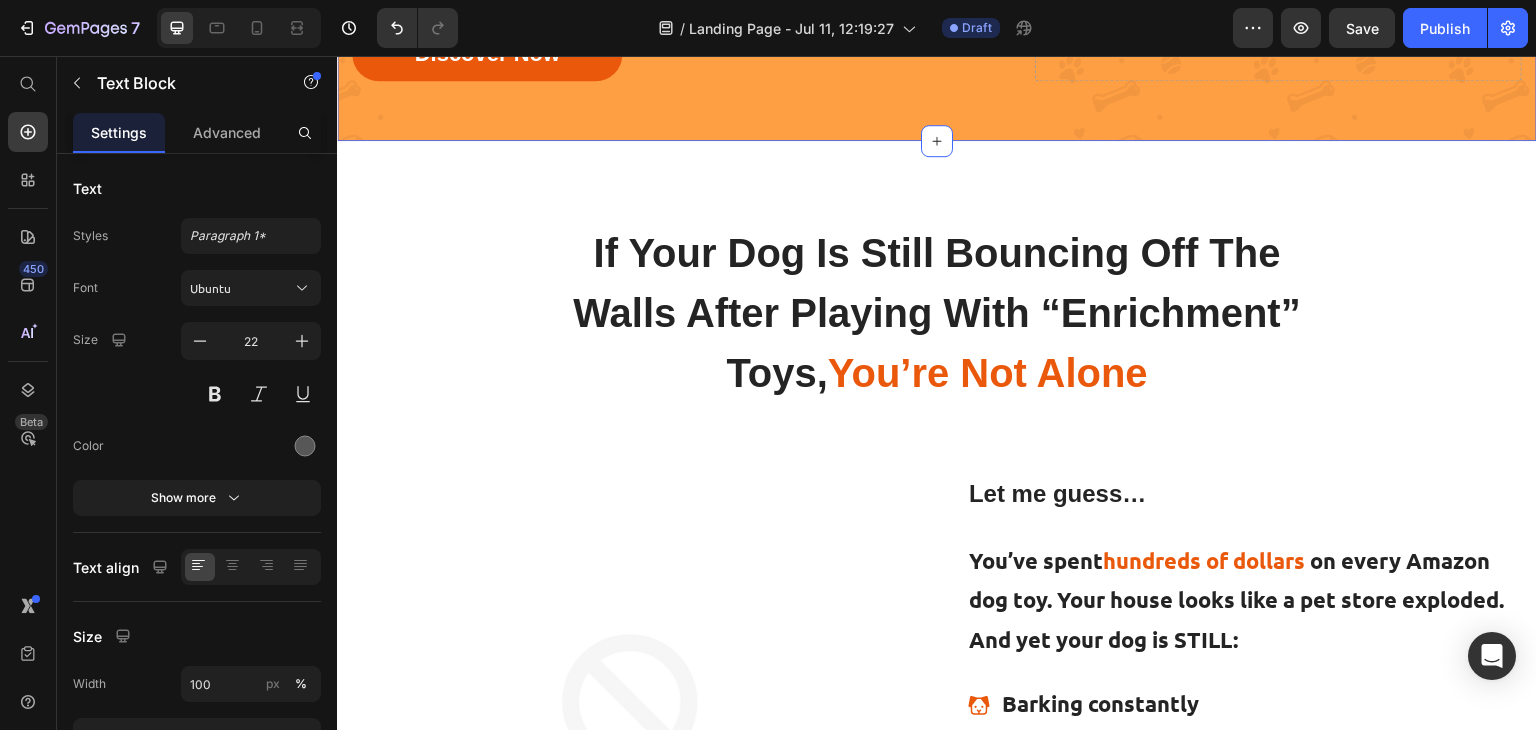 scroll, scrollTop: 326, scrollLeft: 0, axis: vertical 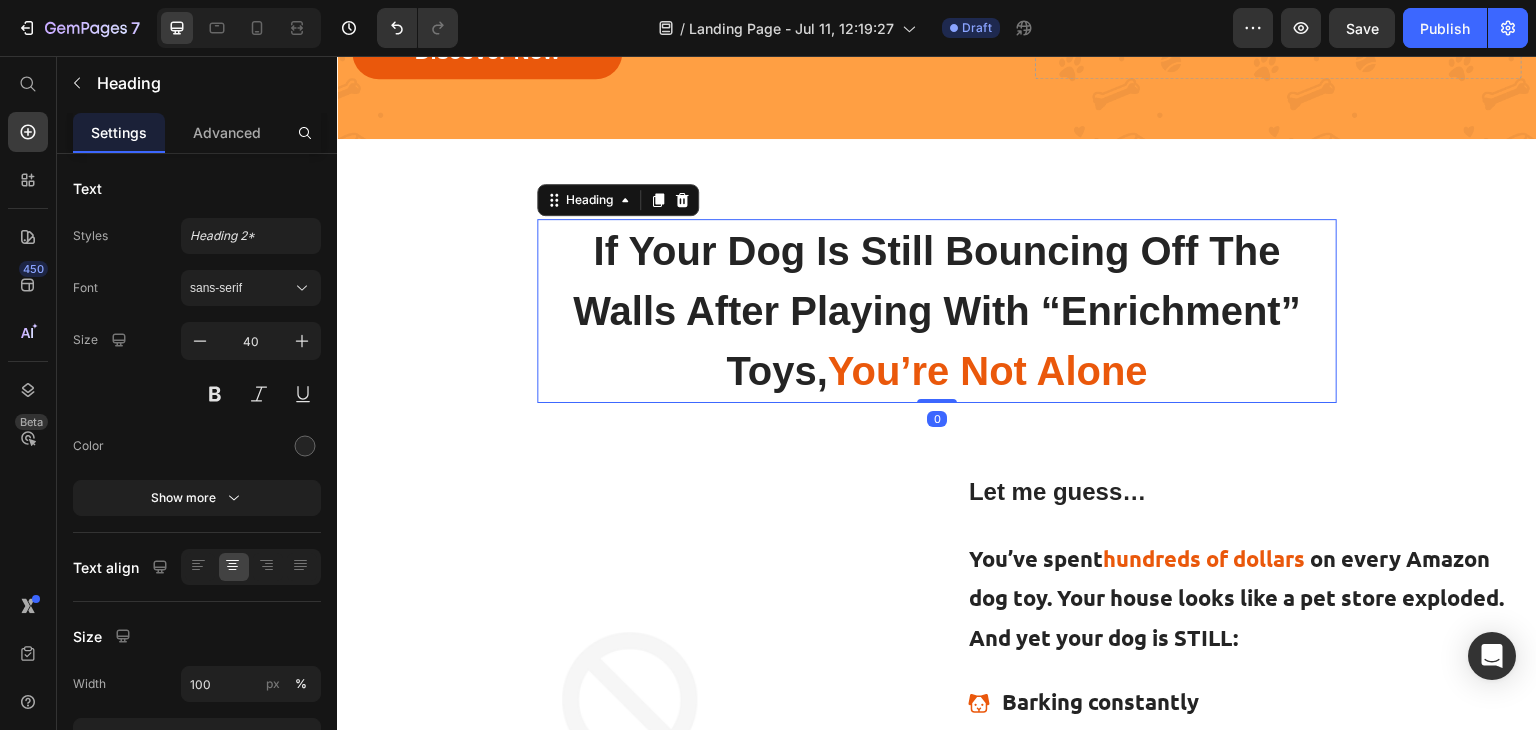 click on "If Your Dog Is Still Bouncing Off The Walls After Playing With “Enrichment” Toys,  You’re Not Alone" at bounding box center [937, 311] 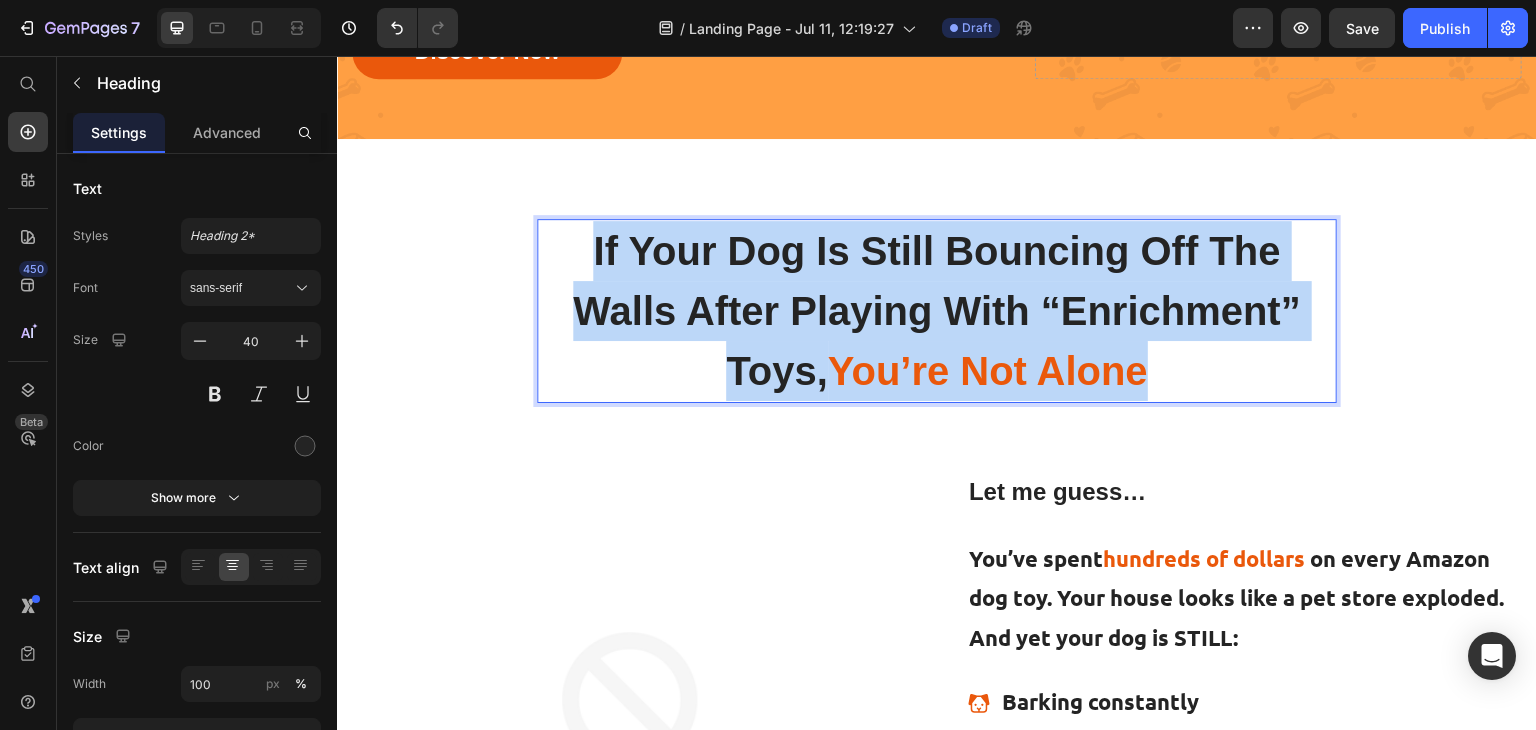 click on "If Your Dog Is Still Bouncing Off The Walls After Playing With “Enrichment” Toys,  You’re Not Alone" at bounding box center (937, 311) 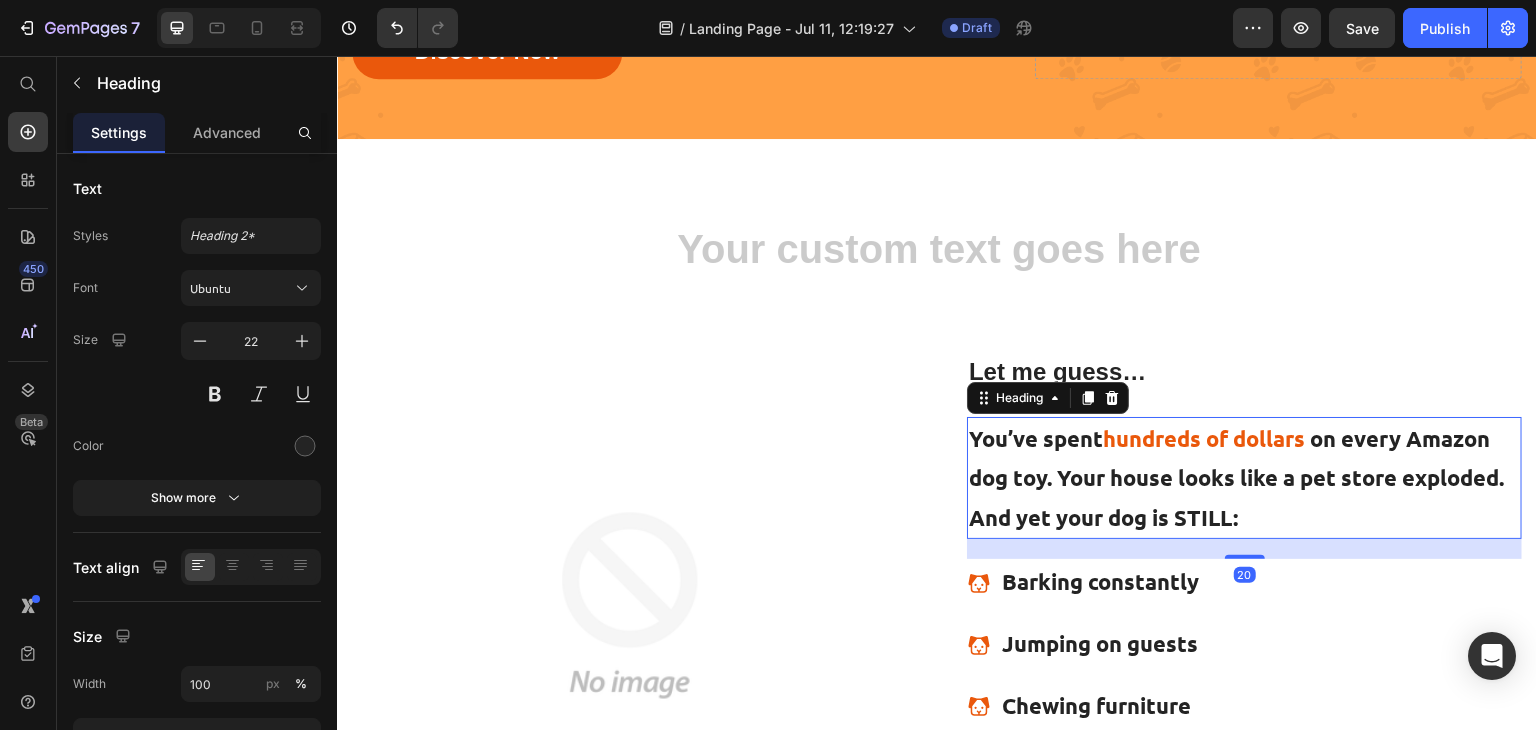 click on "You’ve spent  hundreds of dollars    on every Amazon dog toy. Your house looks like a pet store exploded. And yet your dog is STILL:" at bounding box center [1244, 478] 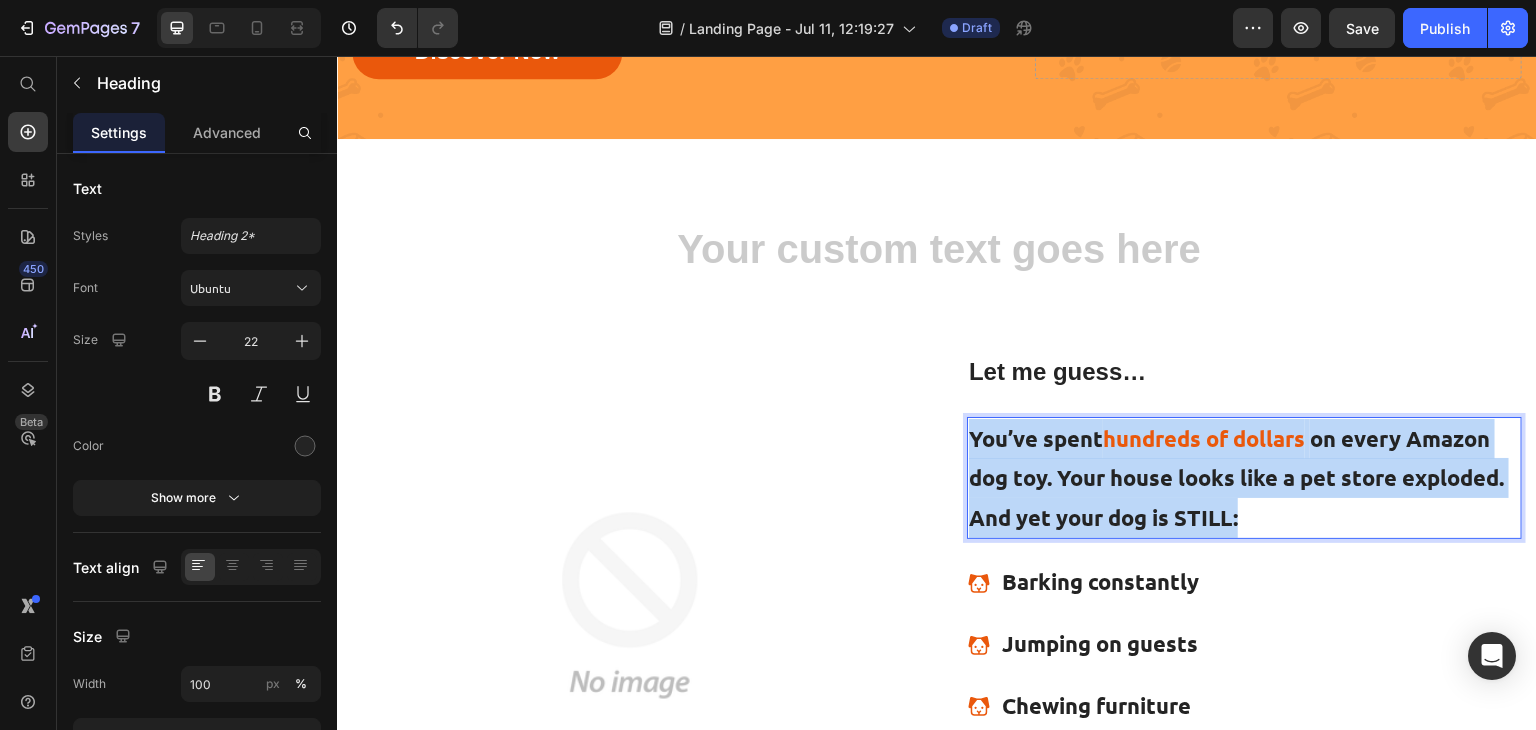 click on "You’ve spent  hundreds of dollars    on every Amazon dog toy. Your house looks like a pet store exploded. And yet your dog is STILL:" at bounding box center (1244, 478) 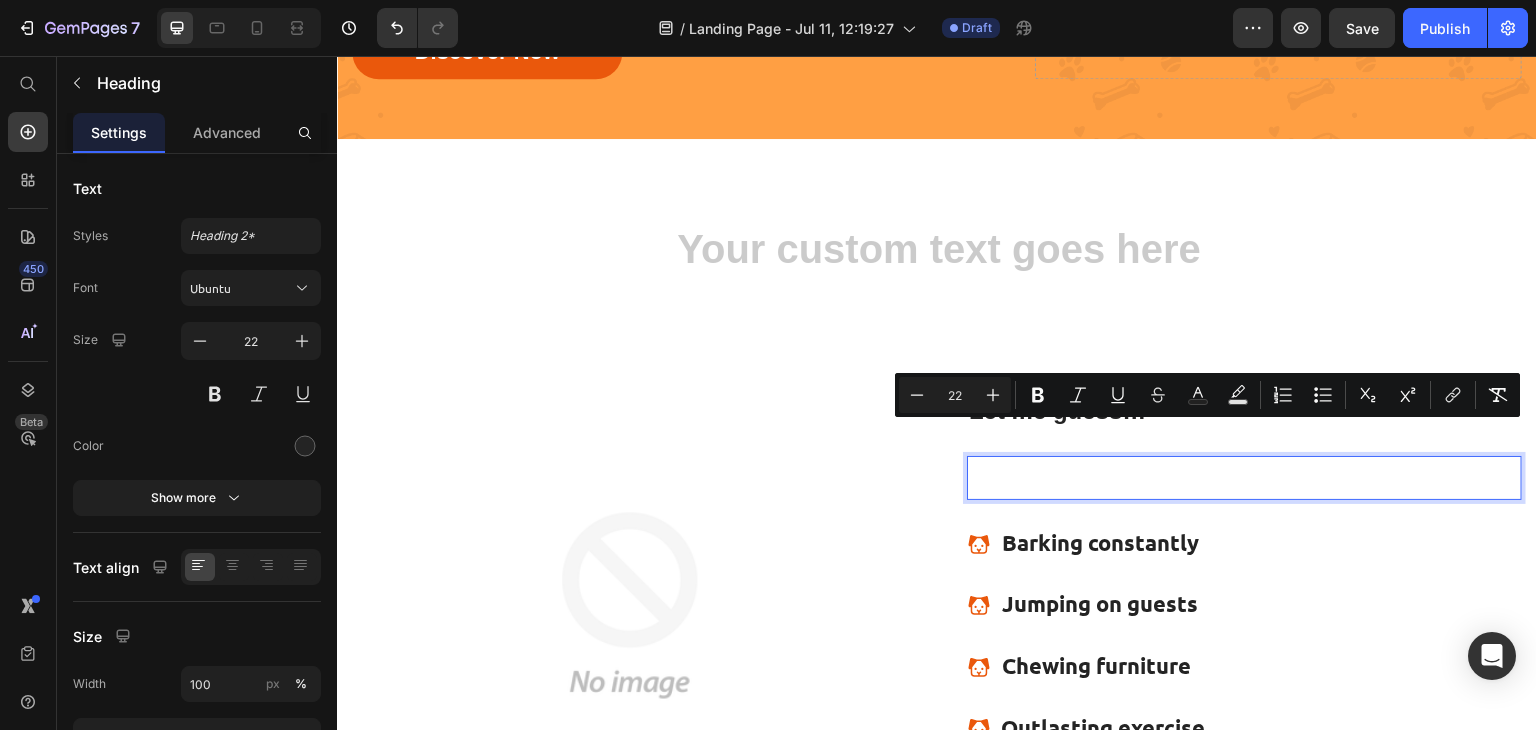 scroll, scrollTop: 347, scrollLeft: 0, axis: vertical 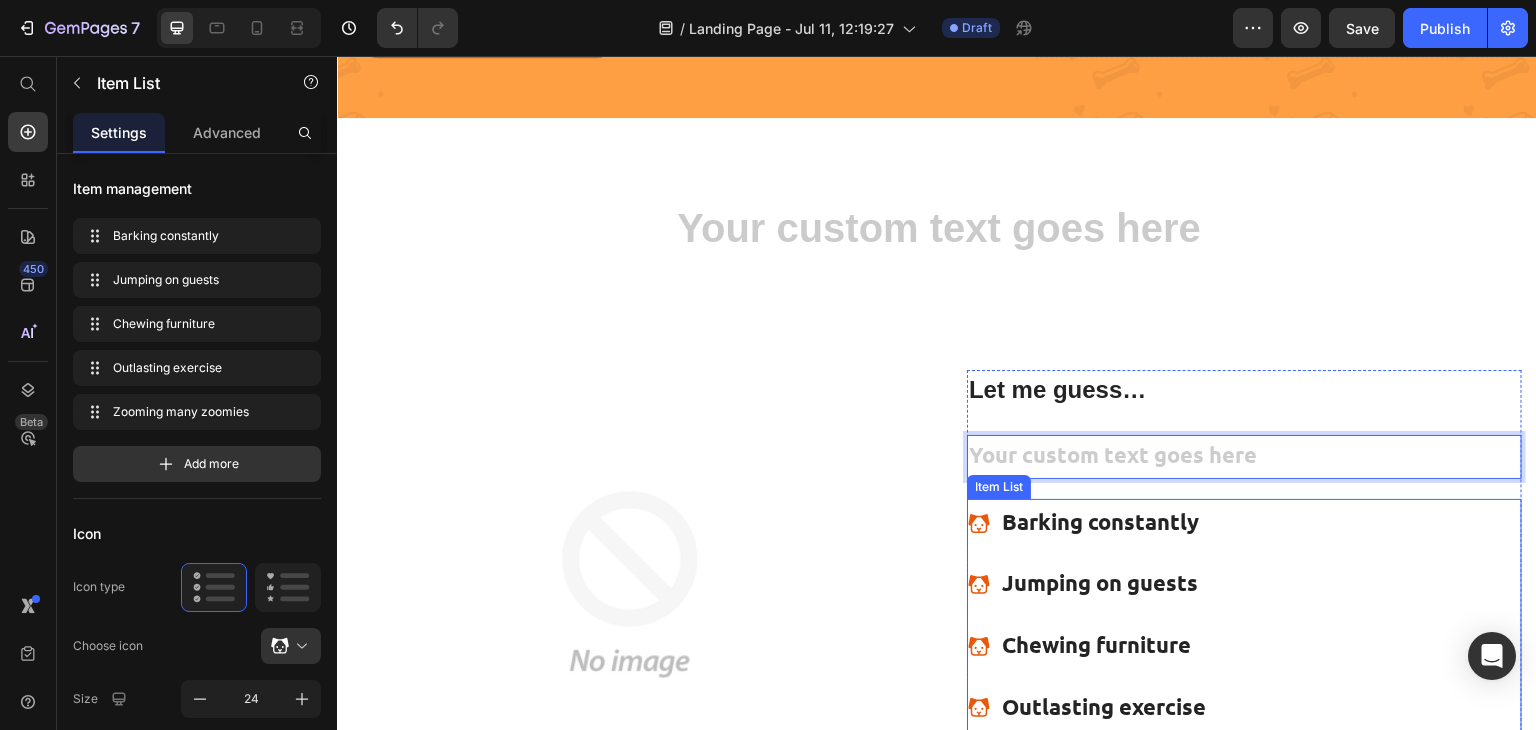 click on "Barking constantly" at bounding box center (1123, 522) 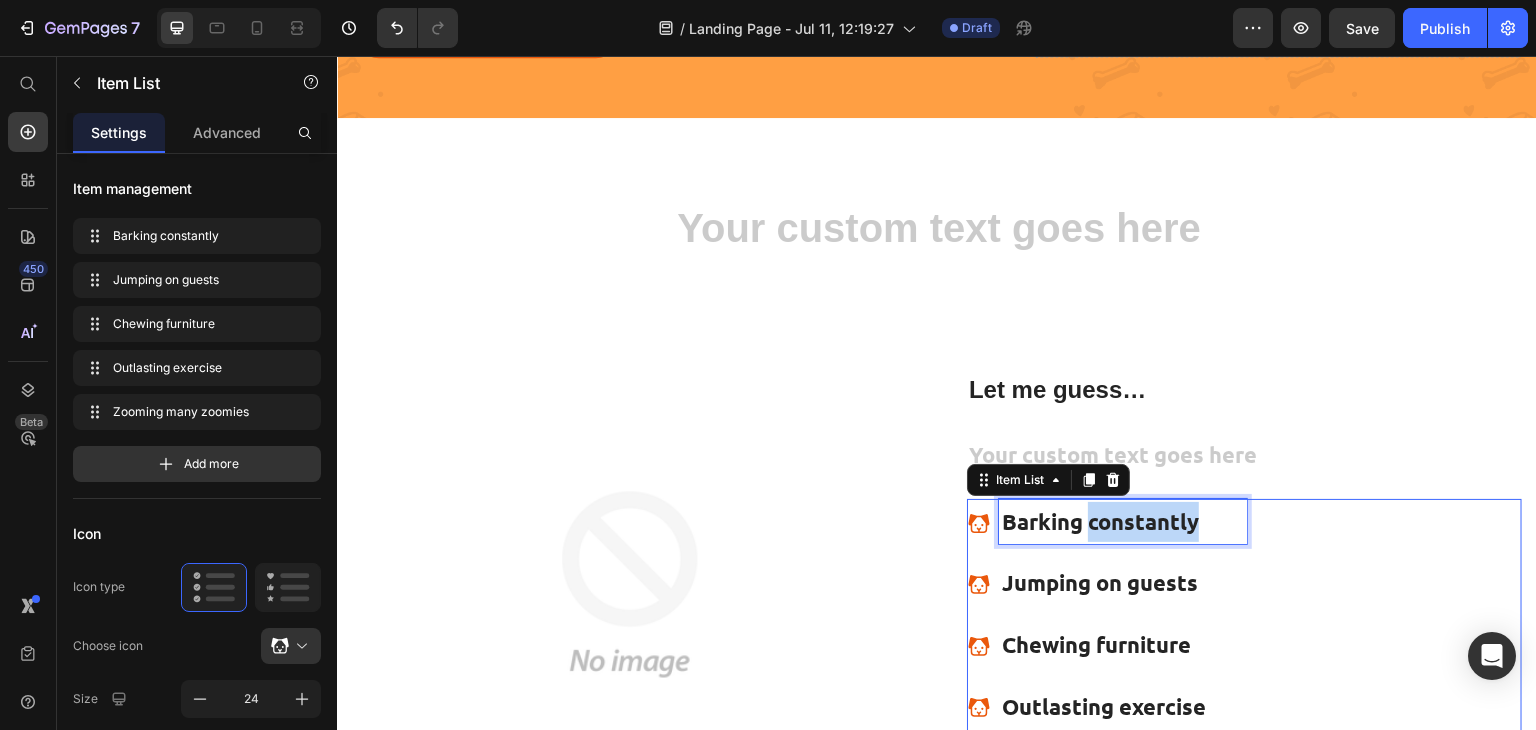 click on "Barking constantly" at bounding box center (1123, 522) 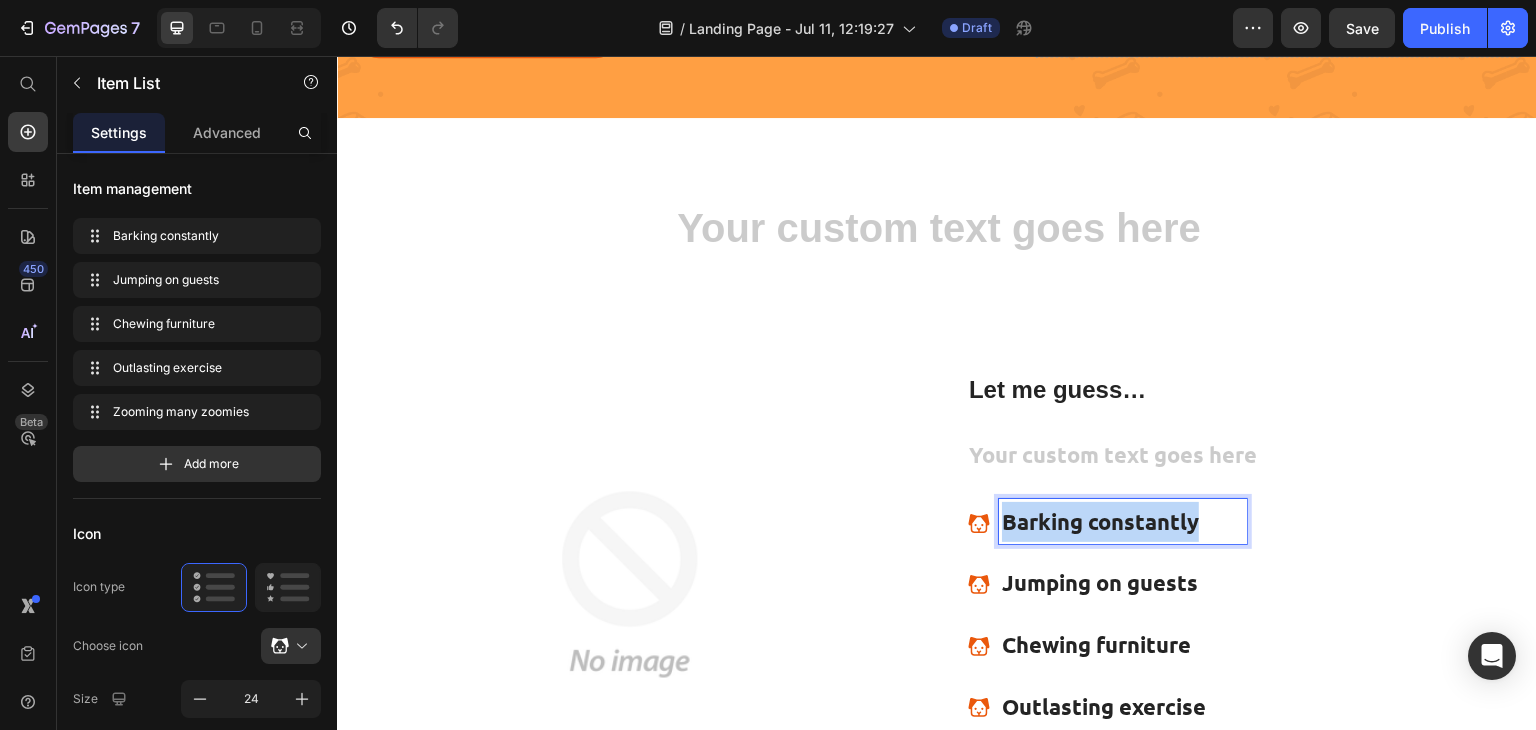 click on "Barking constantly" at bounding box center [1123, 522] 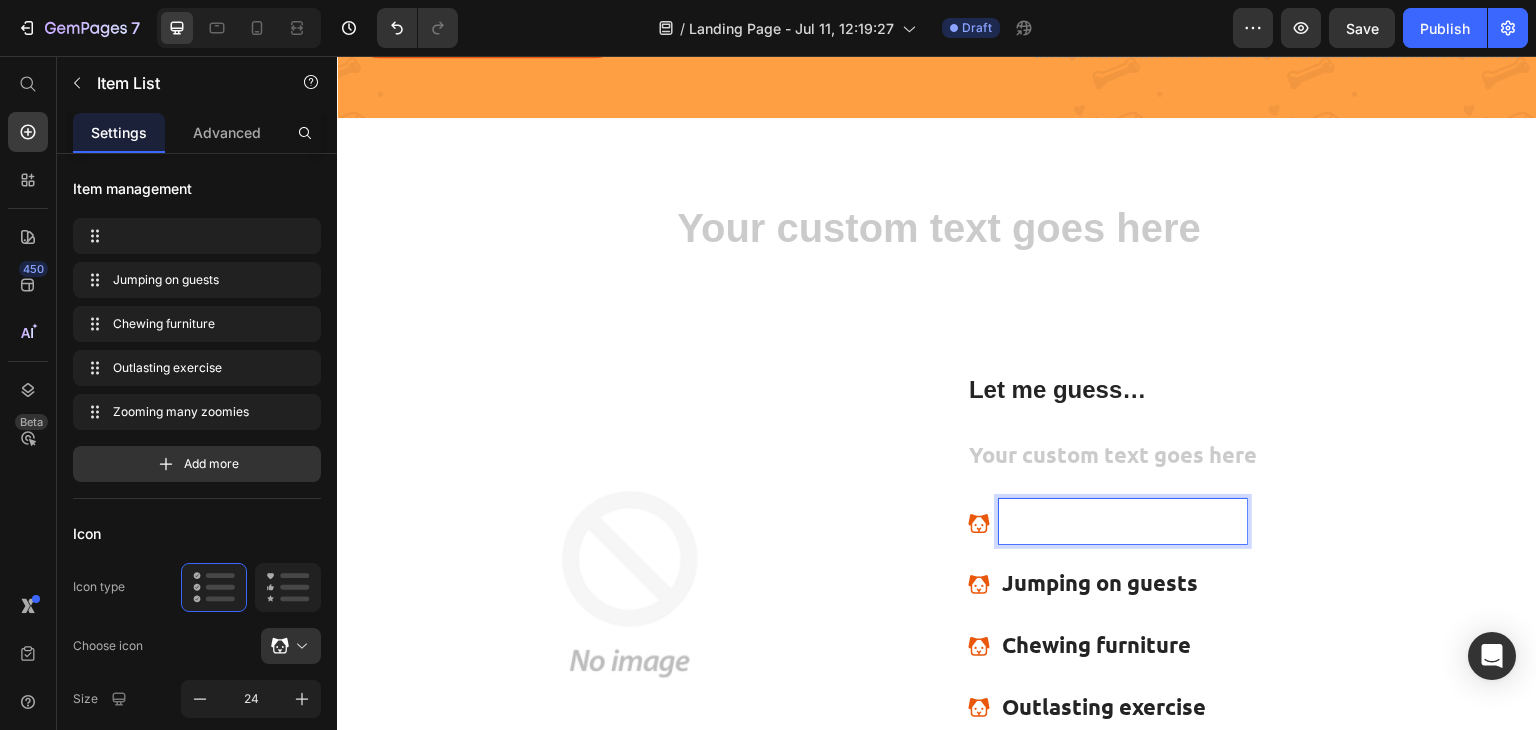 scroll, scrollTop: 327, scrollLeft: 0, axis: vertical 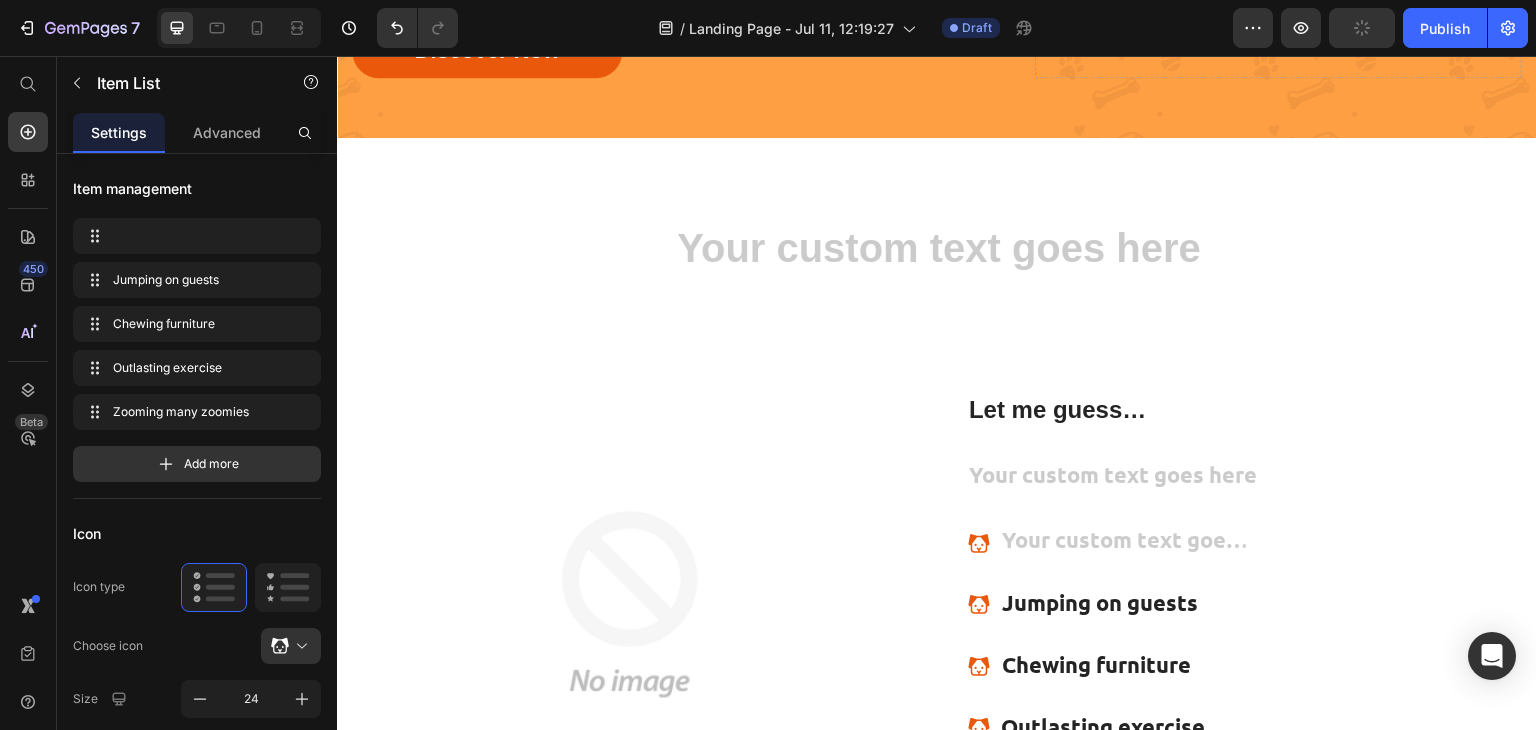 click on "Jumping on guests" at bounding box center [1123, 603] 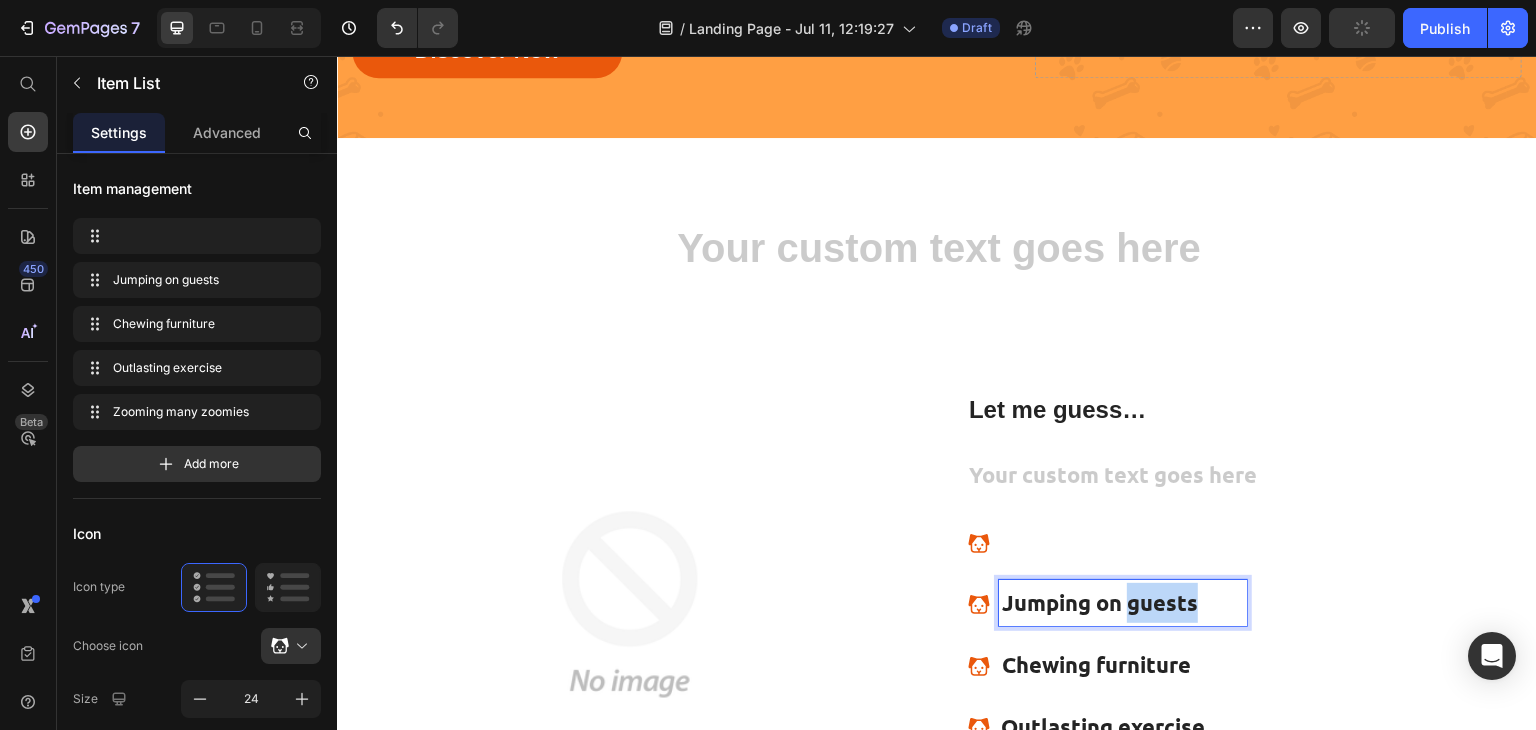 click on "Jumping on guests" at bounding box center [1123, 603] 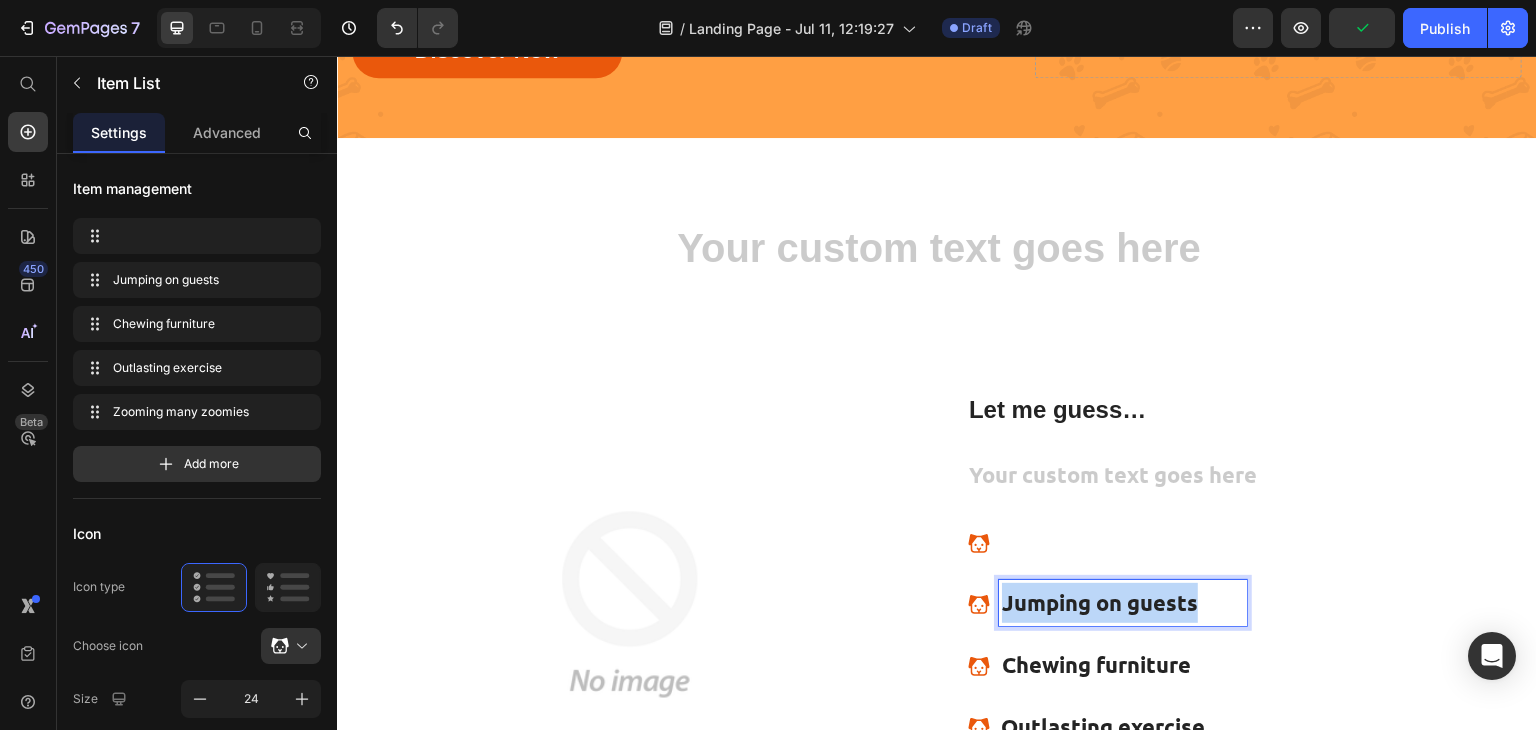 click on "Jumping on guests" at bounding box center (1123, 603) 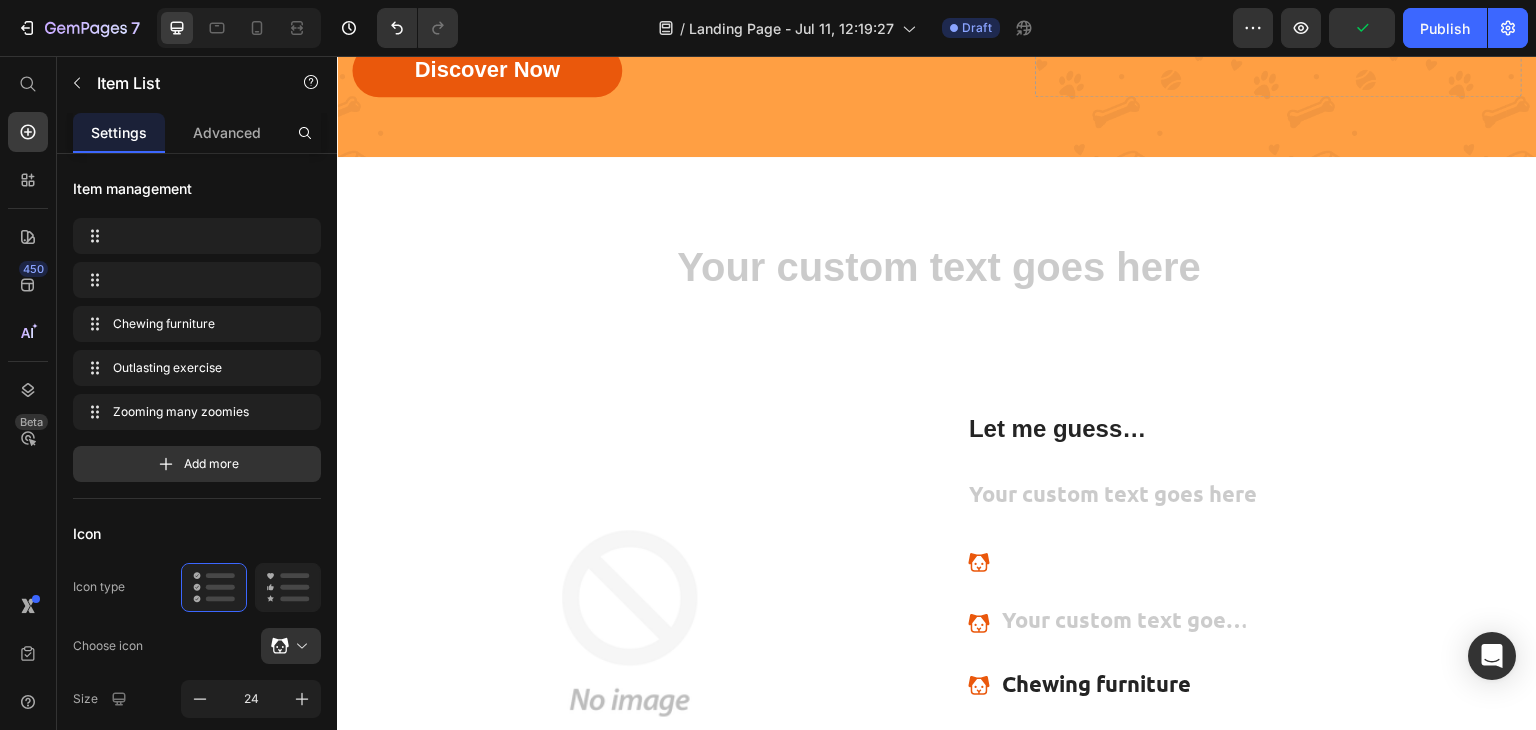 scroll, scrollTop: 352, scrollLeft: 0, axis: vertical 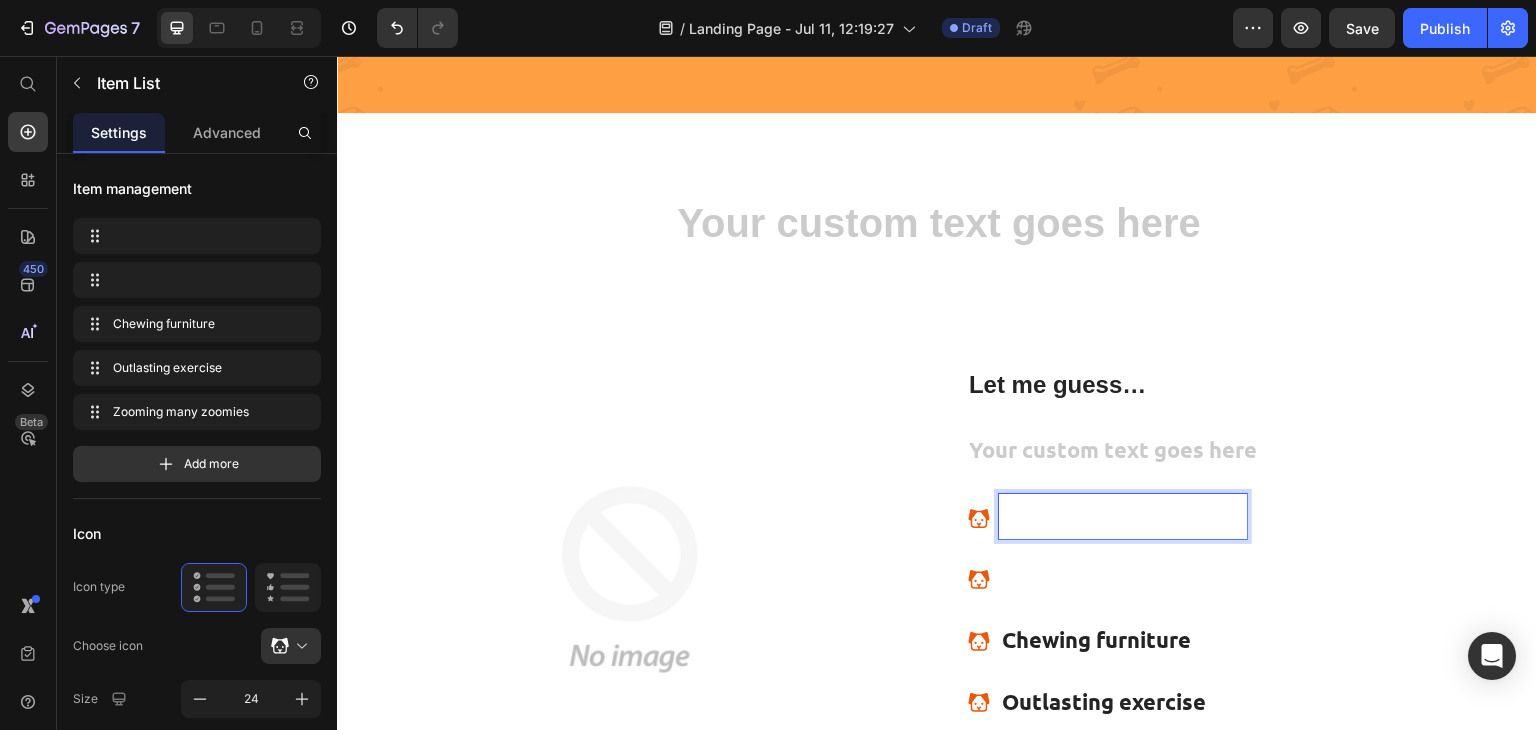 click at bounding box center [1123, 517] 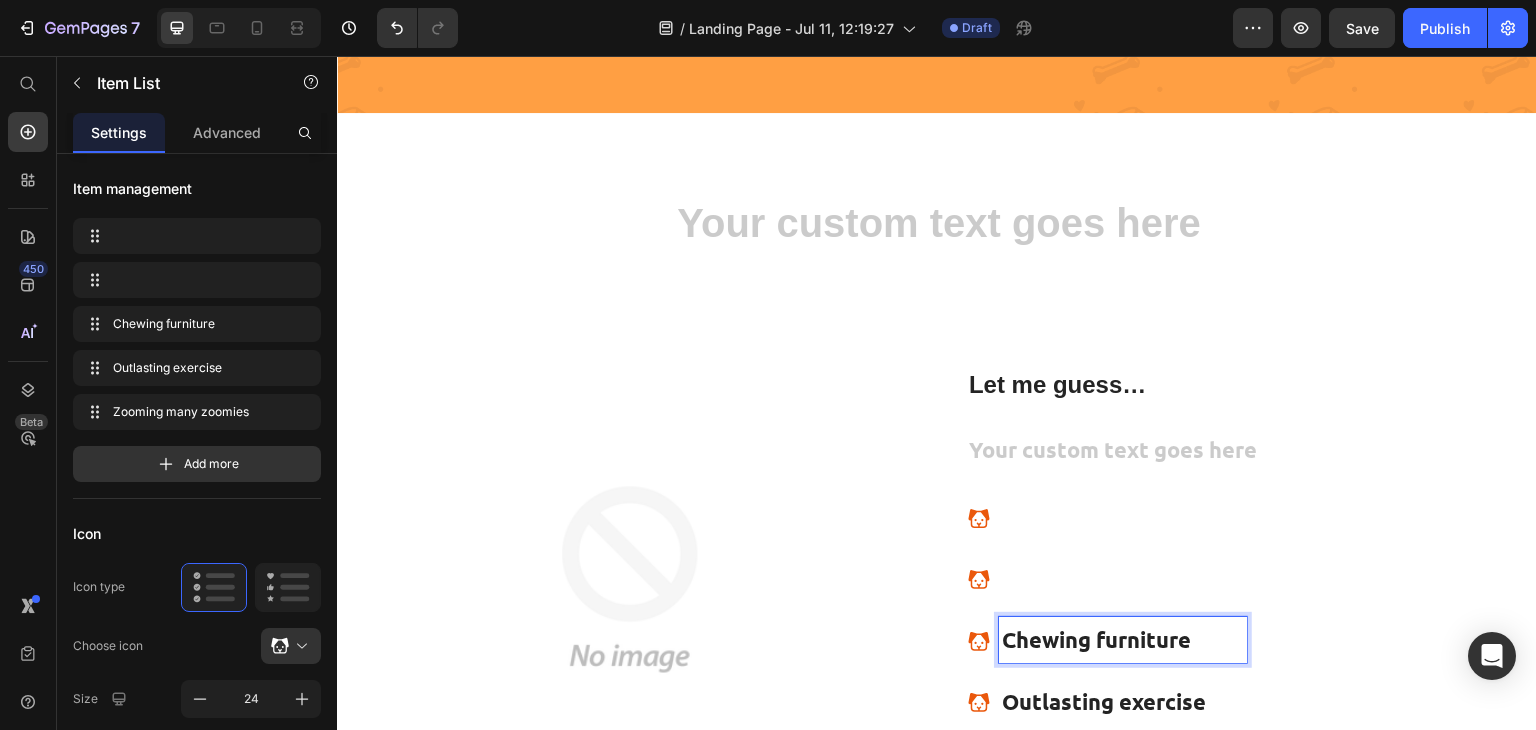 click on "Chewing furniture" at bounding box center (1123, 640) 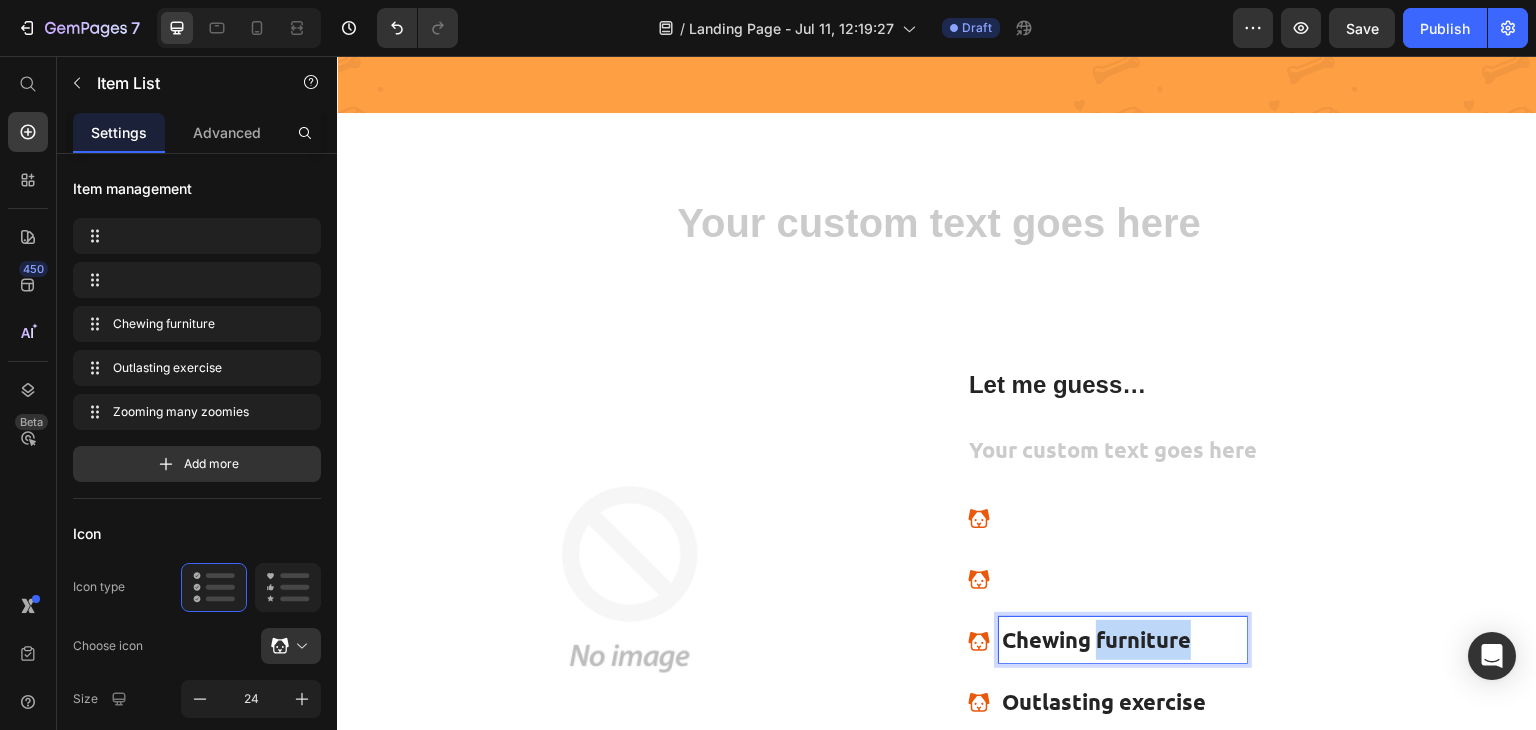 click on "Chewing furniture" at bounding box center [1123, 640] 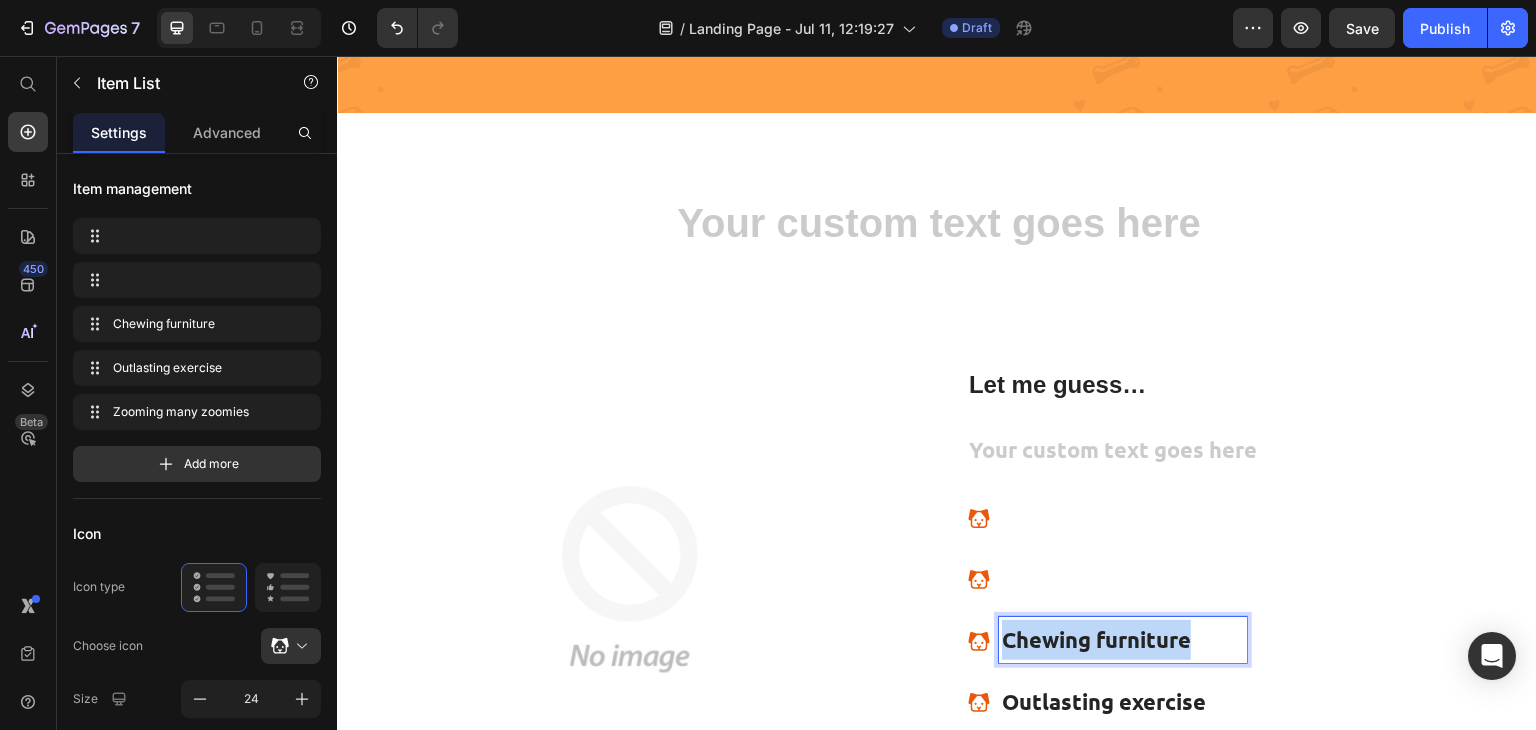 click on "Chewing furniture" at bounding box center [1123, 640] 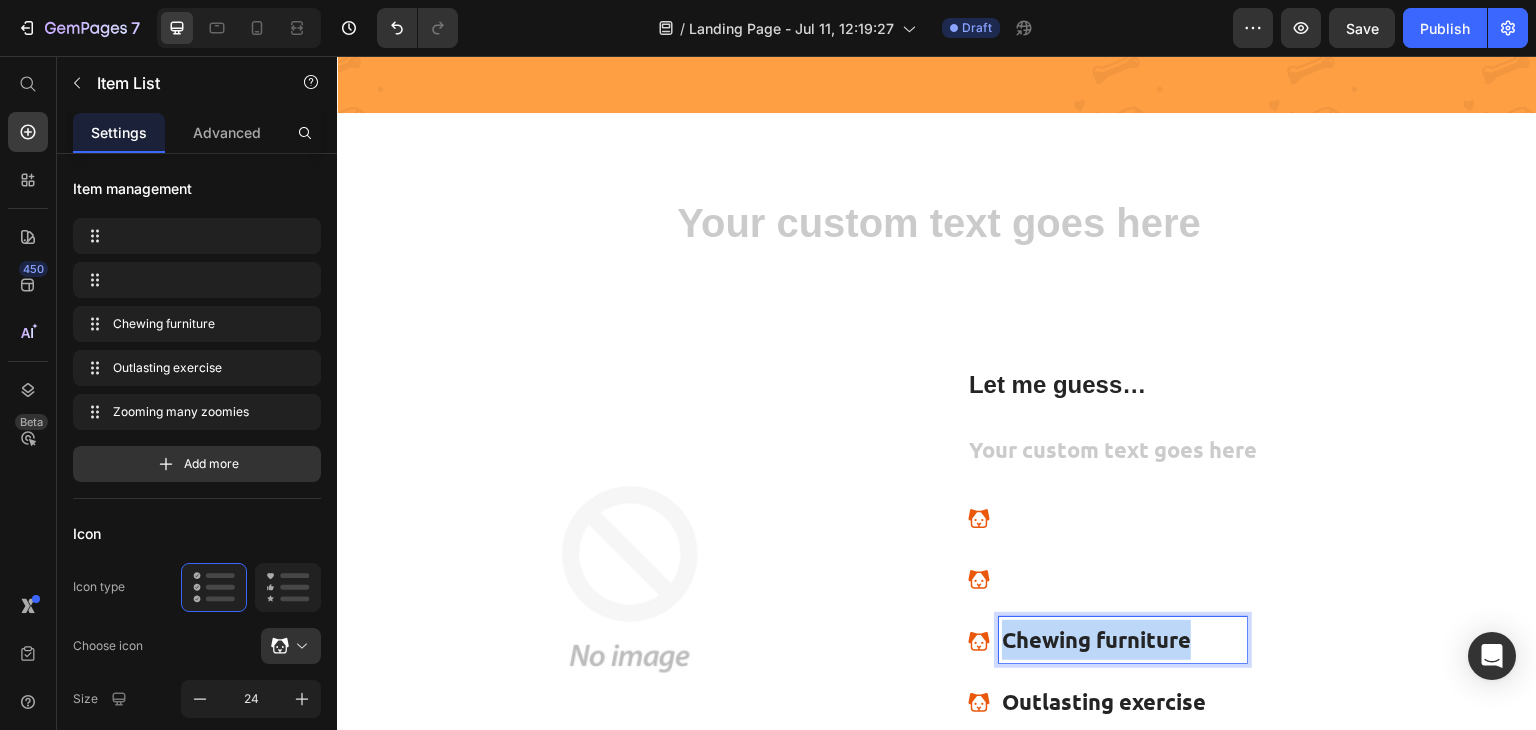 click on "Chewing furniture" at bounding box center (1123, 640) 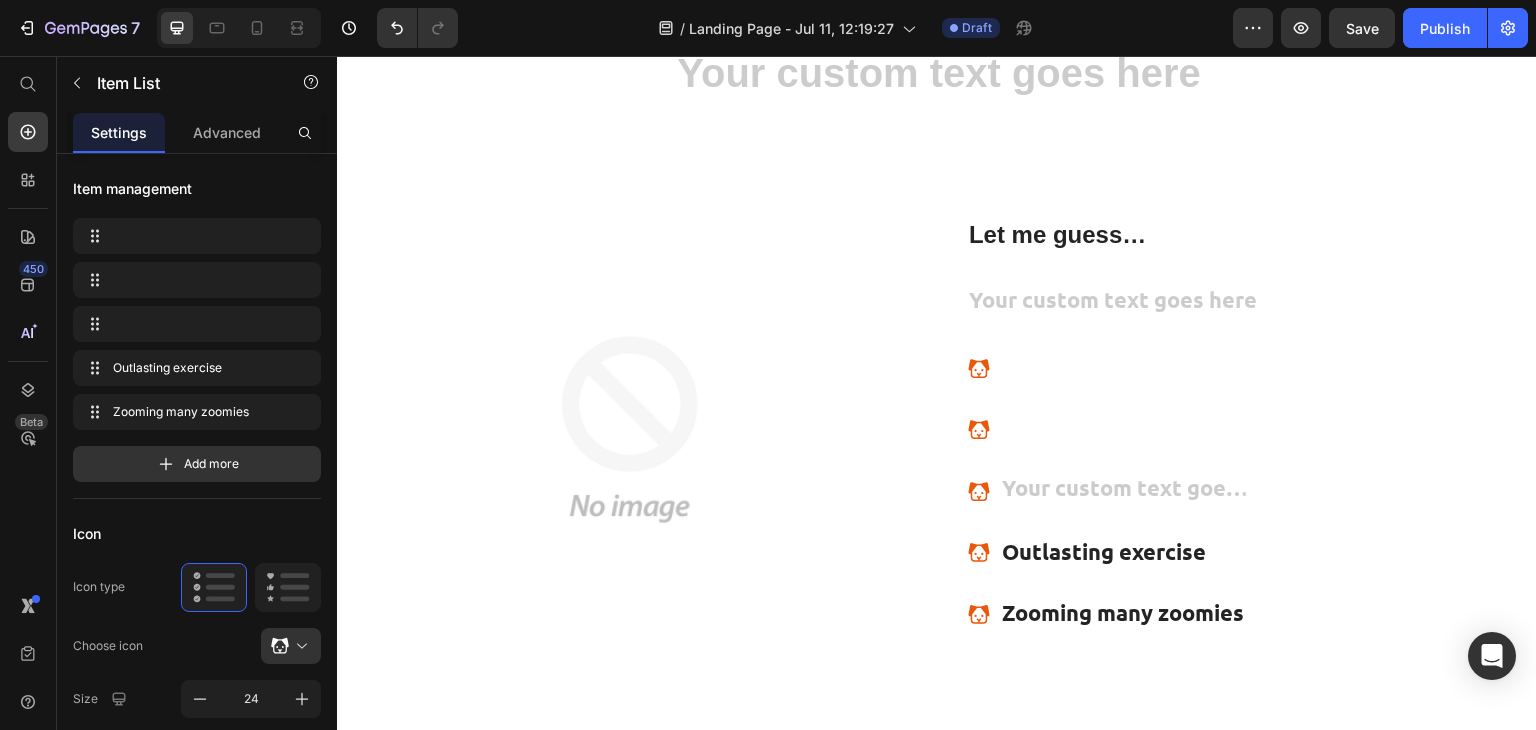 scroll, scrollTop: 504, scrollLeft: 0, axis: vertical 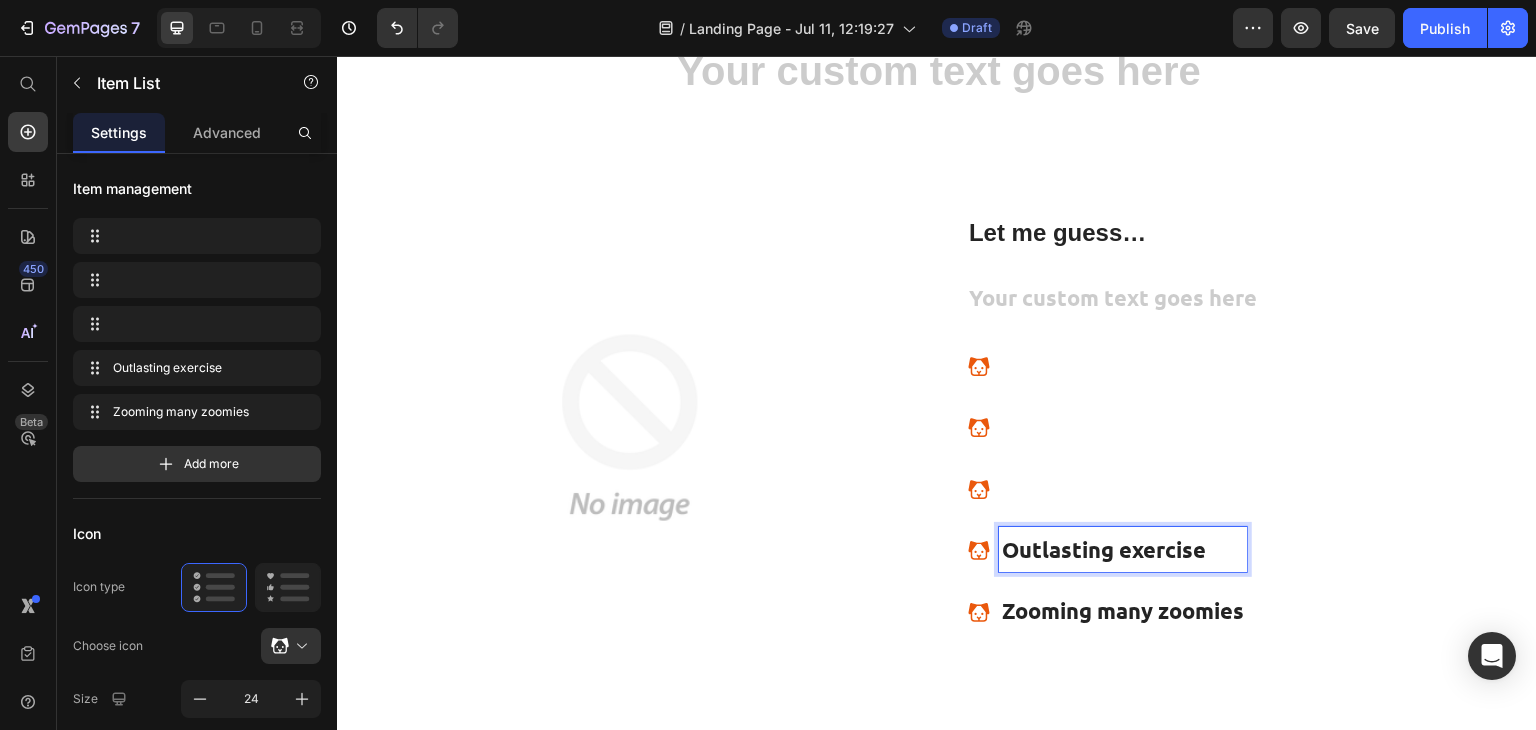 click on "Outlasting exercise" at bounding box center [1123, 550] 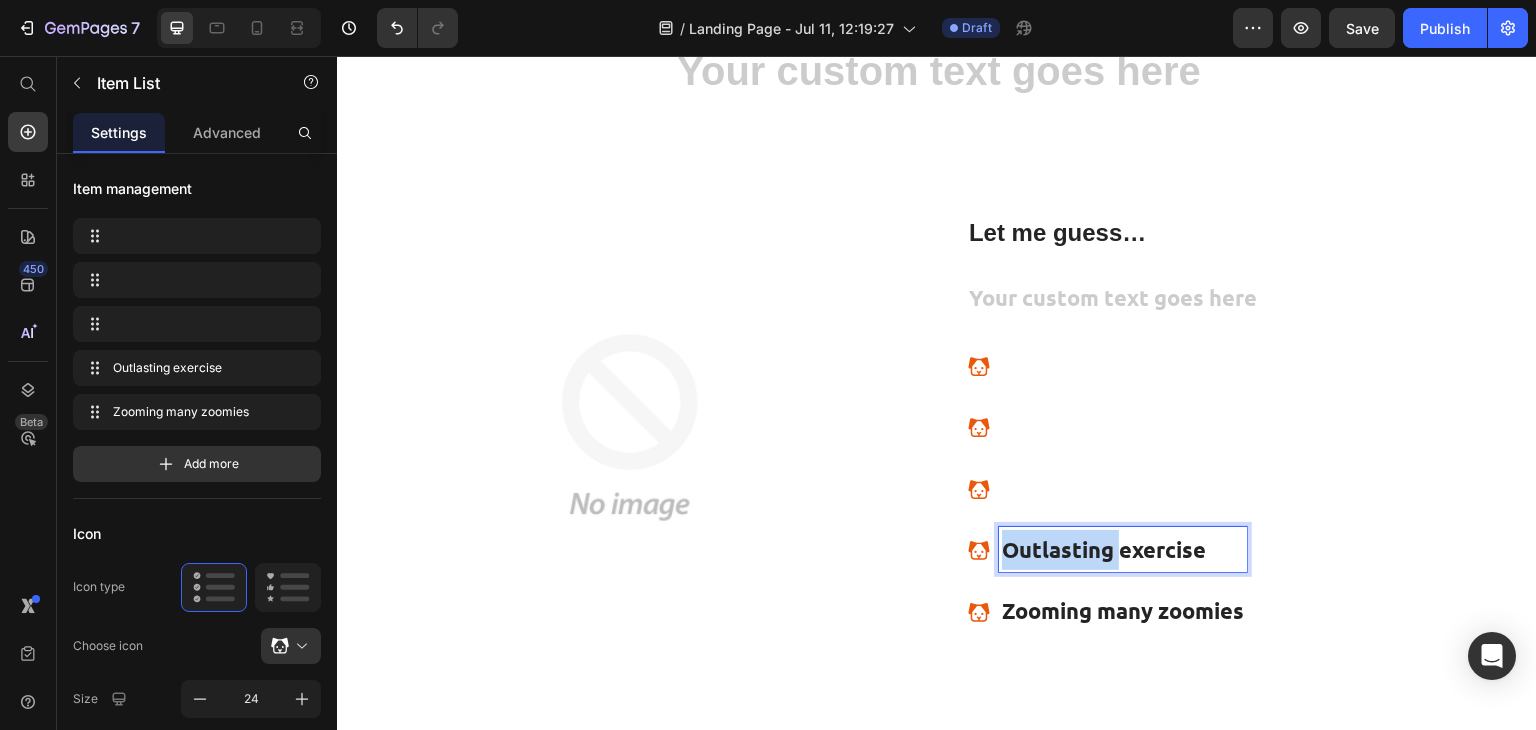 click on "Outlasting exercise" at bounding box center (1123, 550) 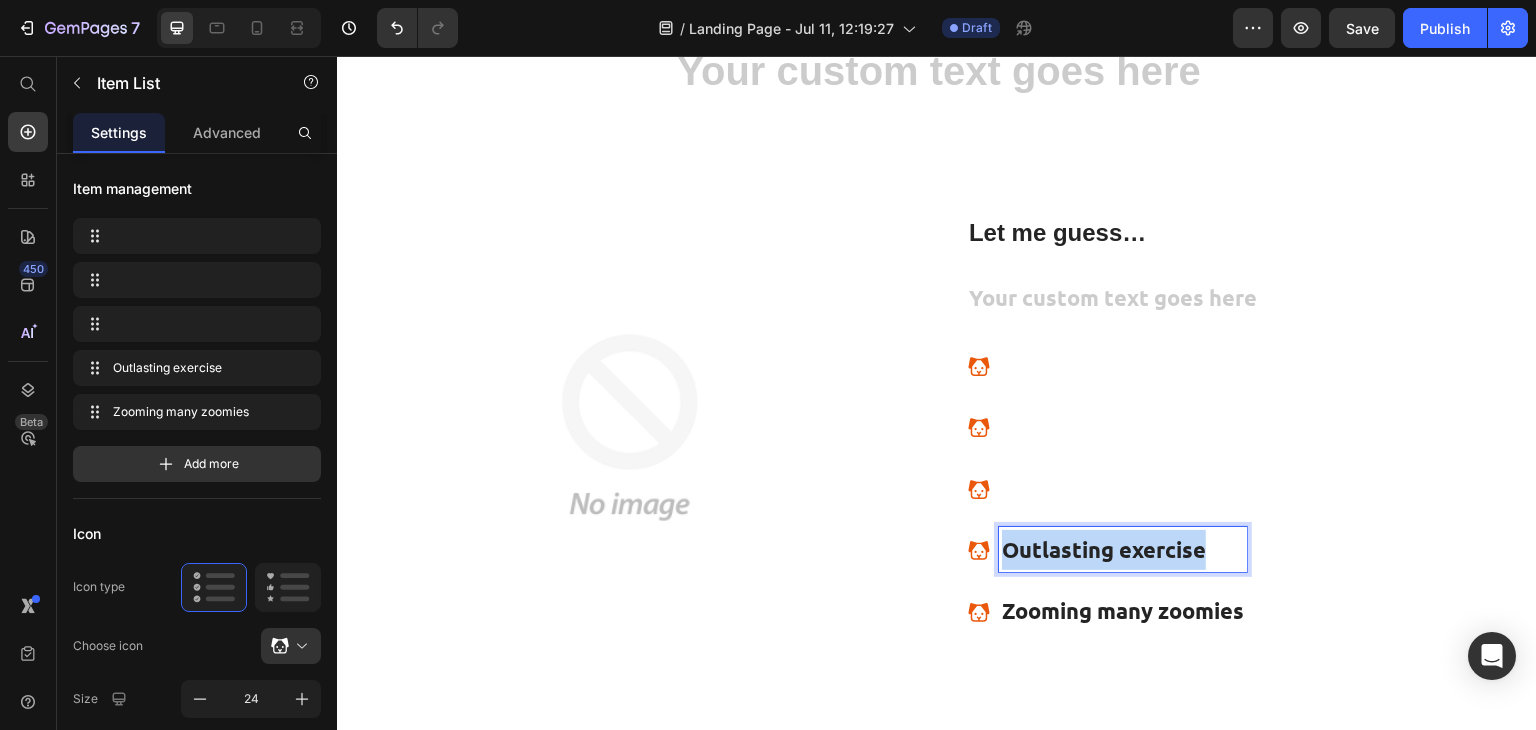 click on "Outlasting exercise" at bounding box center [1123, 550] 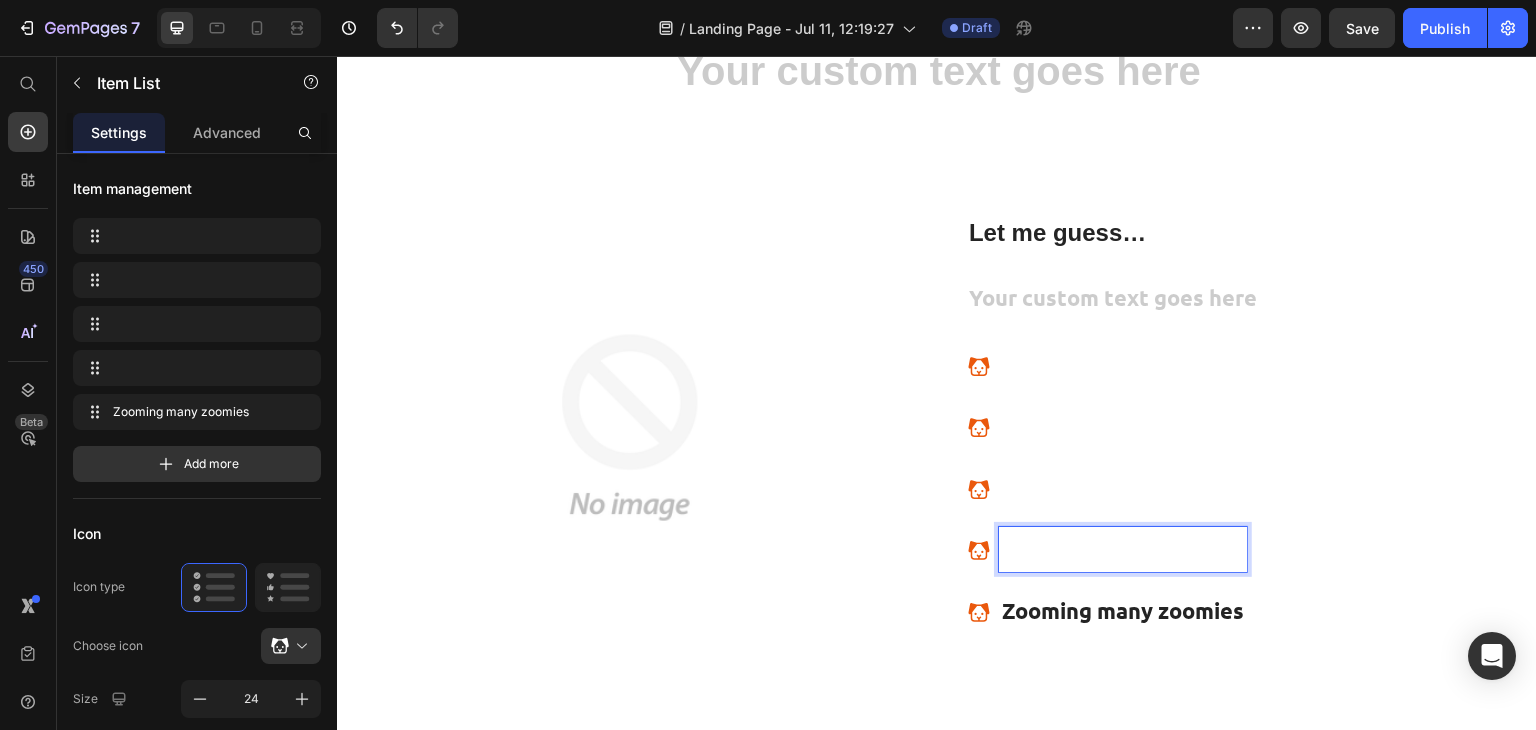 scroll, scrollTop: 484, scrollLeft: 0, axis: vertical 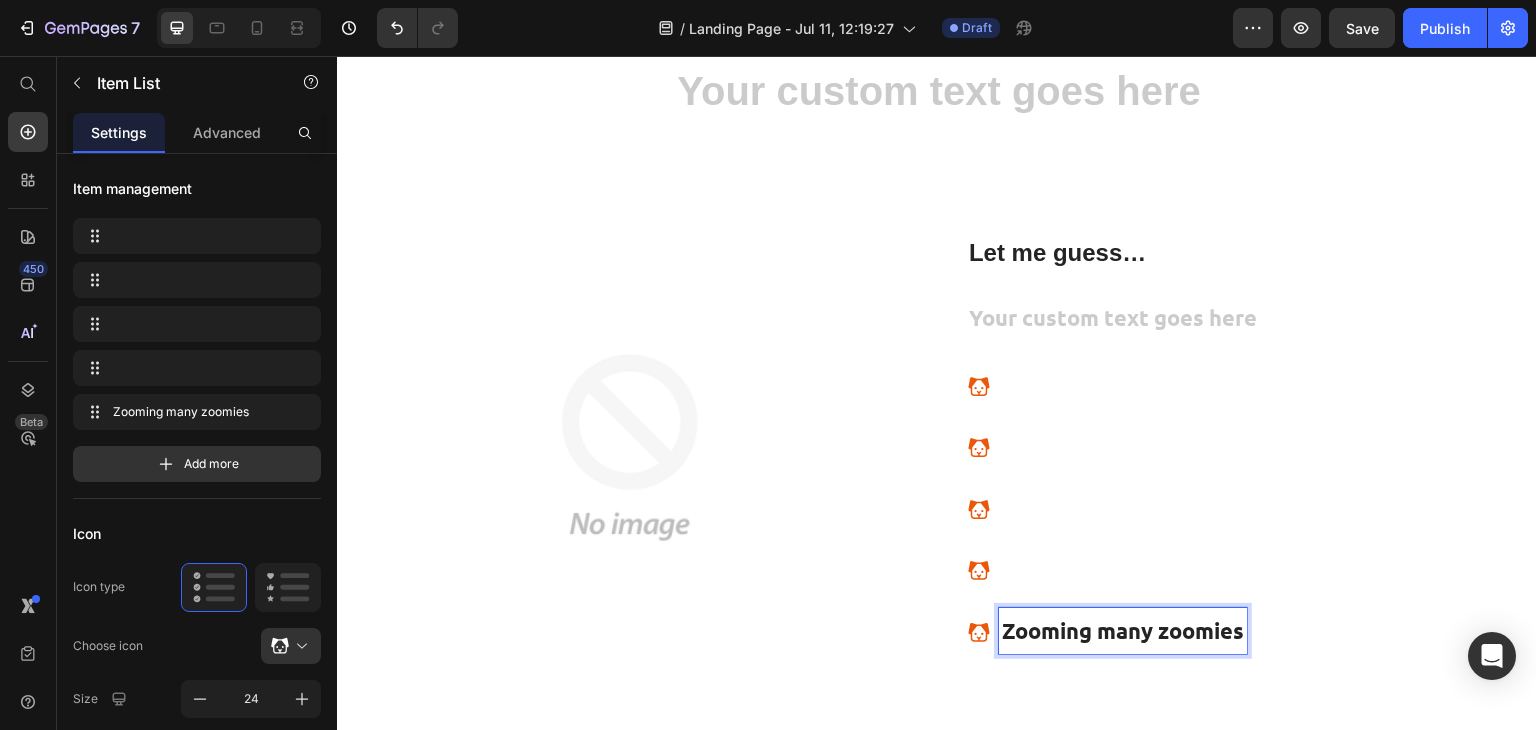 click on "Zooming many zoomies" at bounding box center (1123, 631) 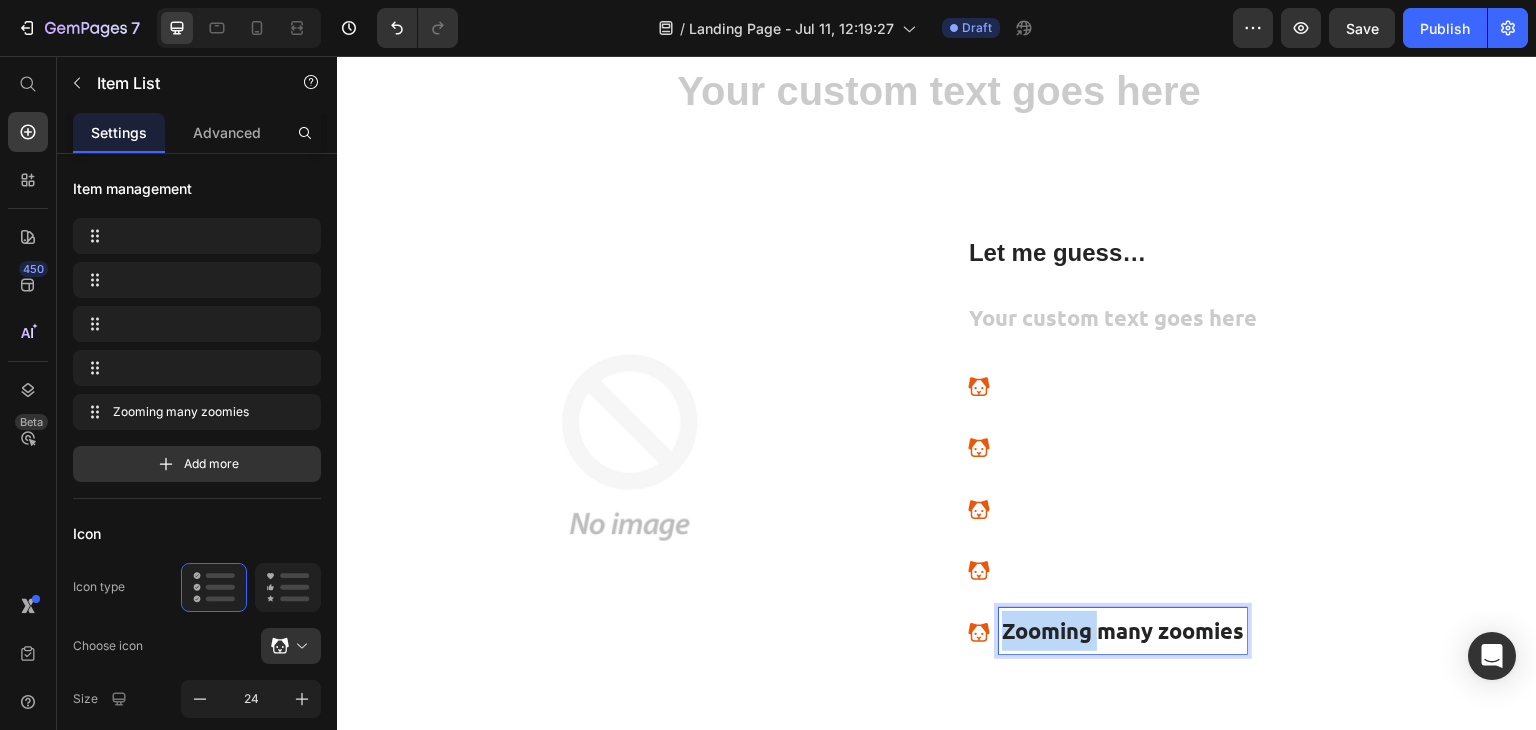 click on "Zooming many zoomies" at bounding box center [1123, 631] 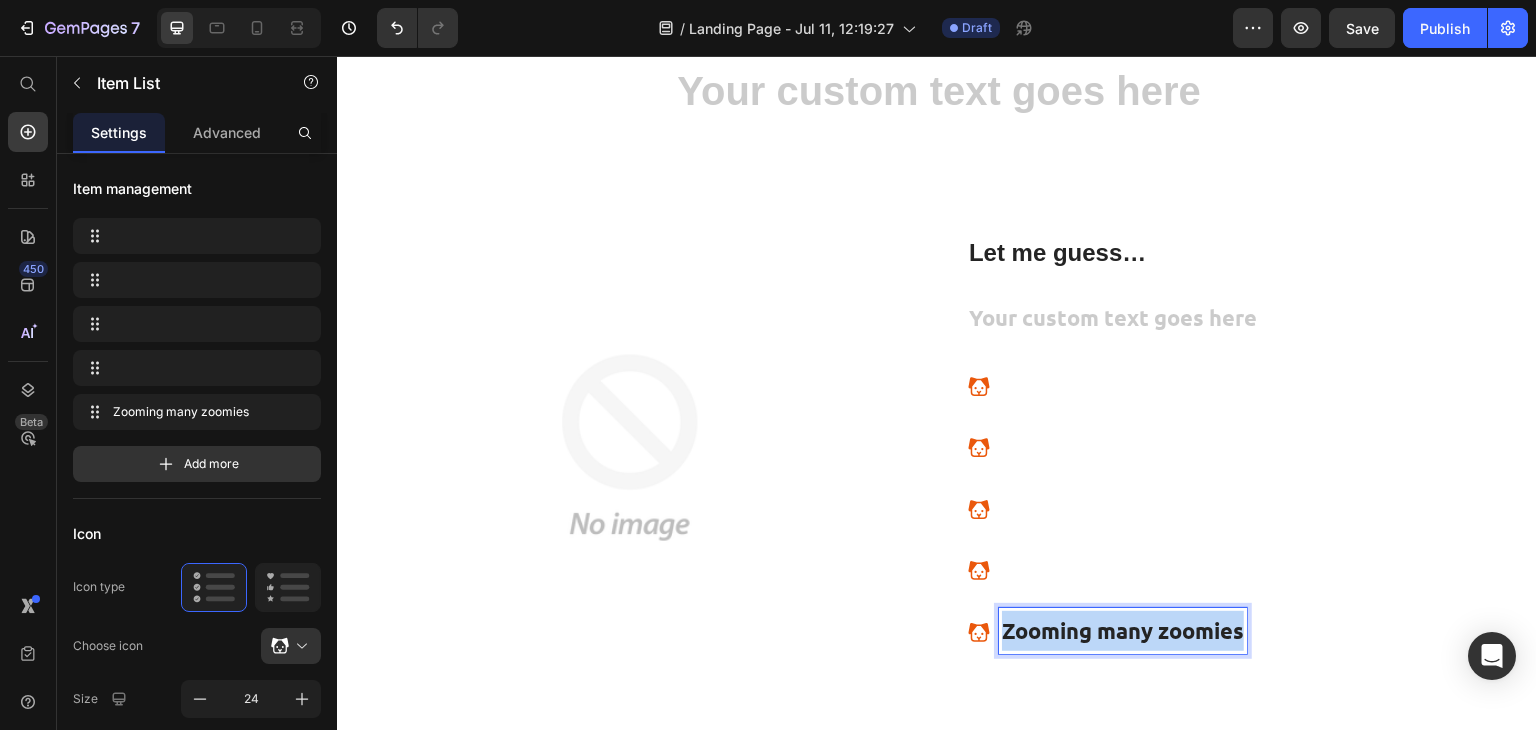 click on "Zooming many zoomies" at bounding box center [1244, 508] 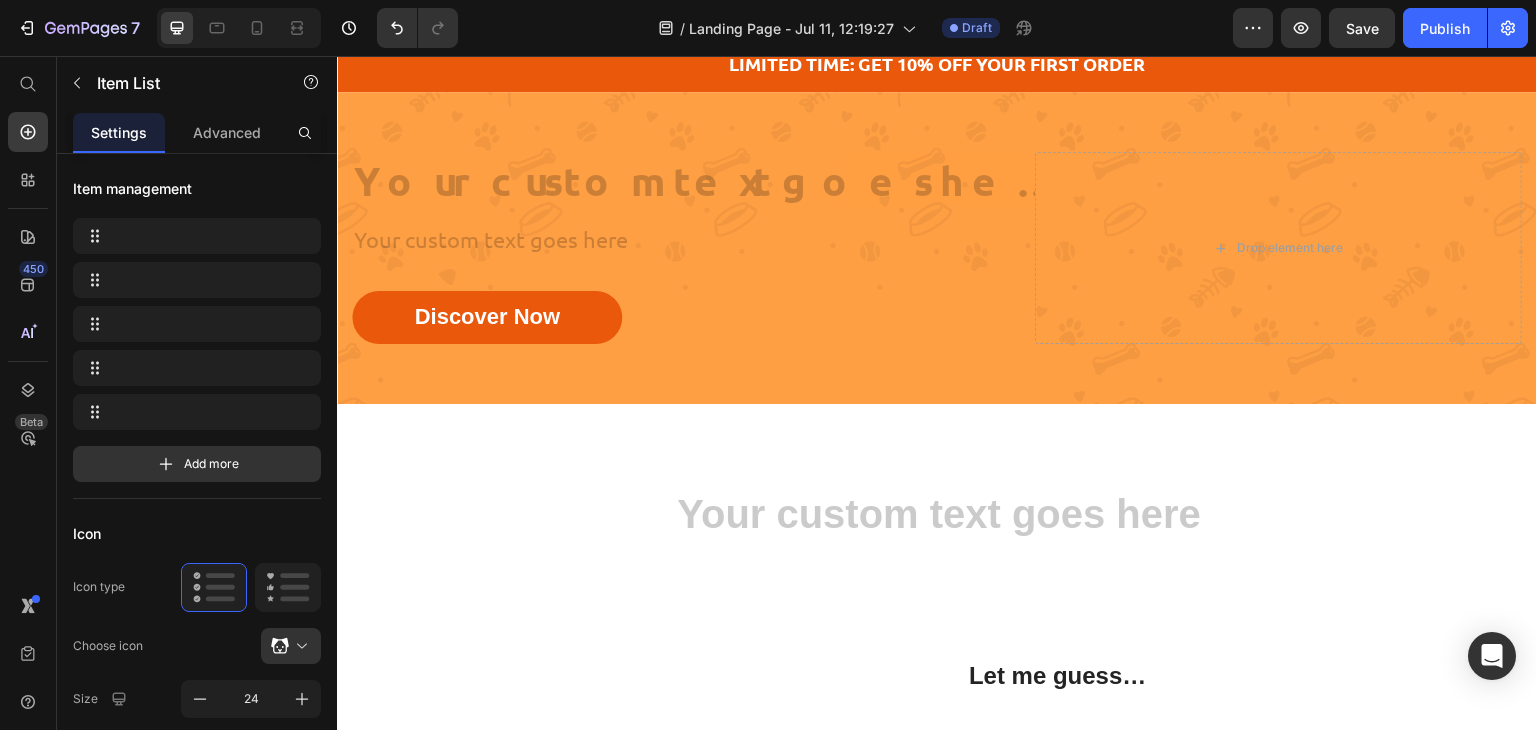 scroll, scrollTop: 0, scrollLeft: 0, axis: both 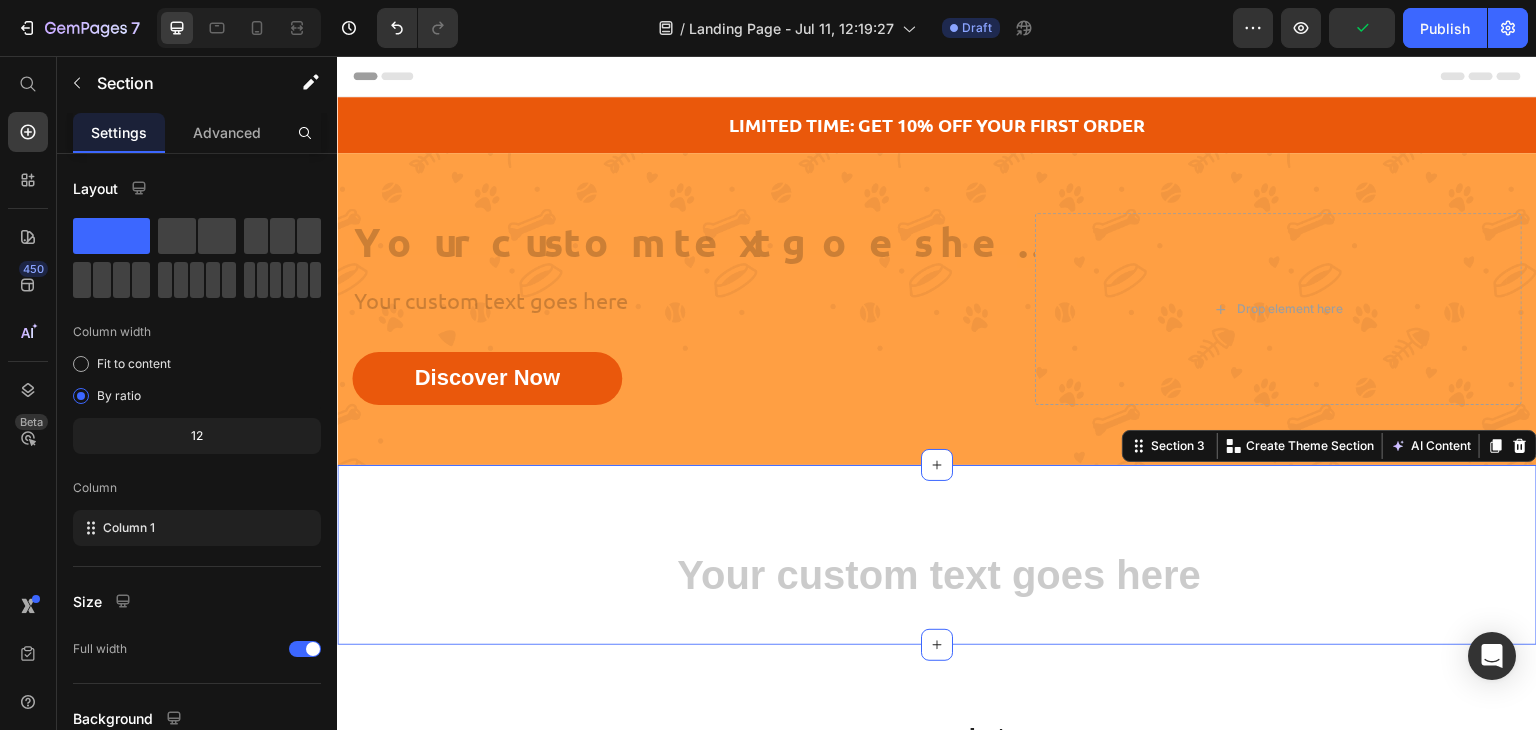 click on "Heading Row Section 3   You can create reusable sections Create Theme Section AI Content Write with GemAI What would you like to describe here? Tone and Voice Persuasive Product Whisker Rush Mouse Toy For Cat Show more Generate" at bounding box center (937, 555) 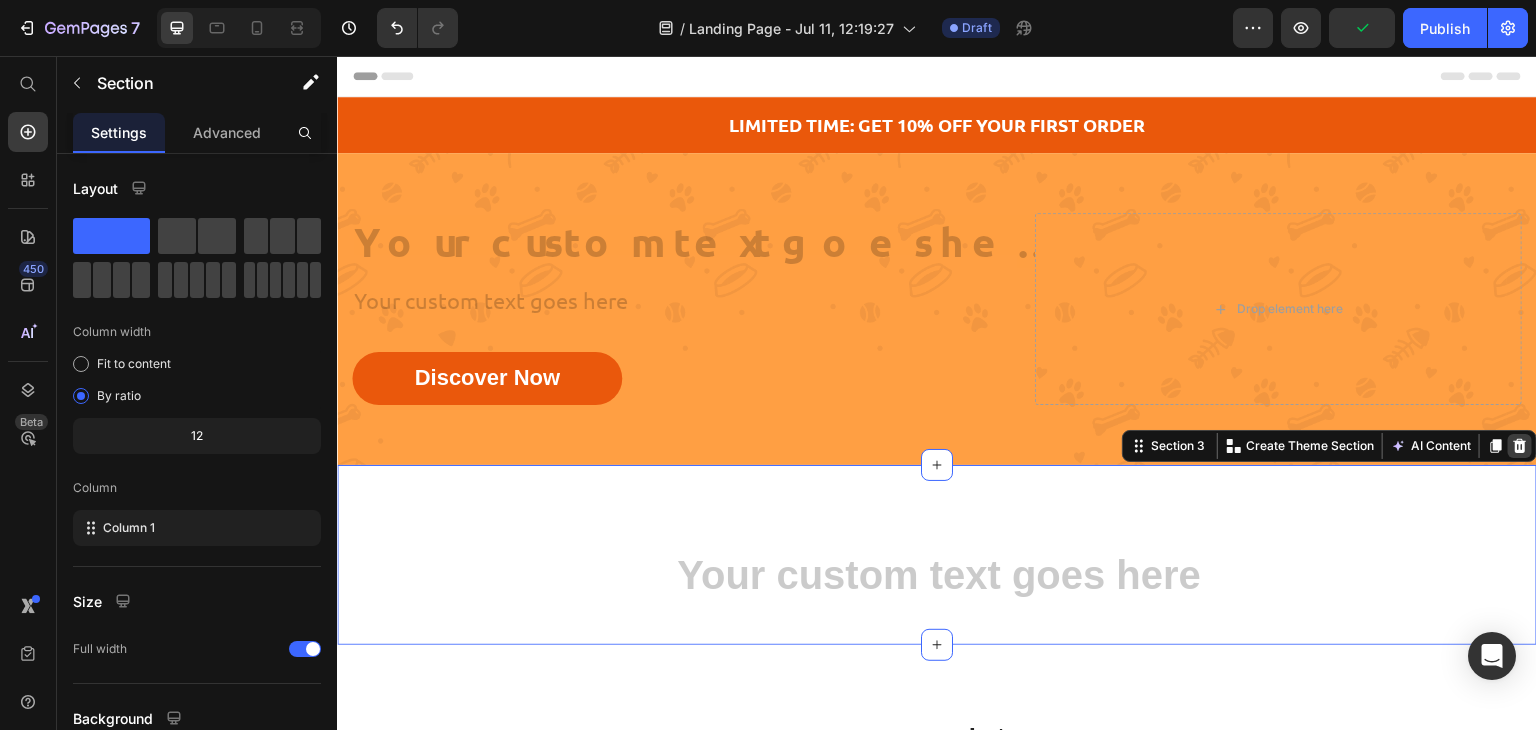 click 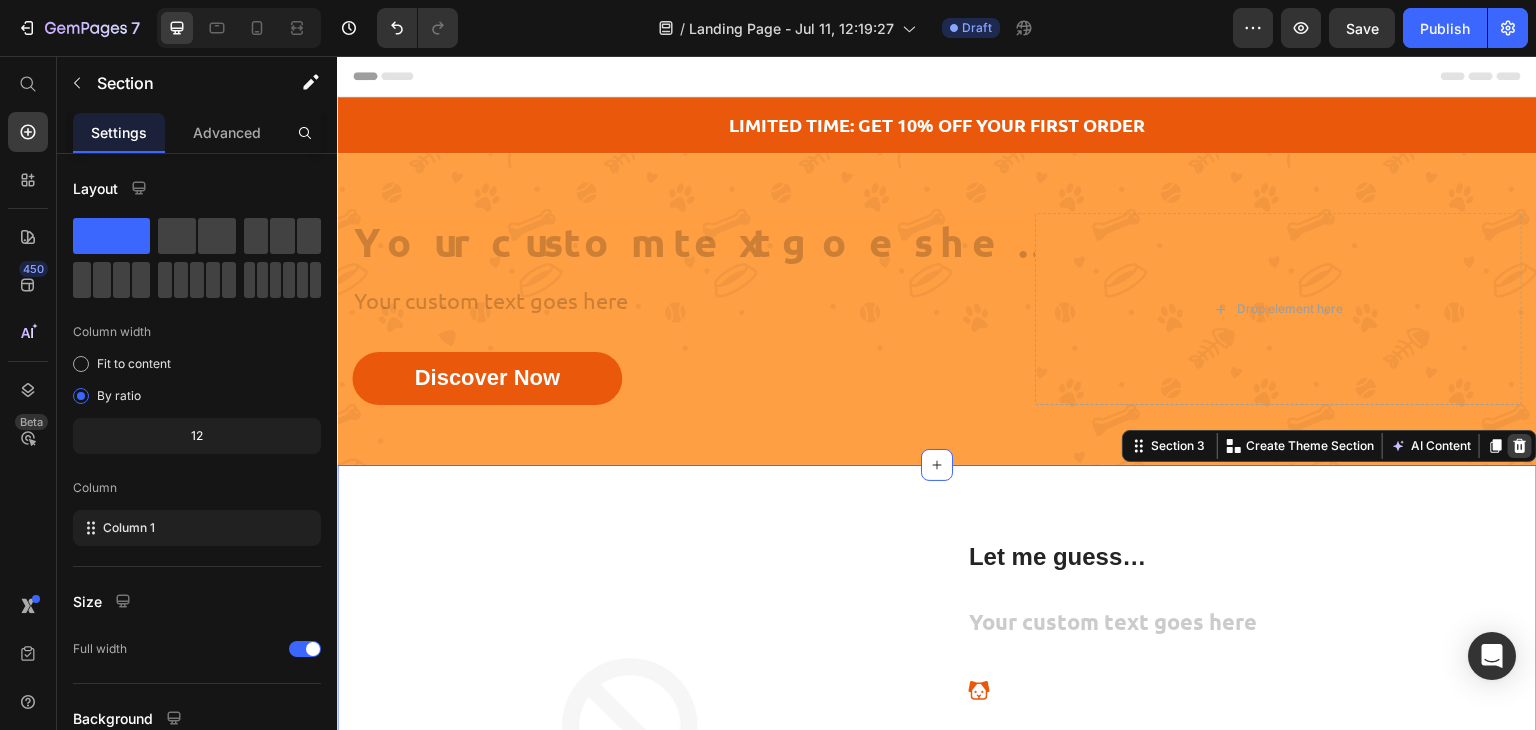 click 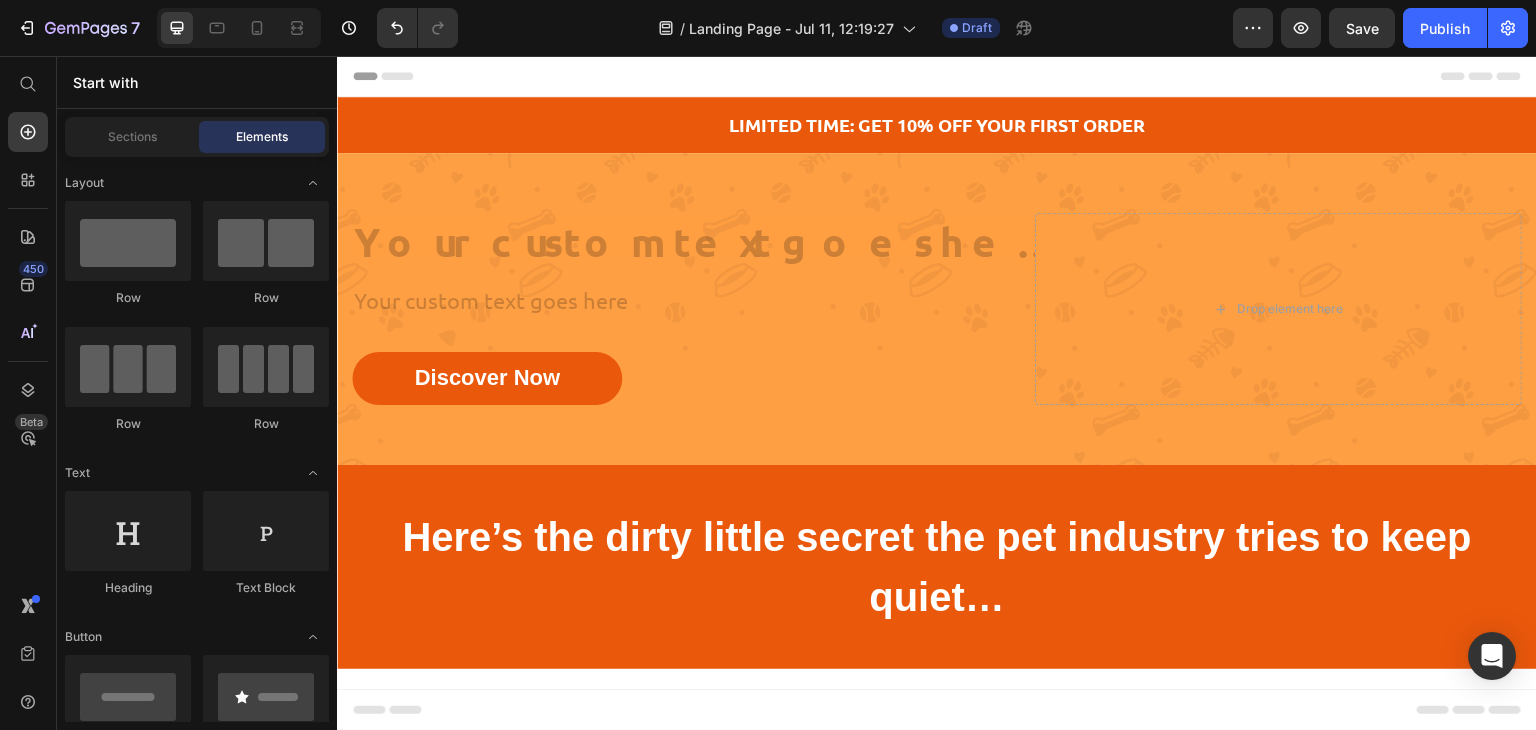scroll, scrollTop: 184, scrollLeft: 0, axis: vertical 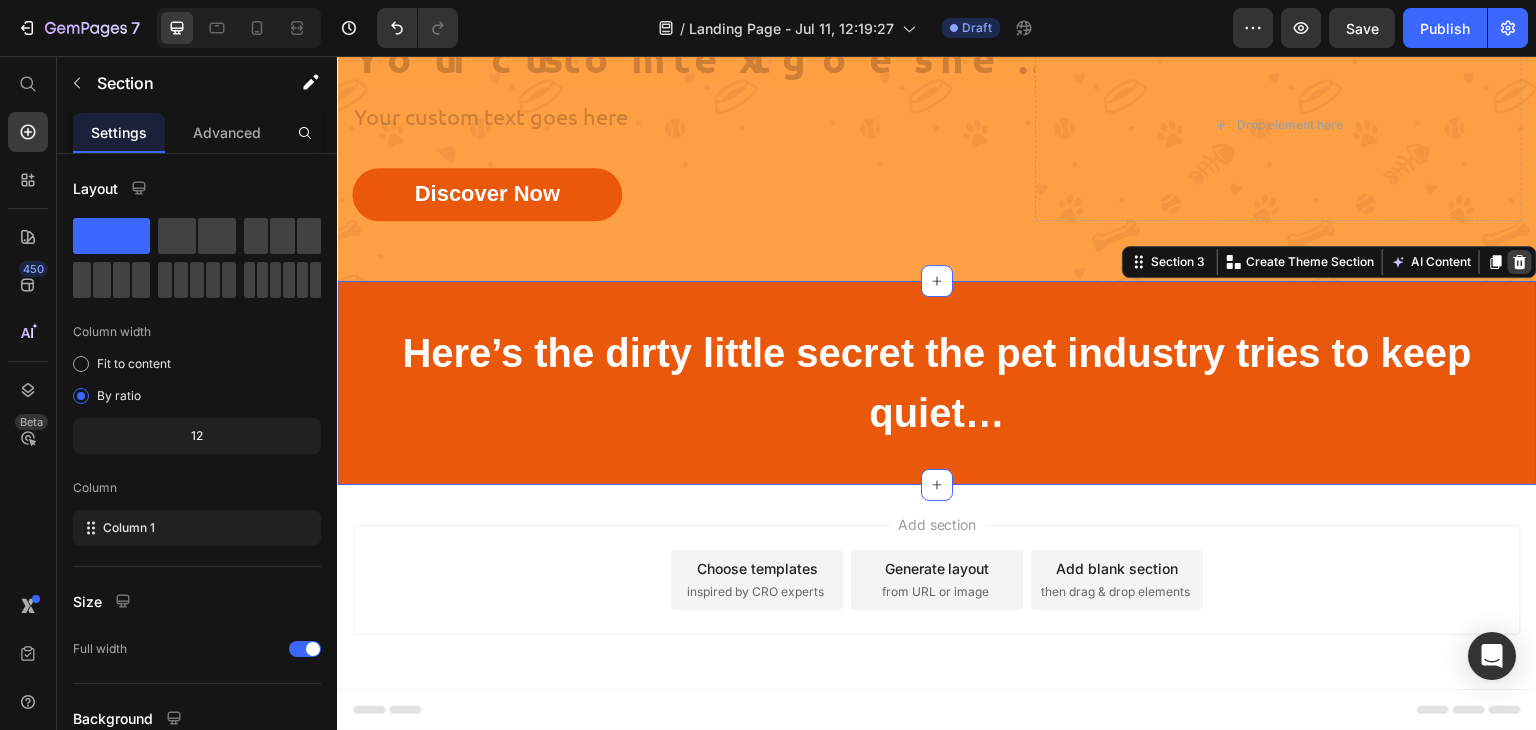 click 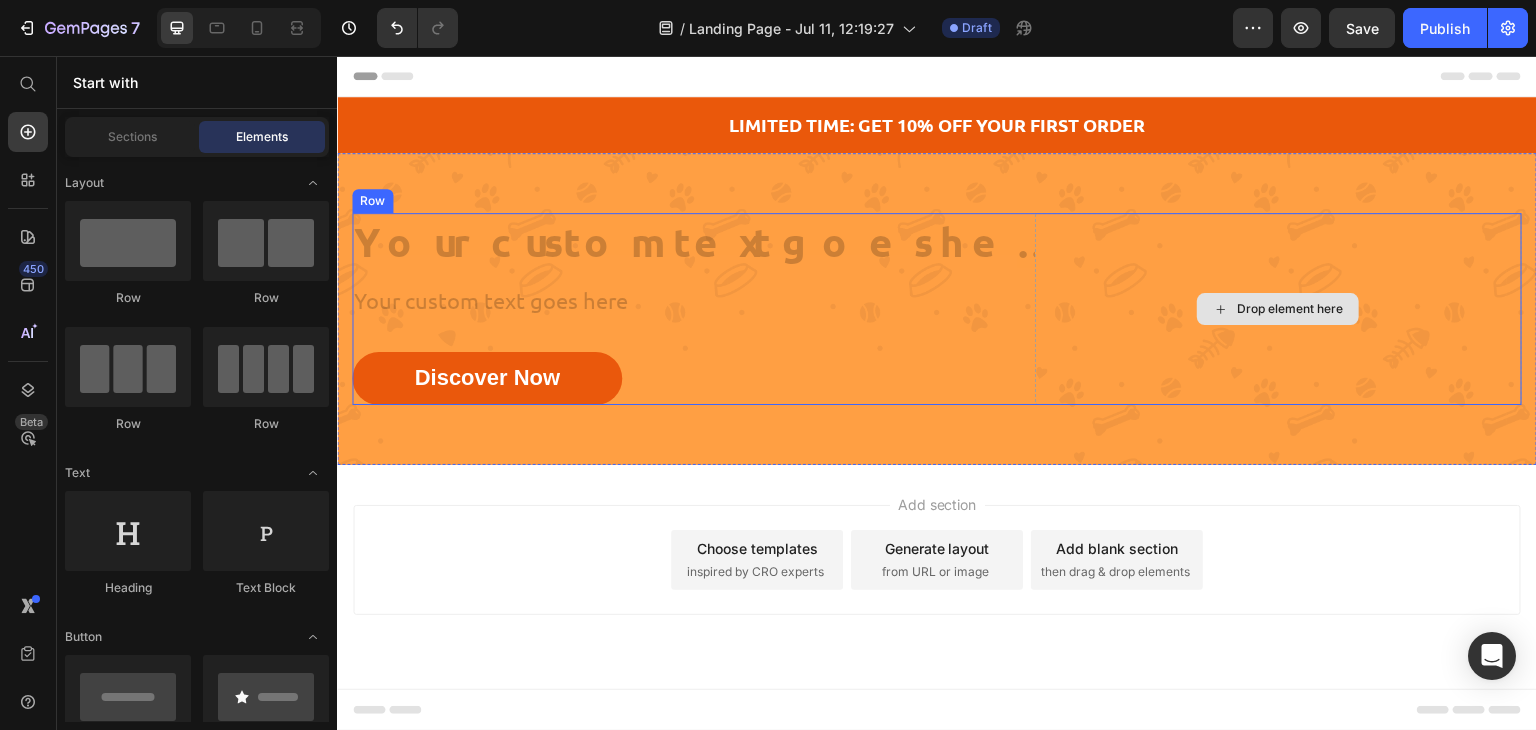 scroll, scrollTop: 0, scrollLeft: 0, axis: both 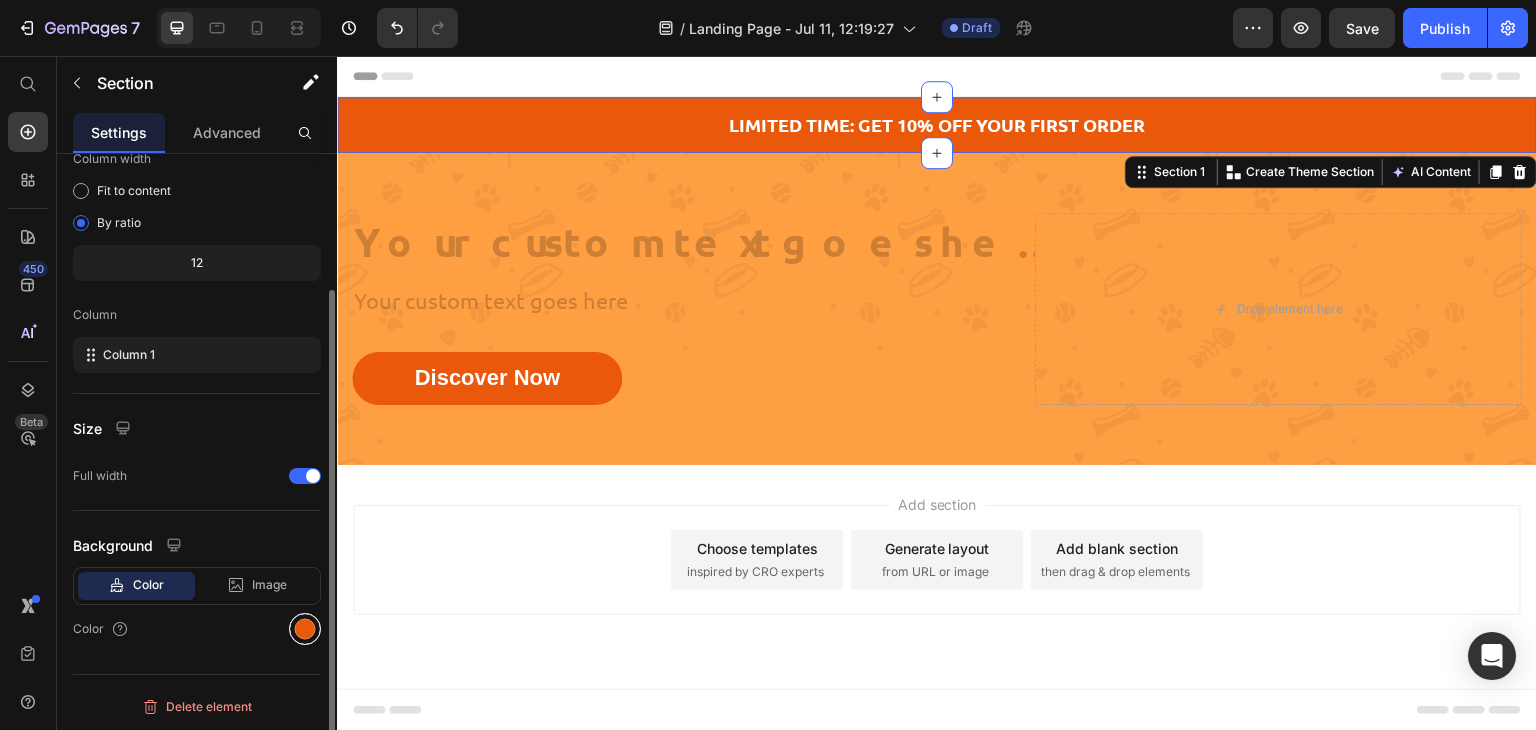 click at bounding box center (305, 629) 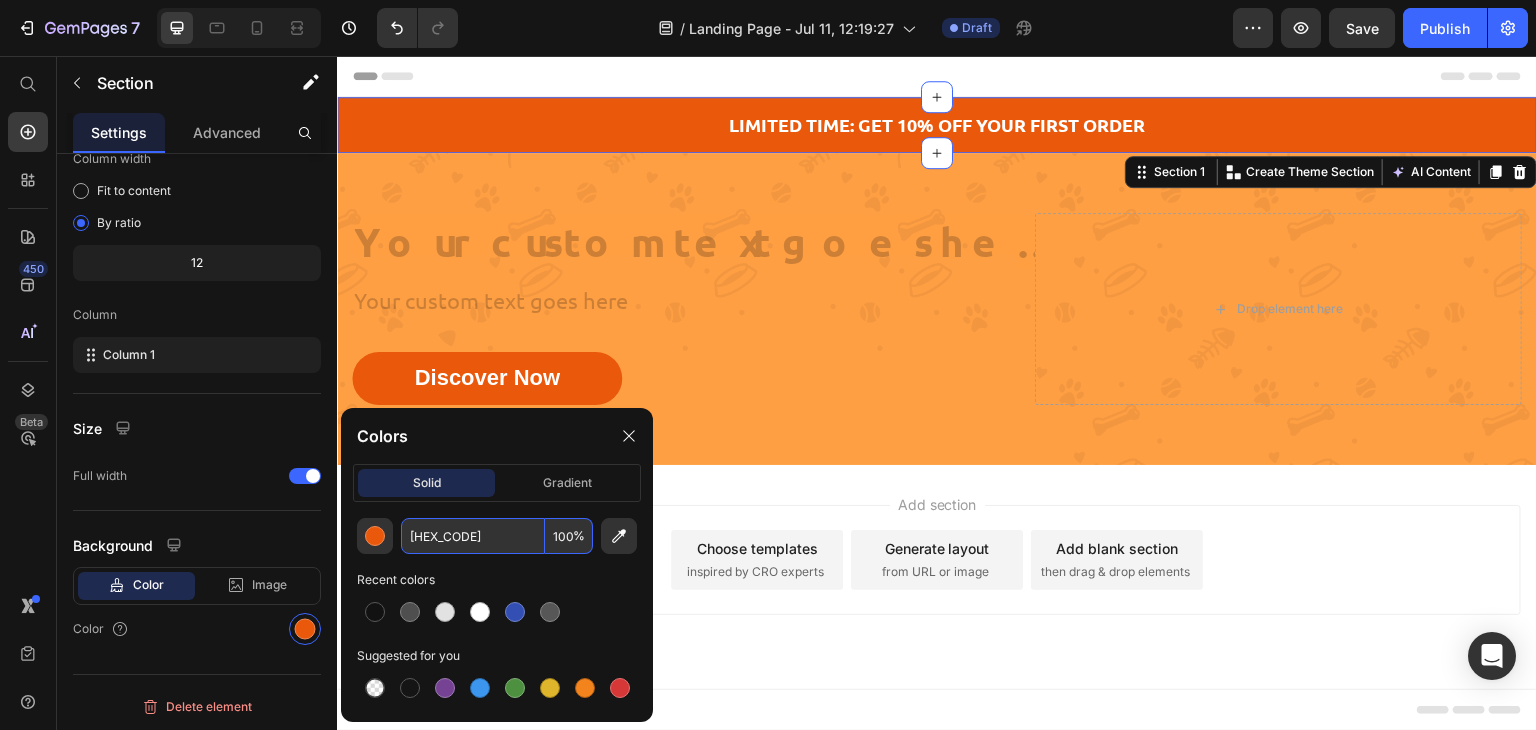 click on "EA580B" at bounding box center [473, 536] 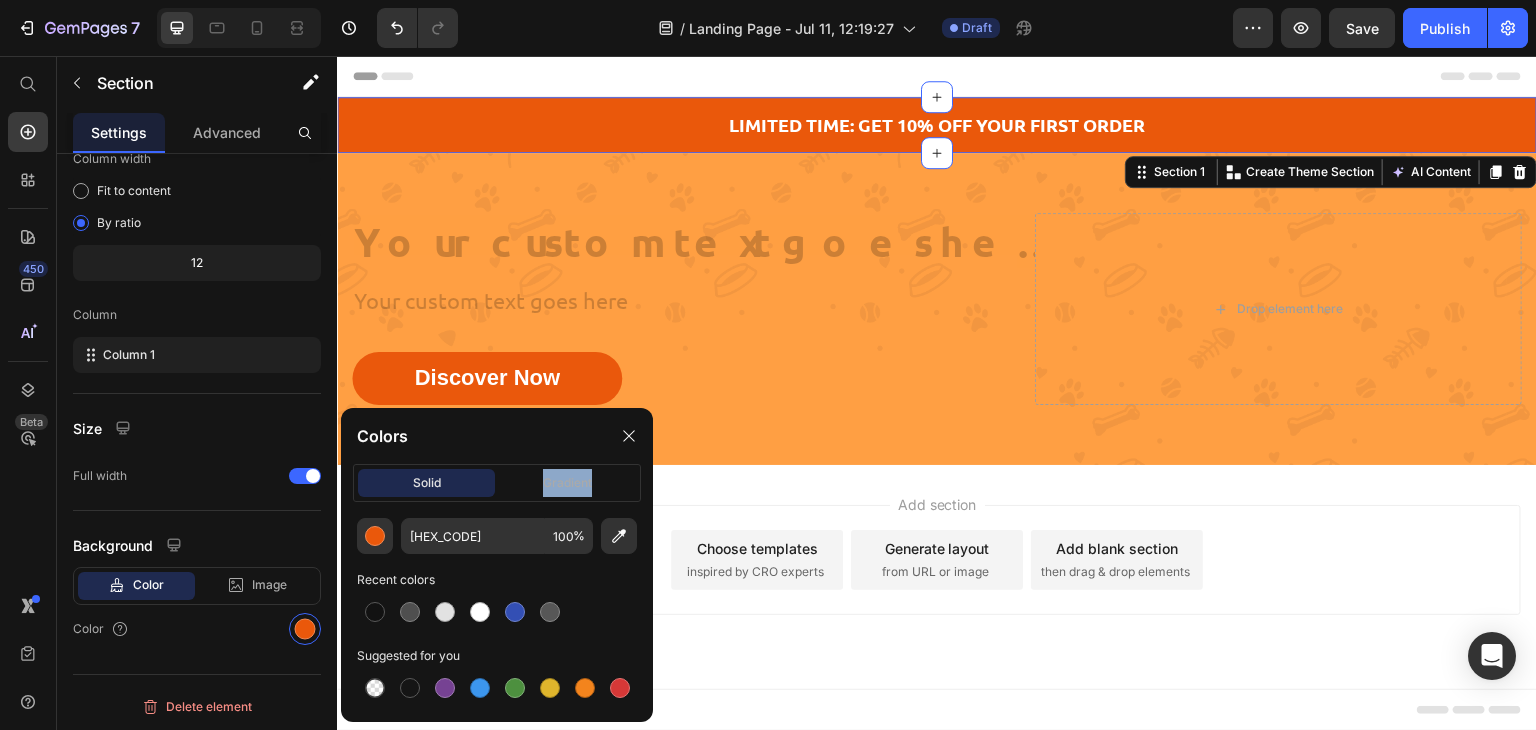click on "Colors solid gradient EA580B 100 % Recent colors Suggested for you" 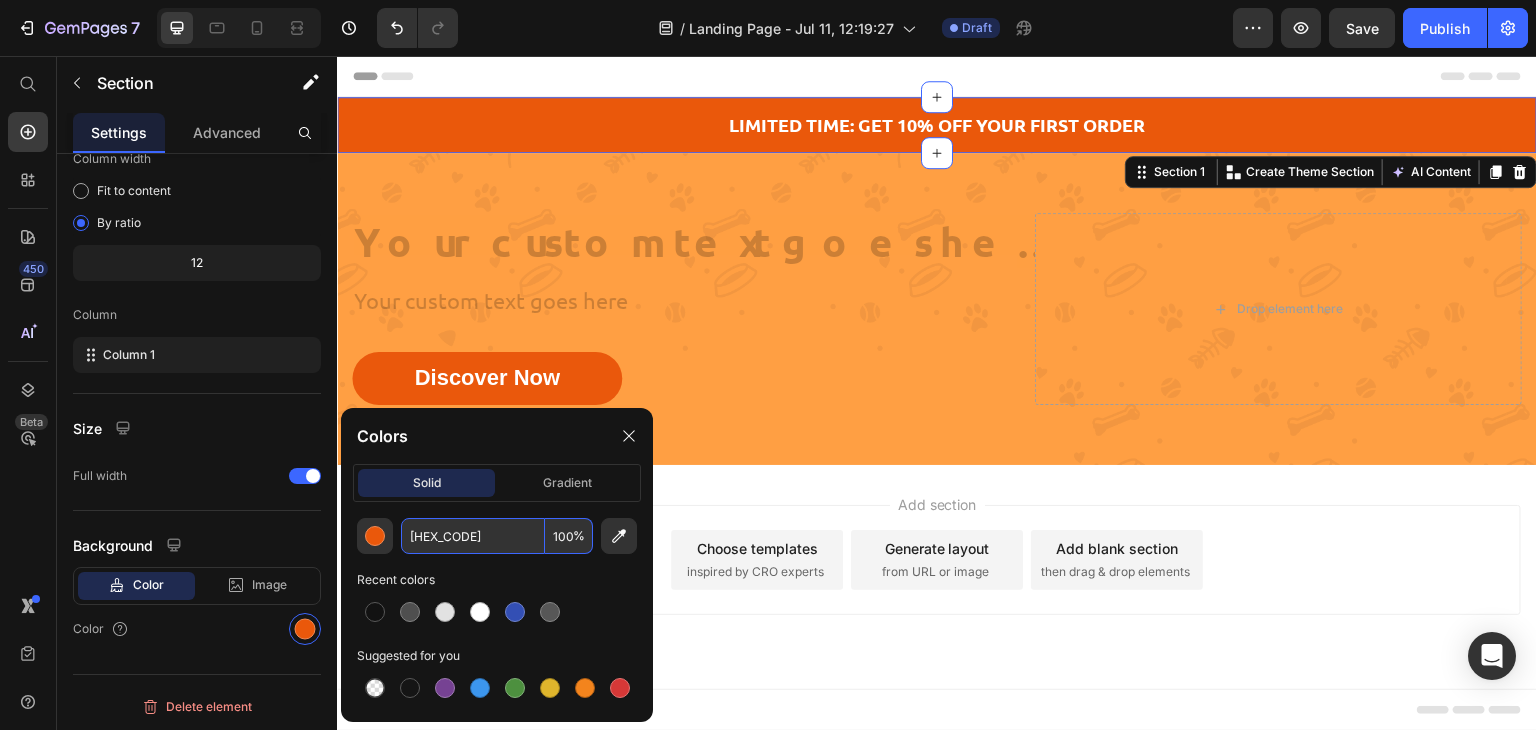 click on "EA580B" at bounding box center [473, 536] 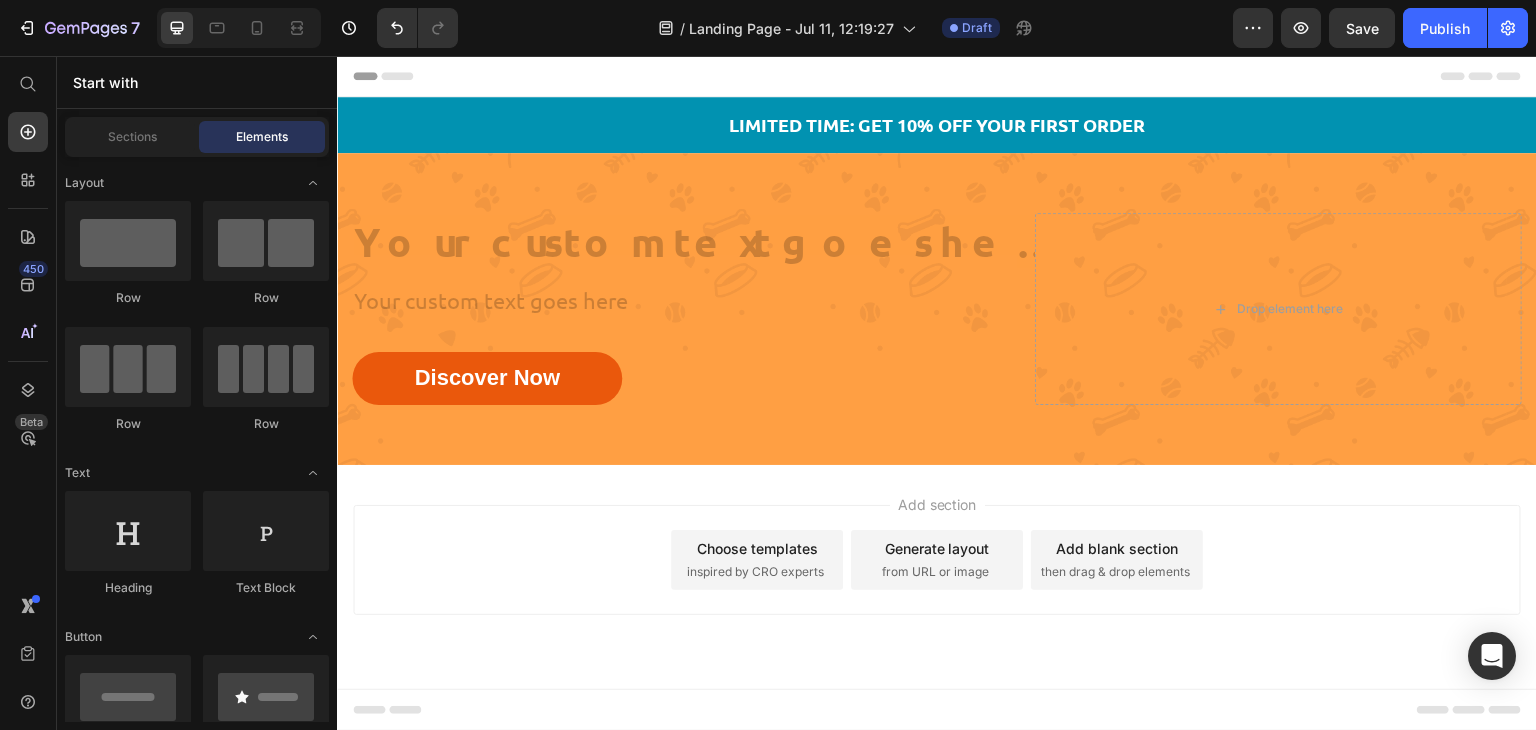click on "Add section Choose templates inspired by CRO experts Generate layout from URL or image Add blank section then drag & drop elements" at bounding box center (937, 560) 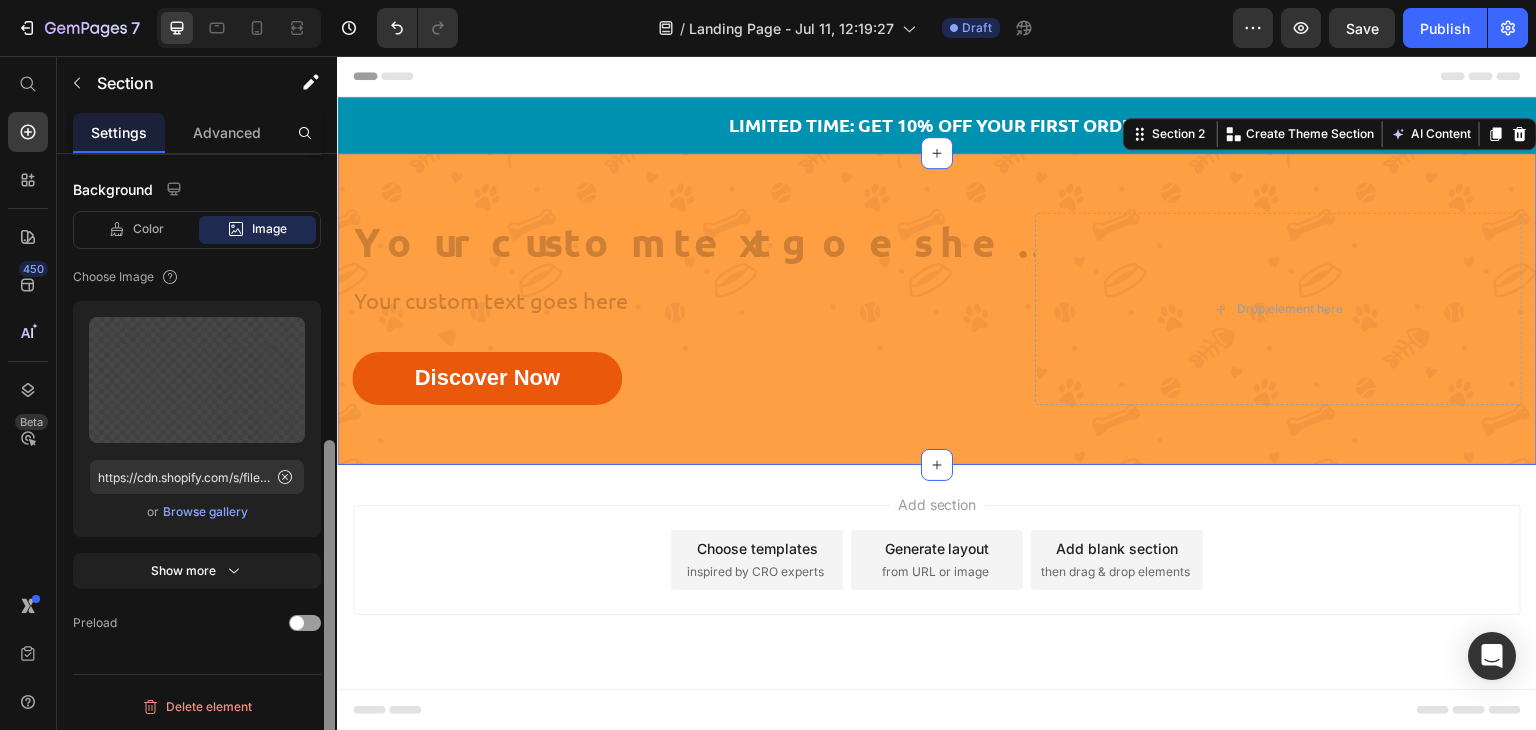 scroll, scrollTop: 528, scrollLeft: 0, axis: vertical 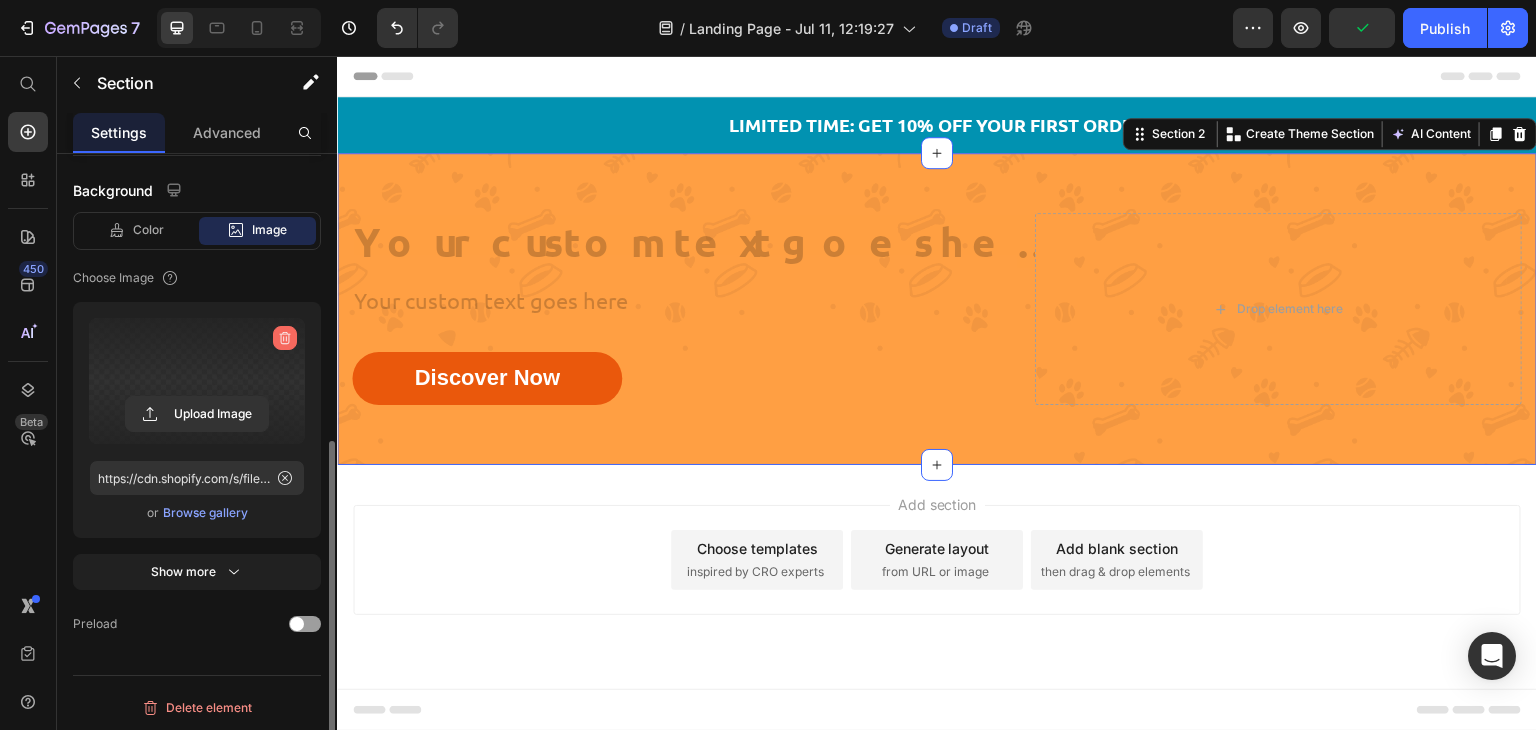 click 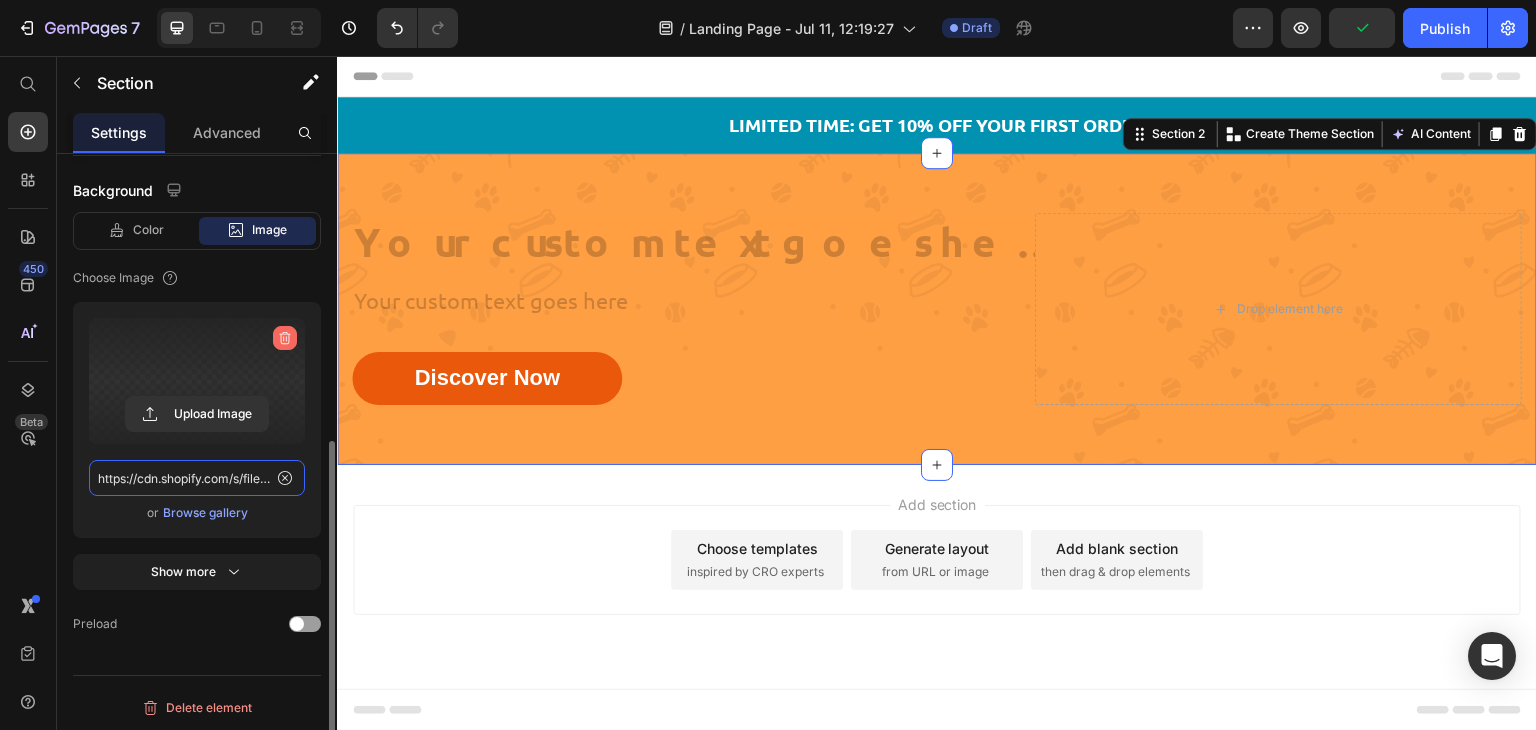 type 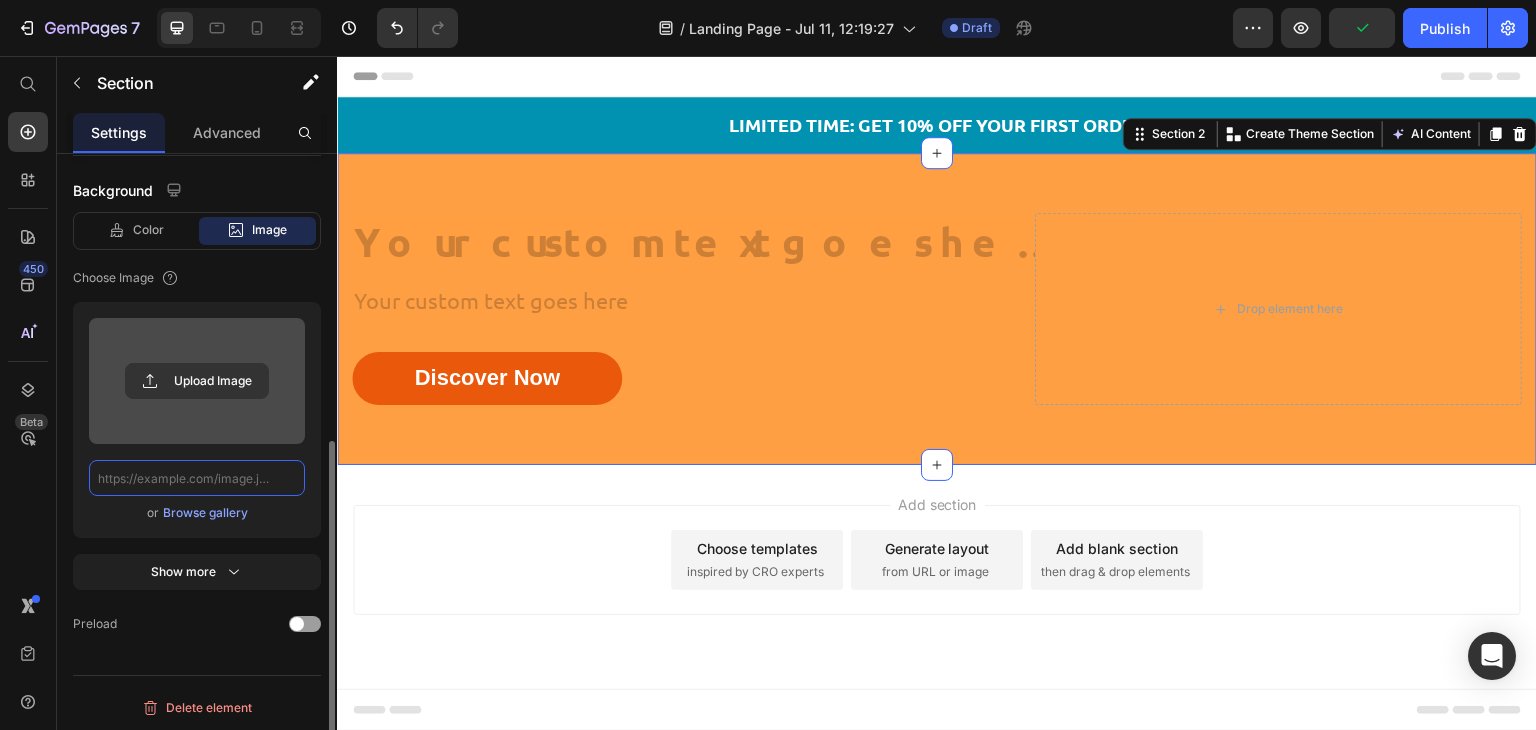 scroll, scrollTop: 0, scrollLeft: 0, axis: both 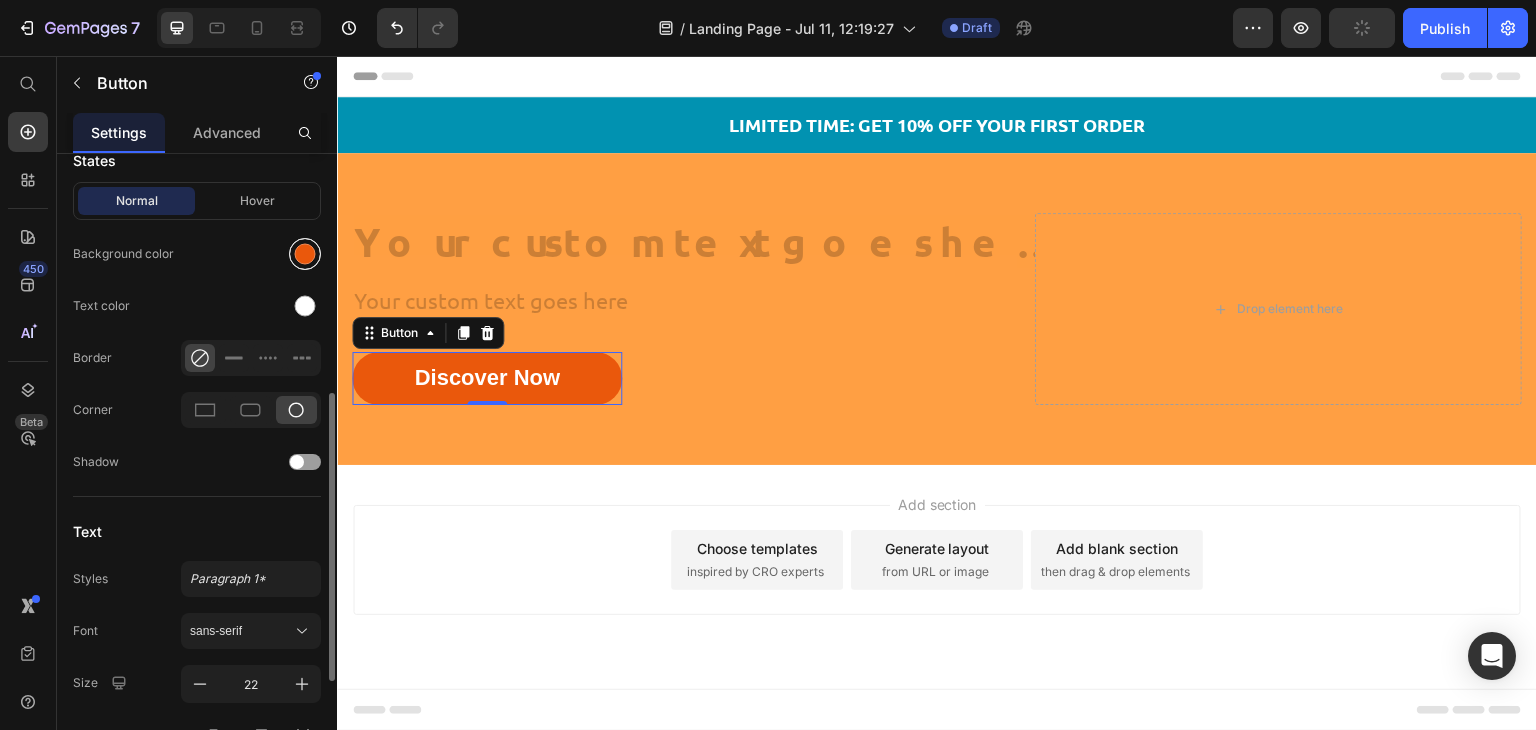 click at bounding box center (305, 254) 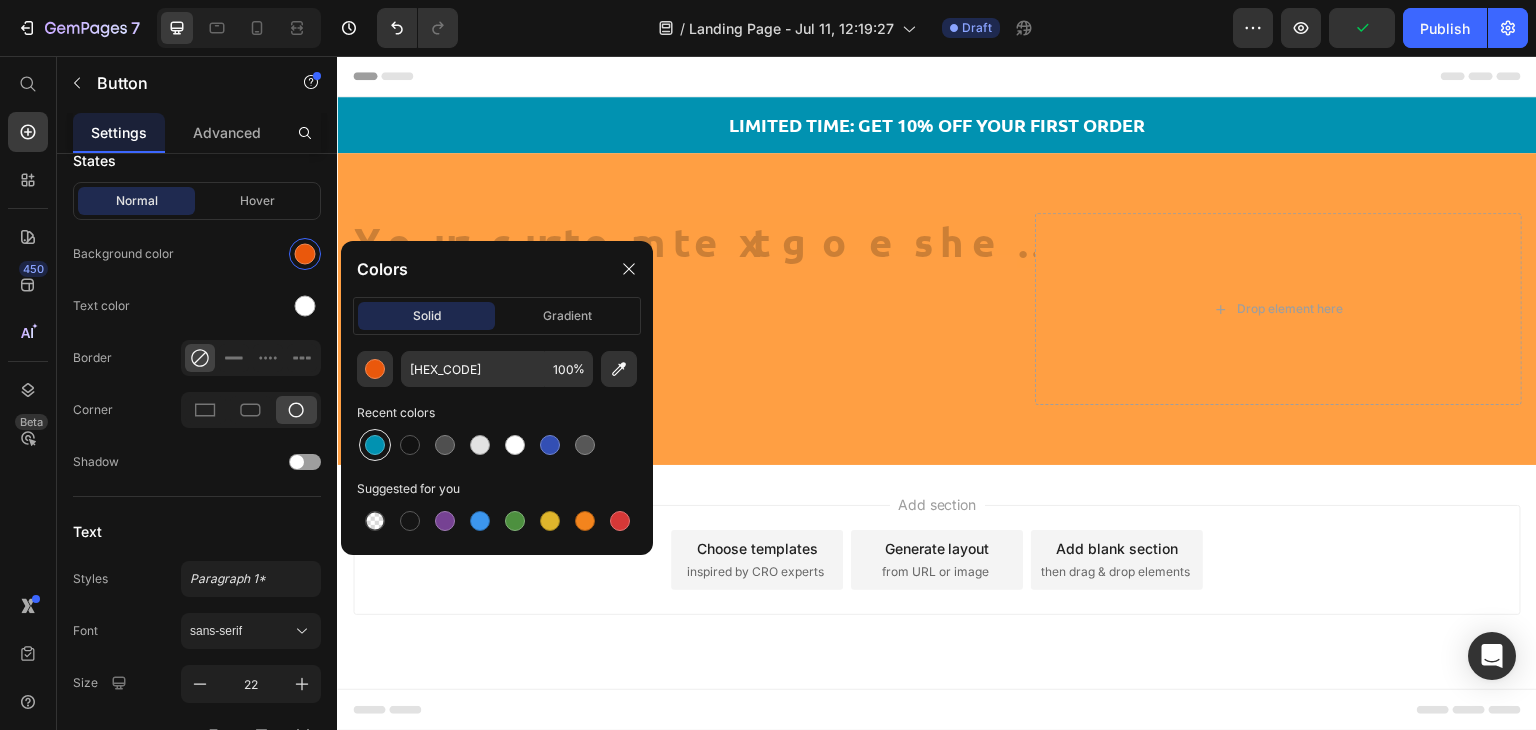click at bounding box center (375, 445) 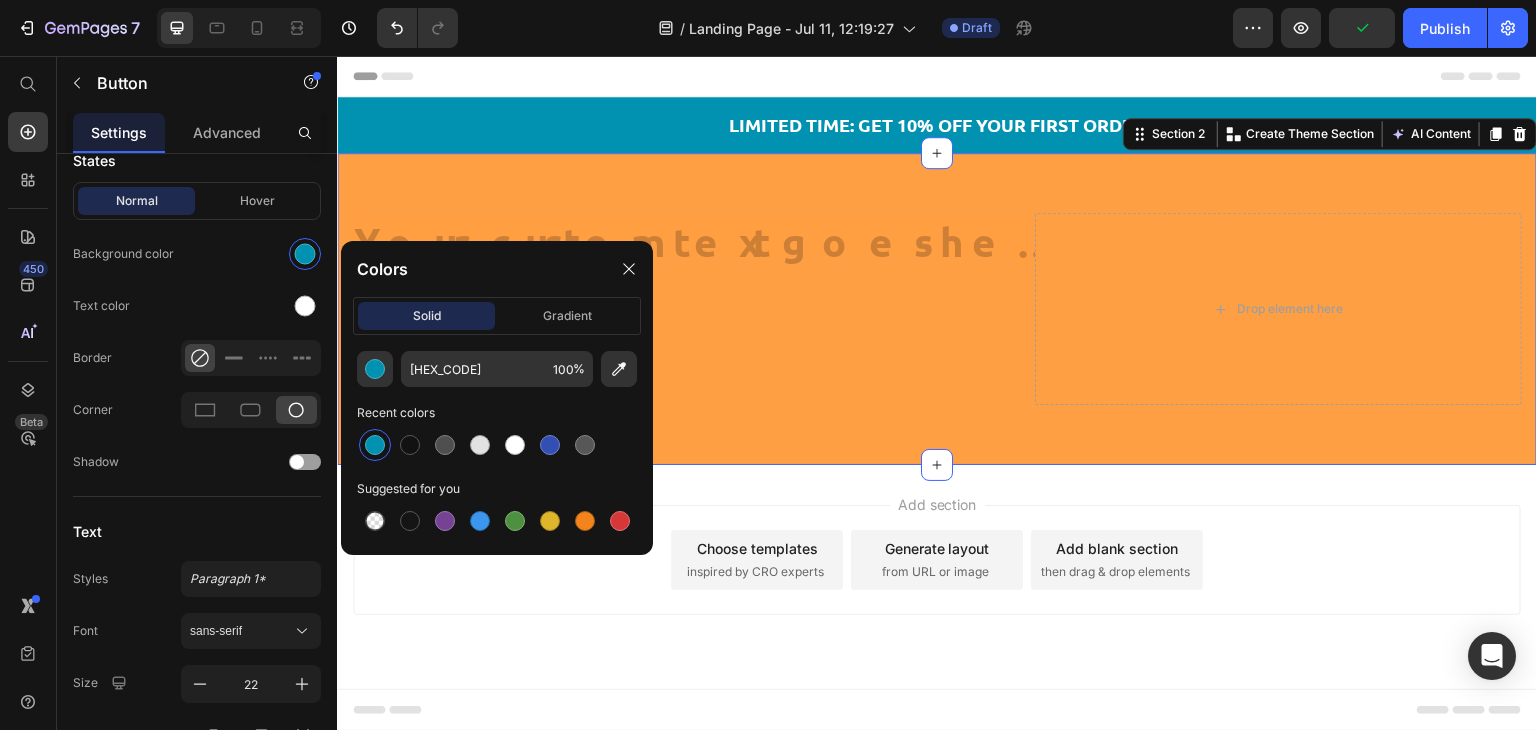 scroll, scrollTop: 0, scrollLeft: 0, axis: both 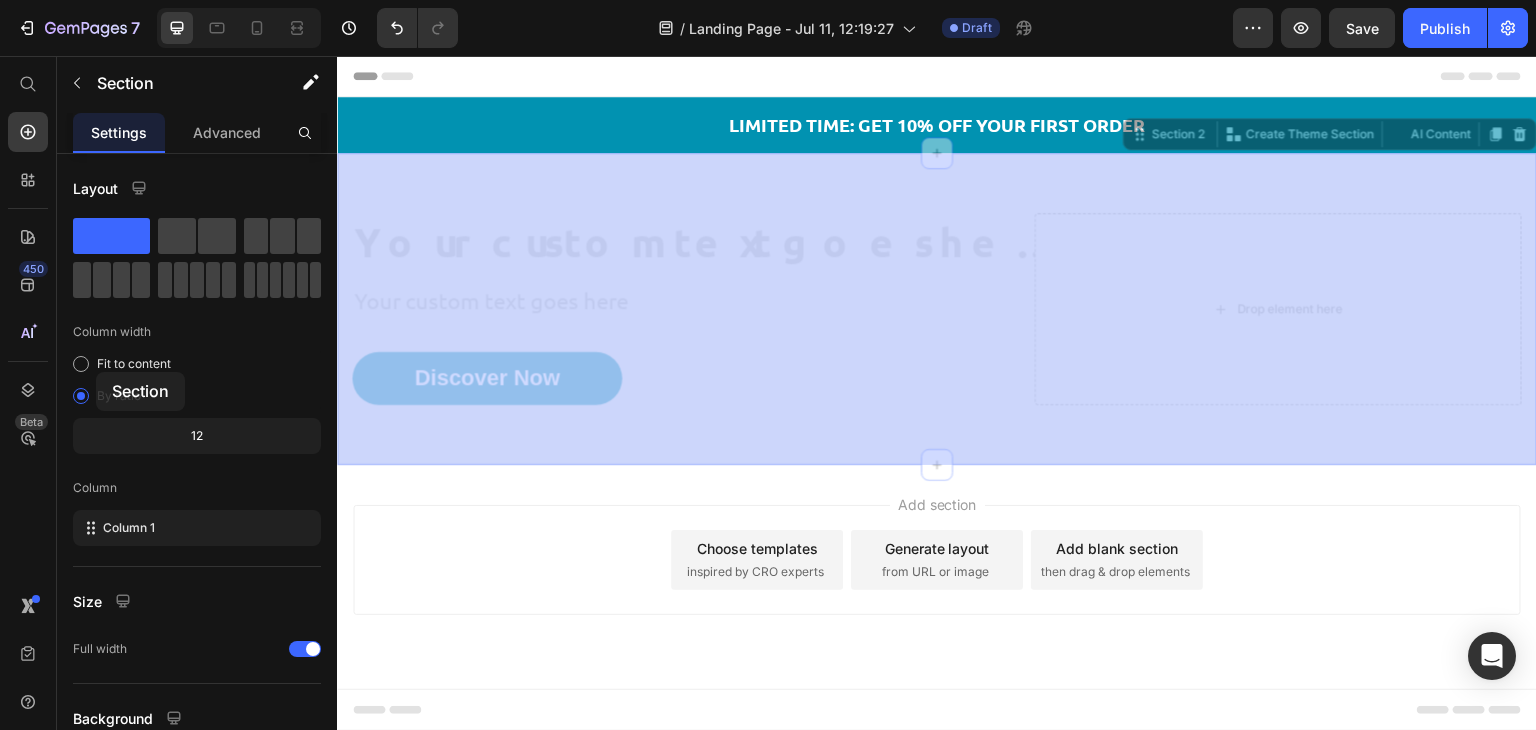 drag, startPoint x: 614, startPoint y: 451, endPoint x: 511, endPoint y: 317, distance: 169.01184 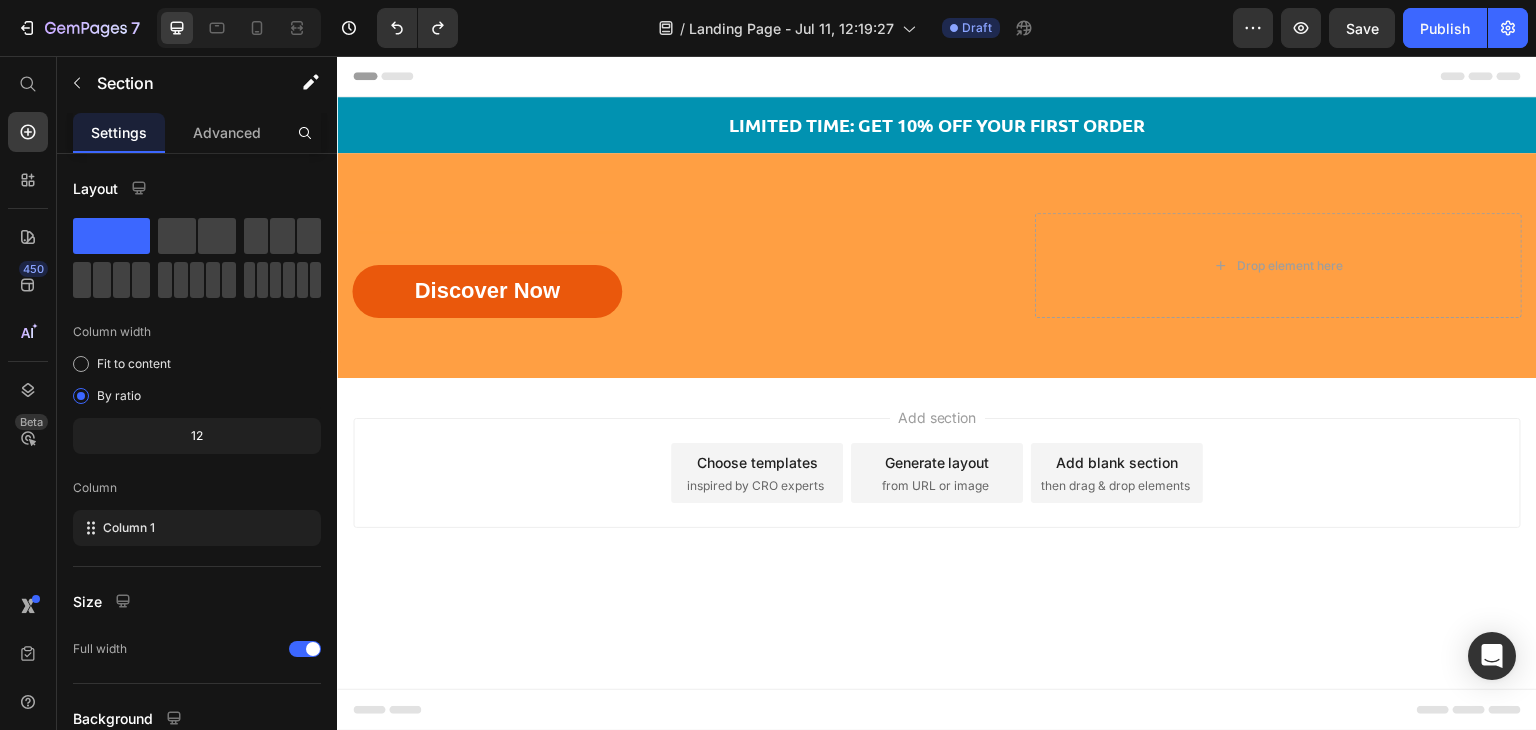type on "https://cdn.shopify.com/s/files/1/0597/2335/0068/files/gempages_560636866219476053-0cef0eaf-5a41-45b6-ae57-d30ab24620be.png" 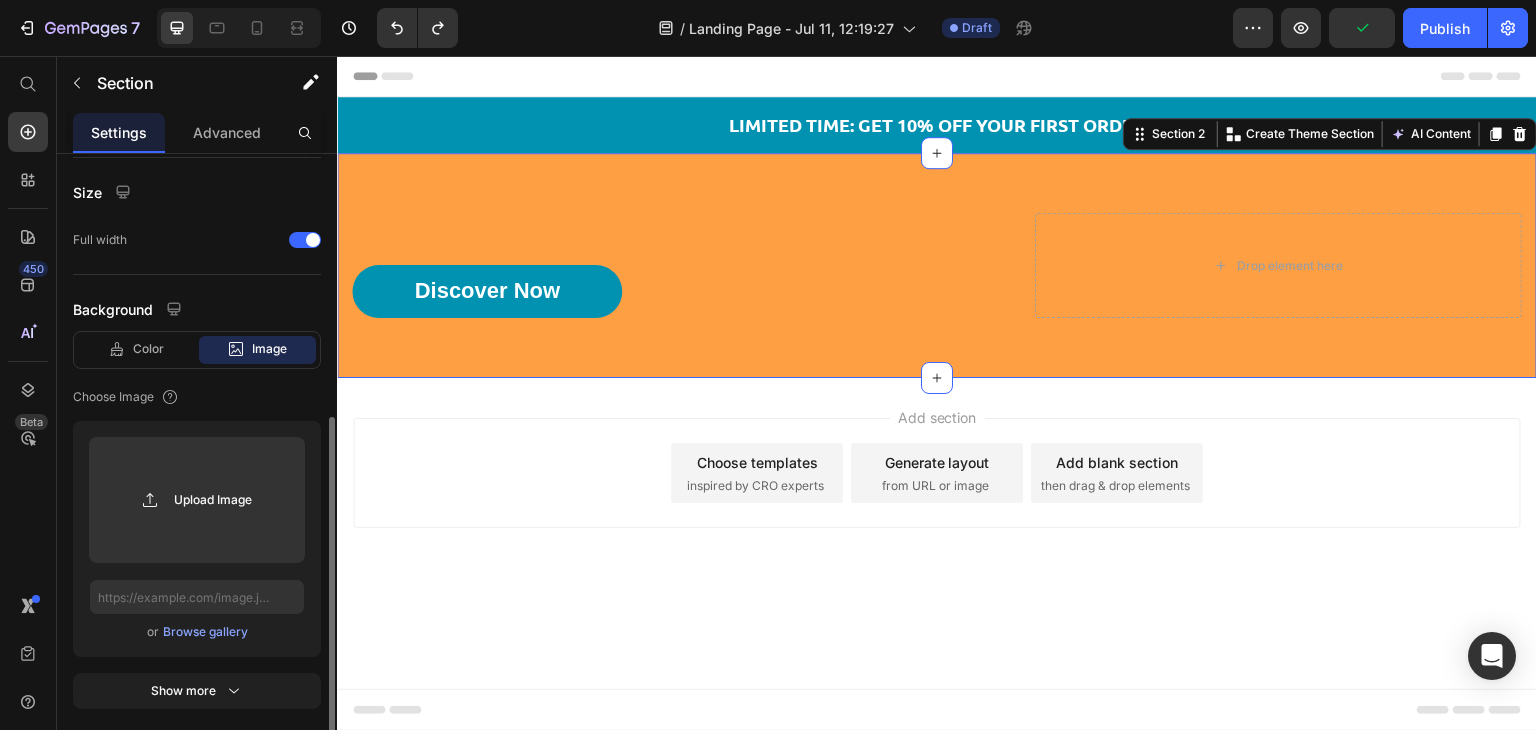 scroll, scrollTop: 443, scrollLeft: 0, axis: vertical 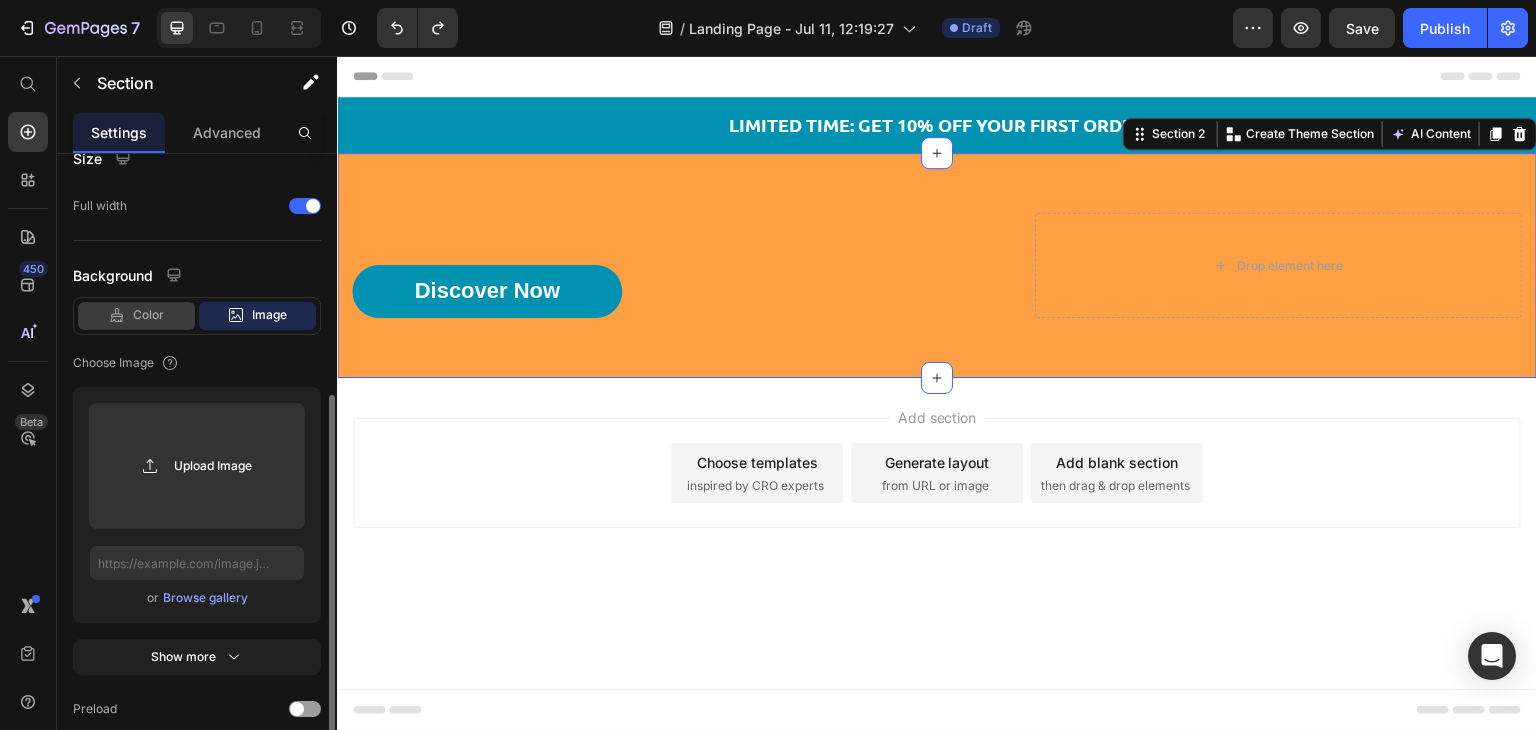 click on "Color" 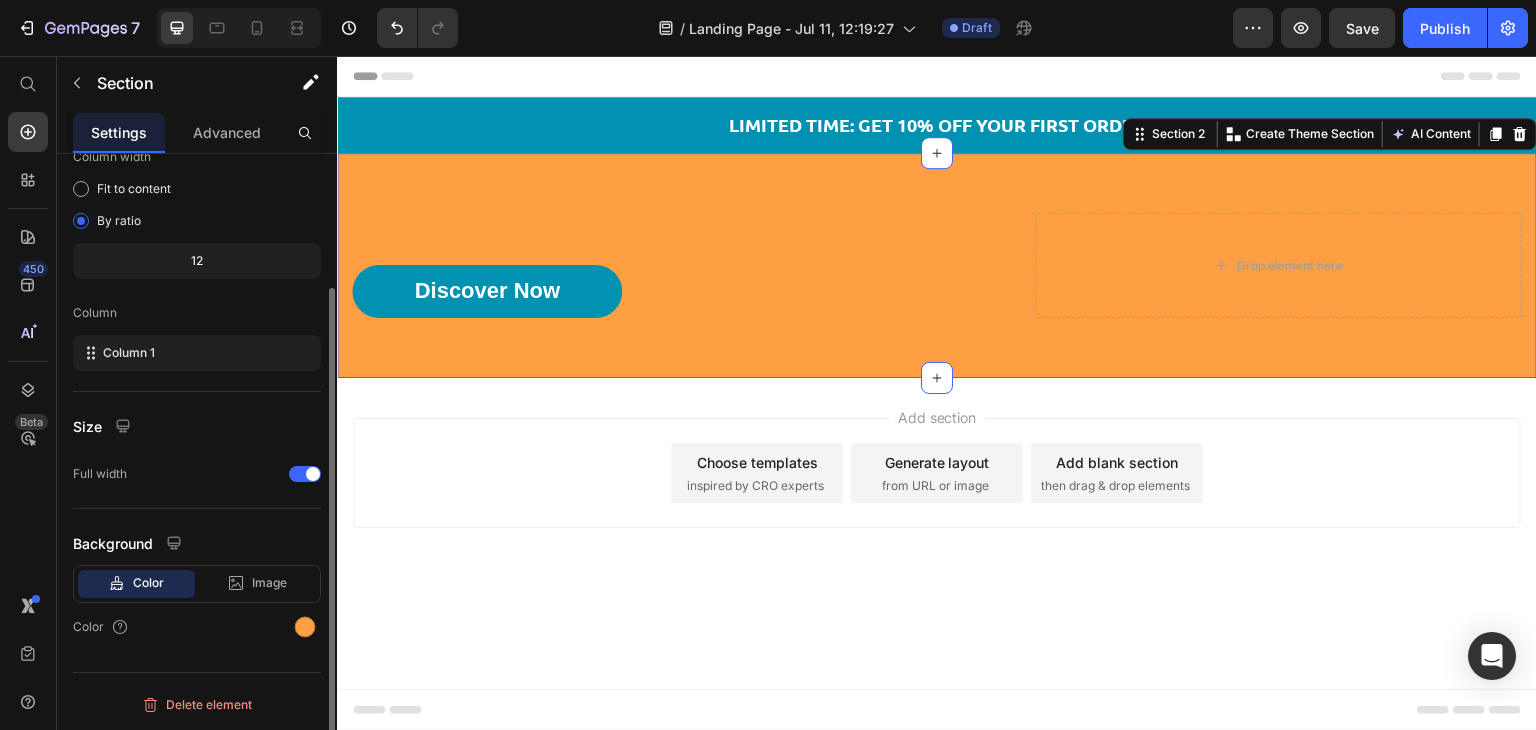 scroll, scrollTop: 173, scrollLeft: 0, axis: vertical 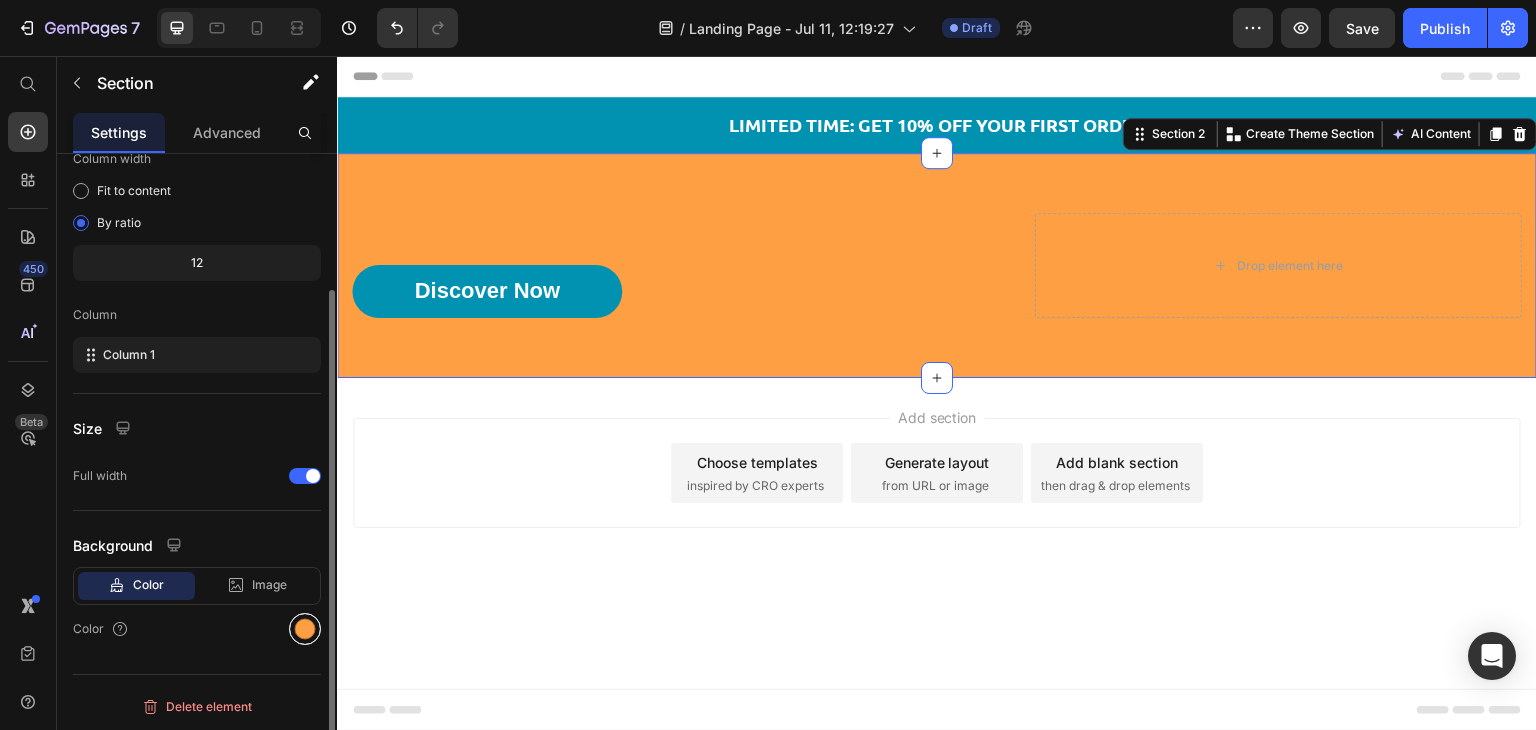 click at bounding box center (305, 629) 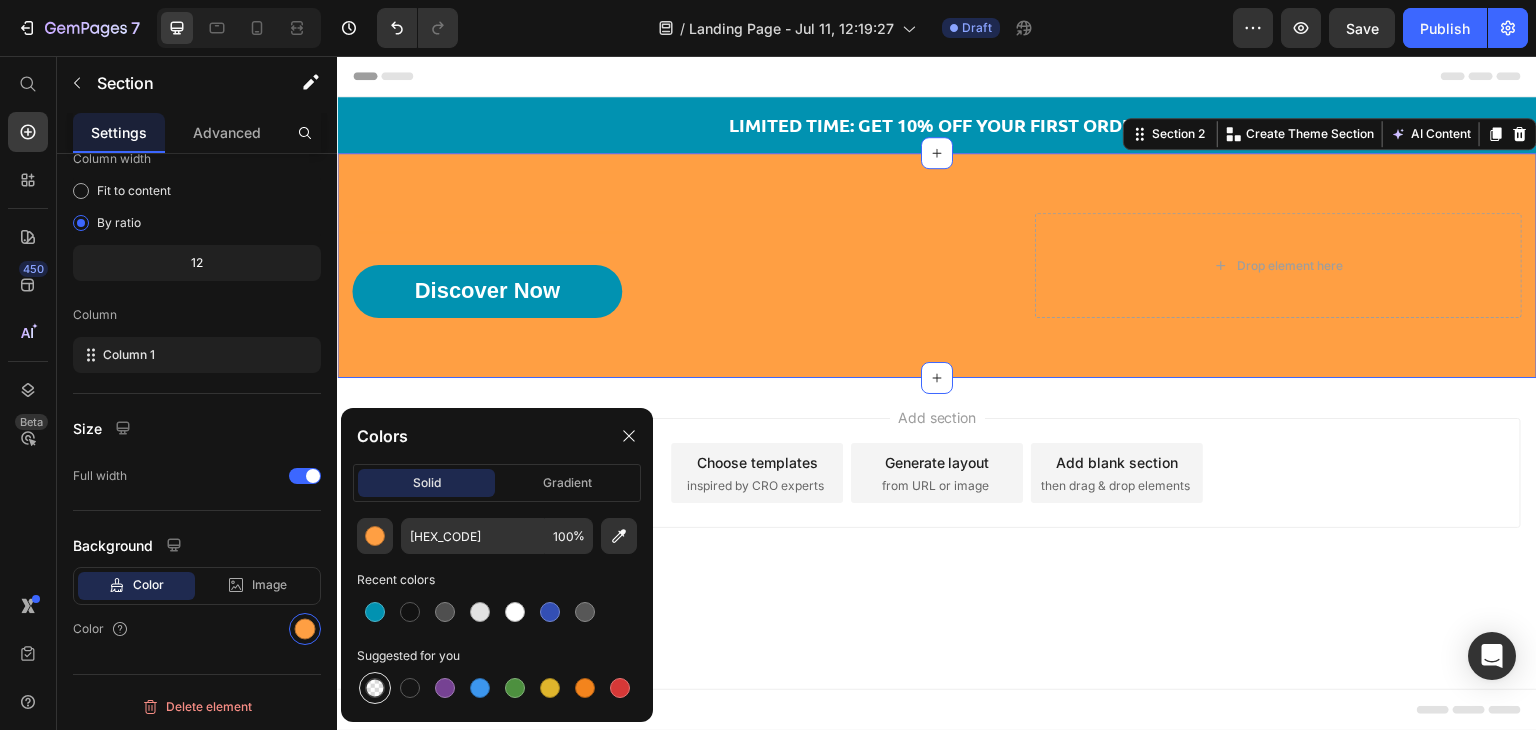 click at bounding box center (375, 688) 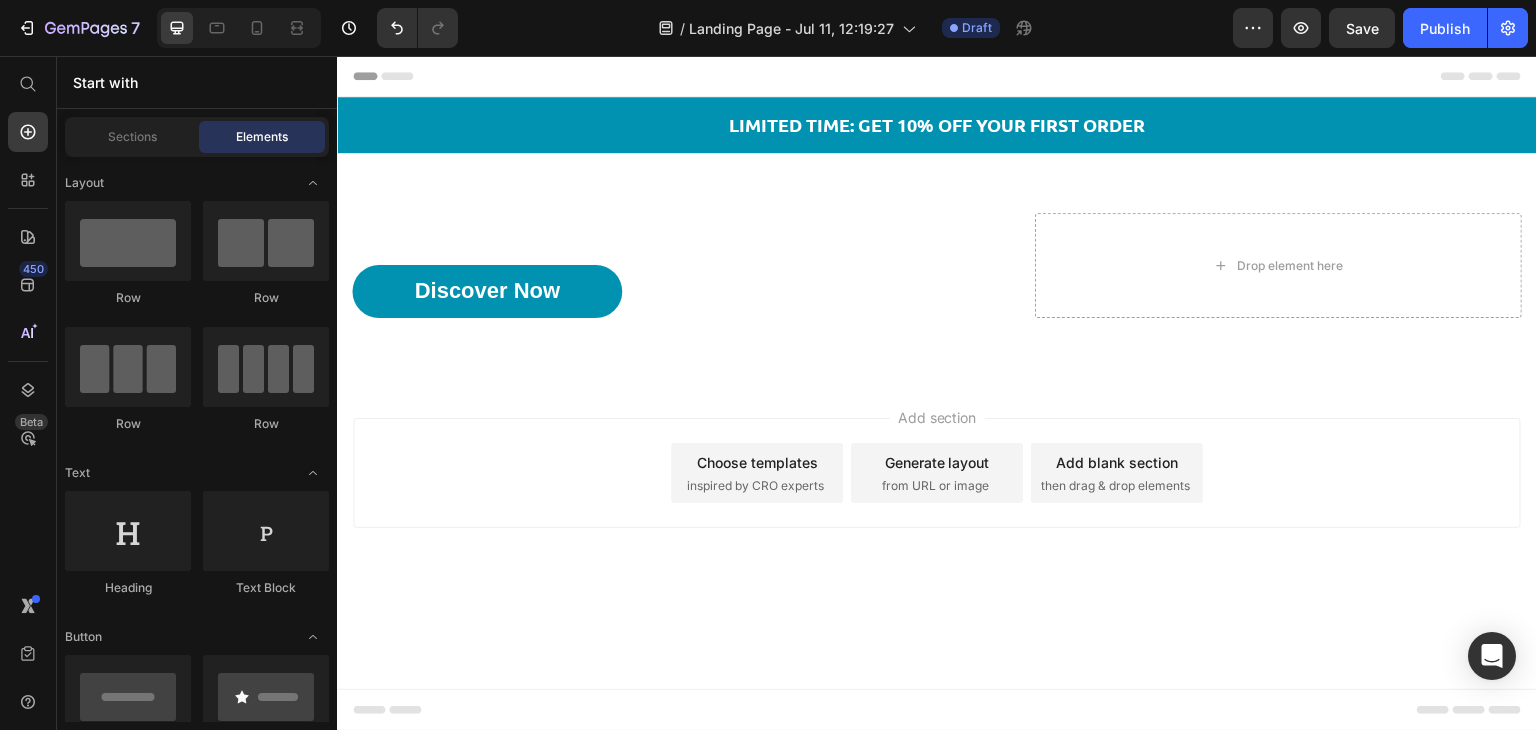 click on "Add section Choose templates inspired by CRO experts Generate layout from URL or image Add blank section then drag & drop elements" at bounding box center [937, 501] 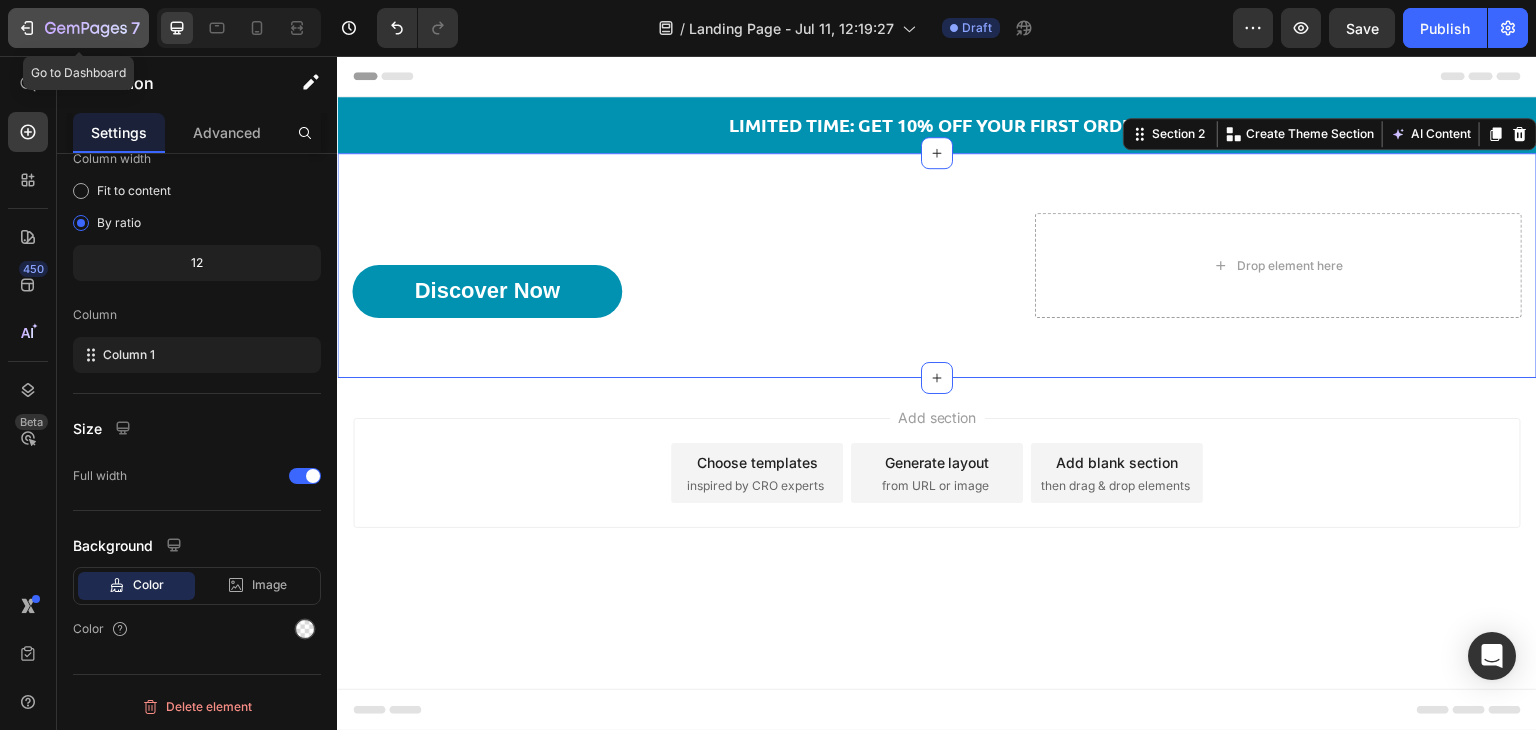 click 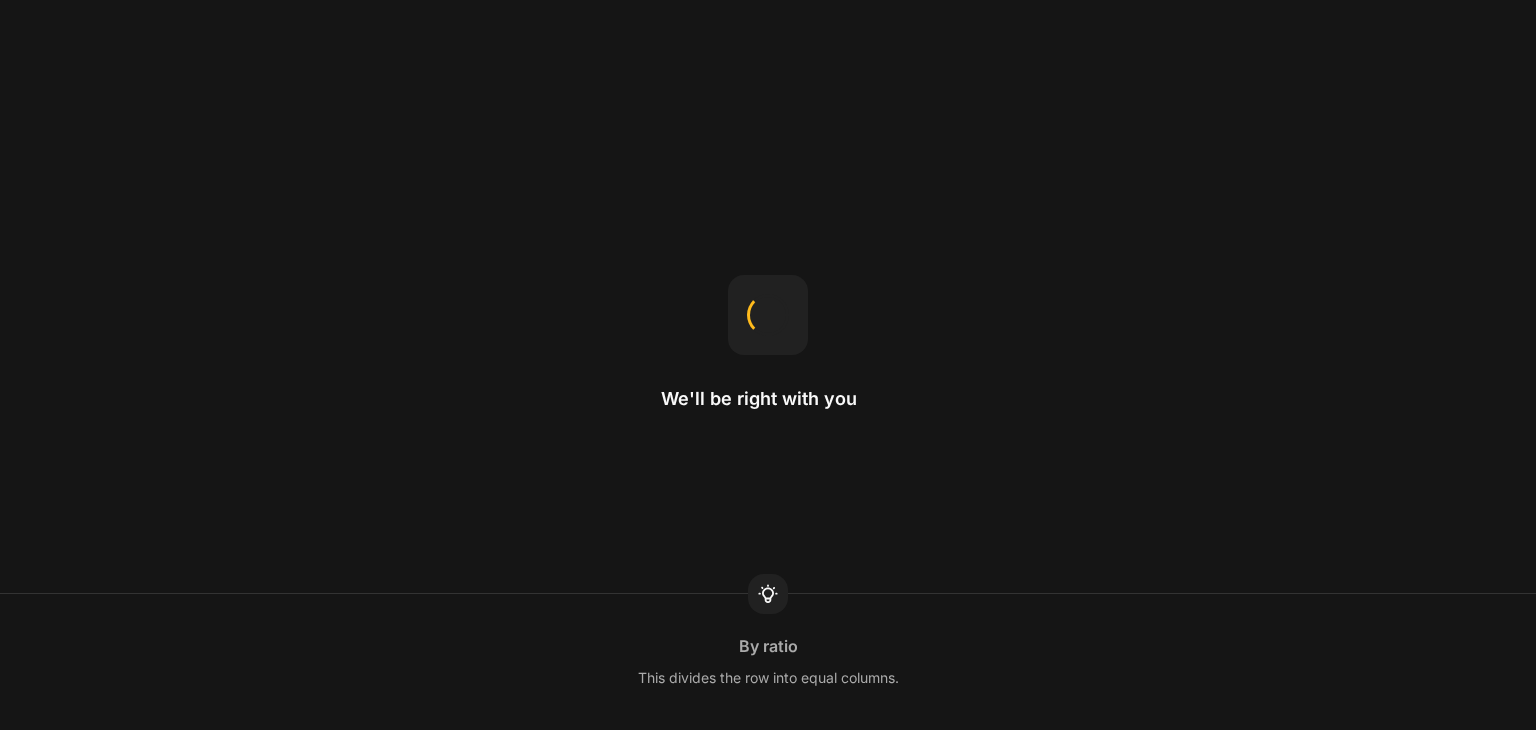 scroll, scrollTop: 0, scrollLeft: 0, axis: both 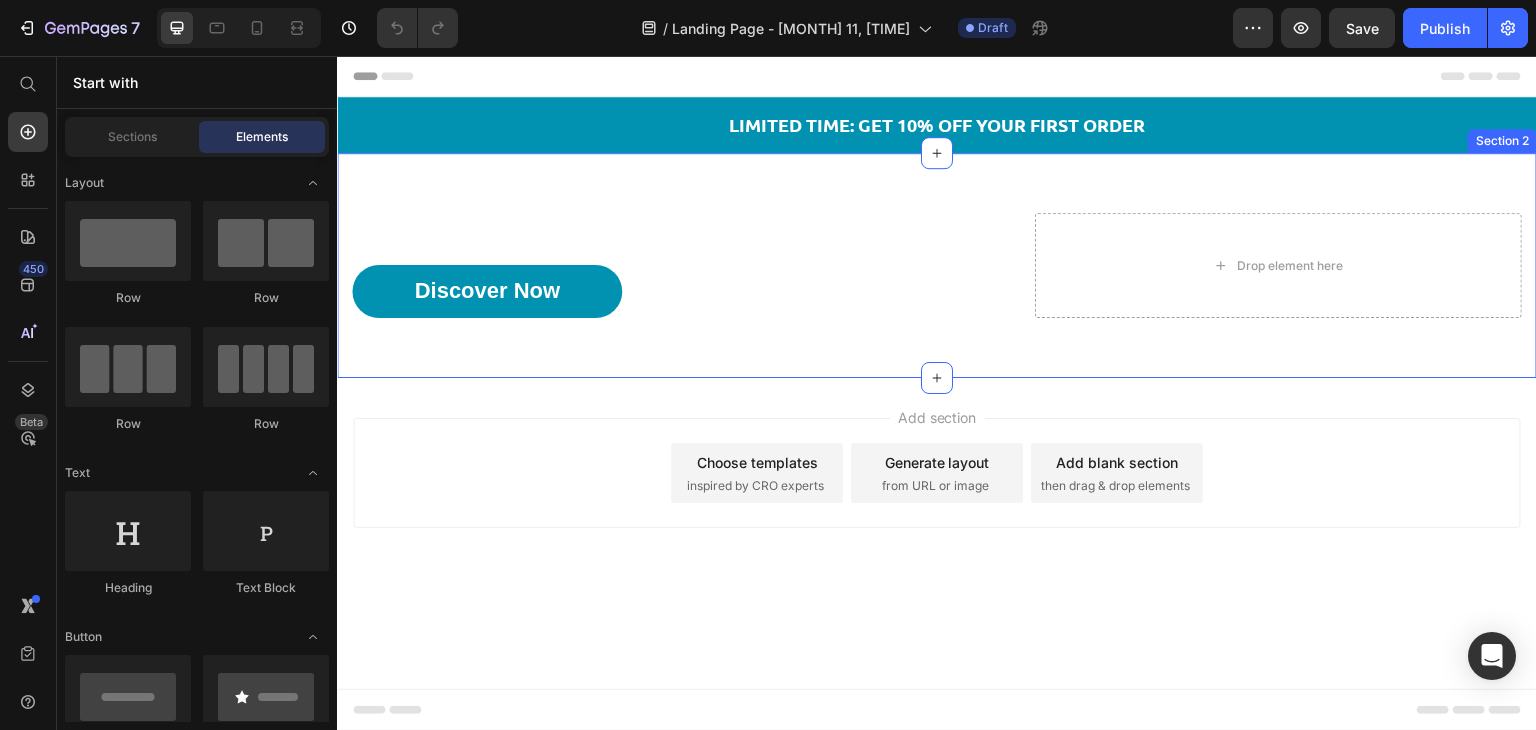 click on "Heading Text Block Discover Now Button Row Row
Drop element here Row Section 2" at bounding box center [937, 265] 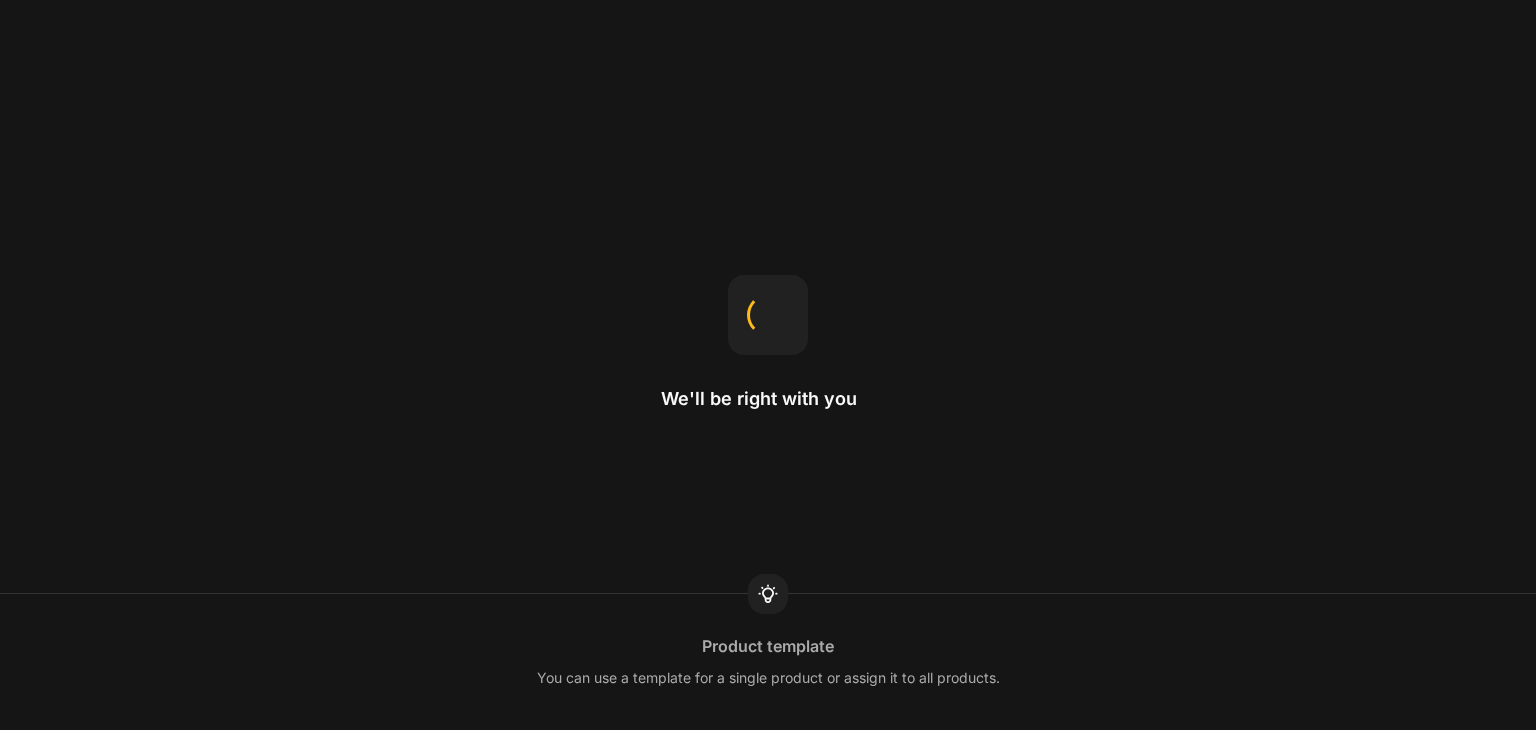 scroll, scrollTop: 0, scrollLeft: 0, axis: both 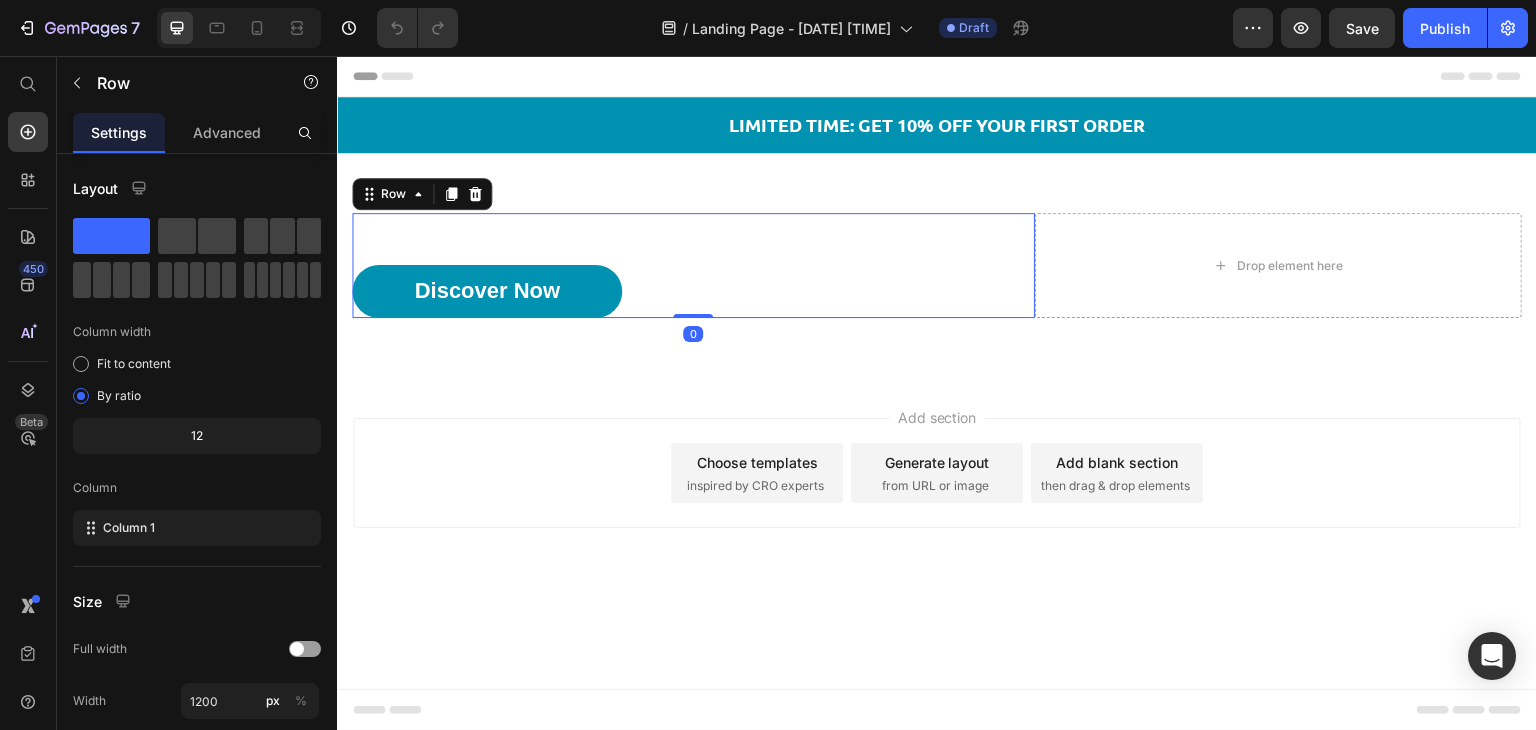 click on "Heading Text Block Discover Now Button Row" at bounding box center [693, 265] 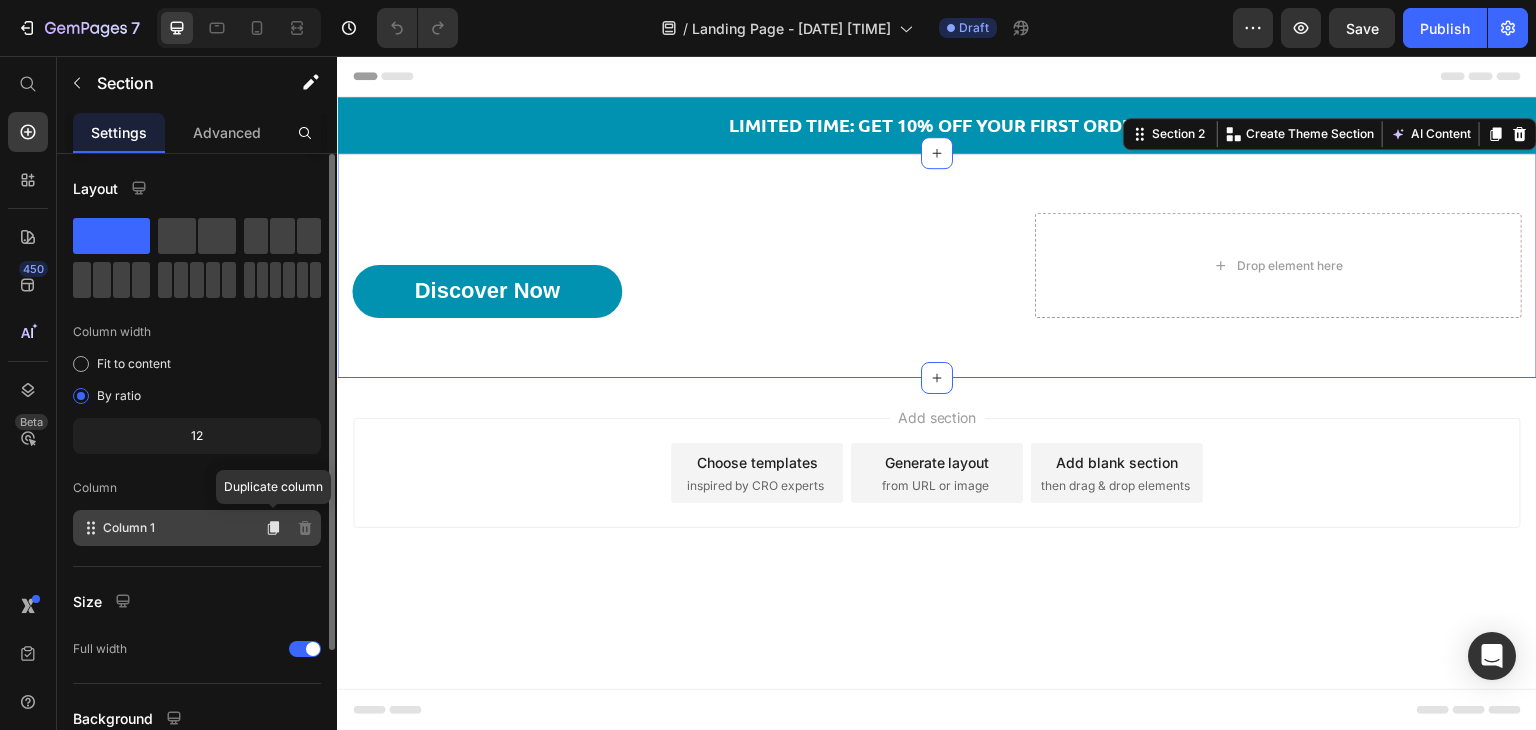 scroll, scrollTop: 173, scrollLeft: 0, axis: vertical 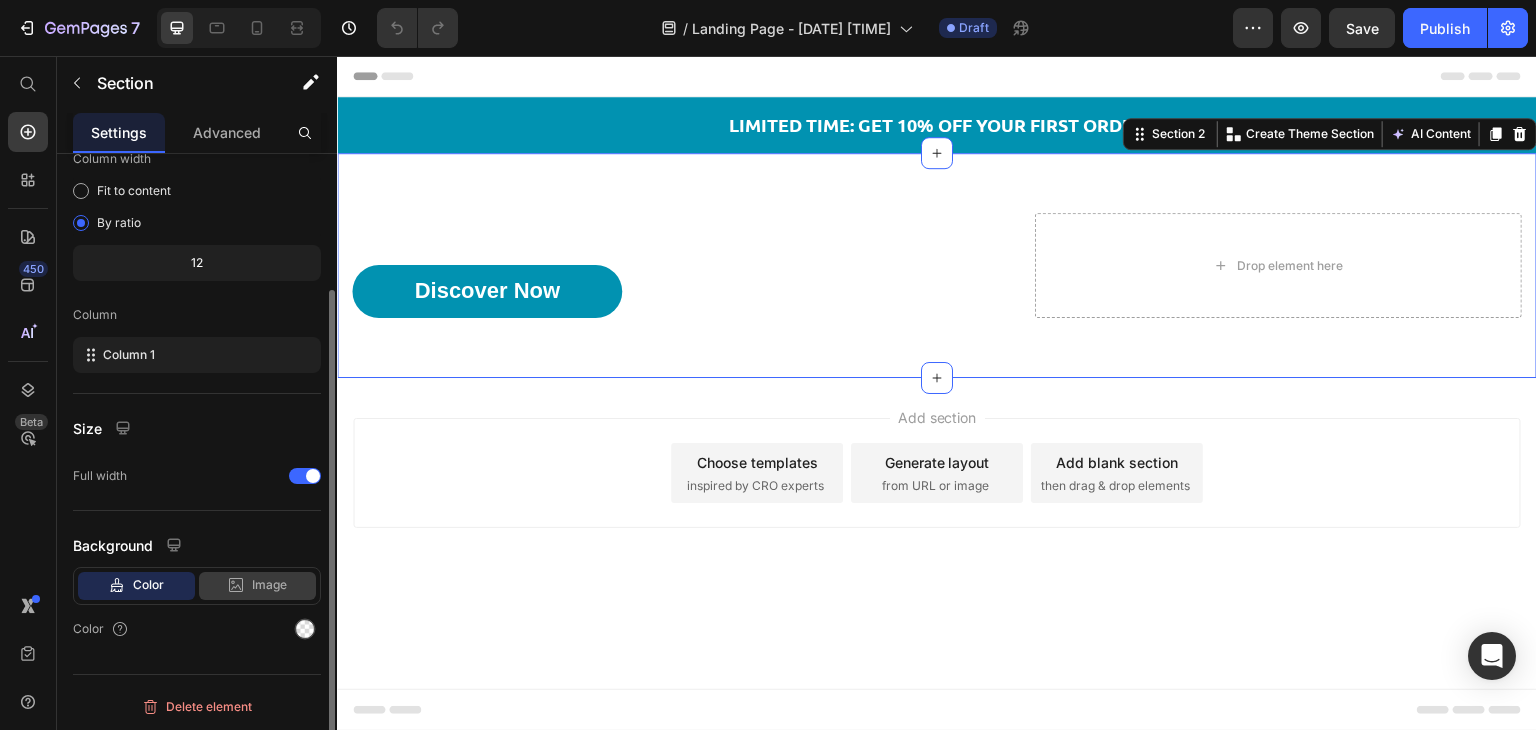click on "Image" 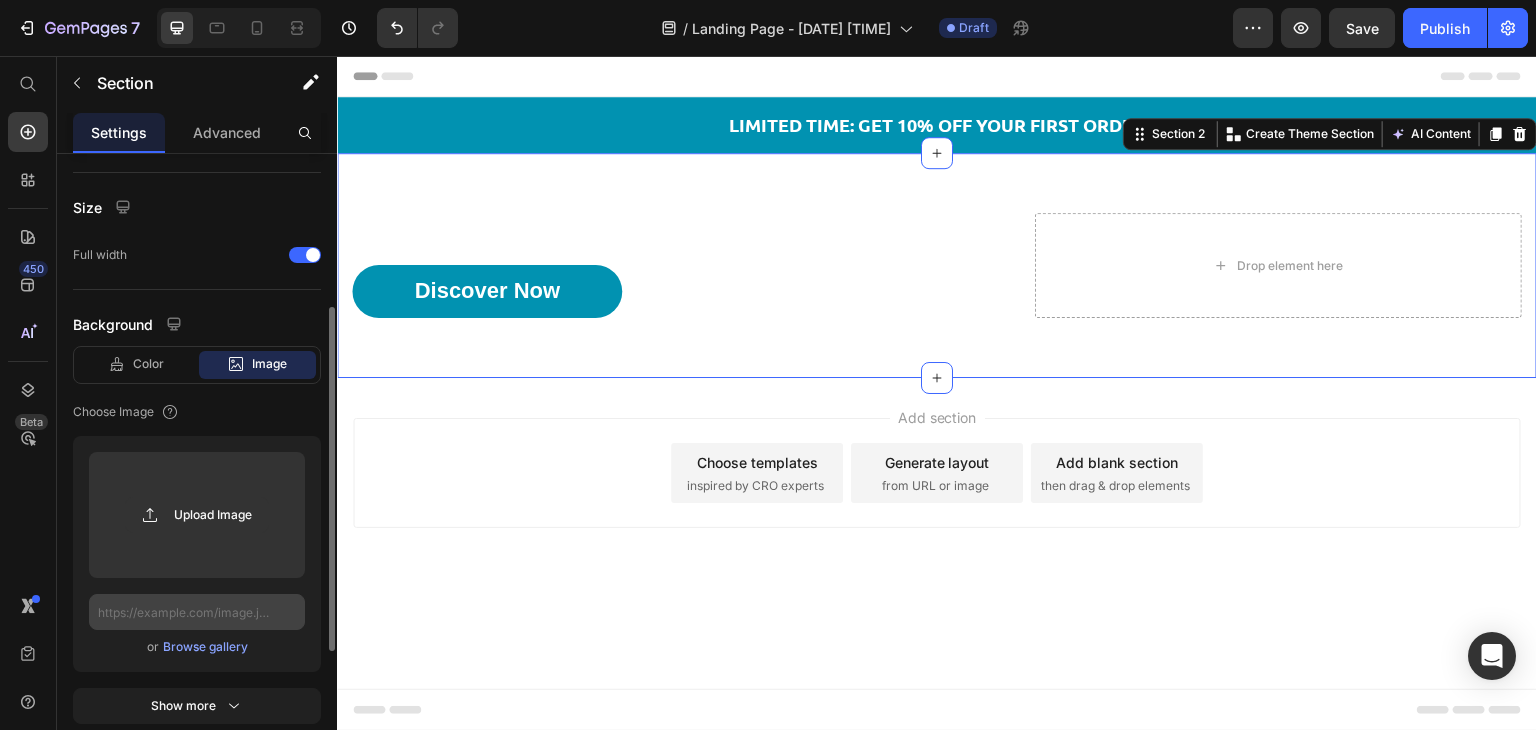 scroll, scrollTop: 393, scrollLeft: 0, axis: vertical 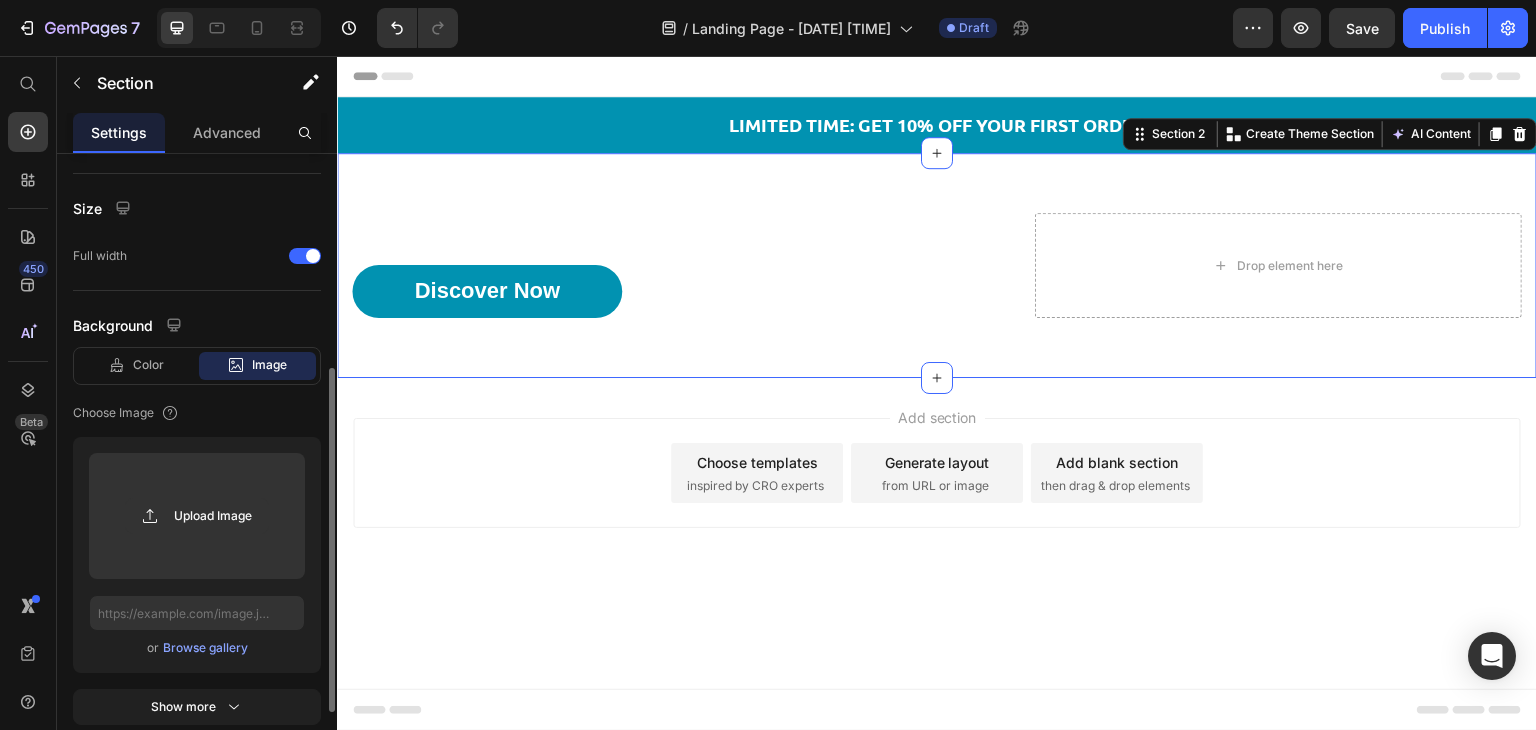 click on "Browse gallery" at bounding box center [205, 648] 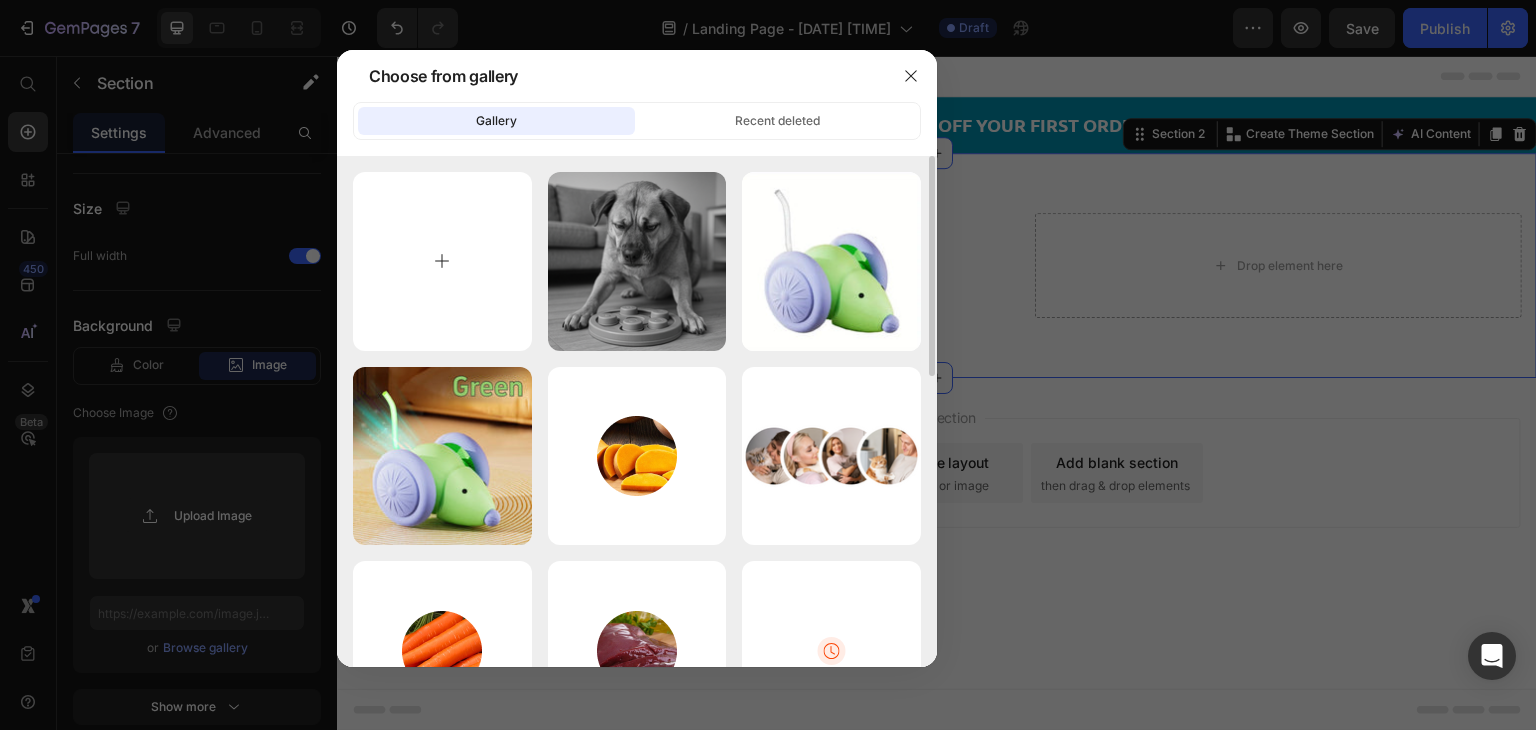 click at bounding box center [442, 261] 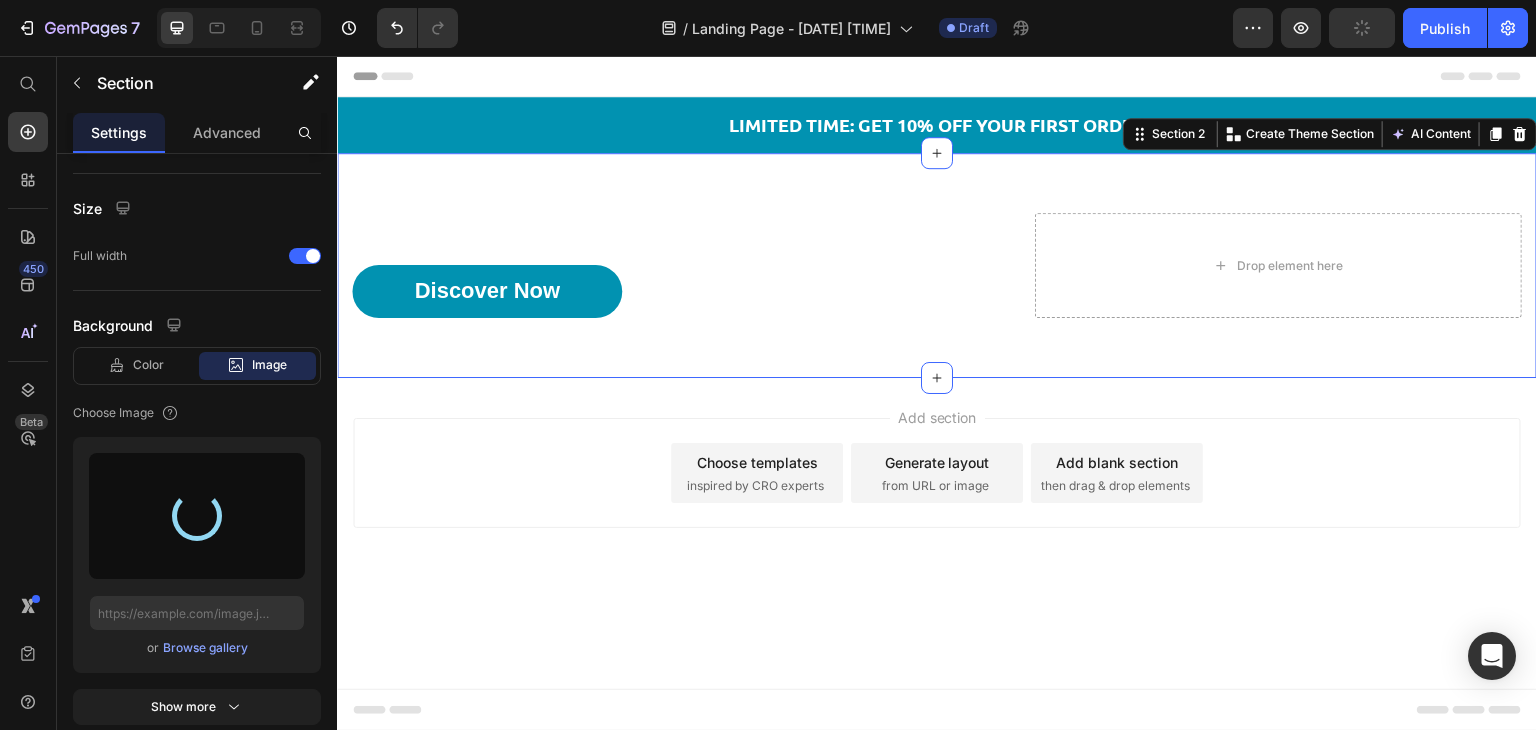 type on "https://cdn.shopify.com/s/files/1/0945/2109/8562/files/gempages_574703779312567408-6788c5ca-859c-4dd0-bc07-7defcc3af108.png" 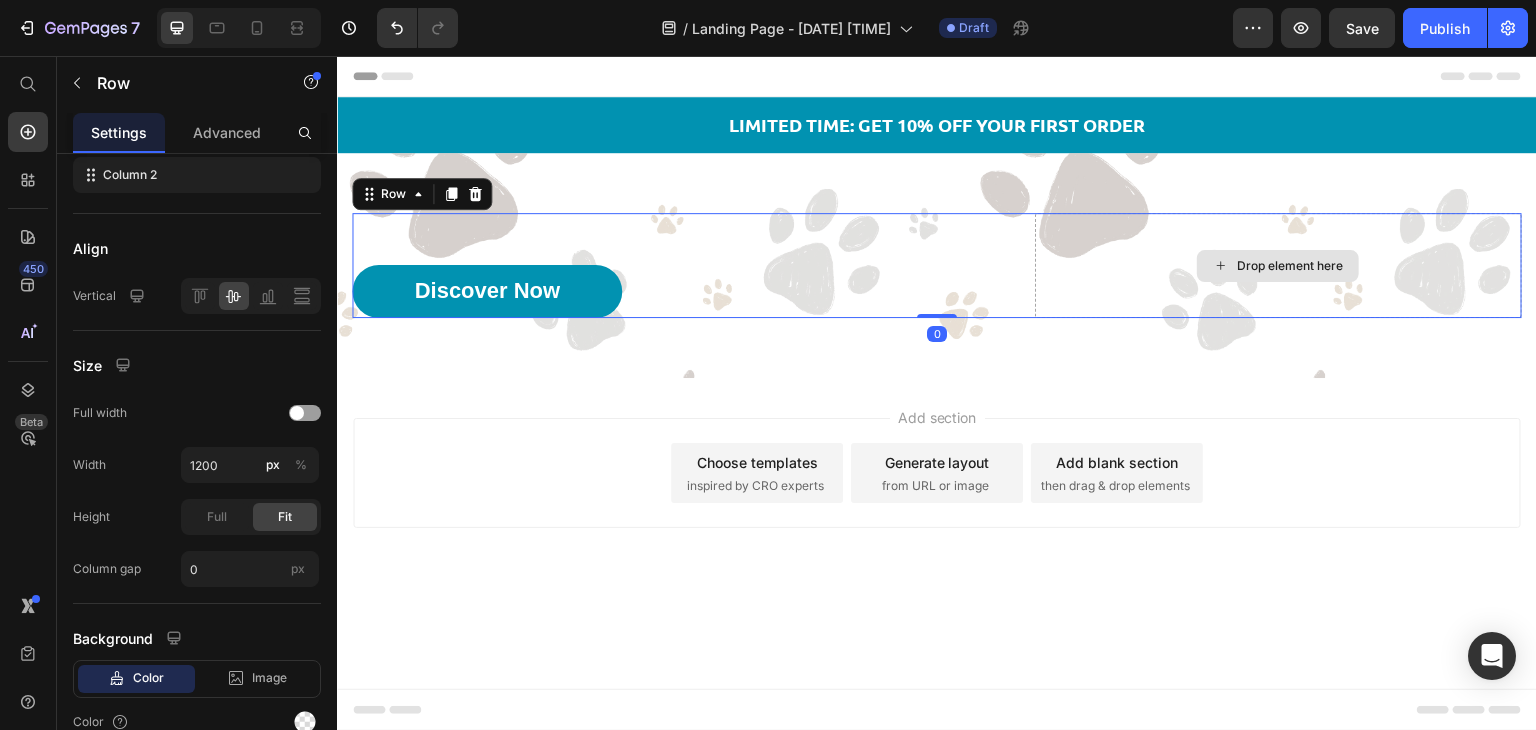 scroll, scrollTop: 0, scrollLeft: 0, axis: both 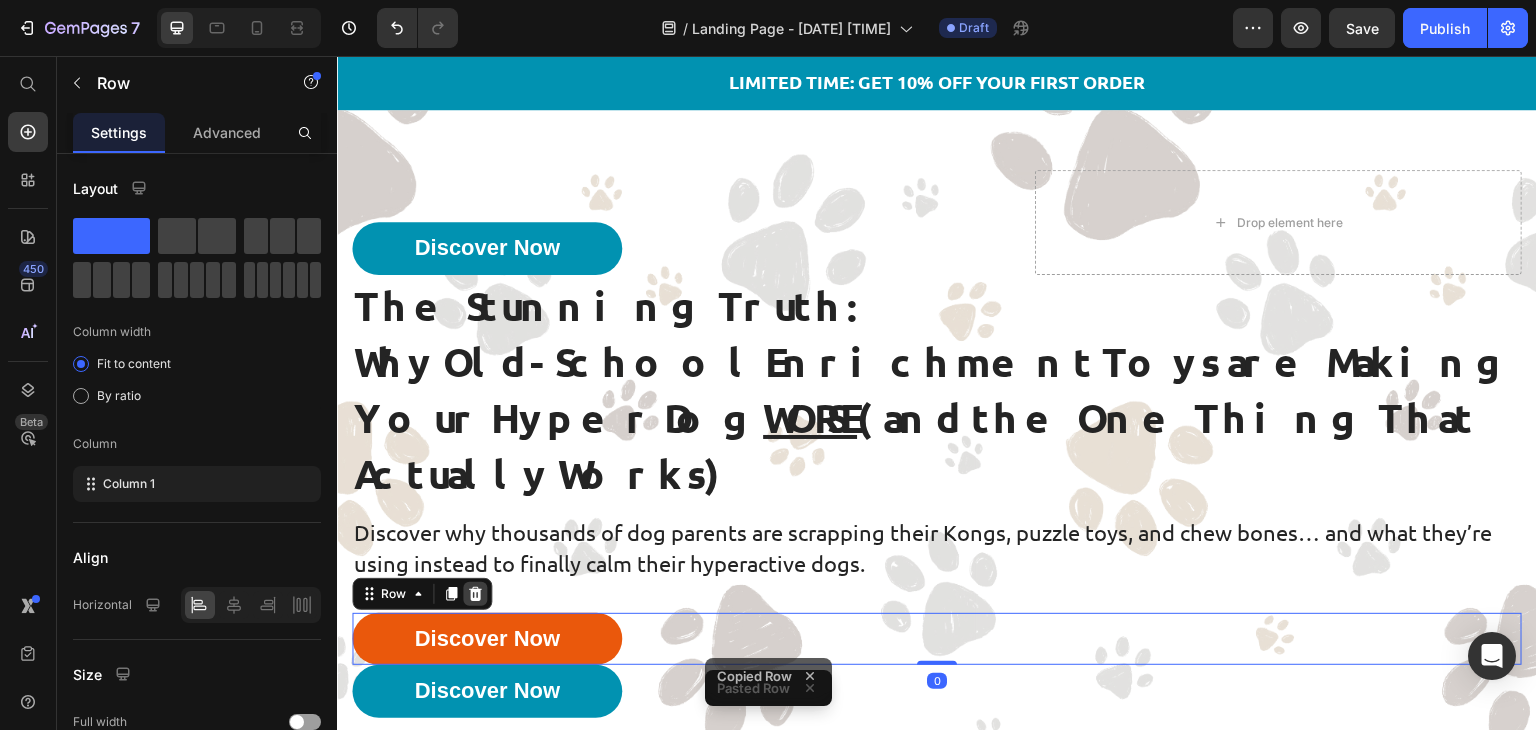 click 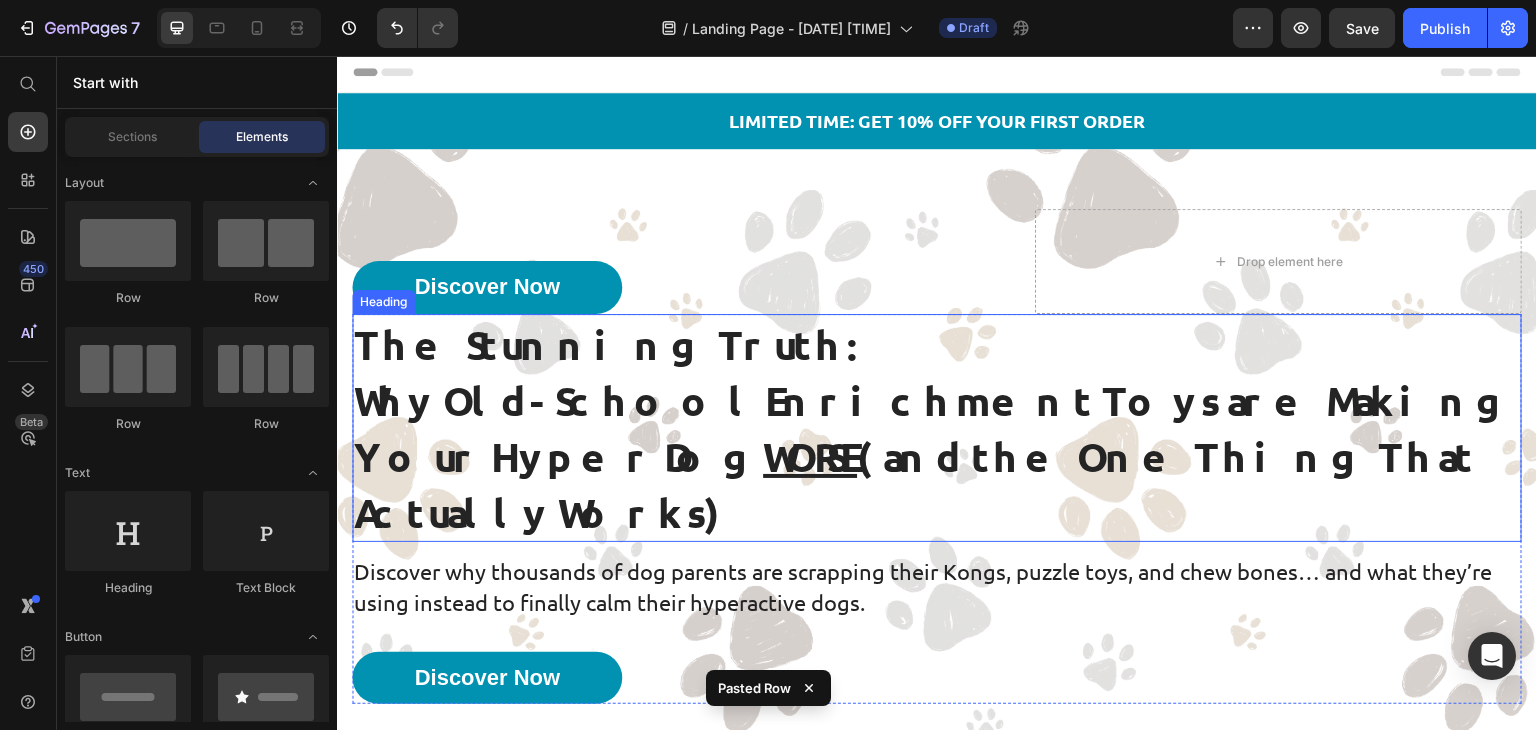 scroll, scrollTop: 0, scrollLeft: 0, axis: both 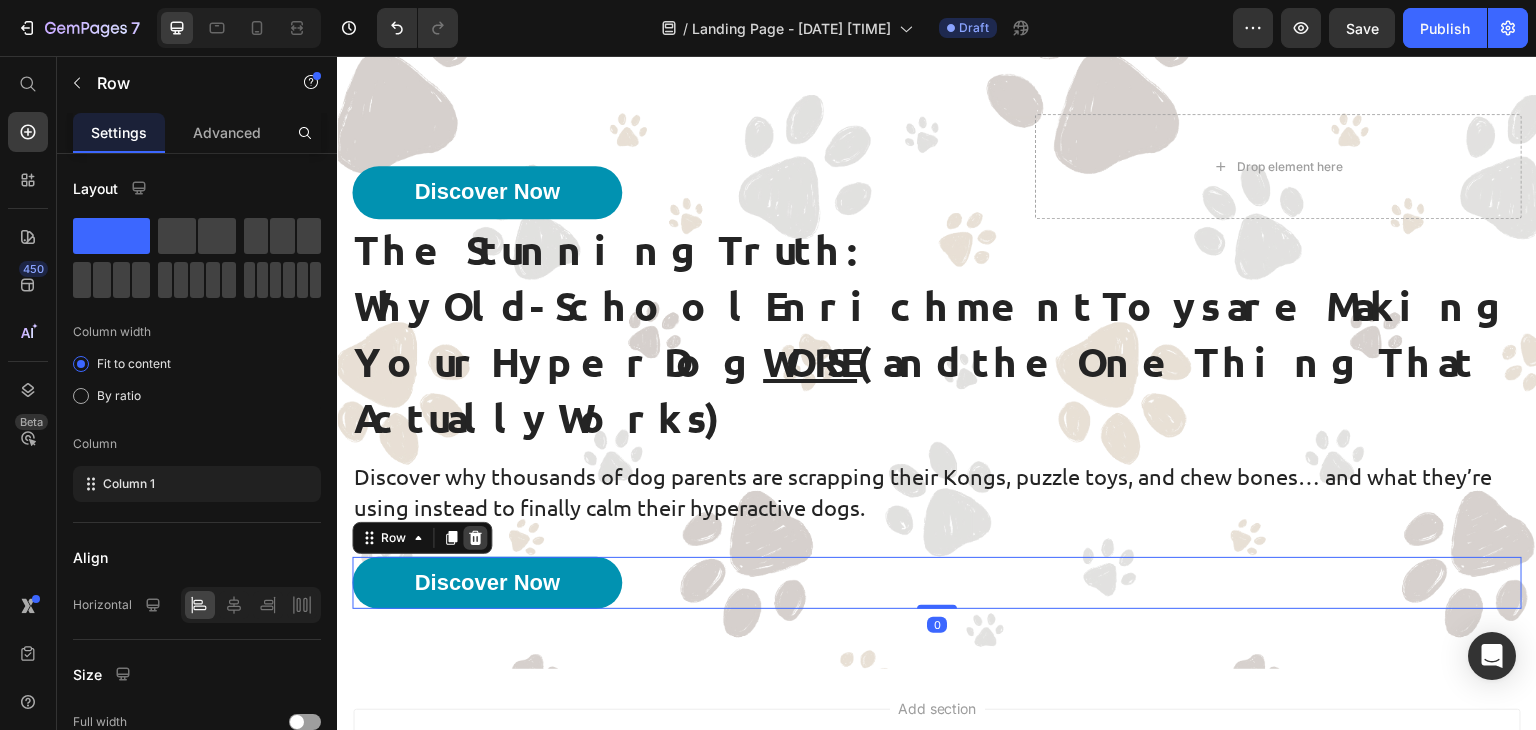 click 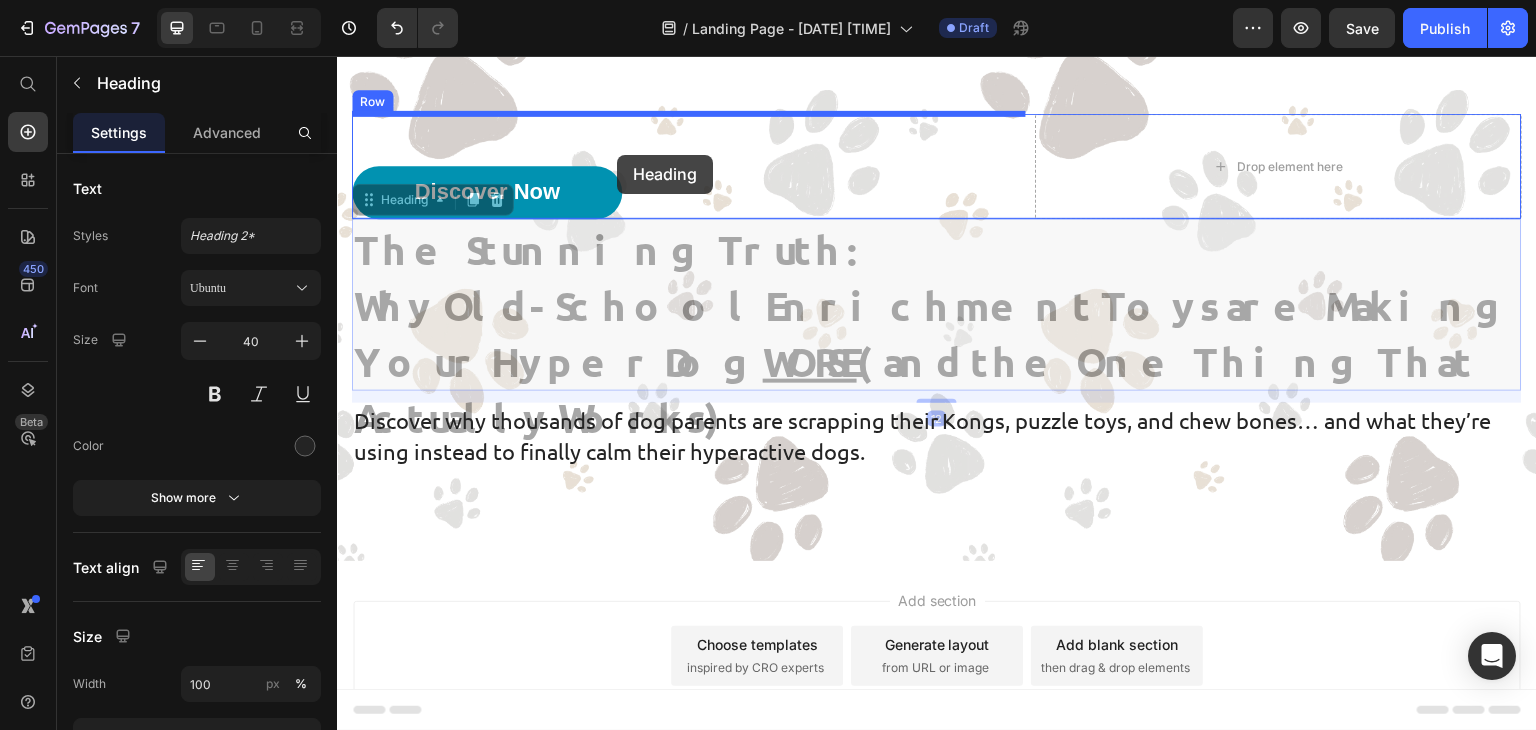 drag, startPoint x: 880, startPoint y: 312, endPoint x: 617, endPoint y: 155, distance: 306.29724 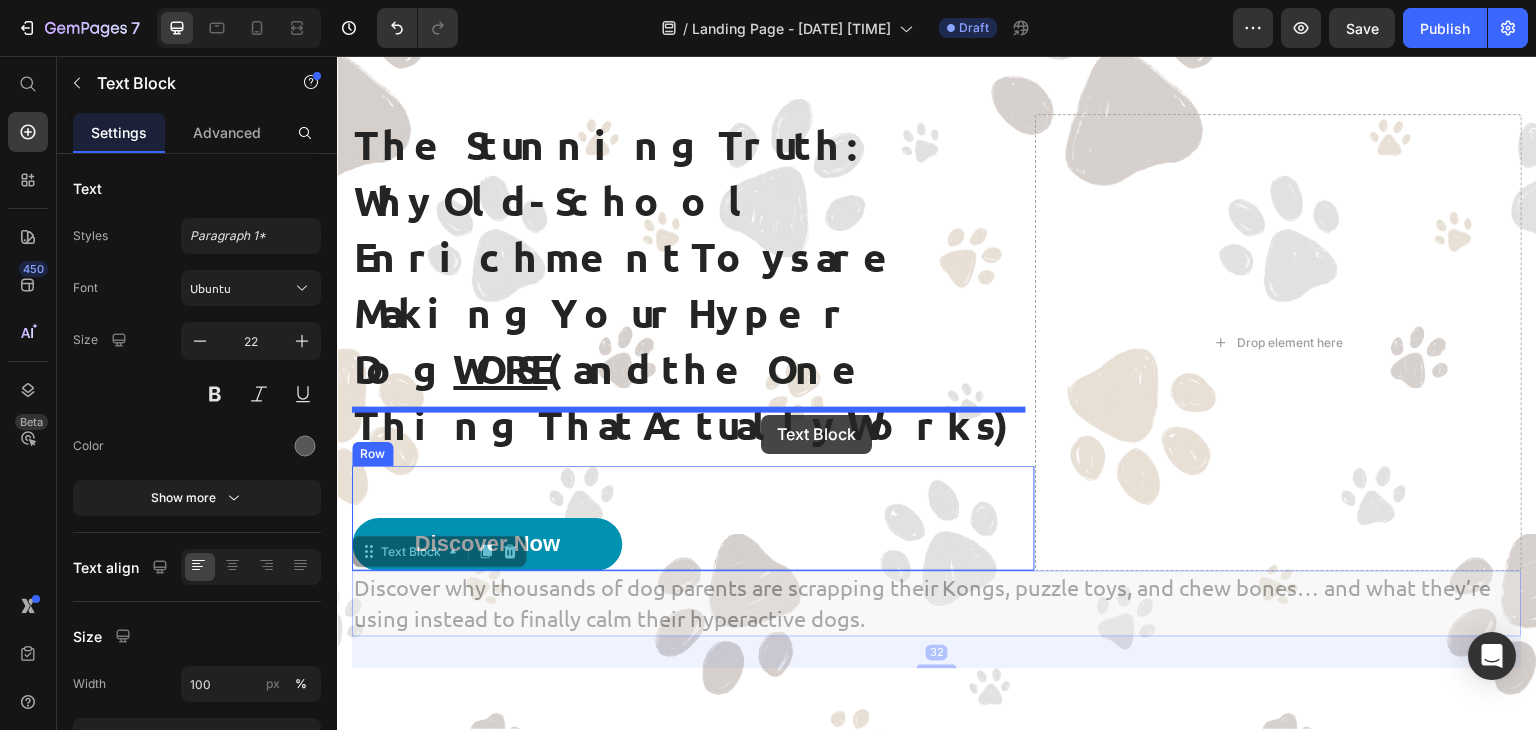 drag, startPoint x: 860, startPoint y: 539, endPoint x: 761, endPoint y: 415, distance: 158.67262 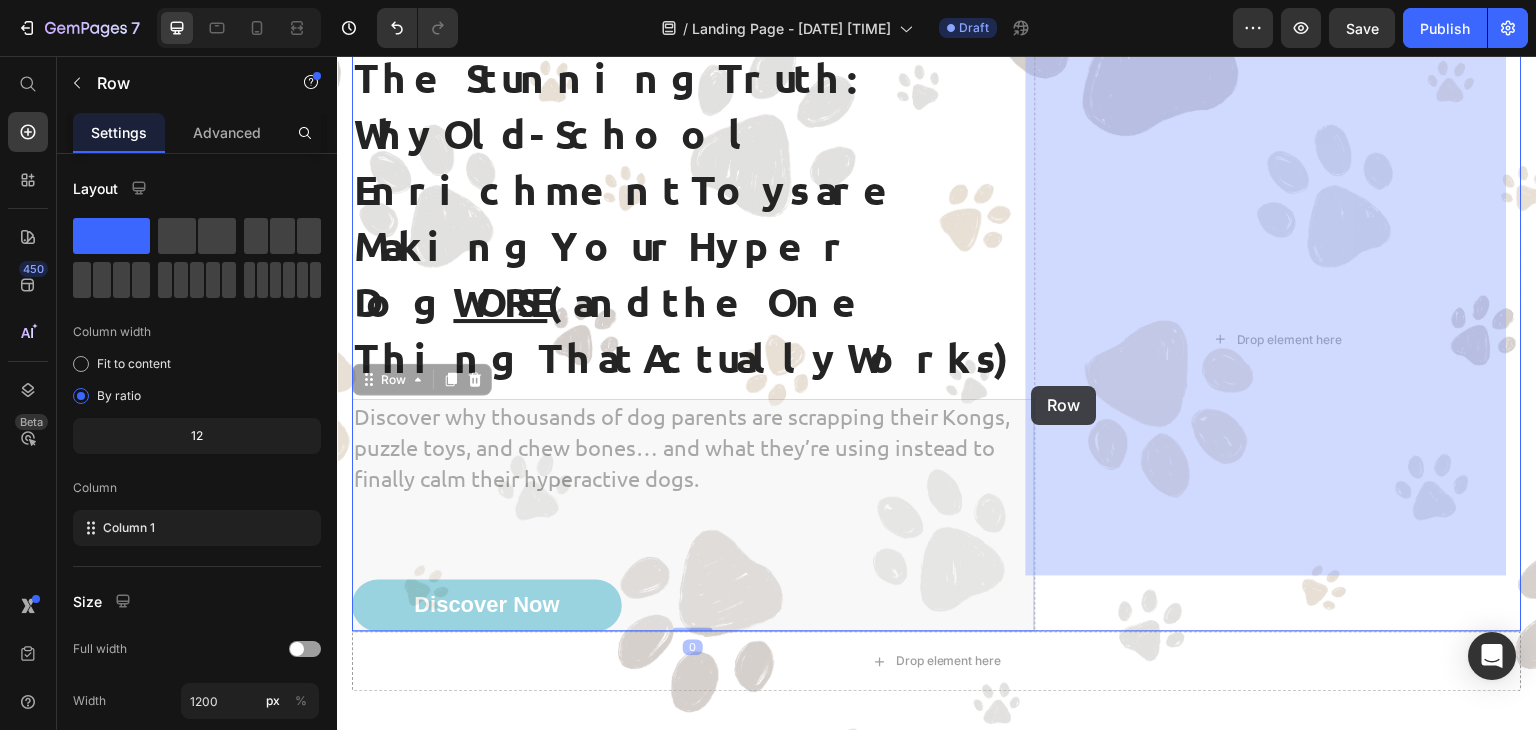 drag, startPoint x: 819, startPoint y: 516, endPoint x: 1371, endPoint y: 257, distance: 609.74176 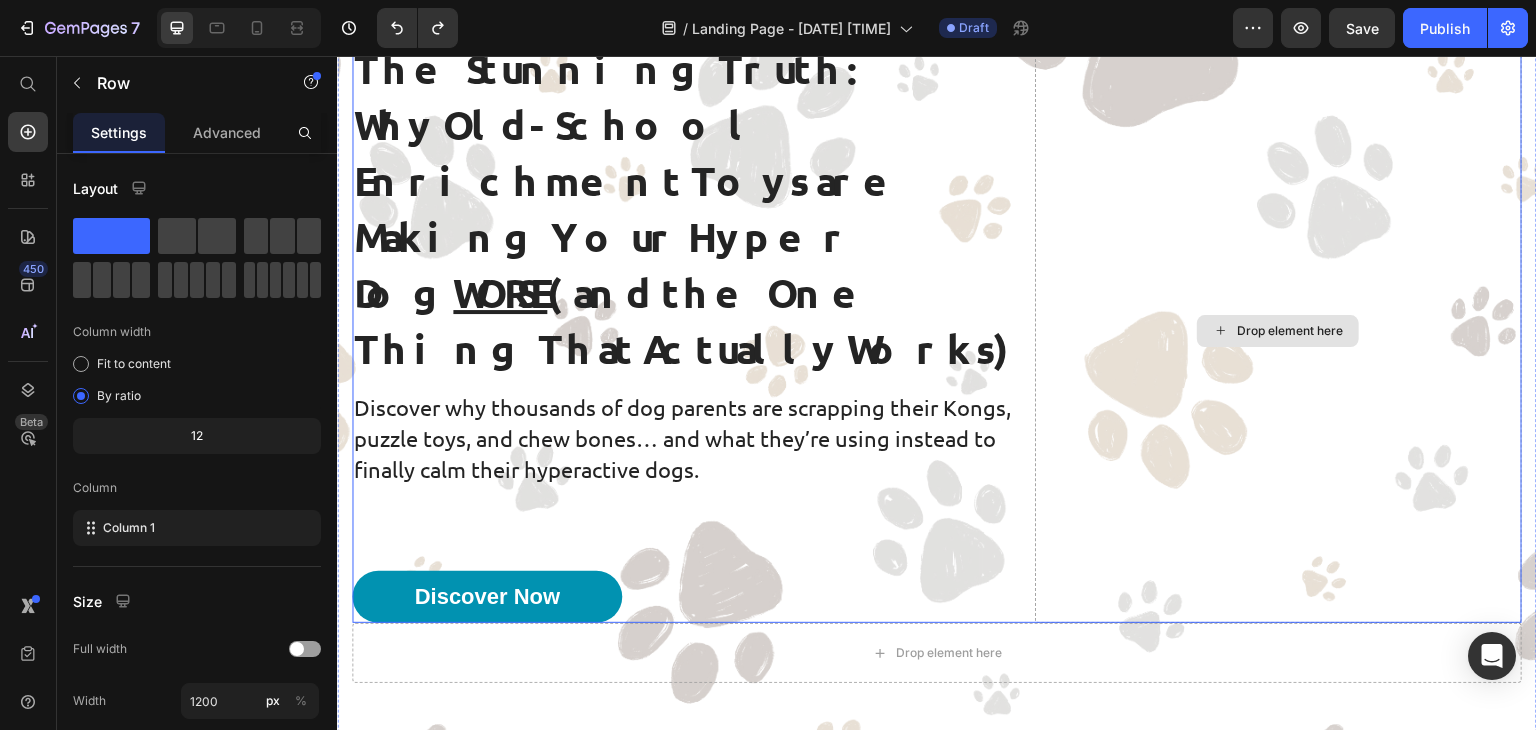 scroll, scrollTop: 192, scrollLeft: 0, axis: vertical 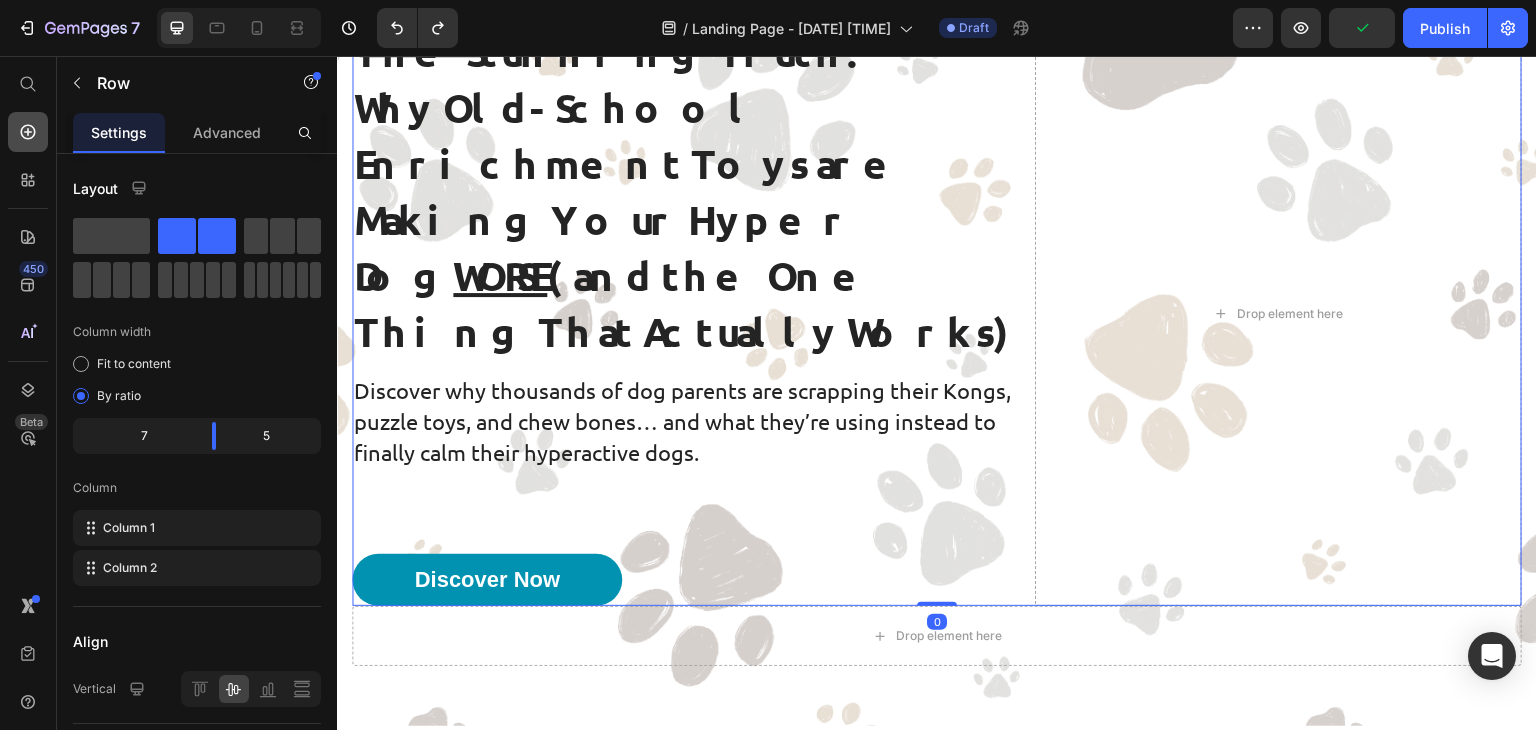 click 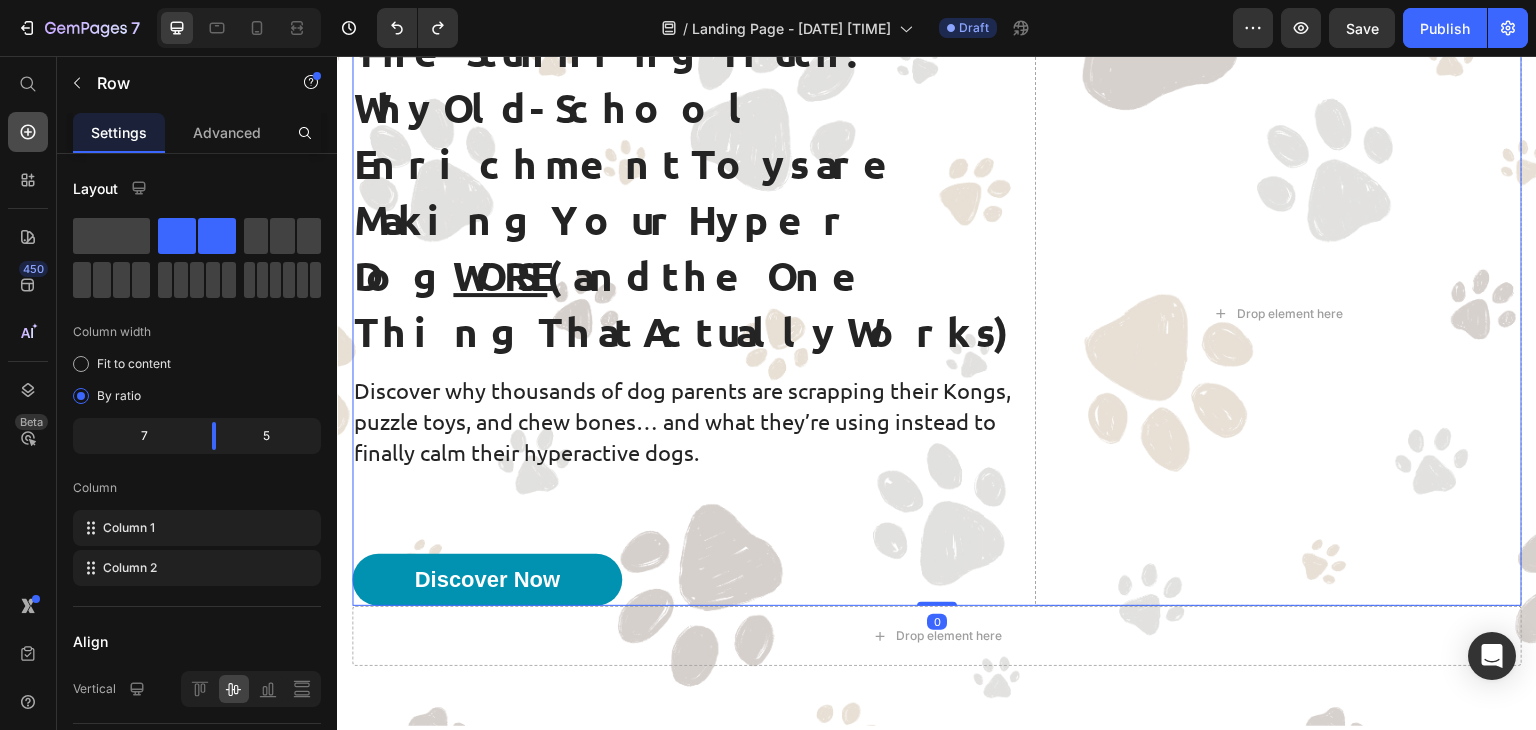 click 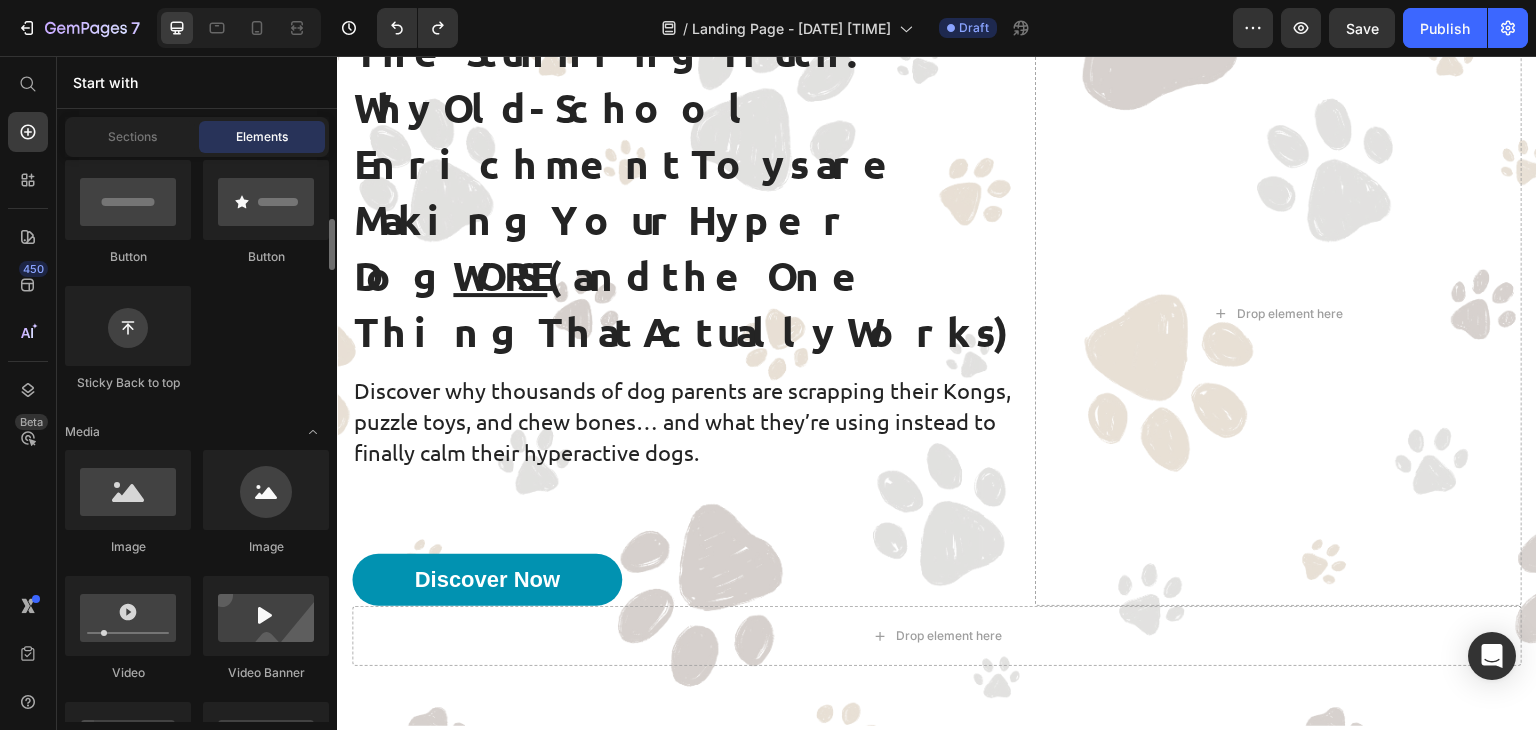 scroll, scrollTop: 517, scrollLeft: 0, axis: vertical 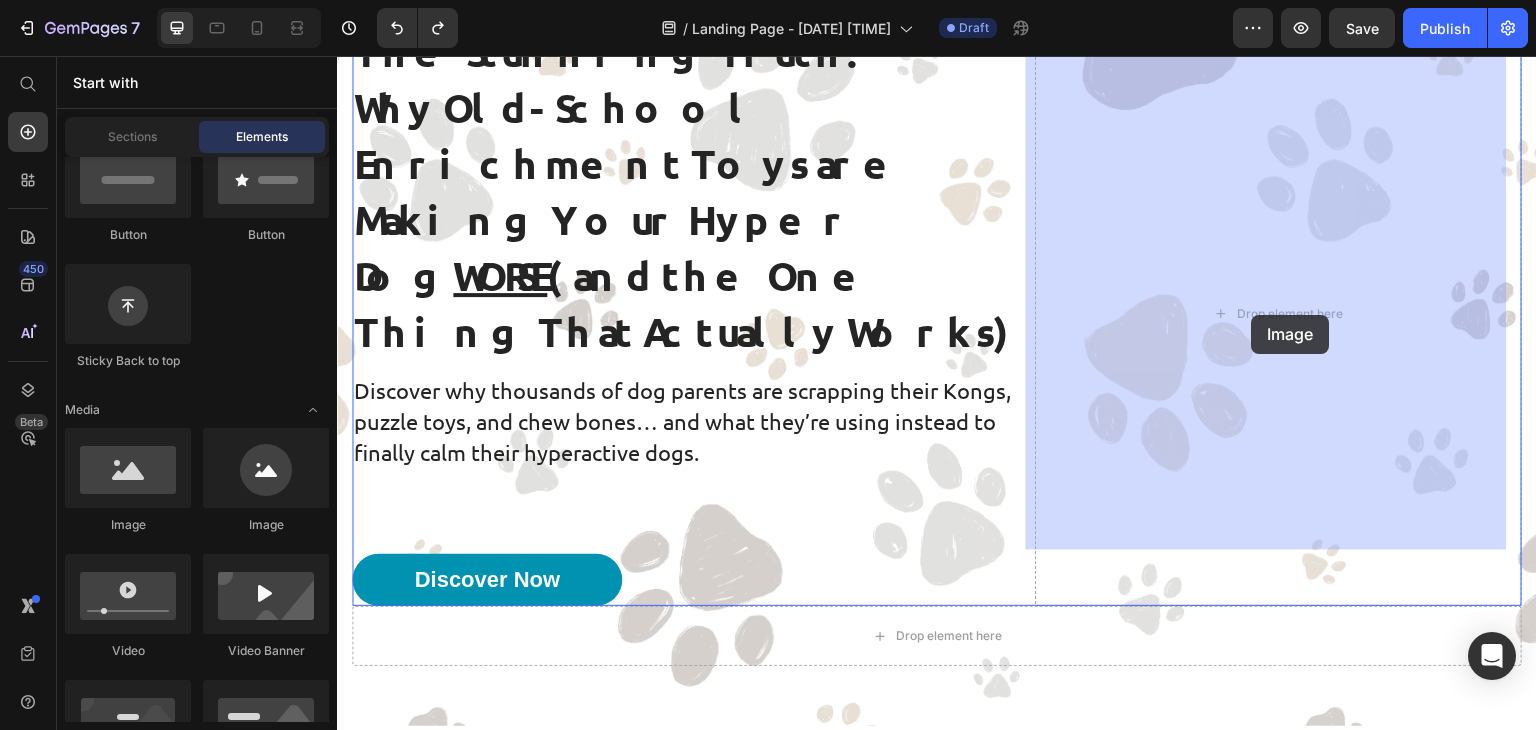 drag, startPoint x: 482, startPoint y: 525, endPoint x: 1252, endPoint y: 315, distance: 798.1228 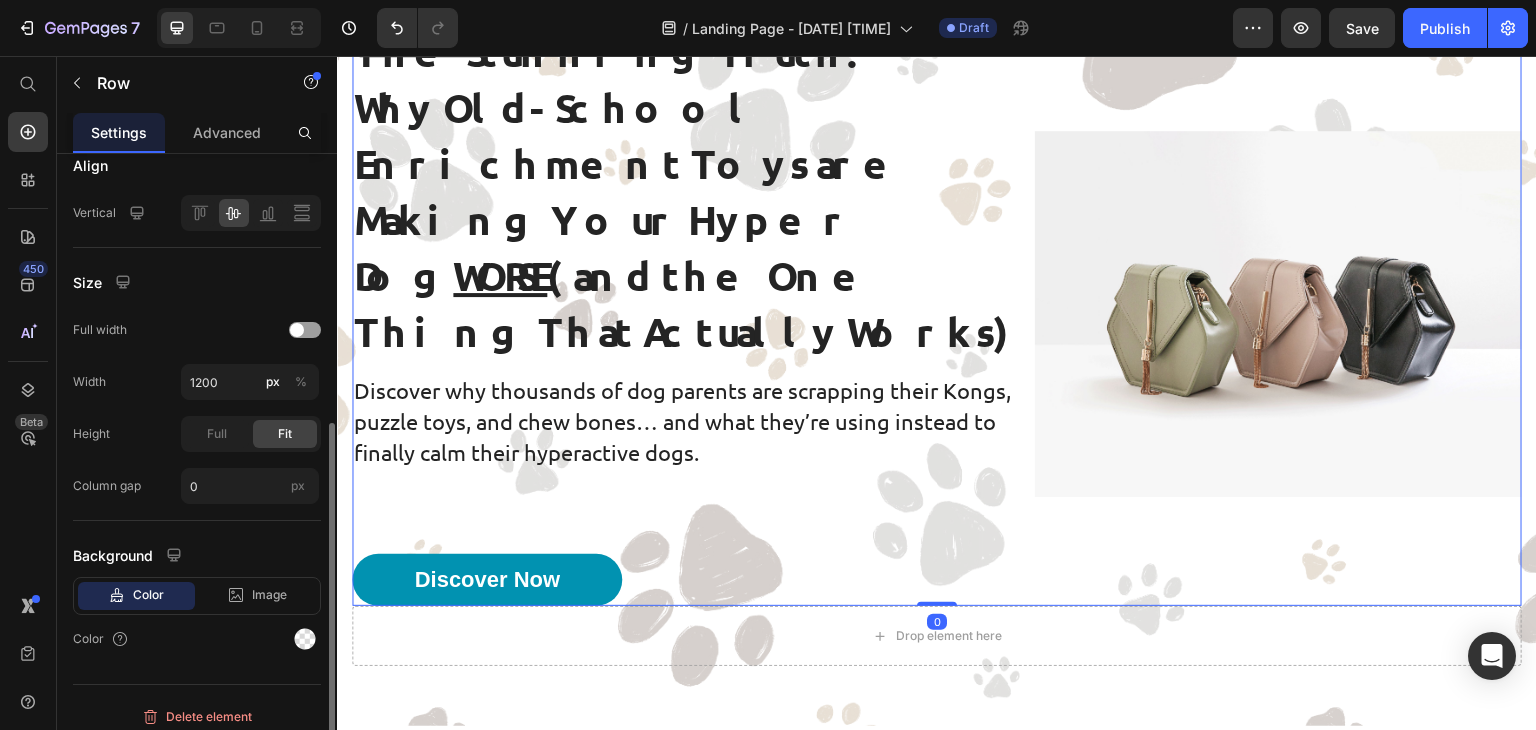scroll, scrollTop: 486, scrollLeft: 0, axis: vertical 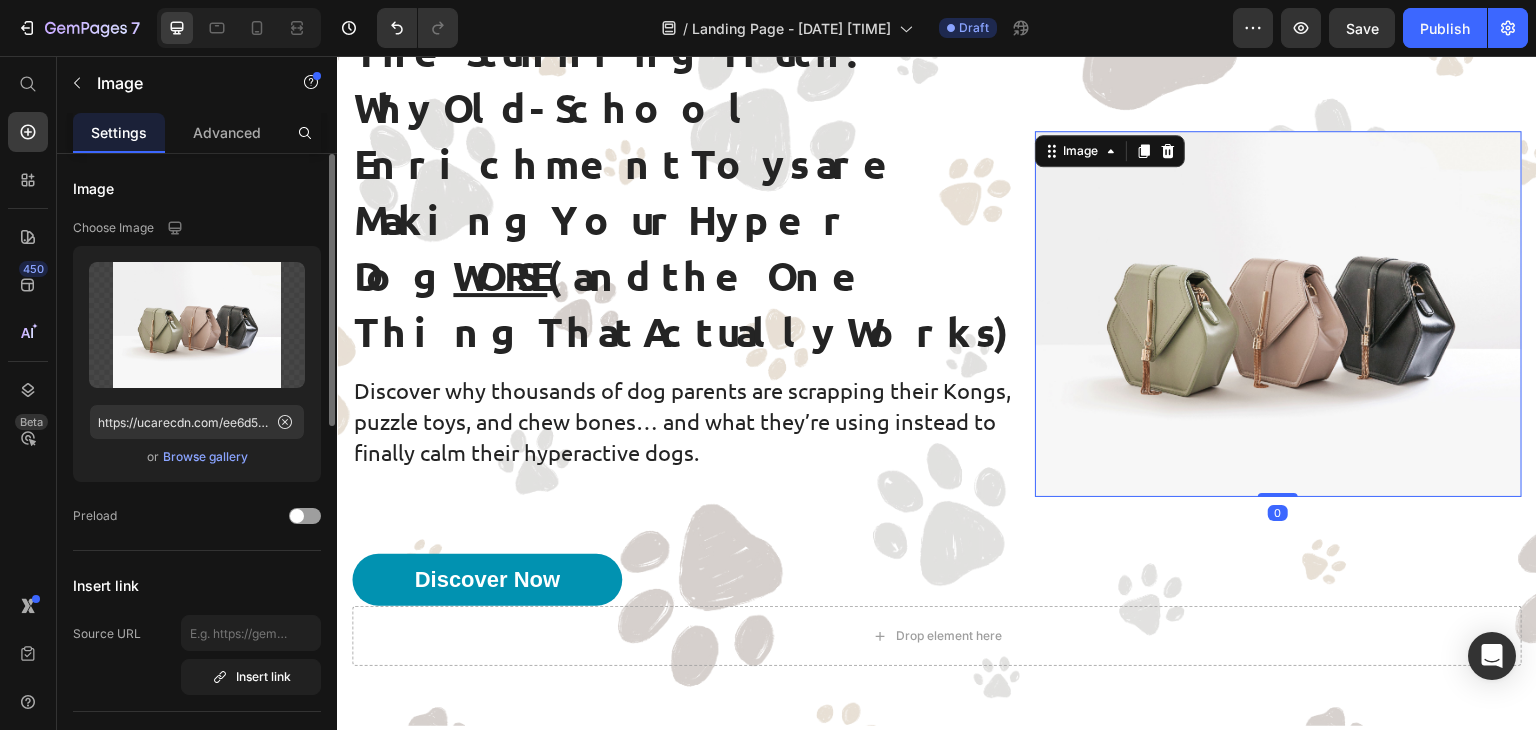 click on "Browse gallery" at bounding box center [205, 457] 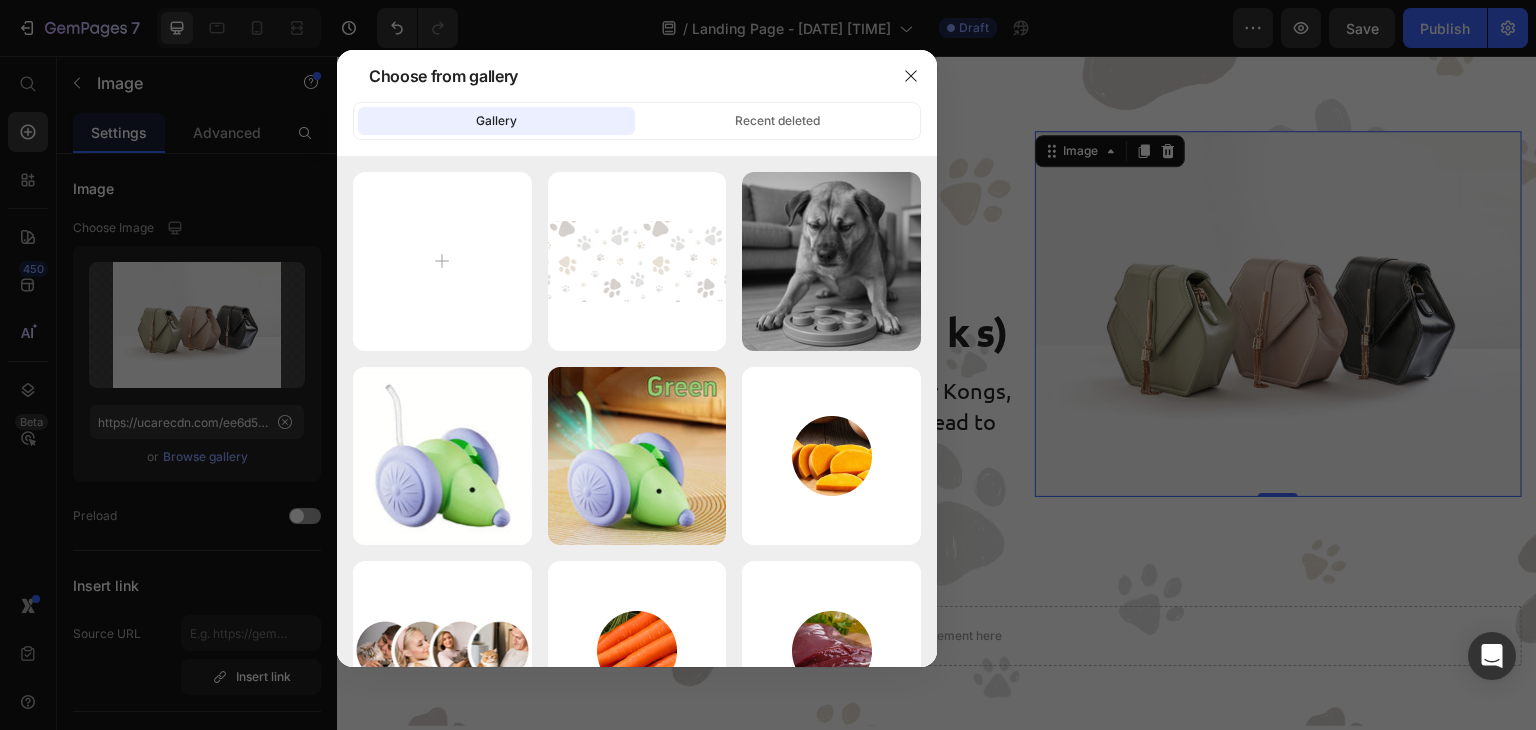 type on "C:\fakepath\header-cropped (5).jpg" 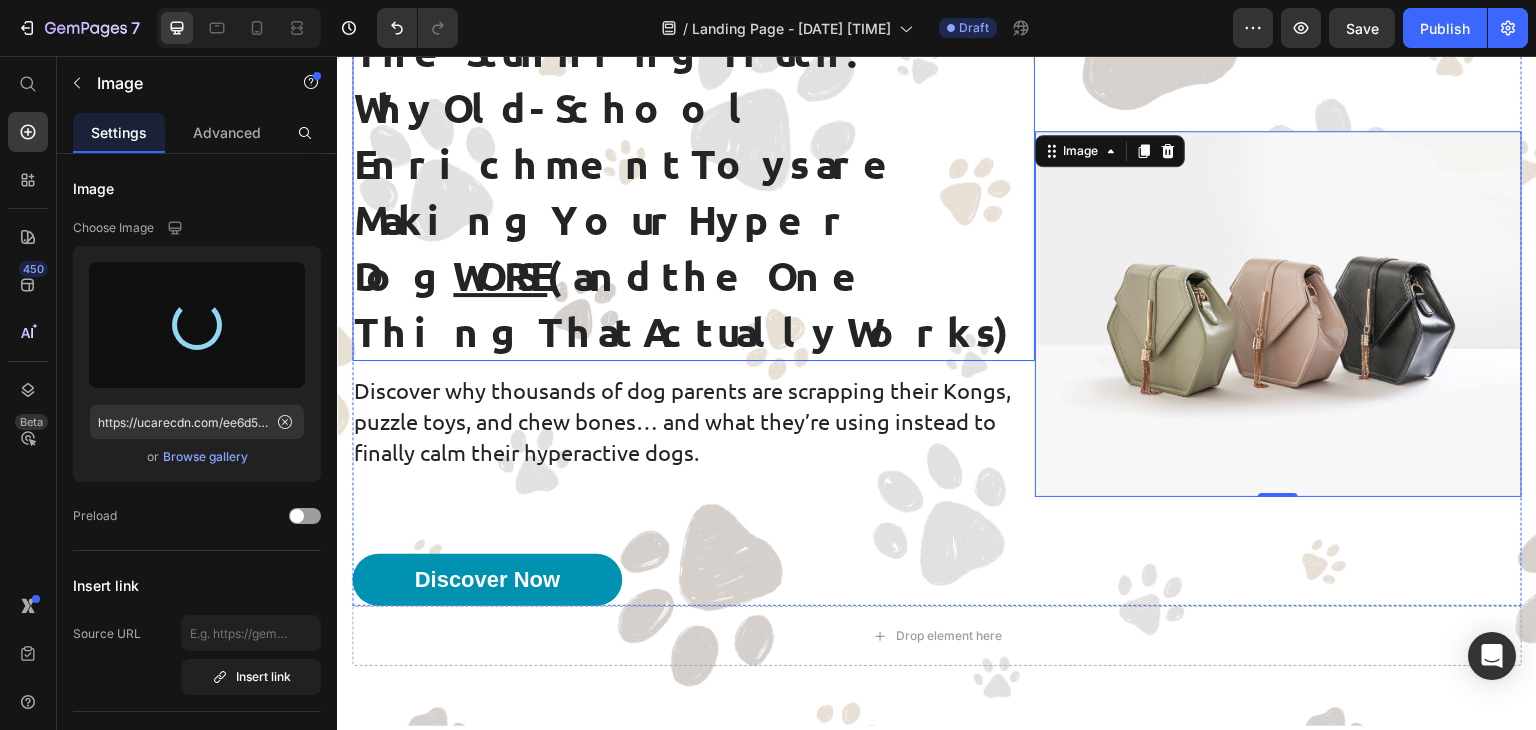 type on "https://cdn.shopify.com/s/files/1/0945/2109/8562/files/gempages_574703779312567408-e991047b-f00f-45b1-b81b-776715fbc621.jpg" 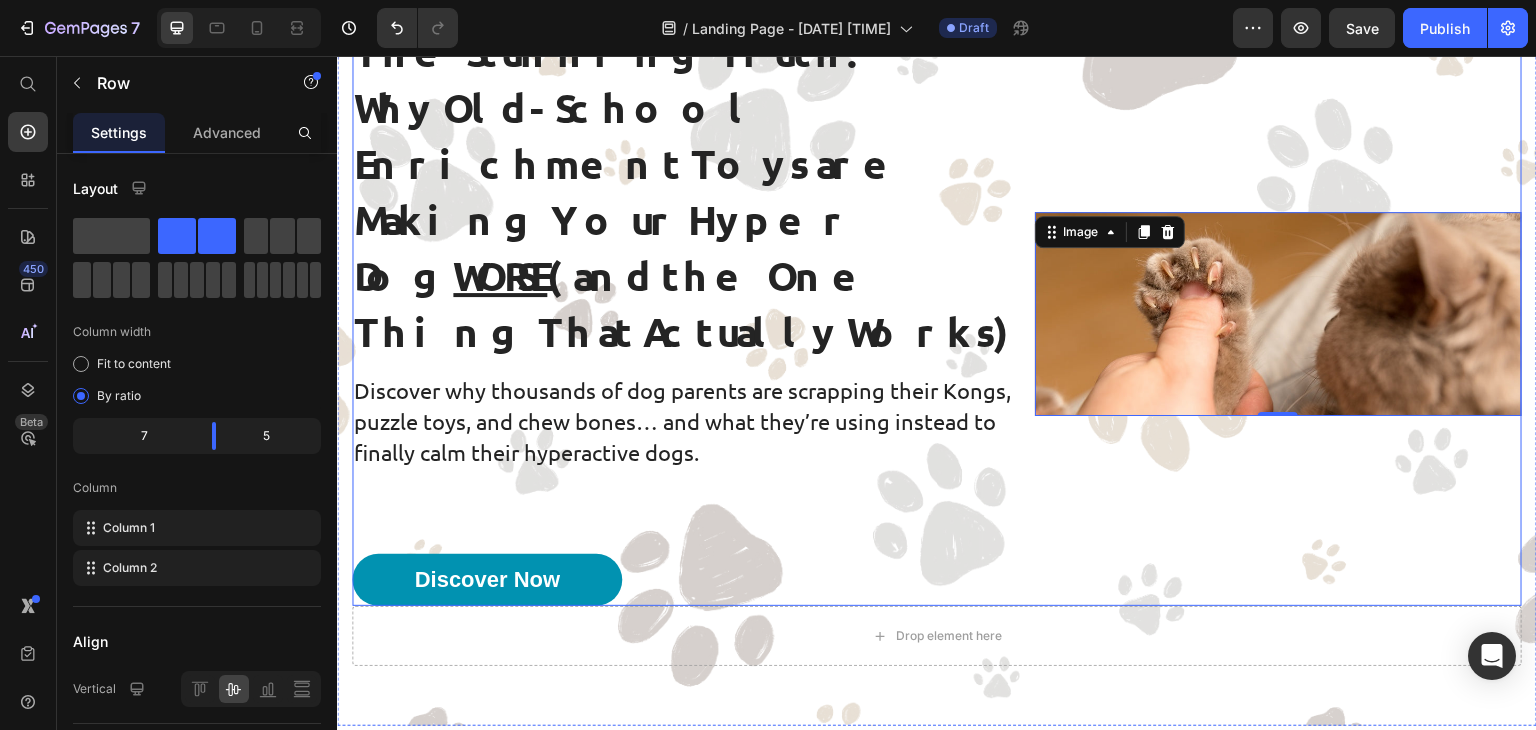 click on "Image   0" at bounding box center [1279, 313] 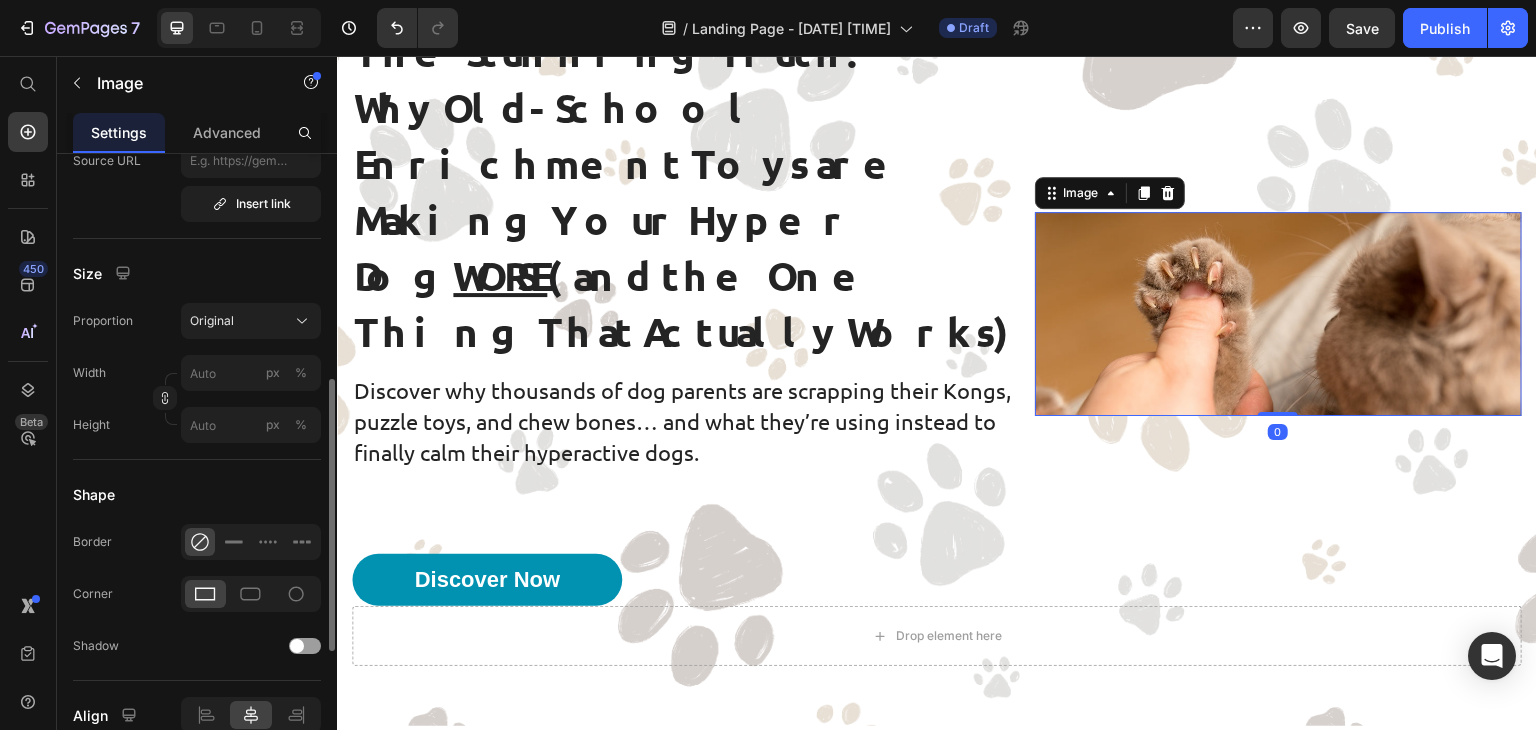 scroll, scrollTop: 492, scrollLeft: 0, axis: vertical 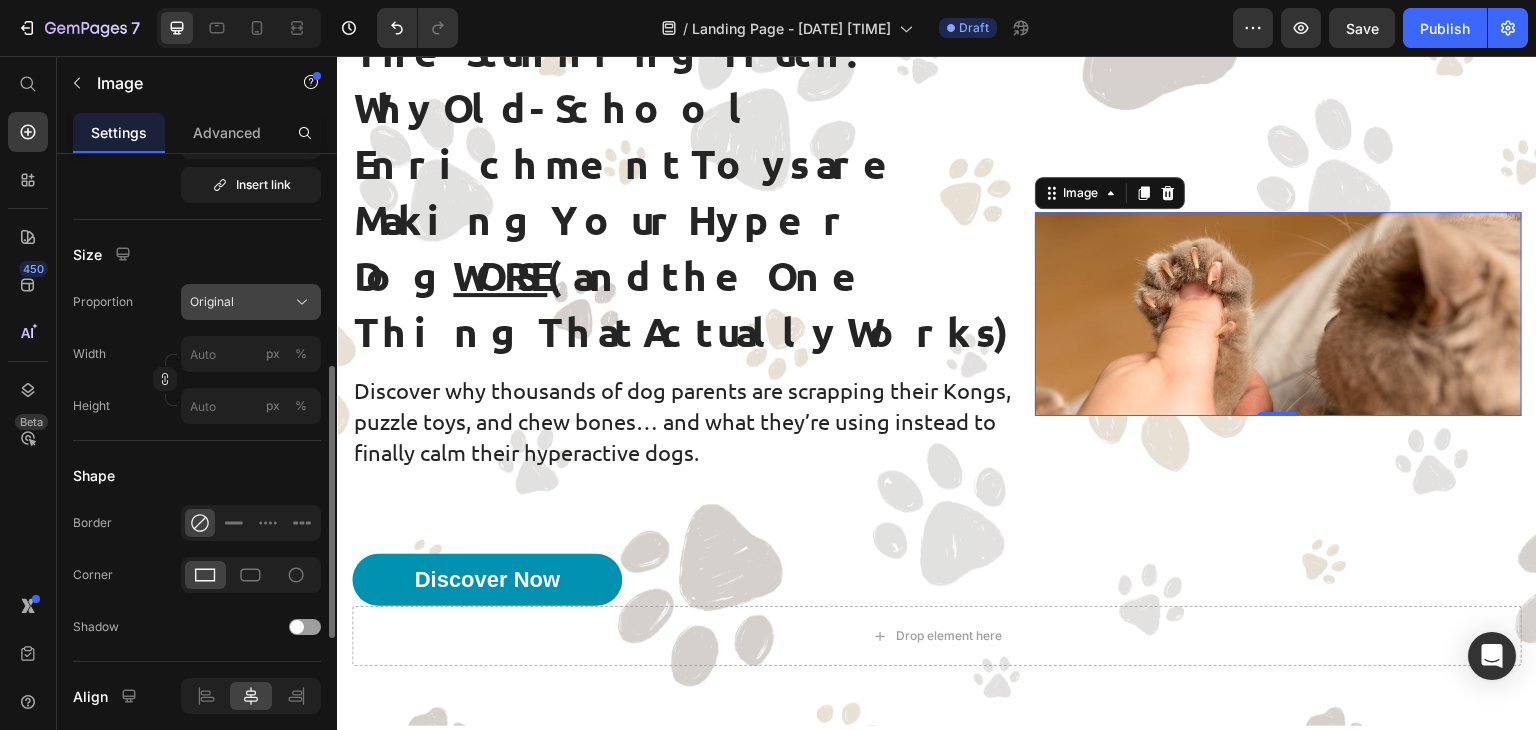 click on "Original" at bounding box center [251, 302] 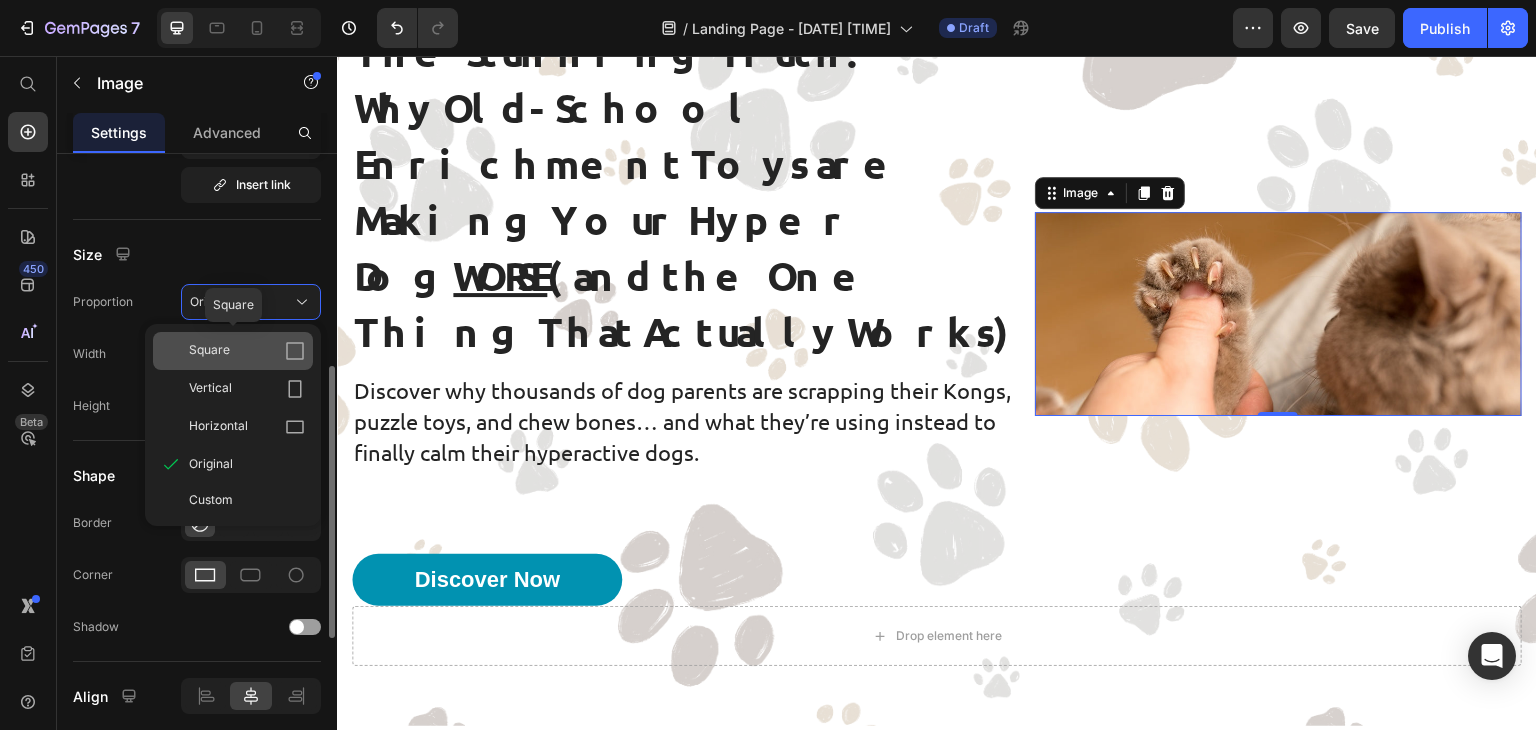 click 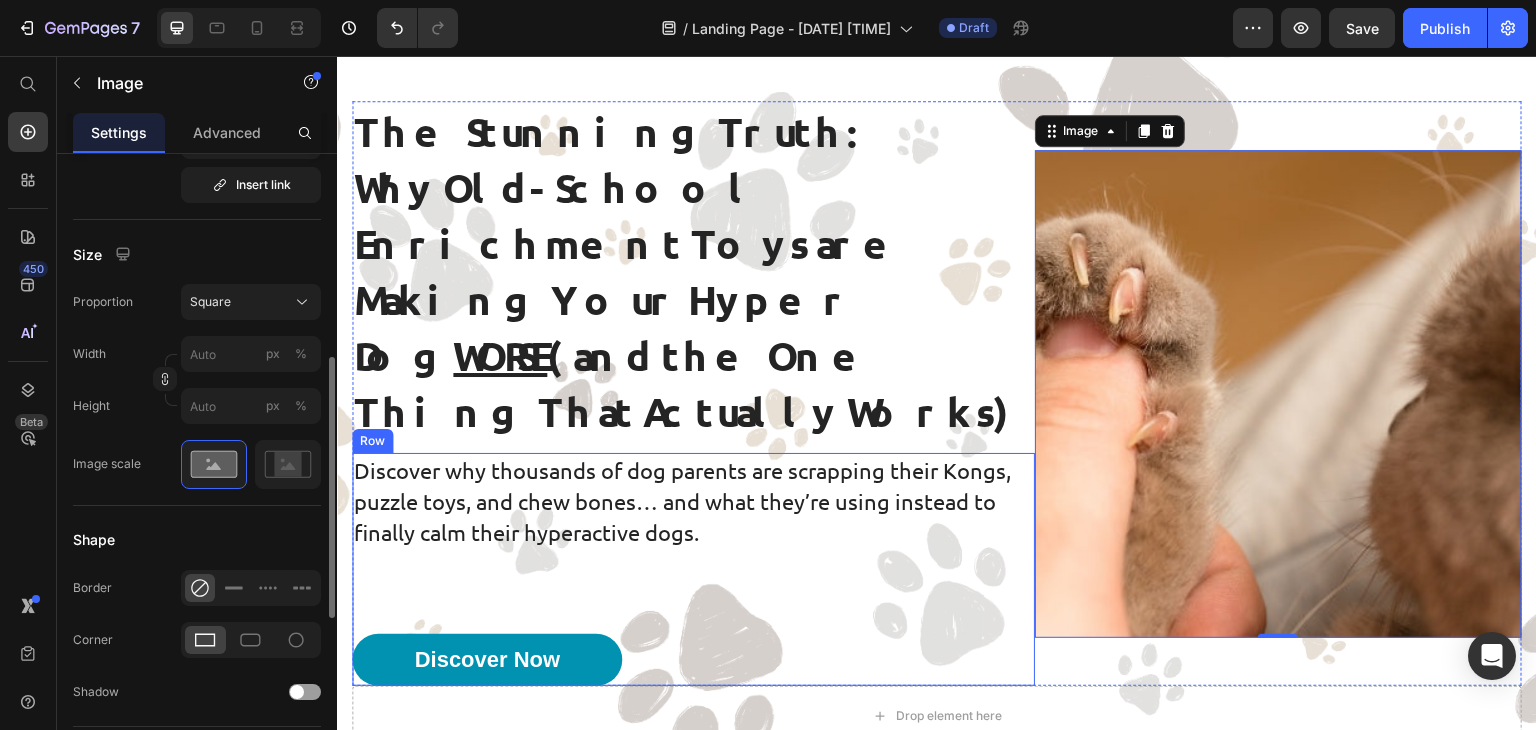 scroll, scrollTop: 111, scrollLeft: 0, axis: vertical 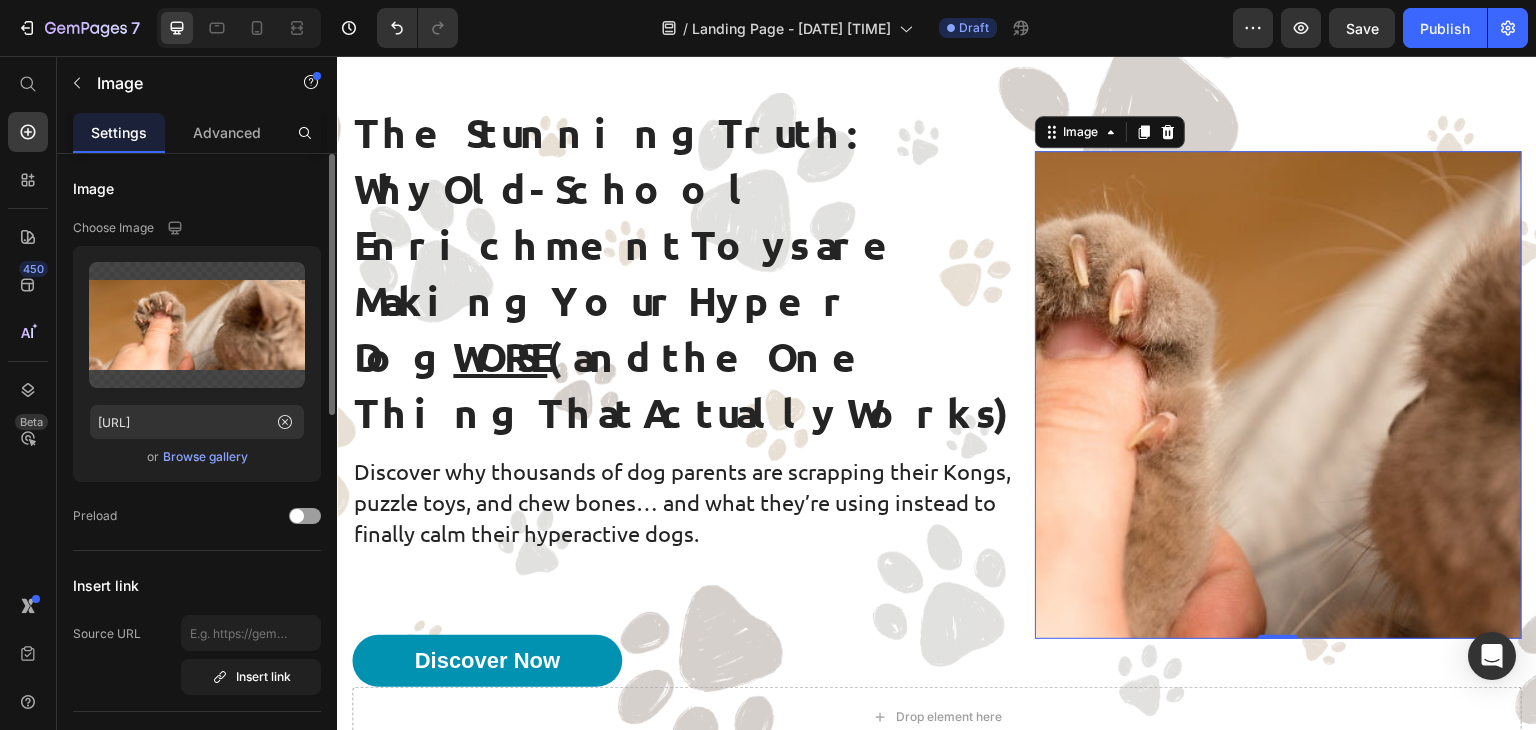 click on "Browse gallery" at bounding box center (205, 457) 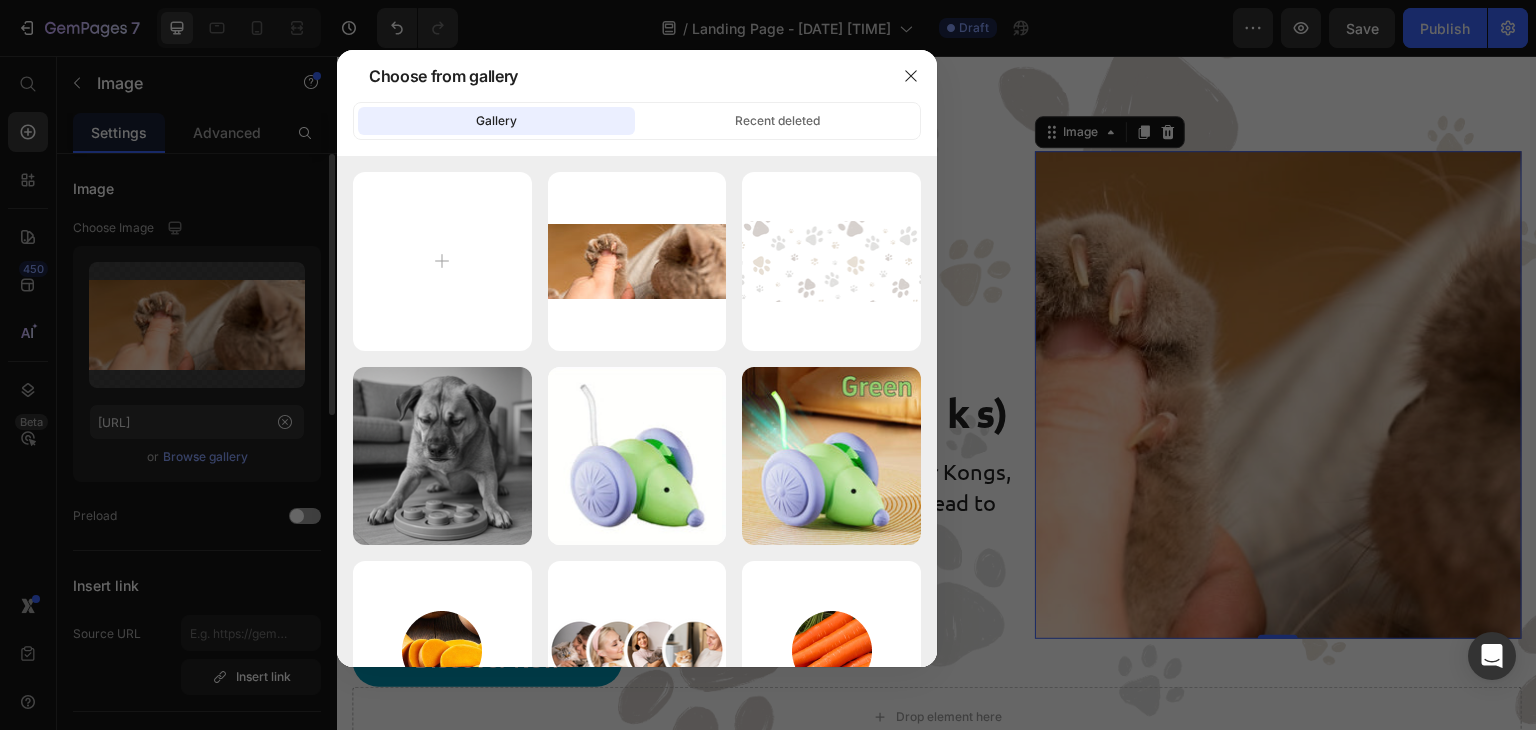type on "C:\fakepath\1577644953bc89ad29f4b598ac1f2076.jpg" 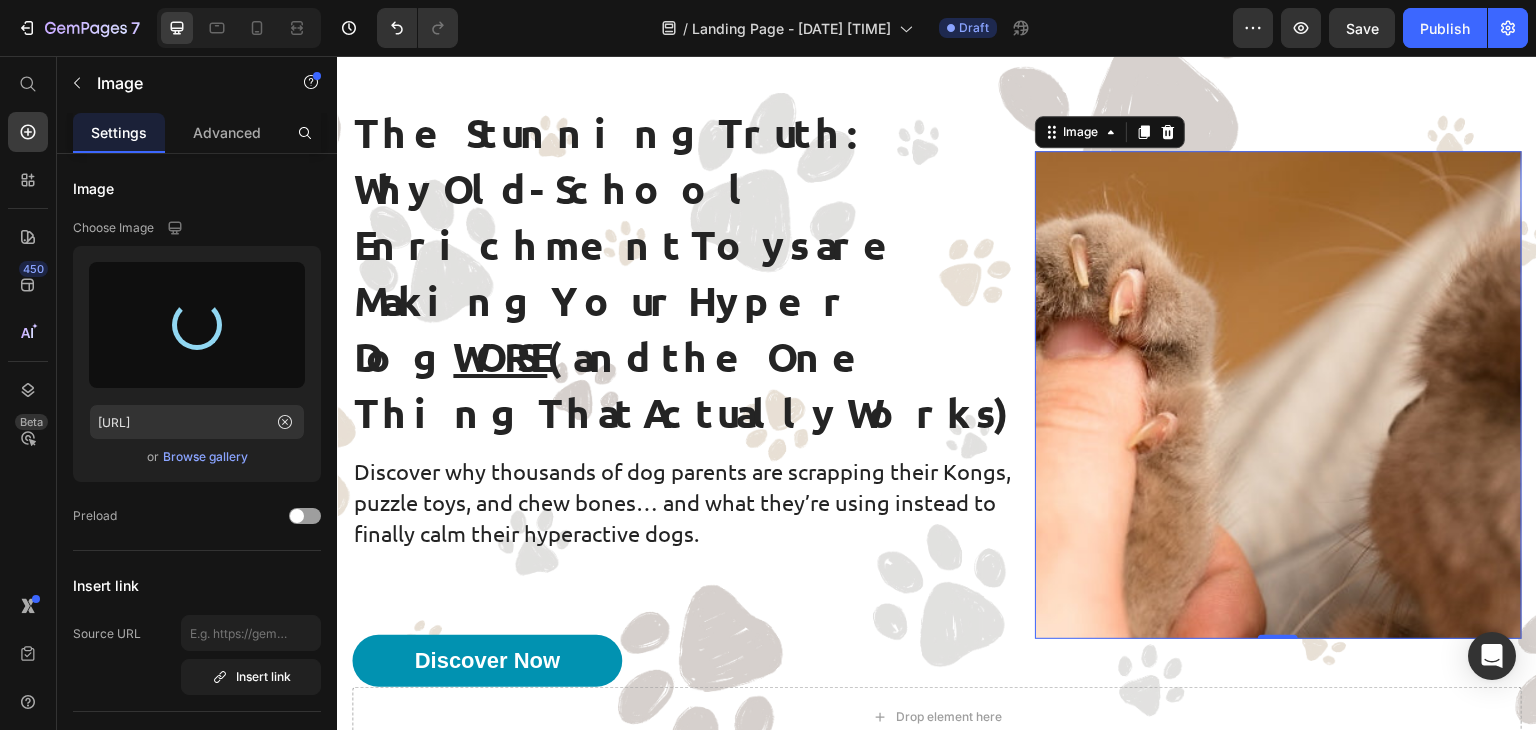 type on "https://cdn.shopify.com/s/files/1/0945/2109/8562/files/gempages_574703779312567408-f6948218-47ef-40bc-883f-1da9b8452e71.jpg" 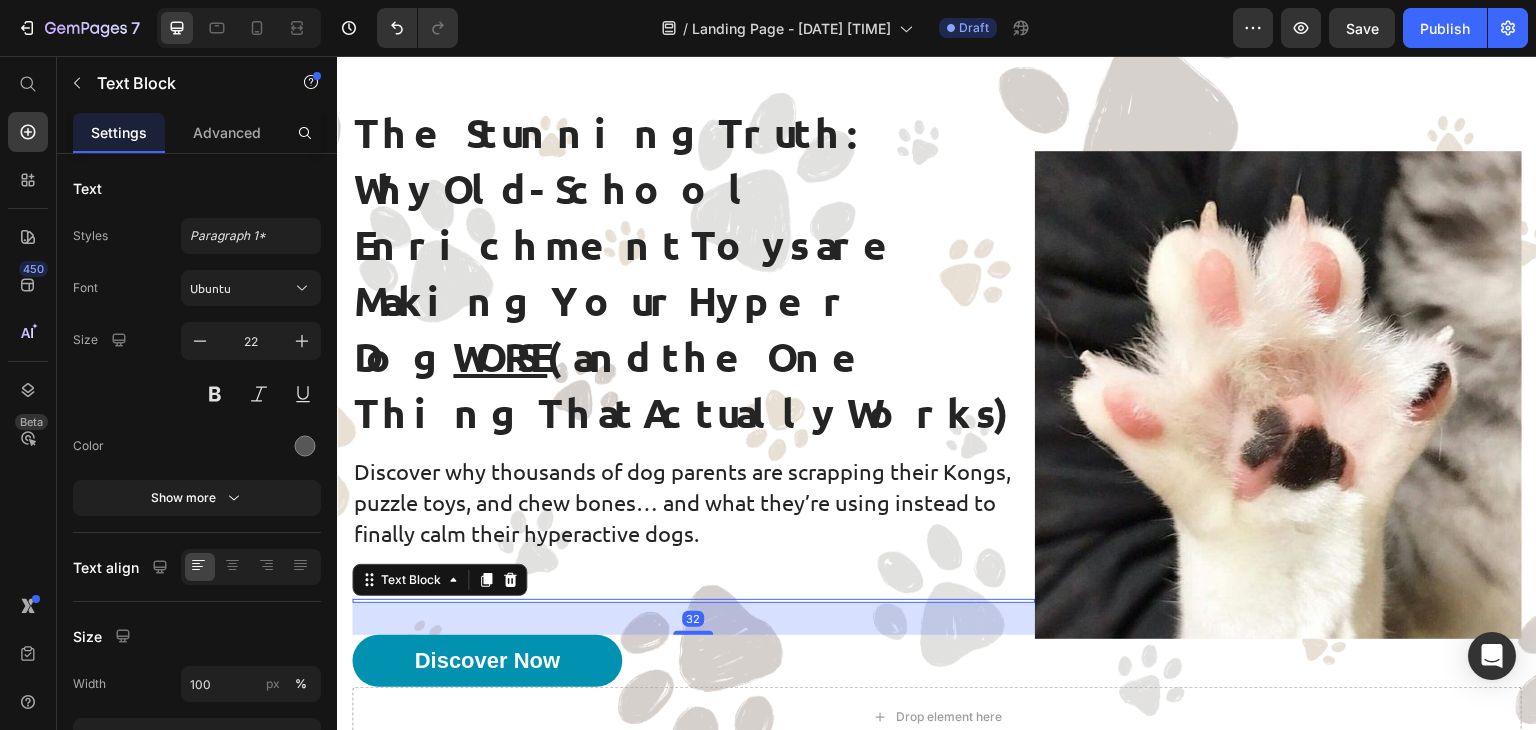 click at bounding box center [693, 601] 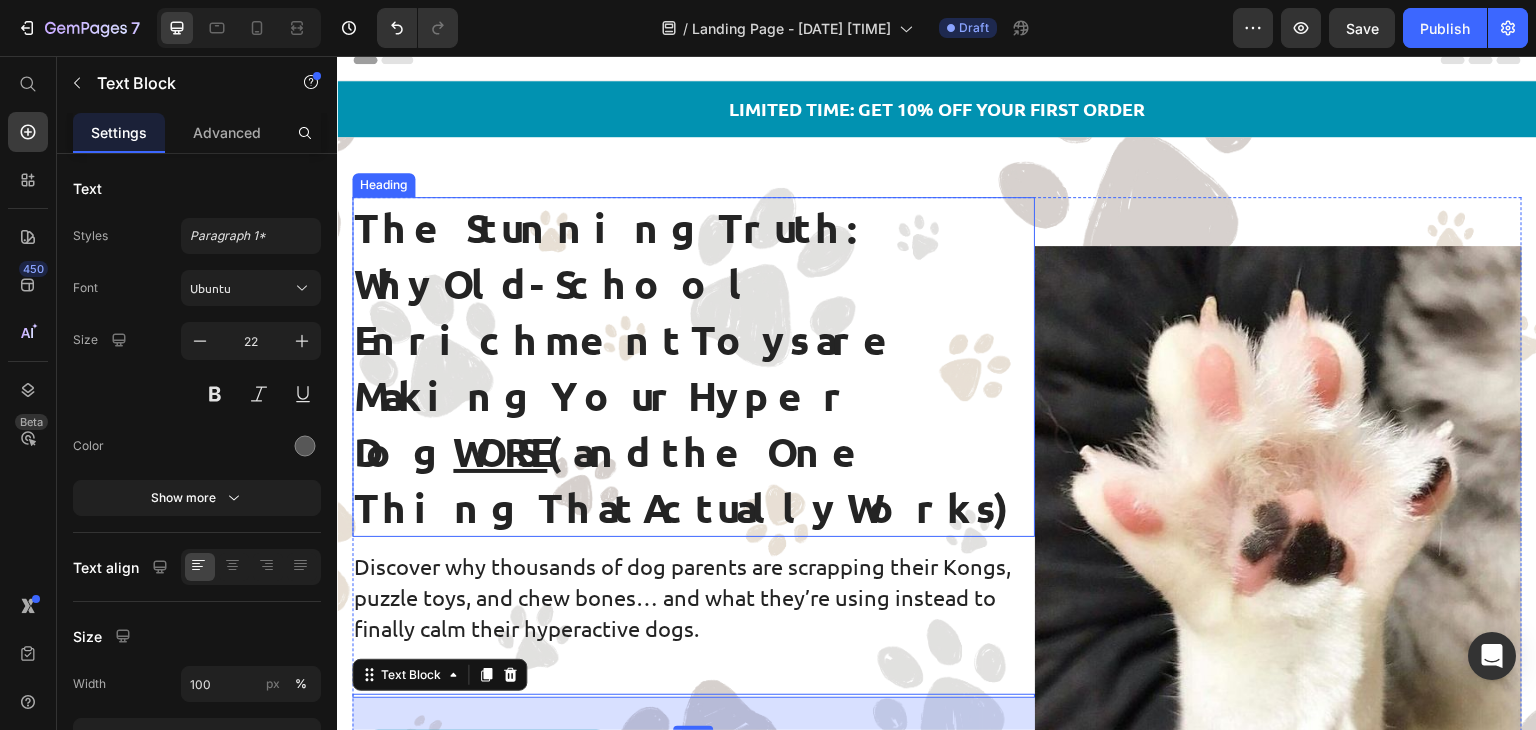 scroll, scrollTop: 0, scrollLeft: 0, axis: both 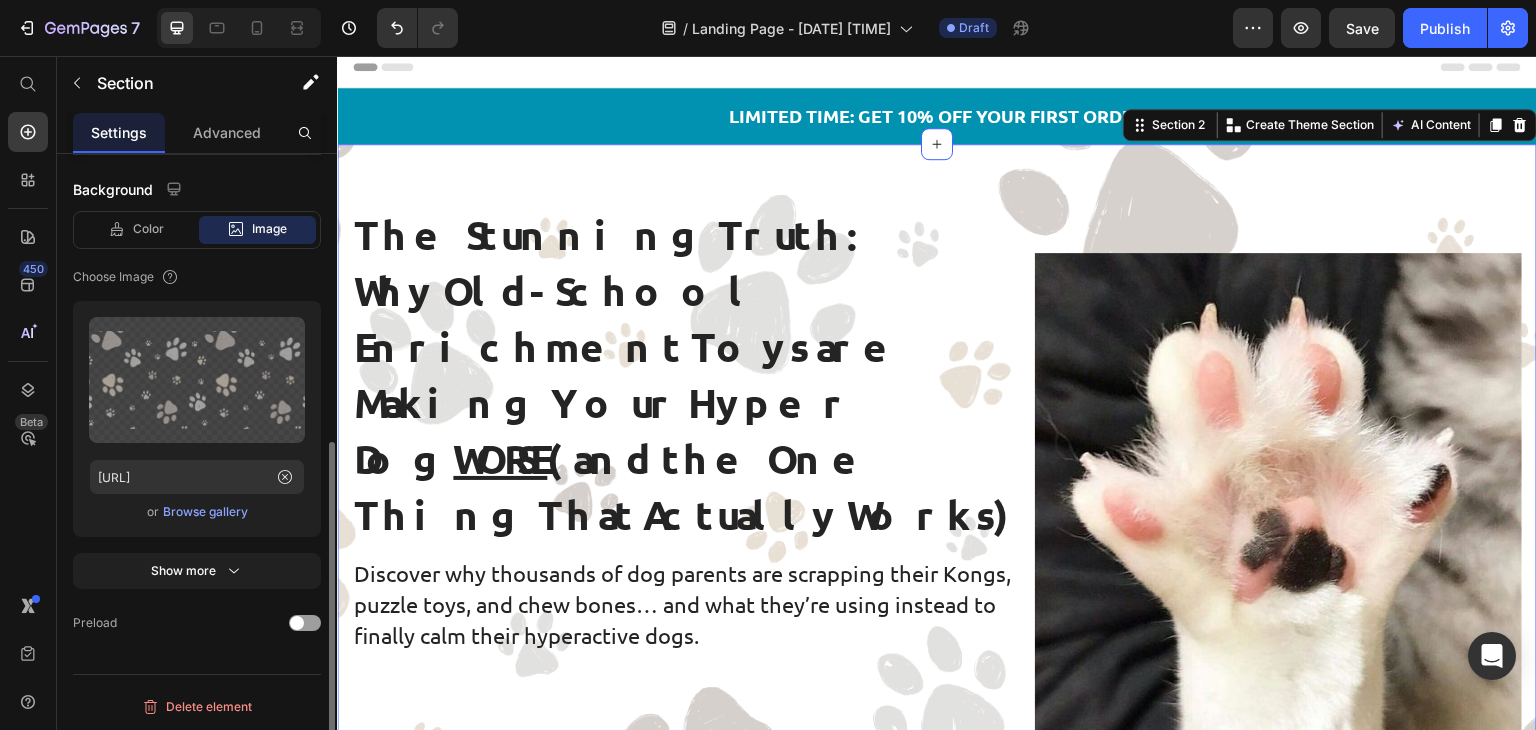 click on "Browse gallery" at bounding box center (205, 512) 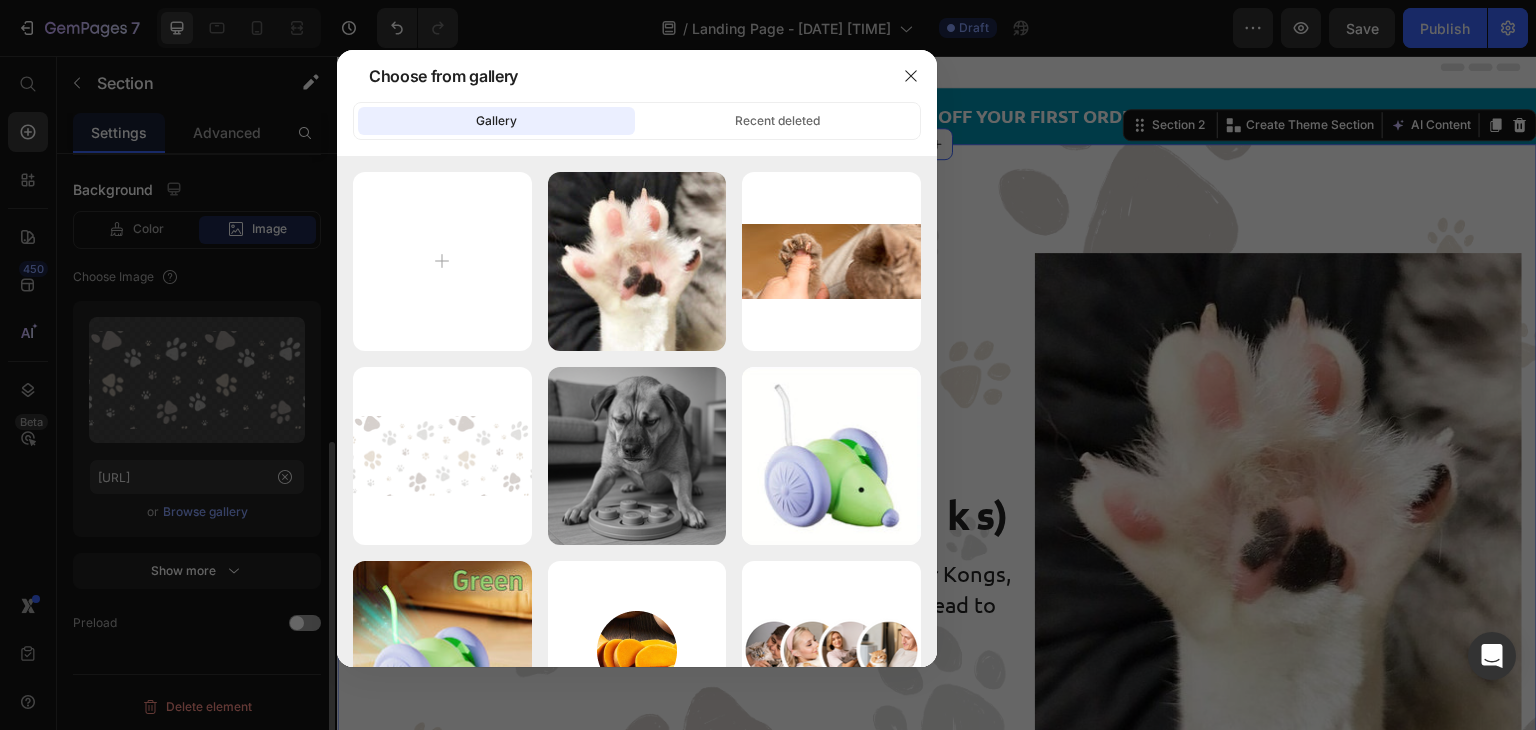 type on "C:\fakepath\Modern Watch (1).png" 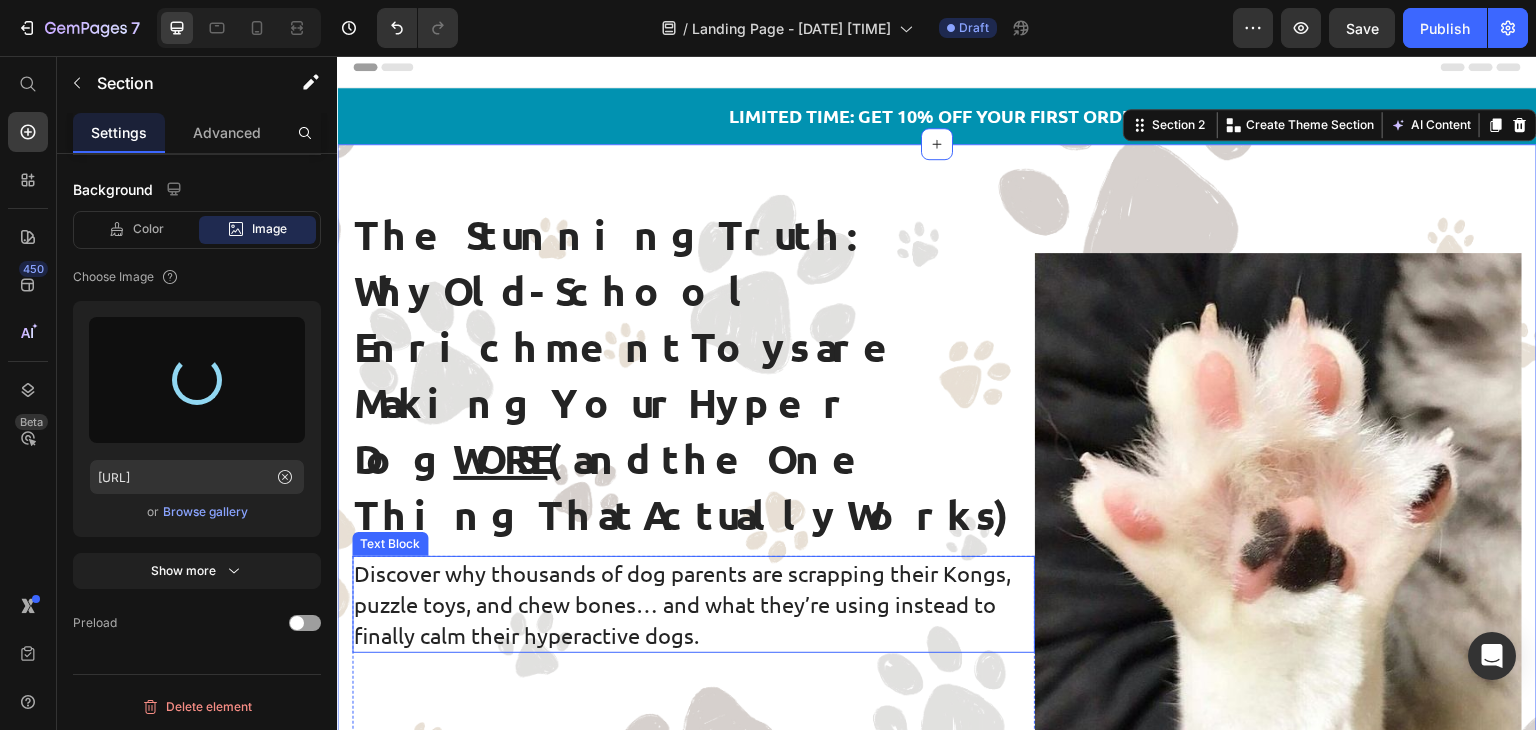 type on "https://cdn.shopify.com/s/files/1/0945/2109/8562/files/gempages_574703779312567408-04cbc96f-1ea0-4eb6-a6a0-f1fa78fc725f.png" 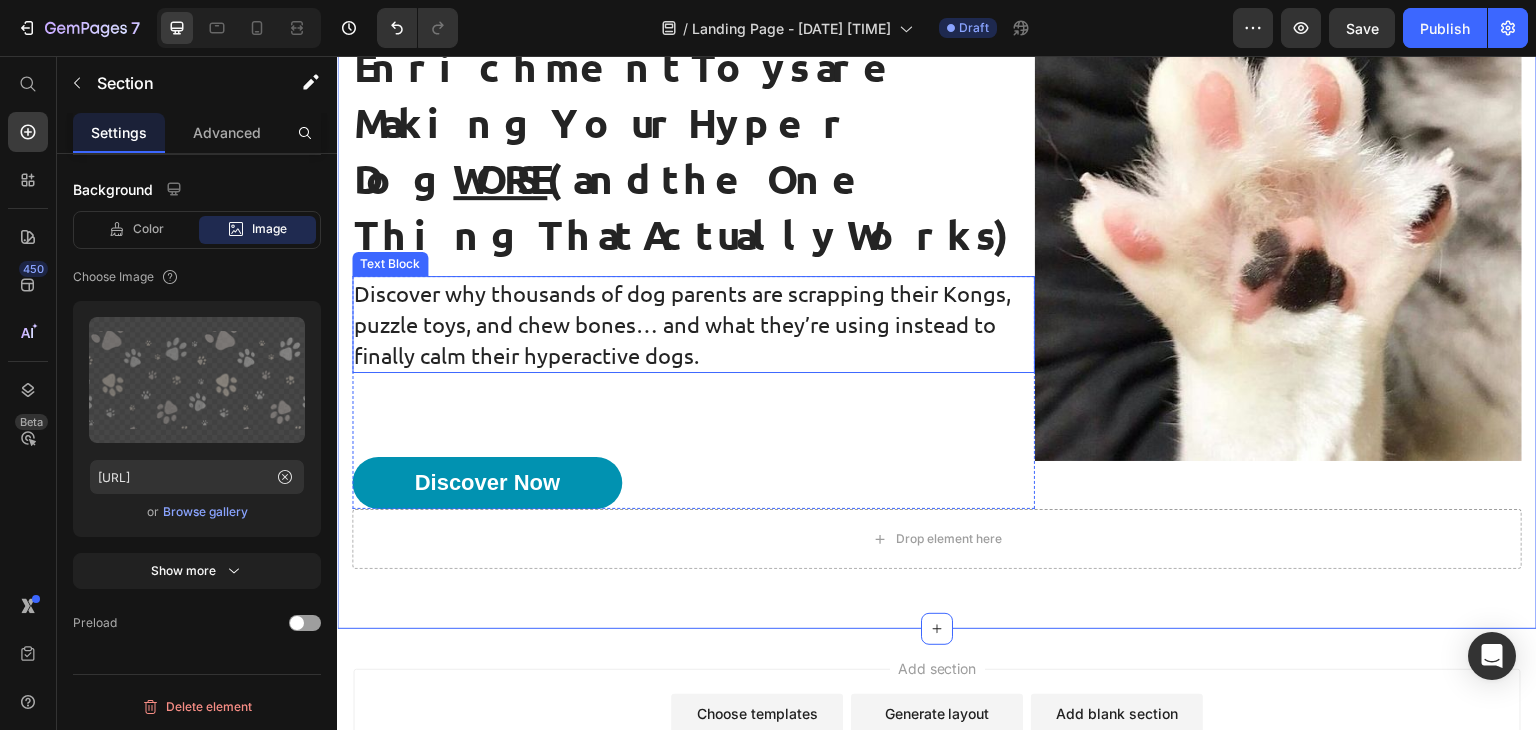 scroll, scrollTop: 297, scrollLeft: 0, axis: vertical 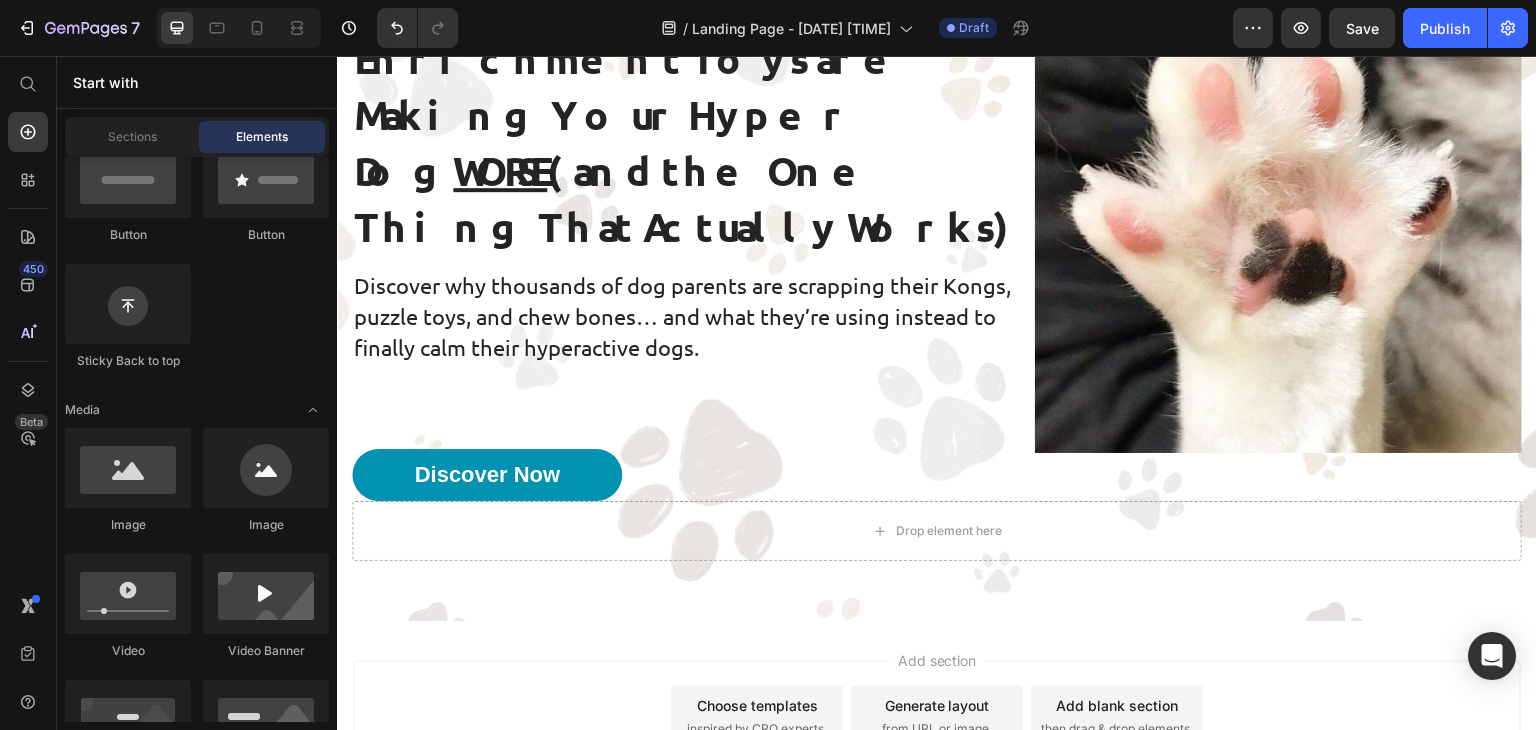 click on "Choose templates" at bounding box center [757, 705] 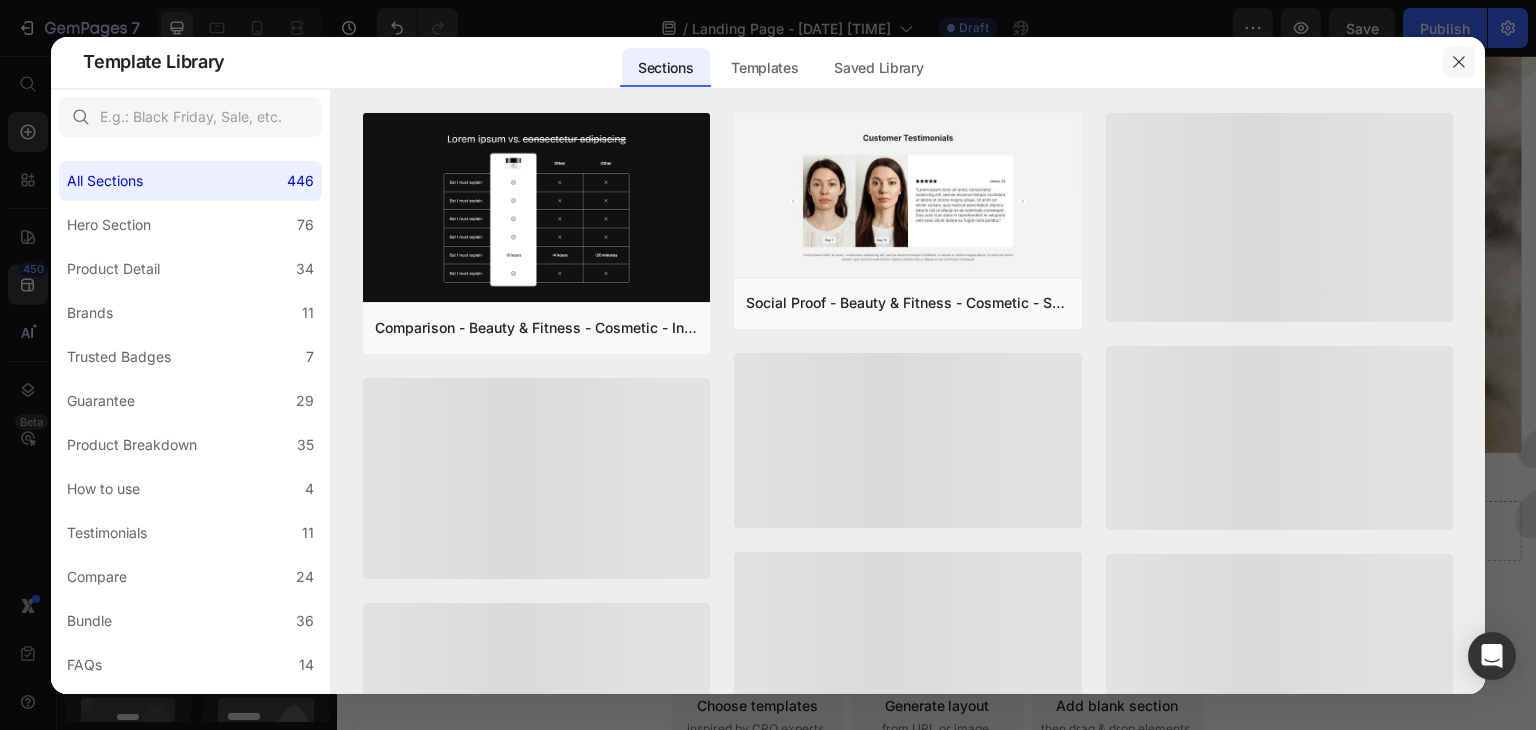 click at bounding box center [1459, 62] 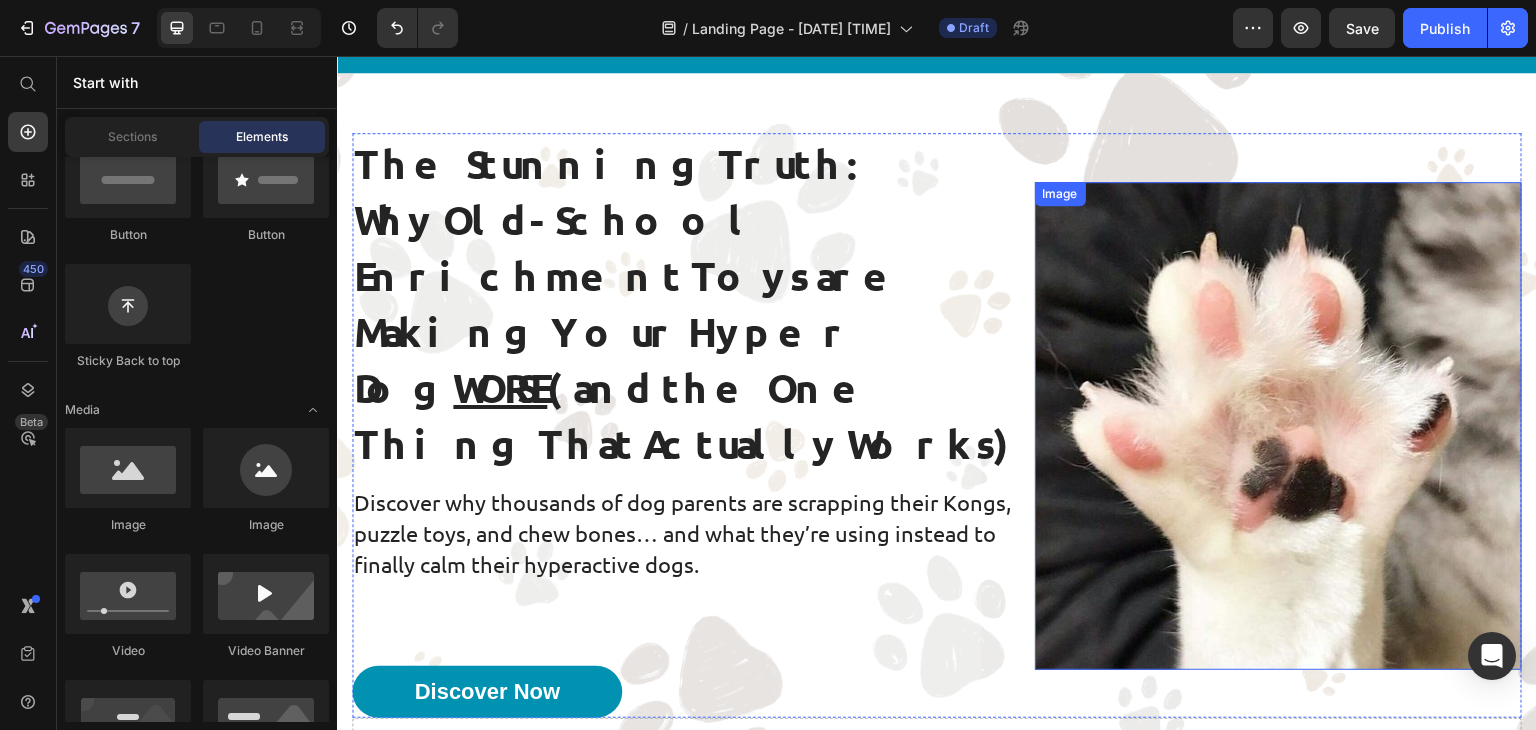 scroll, scrollTop: 419, scrollLeft: 0, axis: vertical 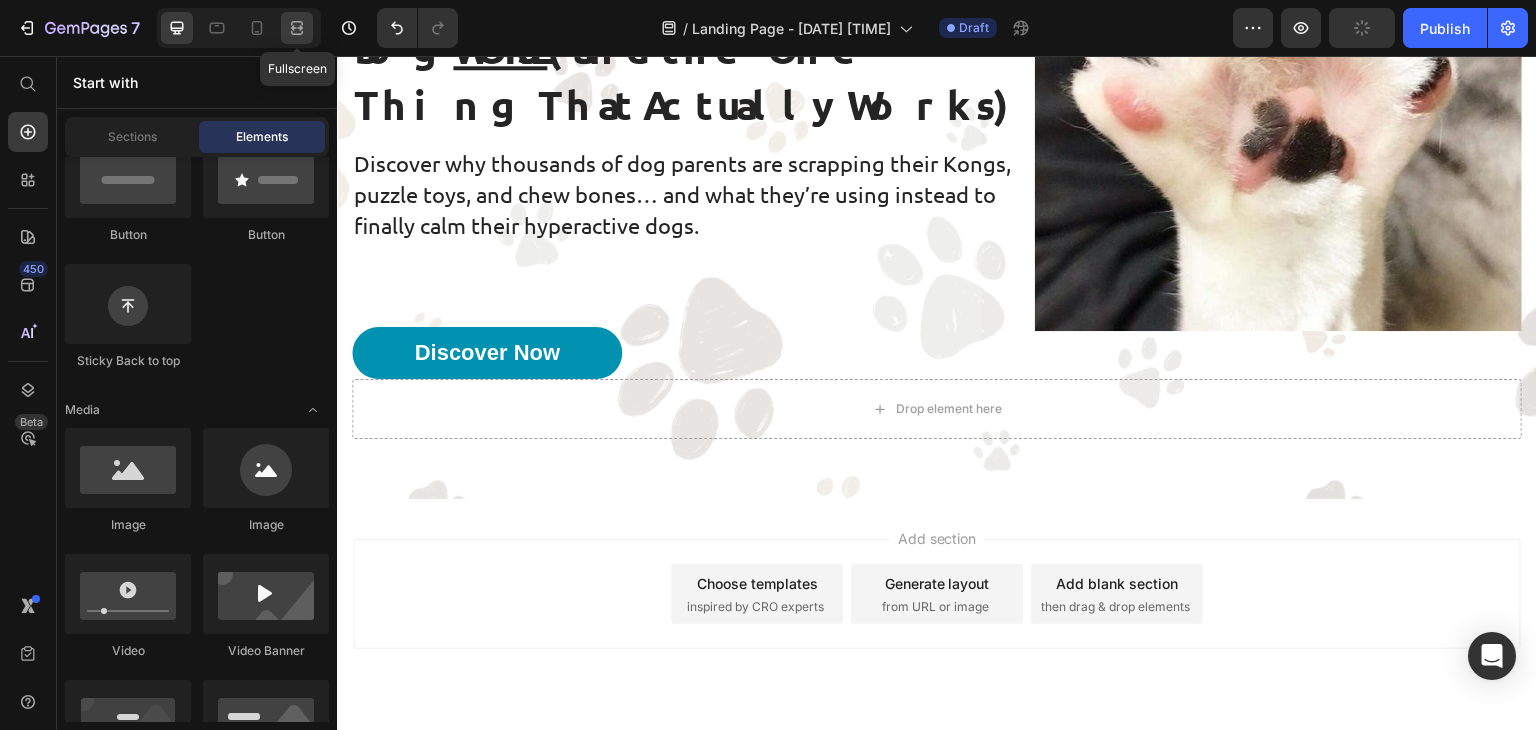 click 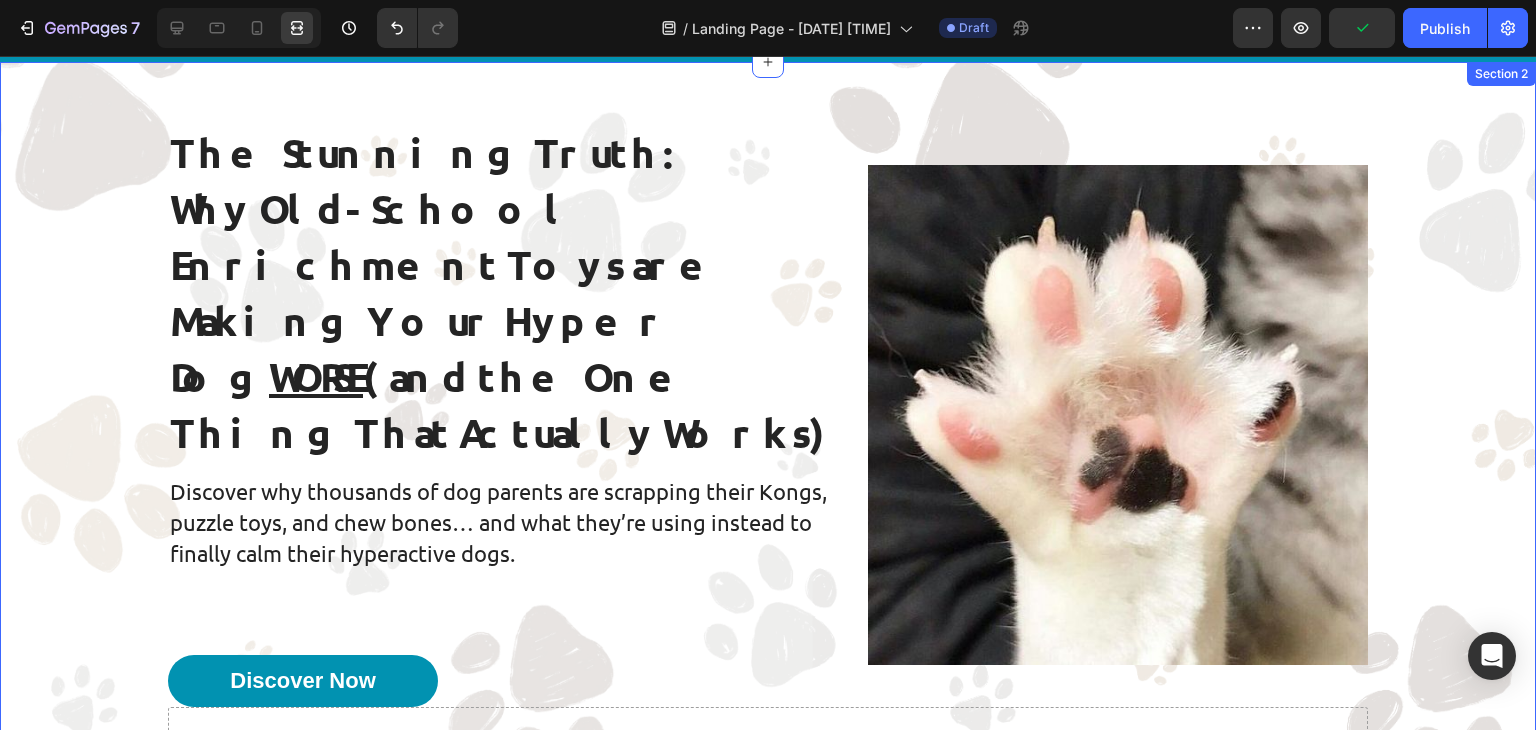 scroll, scrollTop: 90, scrollLeft: 0, axis: vertical 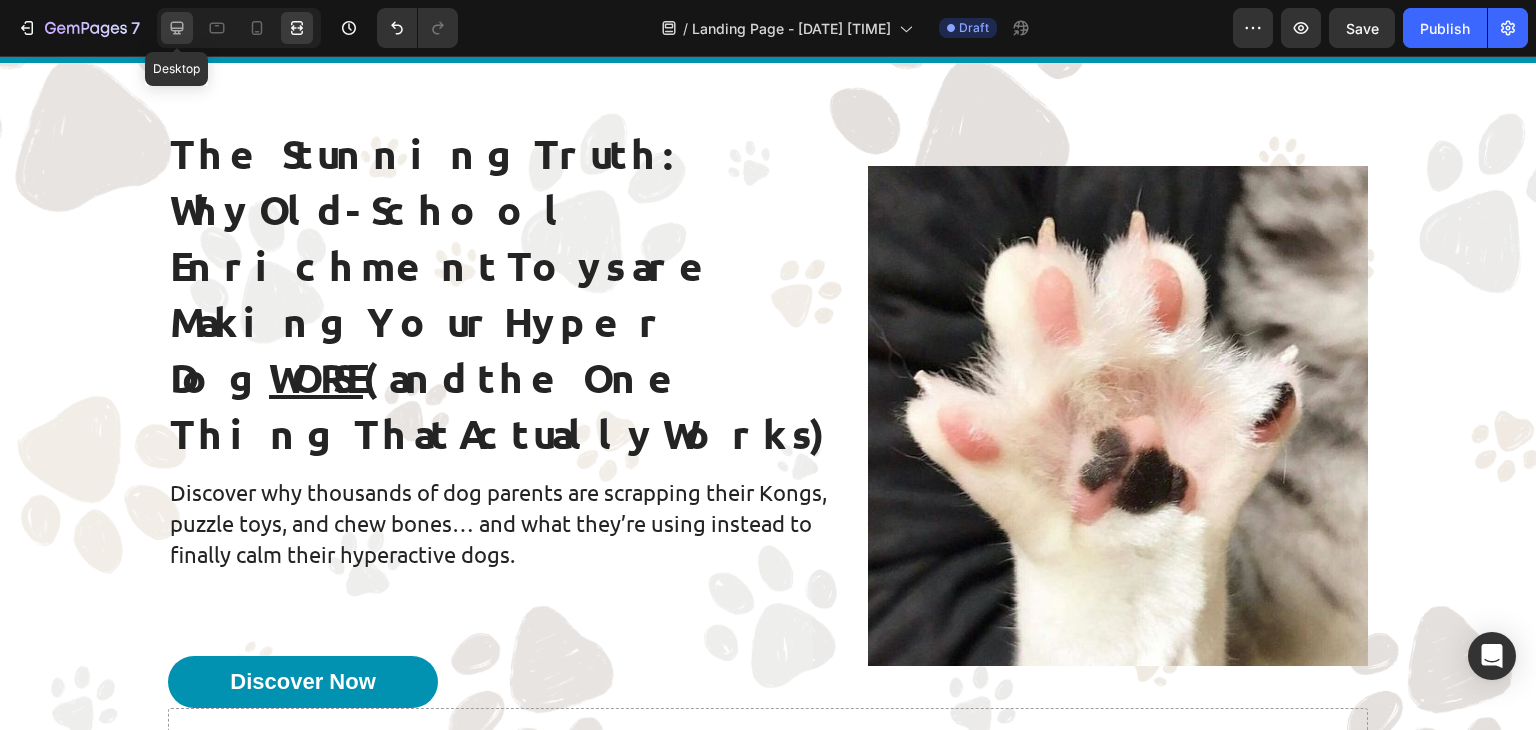 click 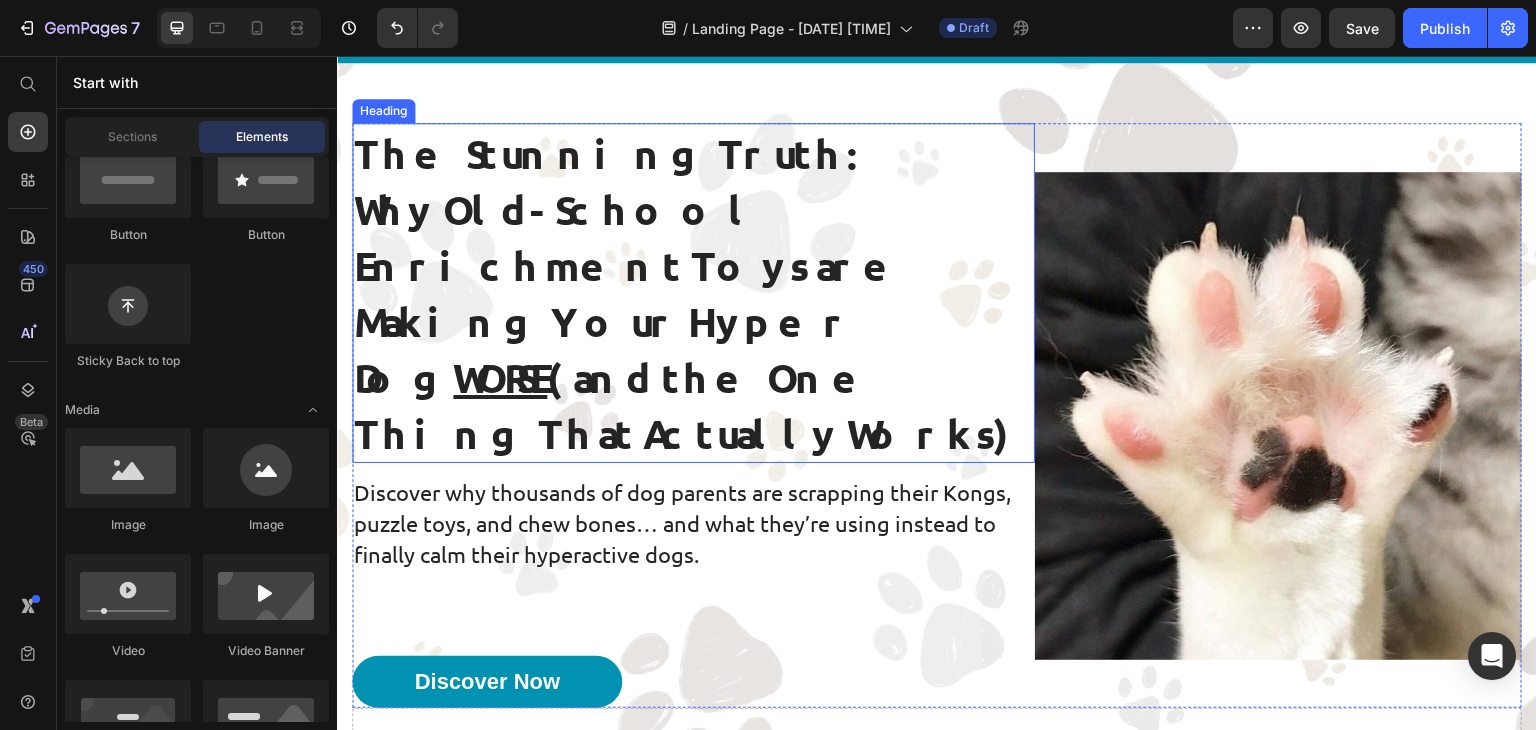 click on "The Stunning Truth: Why Old-School Enrichment Toys are Making Your Hyper Dog  WORSE  (and the One Thing That Actually Works)" at bounding box center (693, 293) 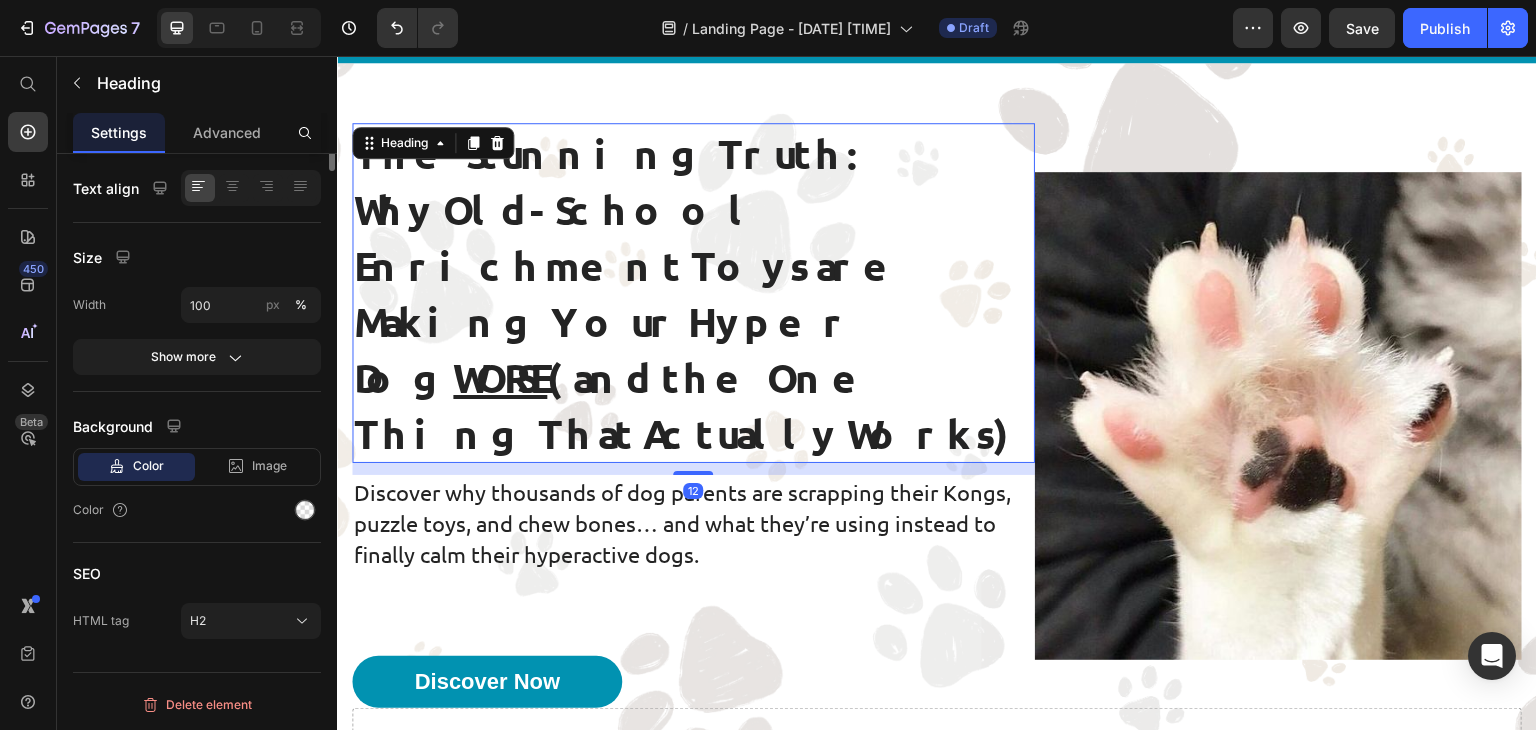 click on "The Stunning Truth: Why Old-School Enrichment Toys are Making Your Hyper Dog  WORSE  (and the One Thing That Actually Works)" at bounding box center (693, 293) 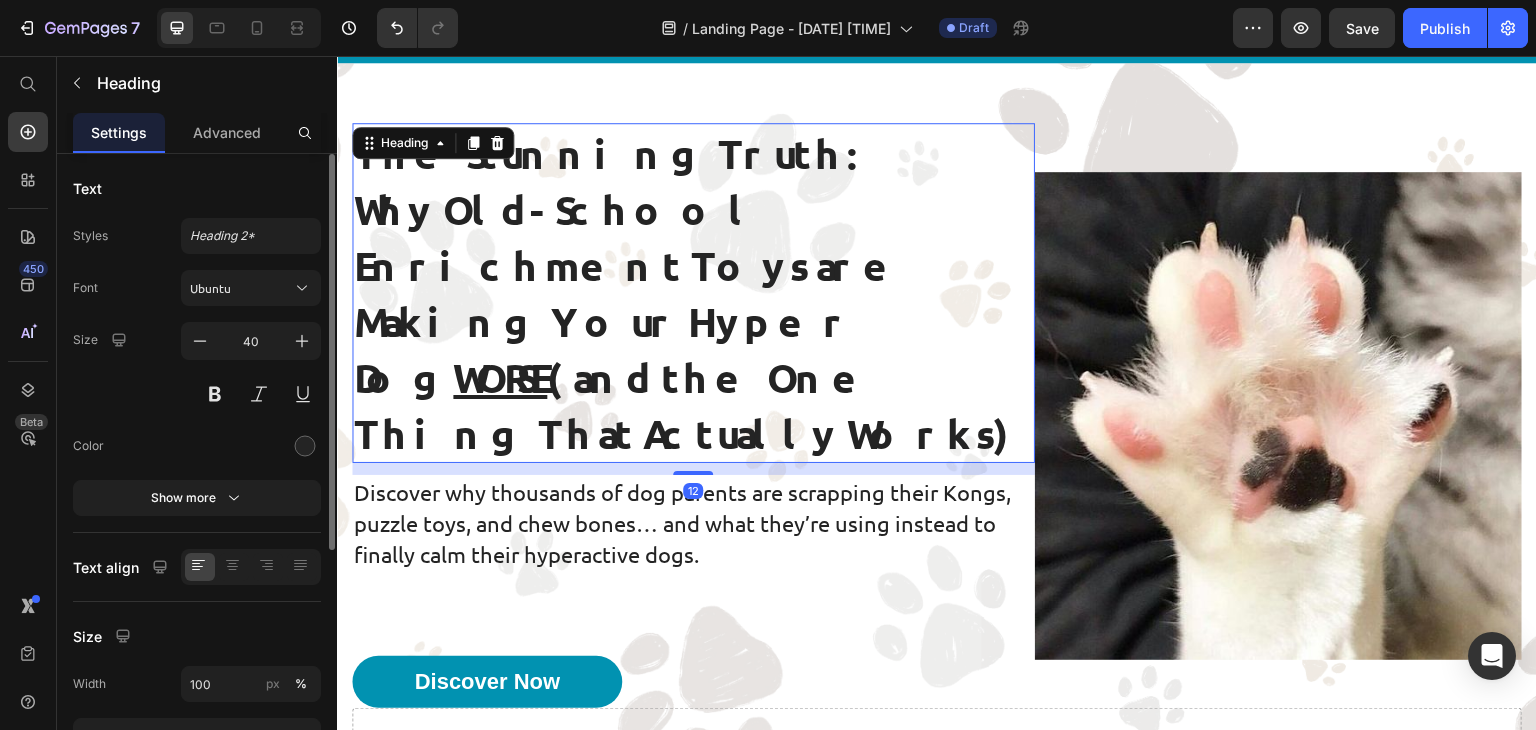 click on "The Stunning Truth: Why Old-School Enrichment Toys are Making Your Hyper Dog  WORSE  (and the One Thing That Actually Works)" at bounding box center [693, 293] 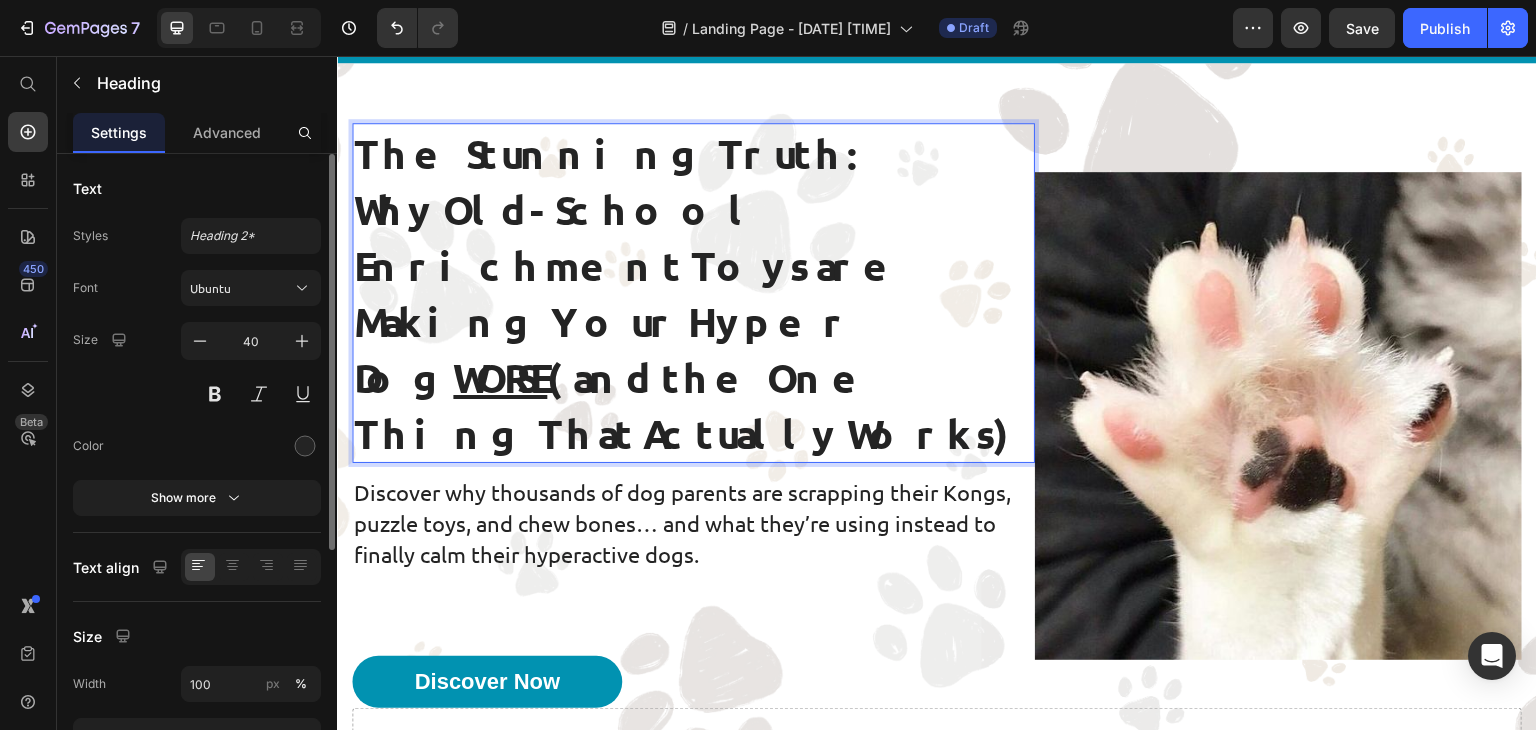click on "The Stunning Truth: Why Old-School Enrichment Toys are Making Your Hyper Dog  WORSE  (and the One Thing That Actually Works)" at bounding box center (693, 293) 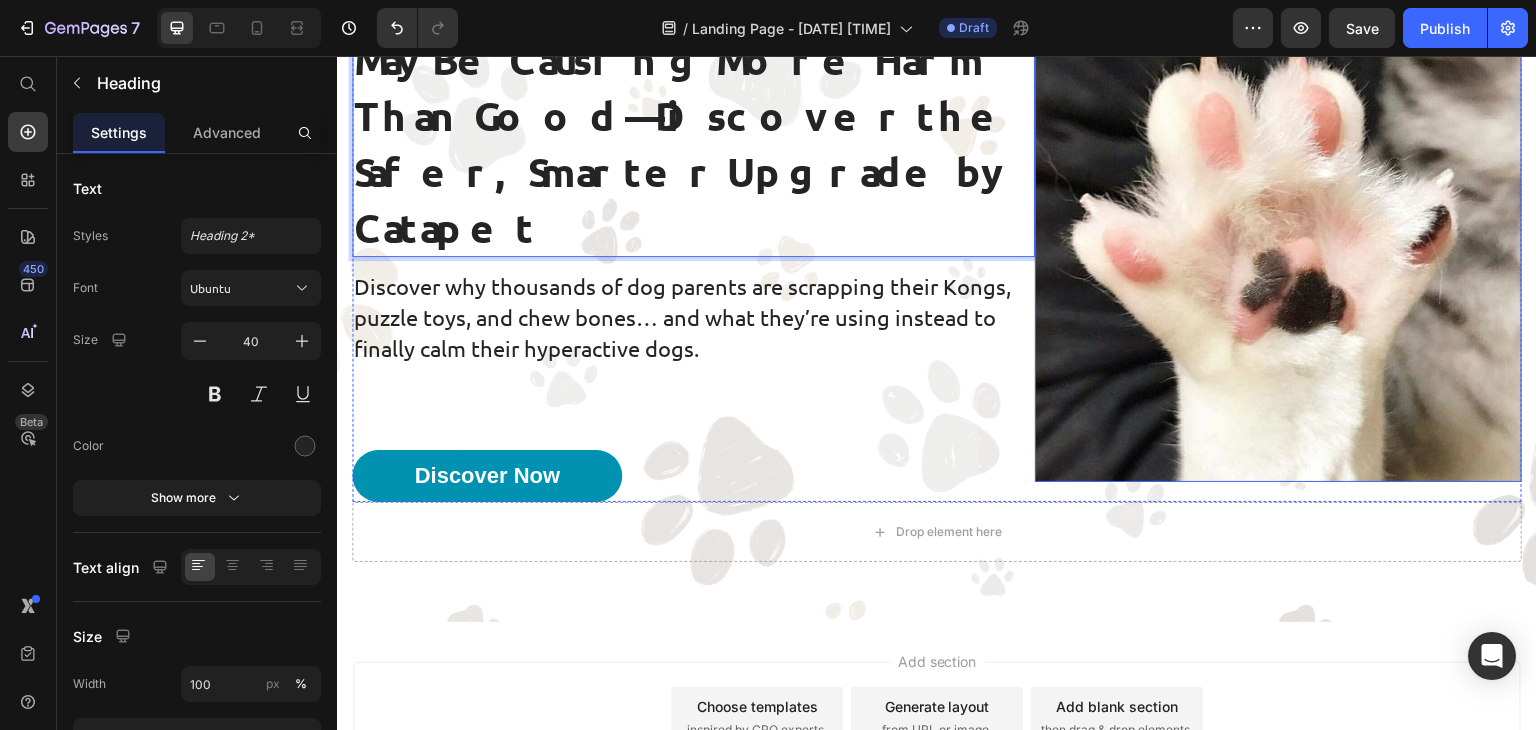 scroll, scrollTop: 243, scrollLeft: 0, axis: vertical 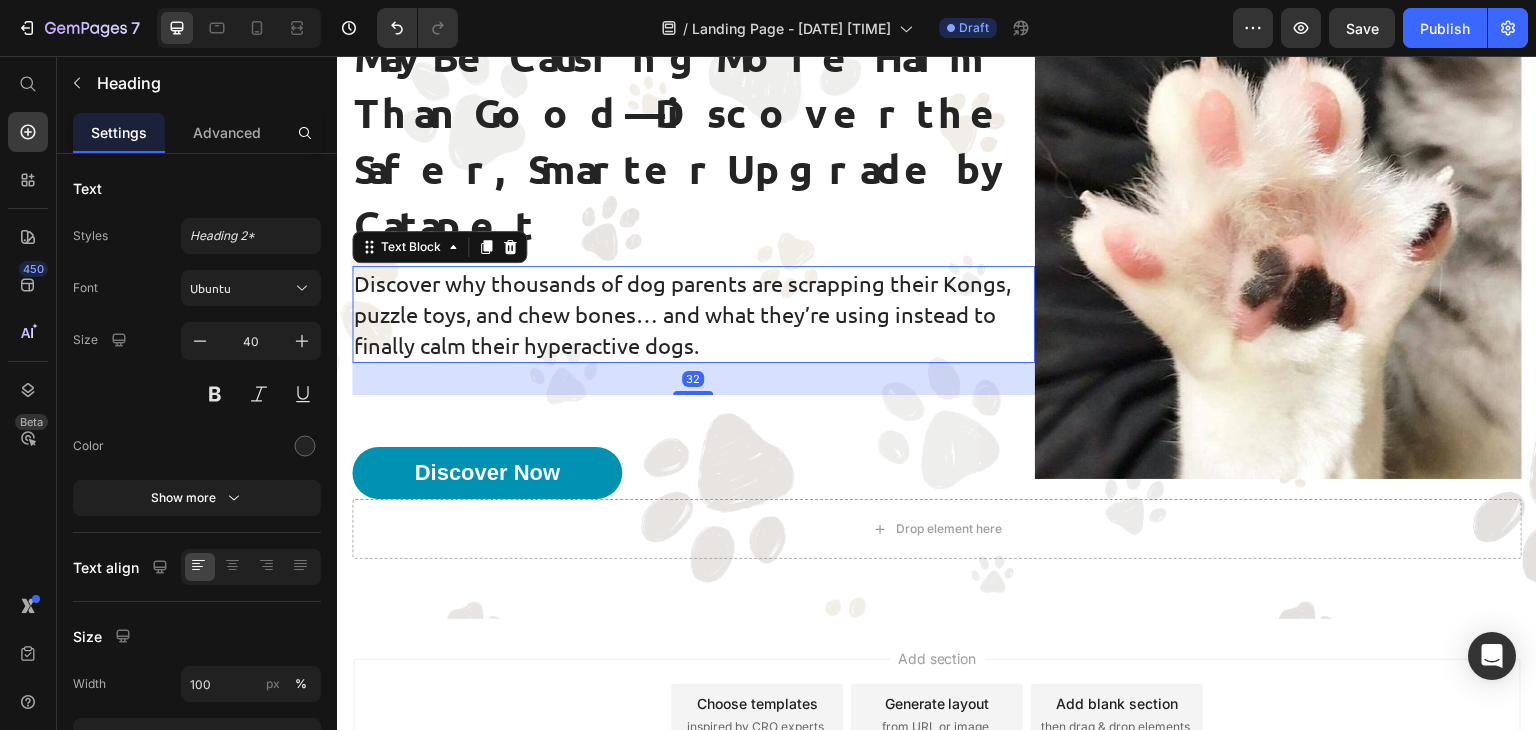 click on "Discover why thousands of dog parents are scrapping their Kongs, puzzle toys, and chew bones… and what they’re using instead to finally calm their hyperactive dogs." at bounding box center (693, 314) 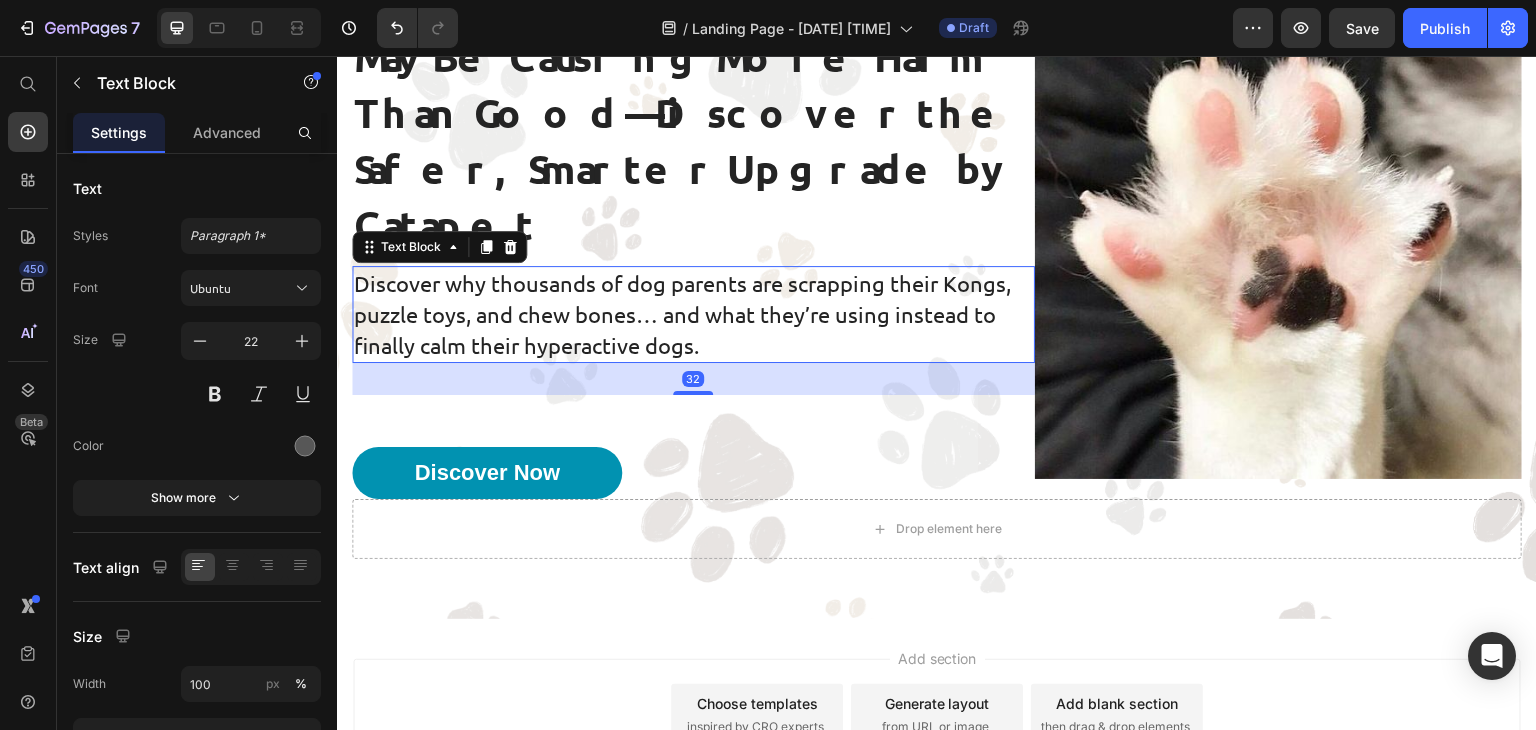 click on "Discover why thousands of dog parents are scrapping their Kongs, puzzle toys, and chew bones… and what they’re using instead to finally calm their hyperactive dogs." at bounding box center (693, 314) 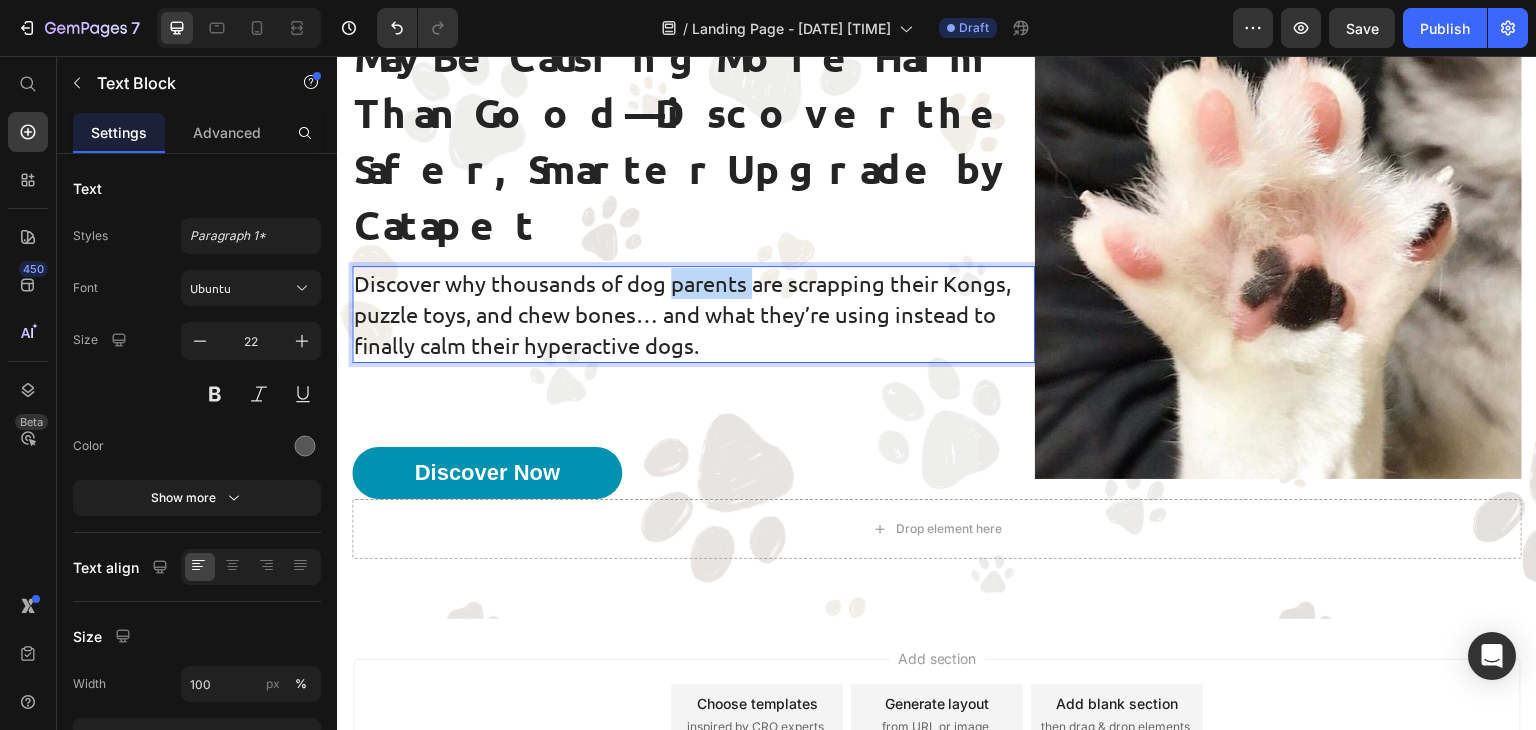 click on "Discover why thousands of dog parents are scrapping their Kongs, puzzle toys, and chew bones… and what they’re using instead to finally calm their hyperactive dogs." at bounding box center (693, 314) 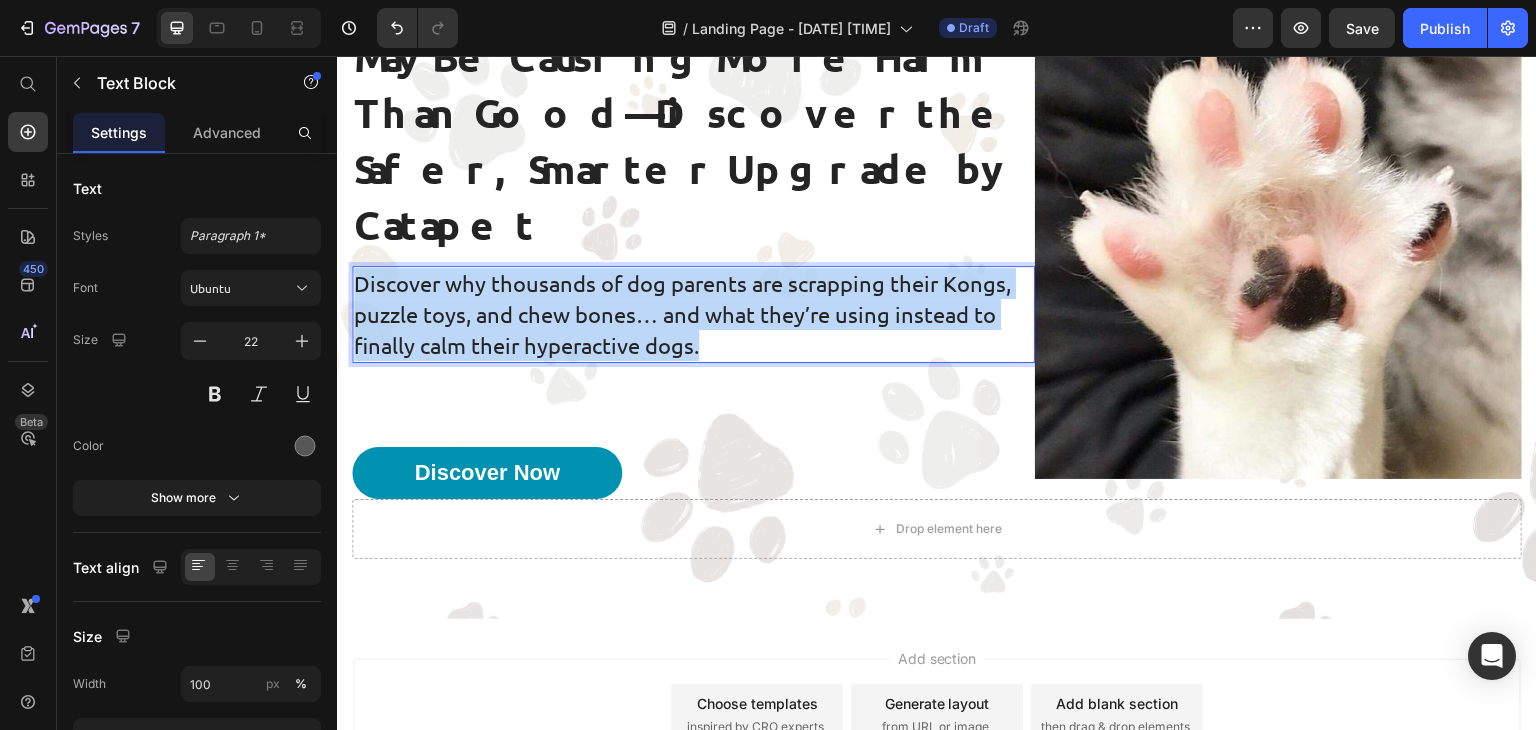 click on "Discover why thousands of dog parents are scrapping their Kongs, puzzle toys, and chew bones… and what they’re using instead to finally calm their hyperactive dogs." at bounding box center (693, 314) 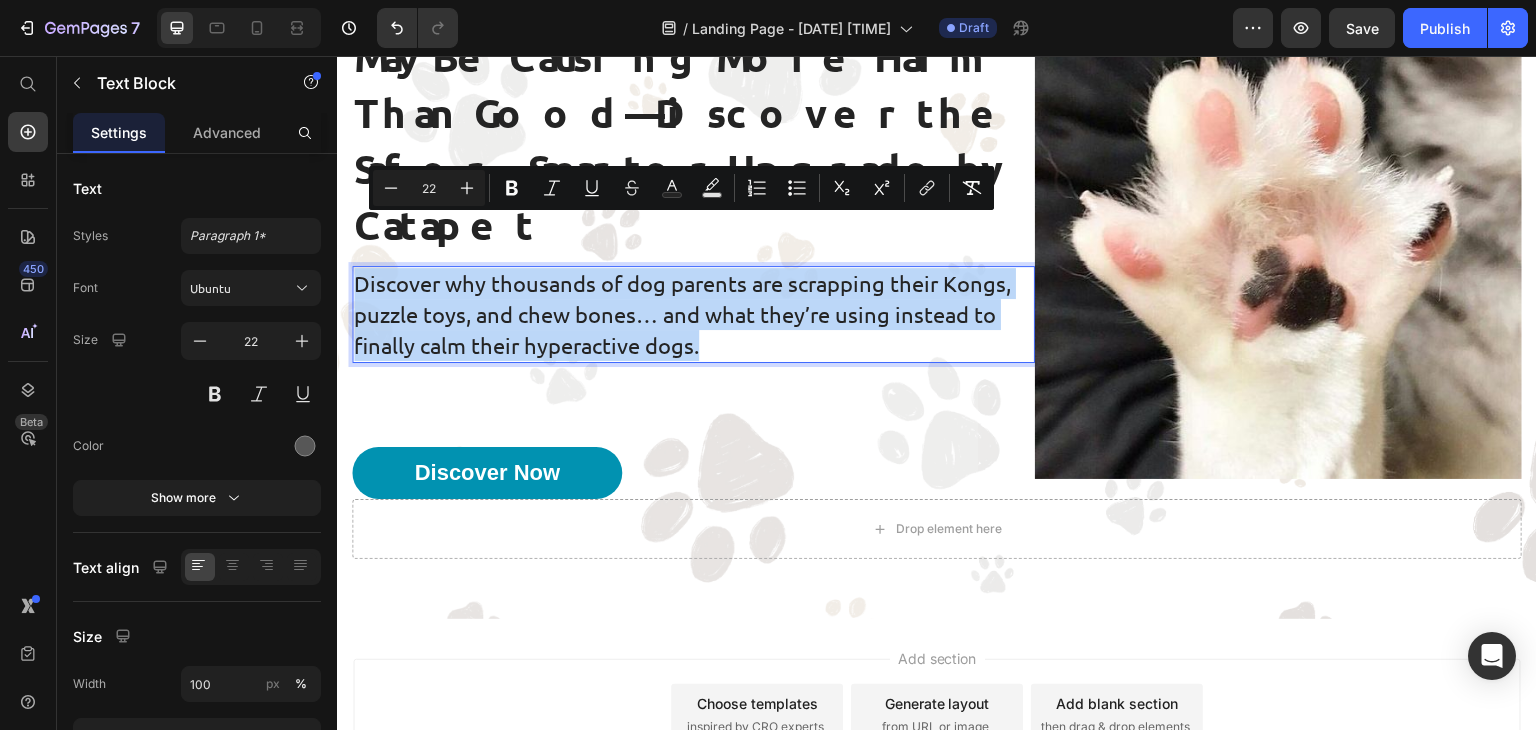 click on "Discover why thousands of dog parents are scrapping their Kongs, puzzle toys, and chew bones… and what they’re using instead to finally calm their hyperactive dogs." at bounding box center [693, 314] 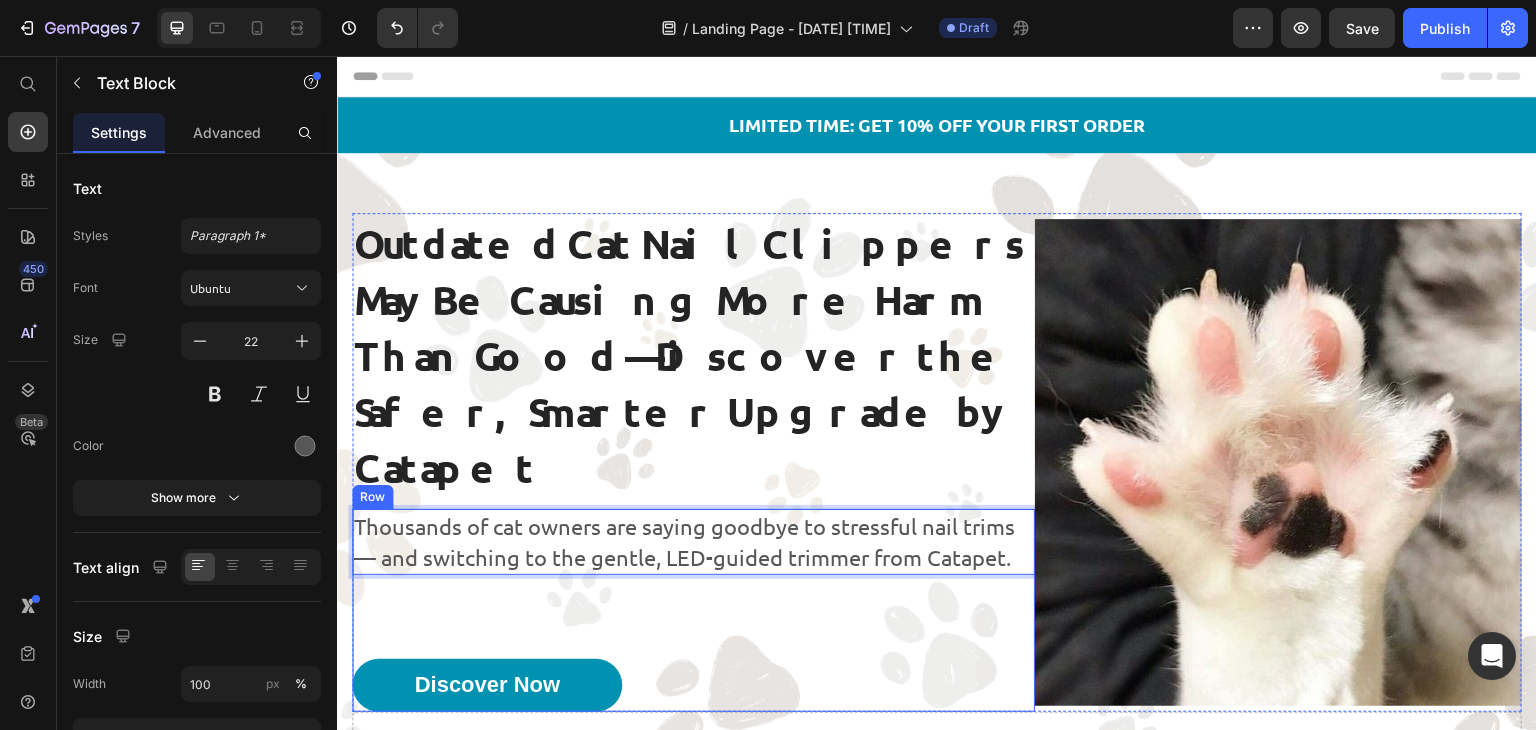 scroll, scrollTop: 371, scrollLeft: 0, axis: vertical 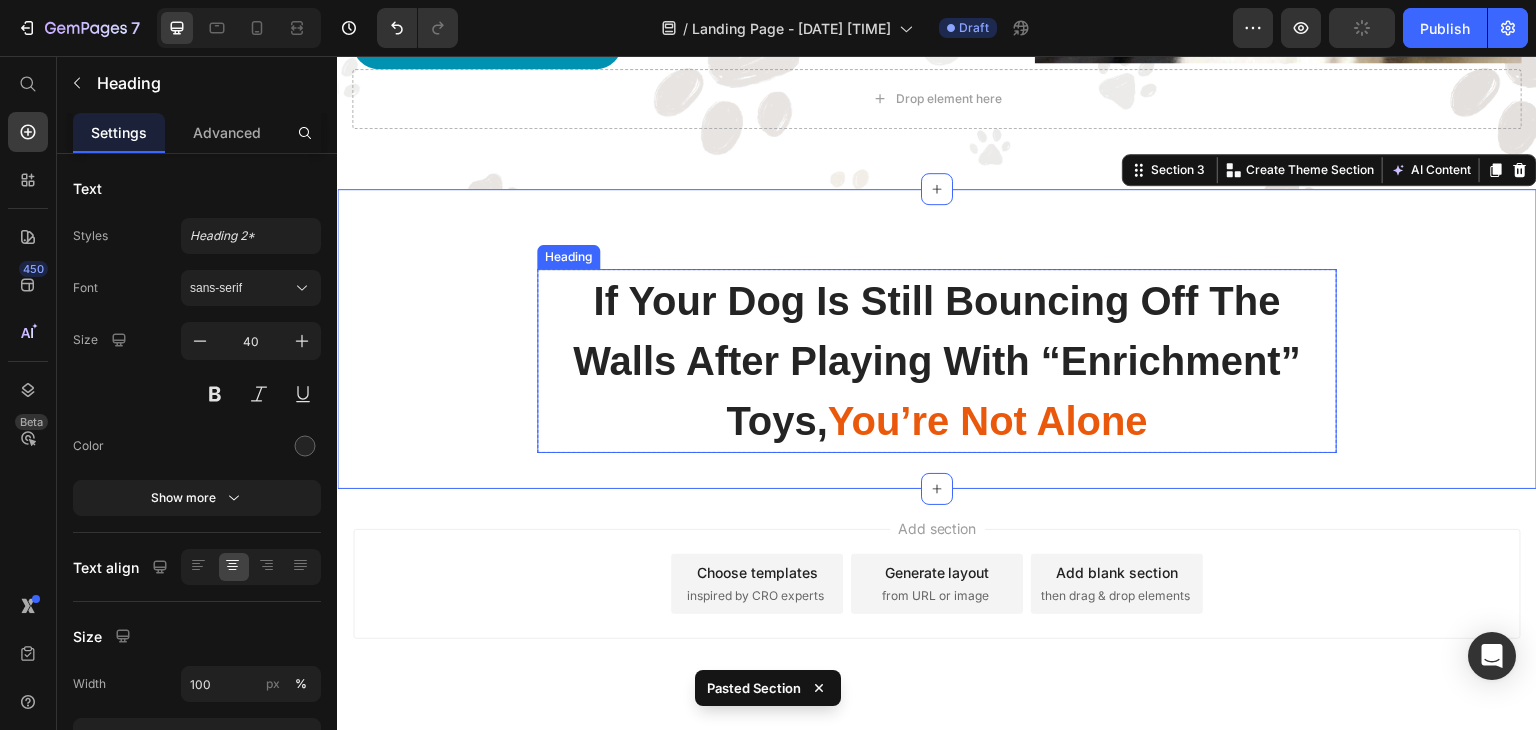 click on "If Your Dog Is Still Bouncing Off The Walls After Playing With “Enrichment” Toys,  You’re Not Alone" at bounding box center [937, 361] 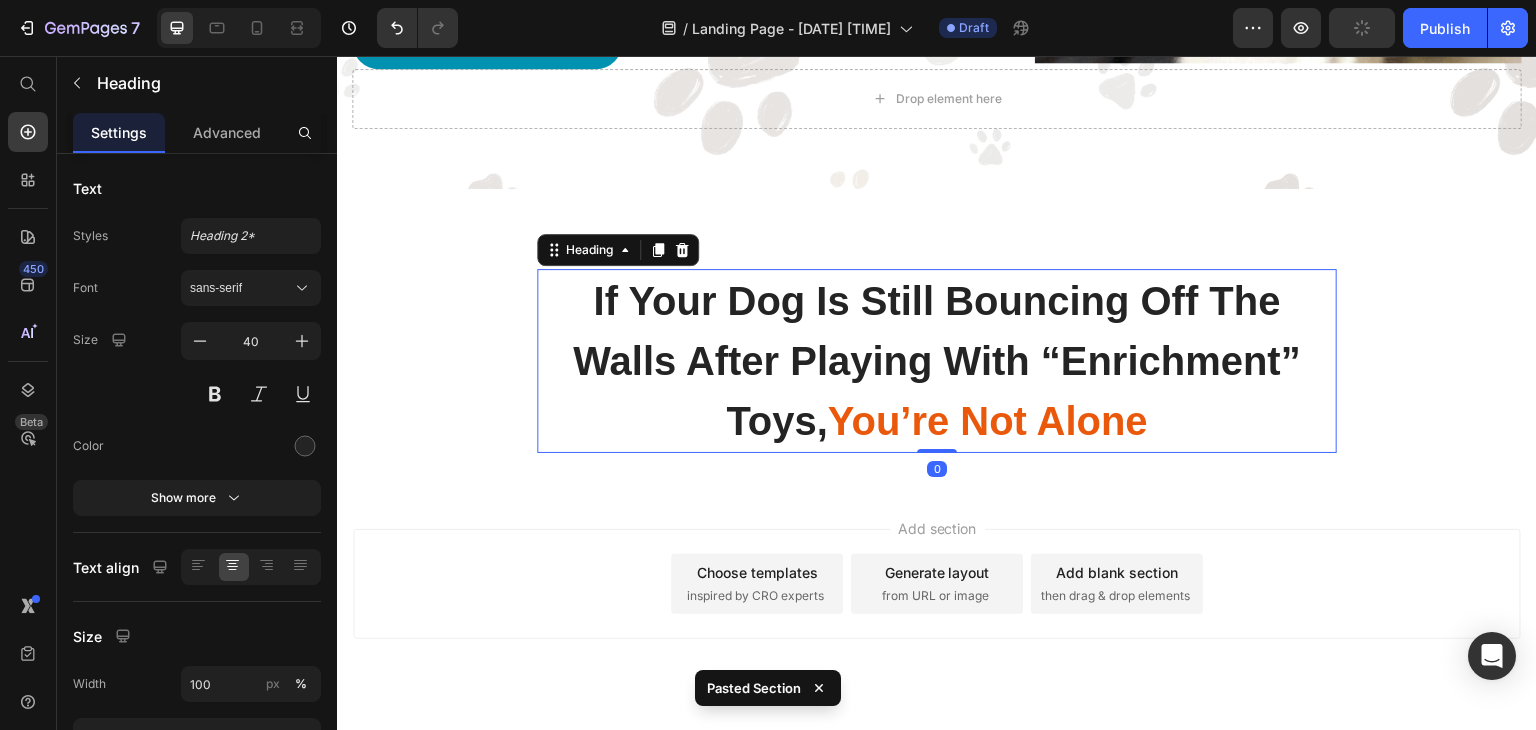 click on "If Your Dog Is Still Bouncing Off The Walls After Playing With “Enrichment” Toys,  You’re Not Alone" at bounding box center [937, 361] 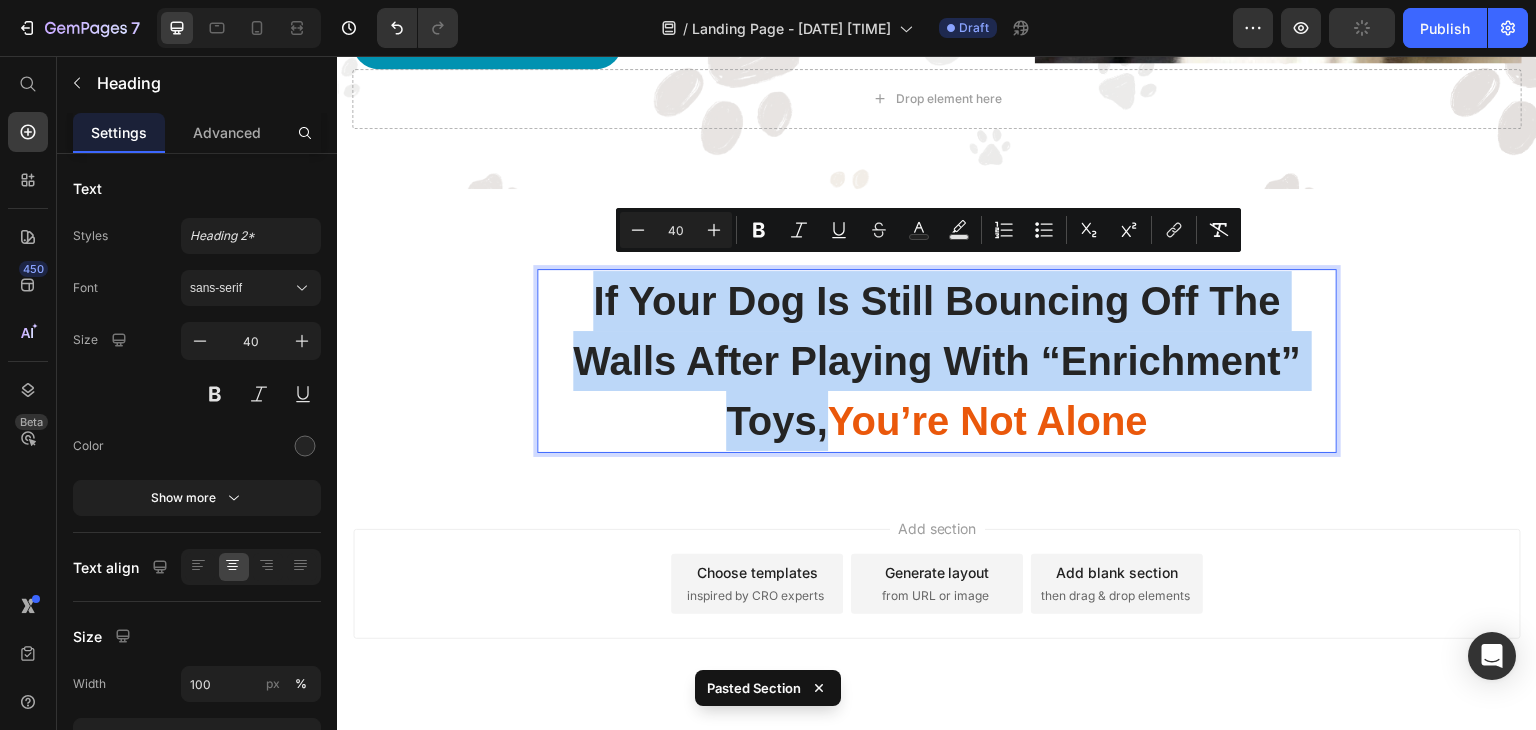 copy on "If Your Dog Is Still Bouncing Off The Walls After Playing With “Enrichment” Toys," 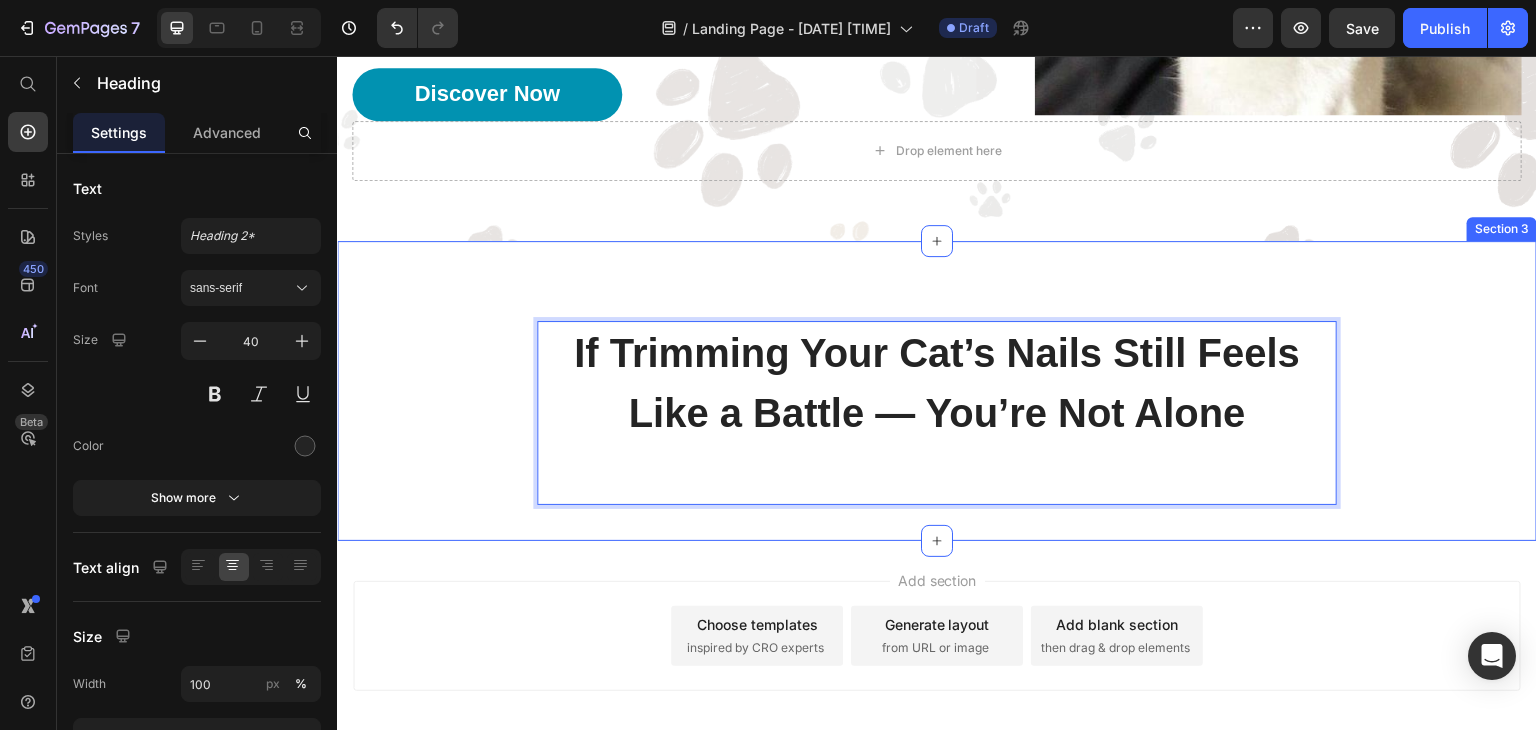 scroll, scrollTop: 605, scrollLeft: 0, axis: vertical 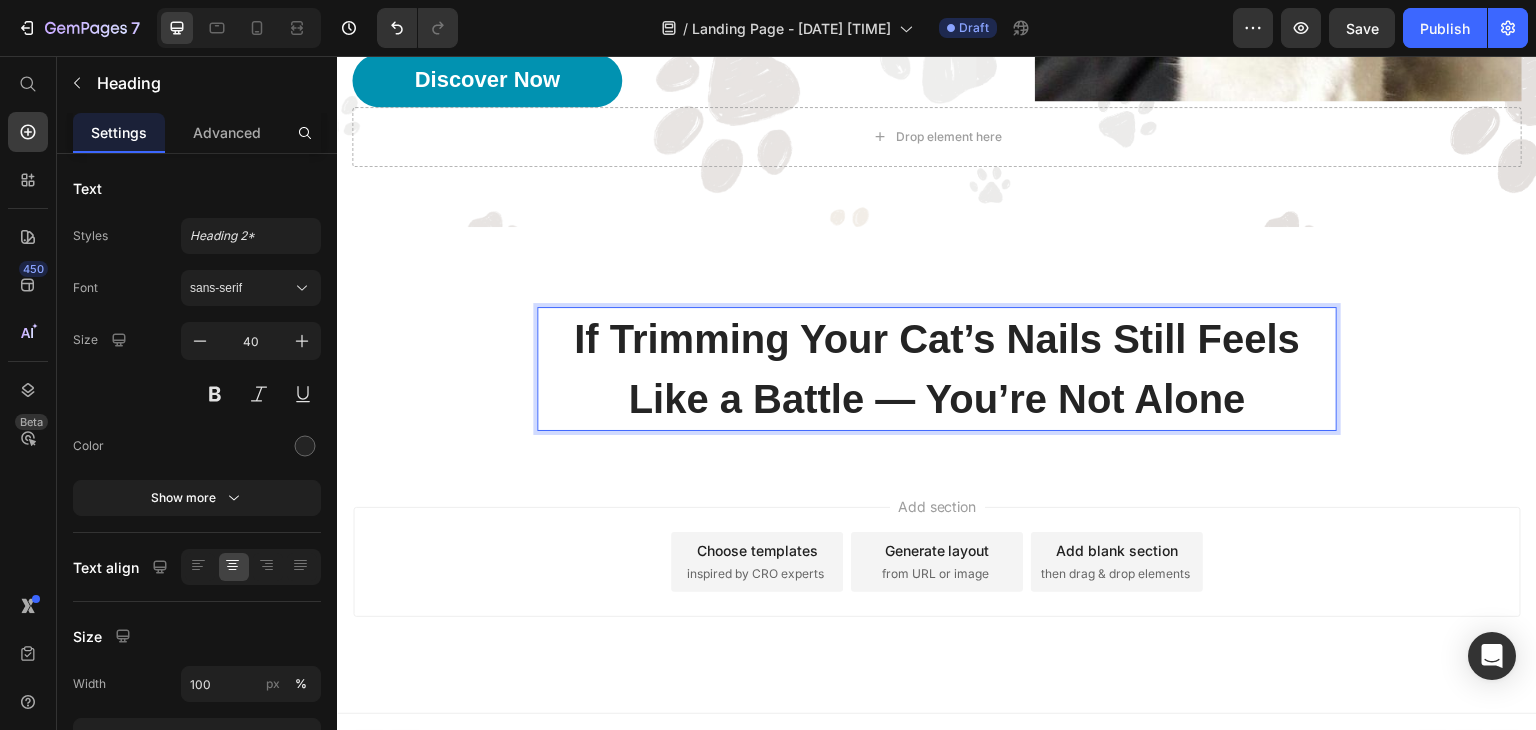 click on "If Trimming Your Cat’s Nails Still Feels Like a Battle — You’re Not Alone" at bounding box center [937, 369] 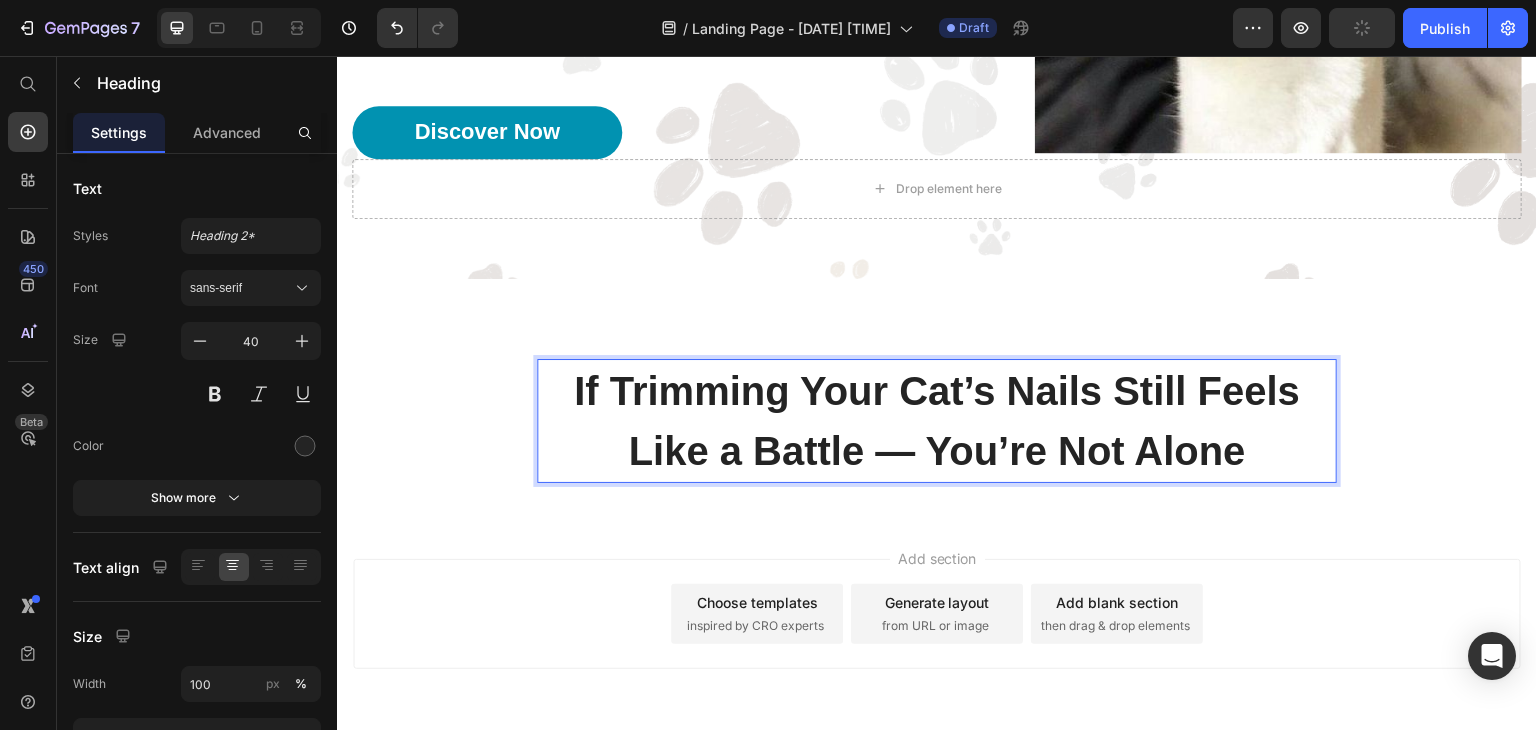 scroll, scrollTop: 544, scrollLeft: 0, axis: vertical 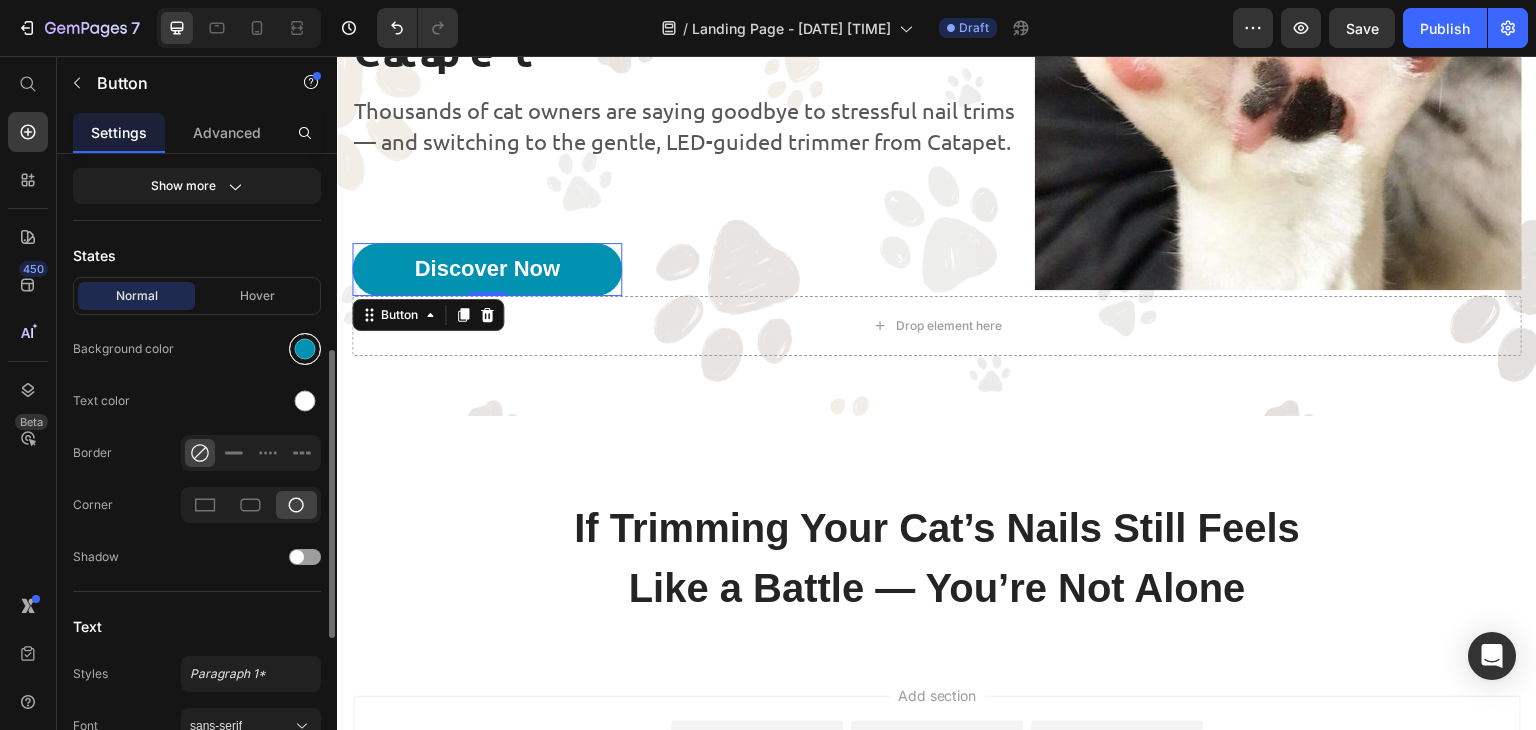 click at bounding box center [305, 349] 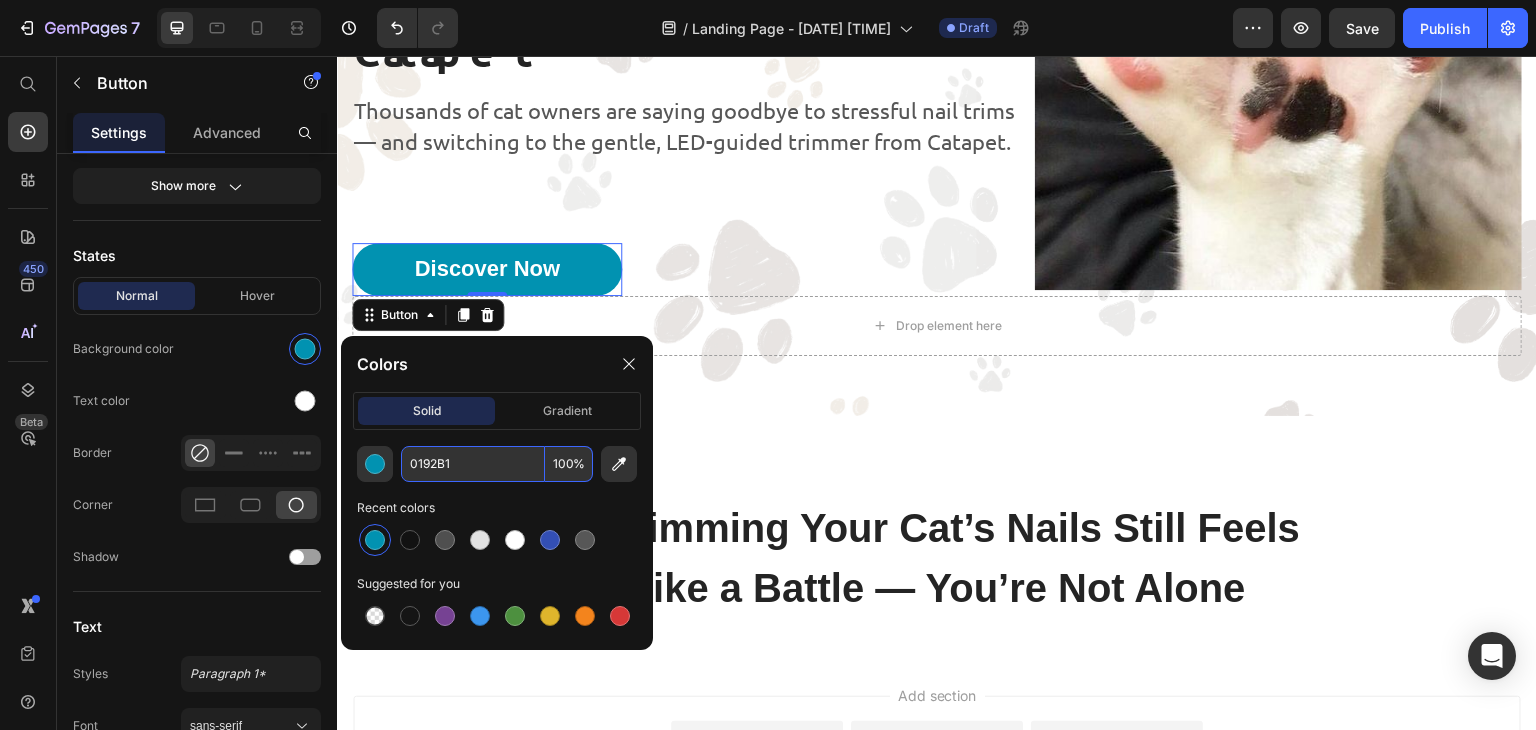 click on "0192B1" at bounding box center (473, 464) 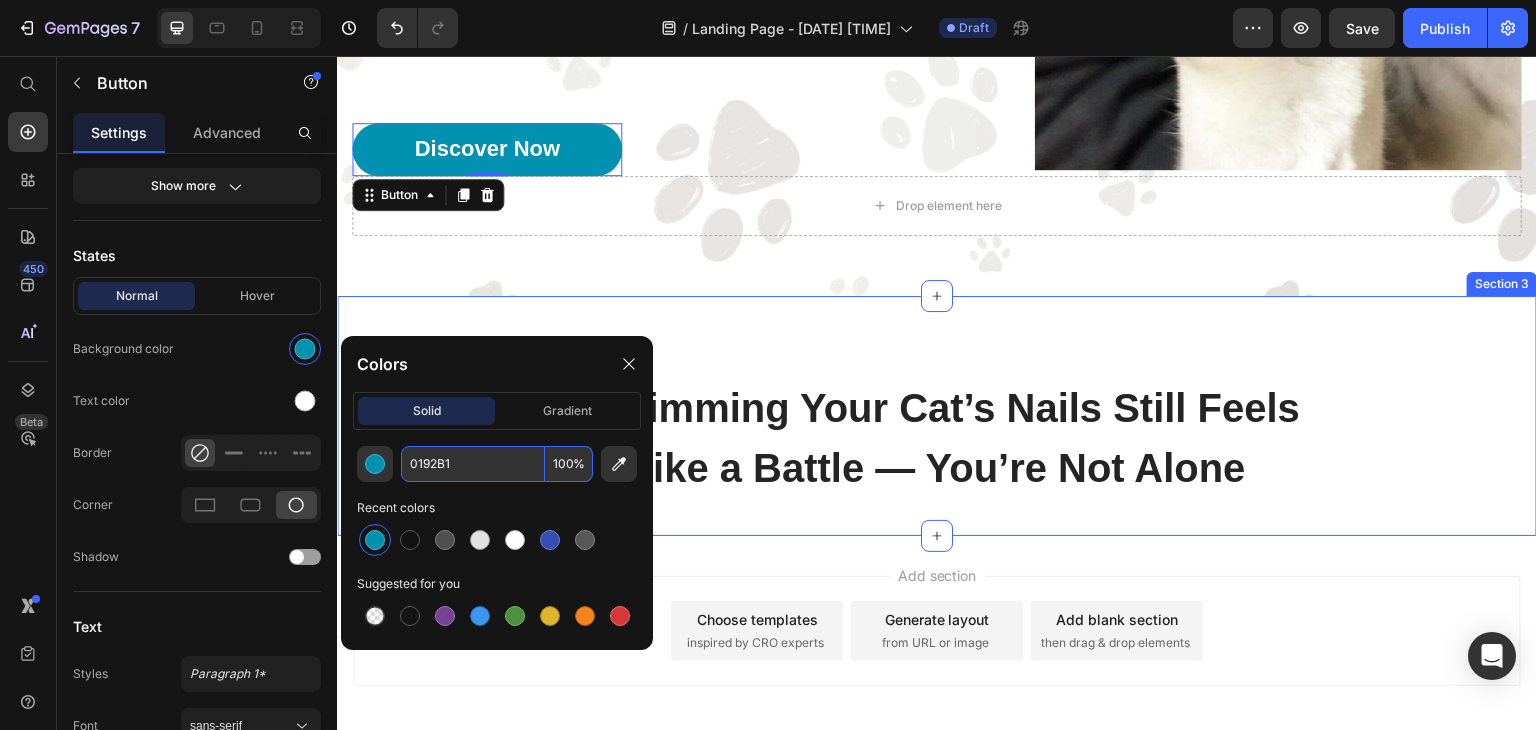 scroll, scrollTop: 561, scrollLeft: 0, axis: vertical 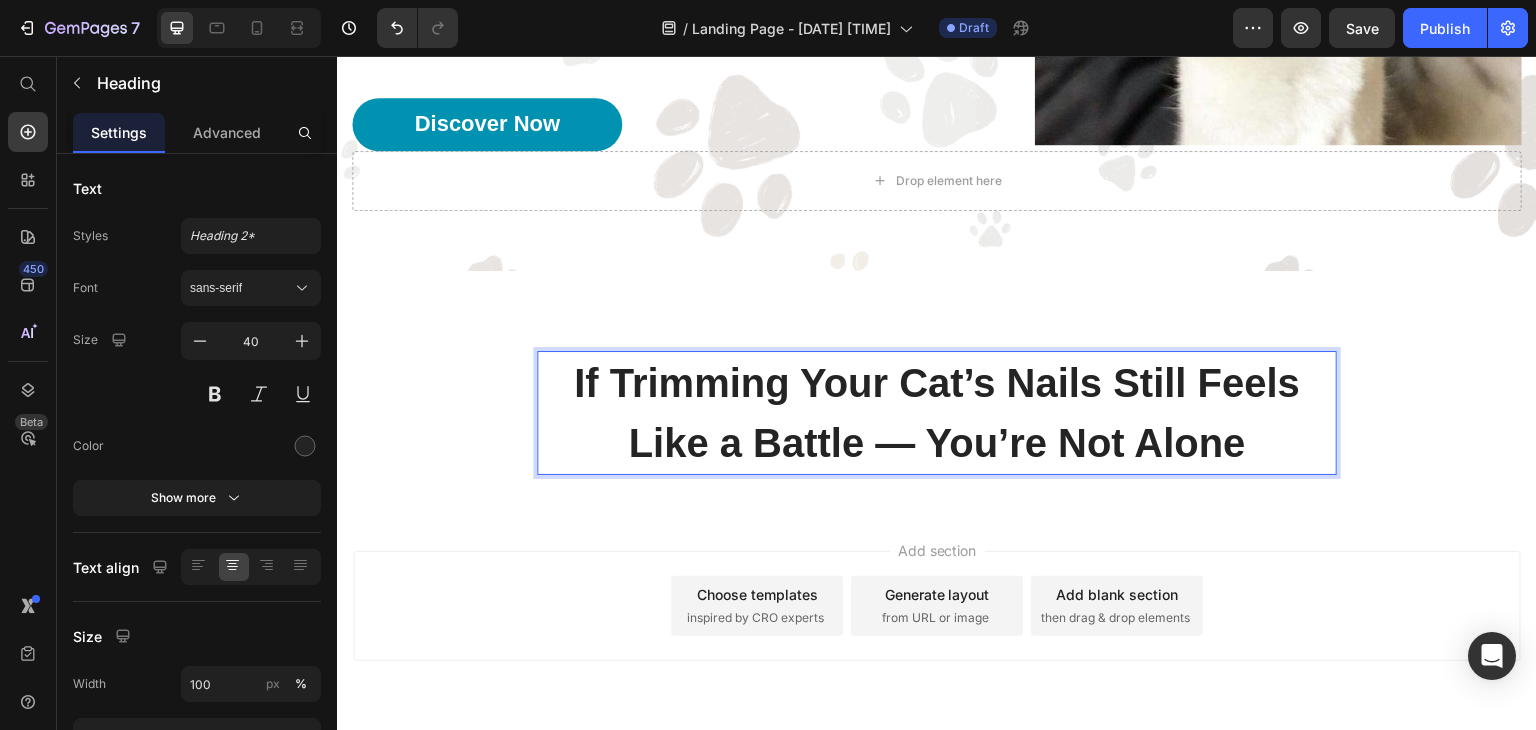 click on "If Trimming Your Cat’s Nails Still Feels Like a Battle — You’re Not Alone" at bounding box center [937, 413] 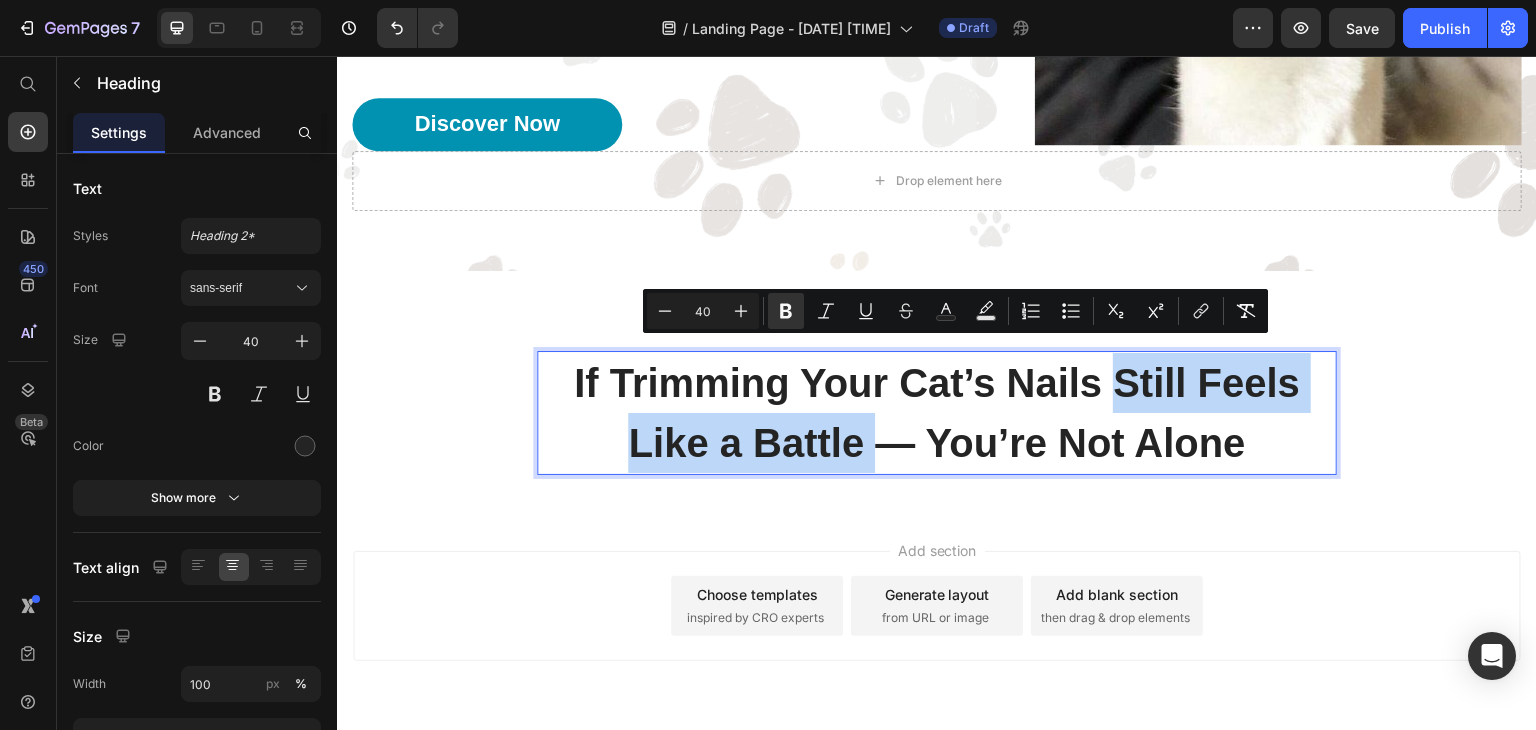 drag, startPoint x: 1103, startPoint y: 370, endPoint x: 849, endPoint y: 419, distance: 258.6832 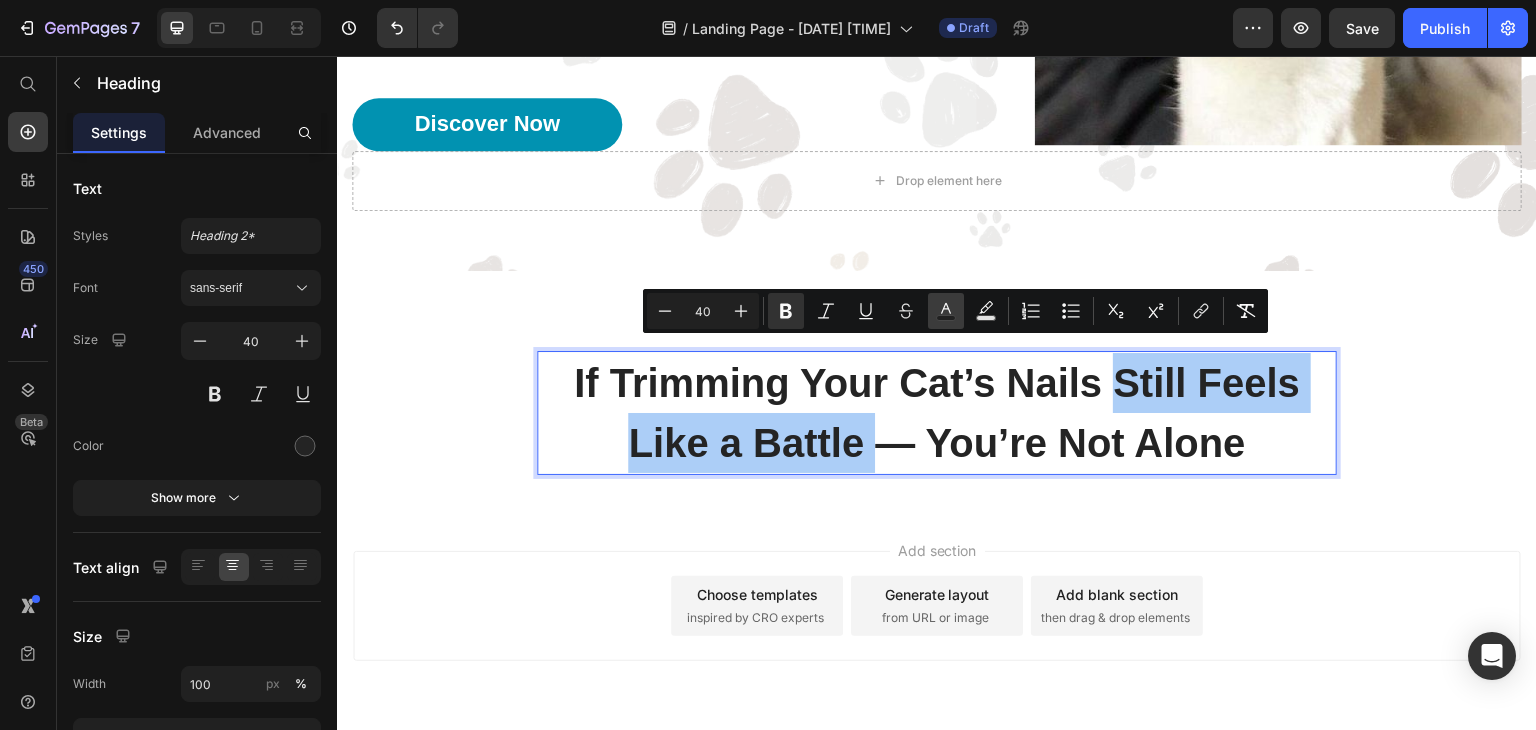 click 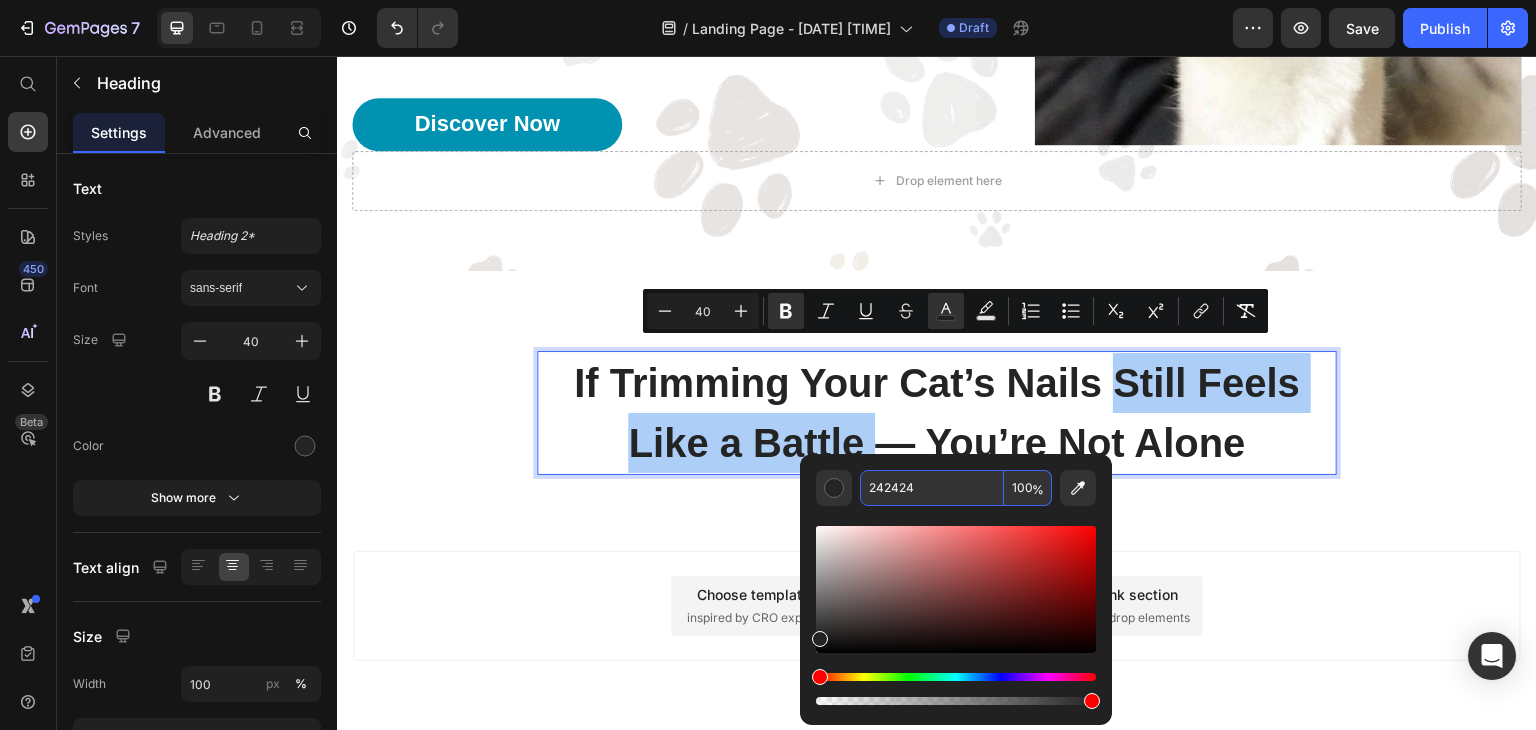 click on "242424" at bounding box center [932, 488] 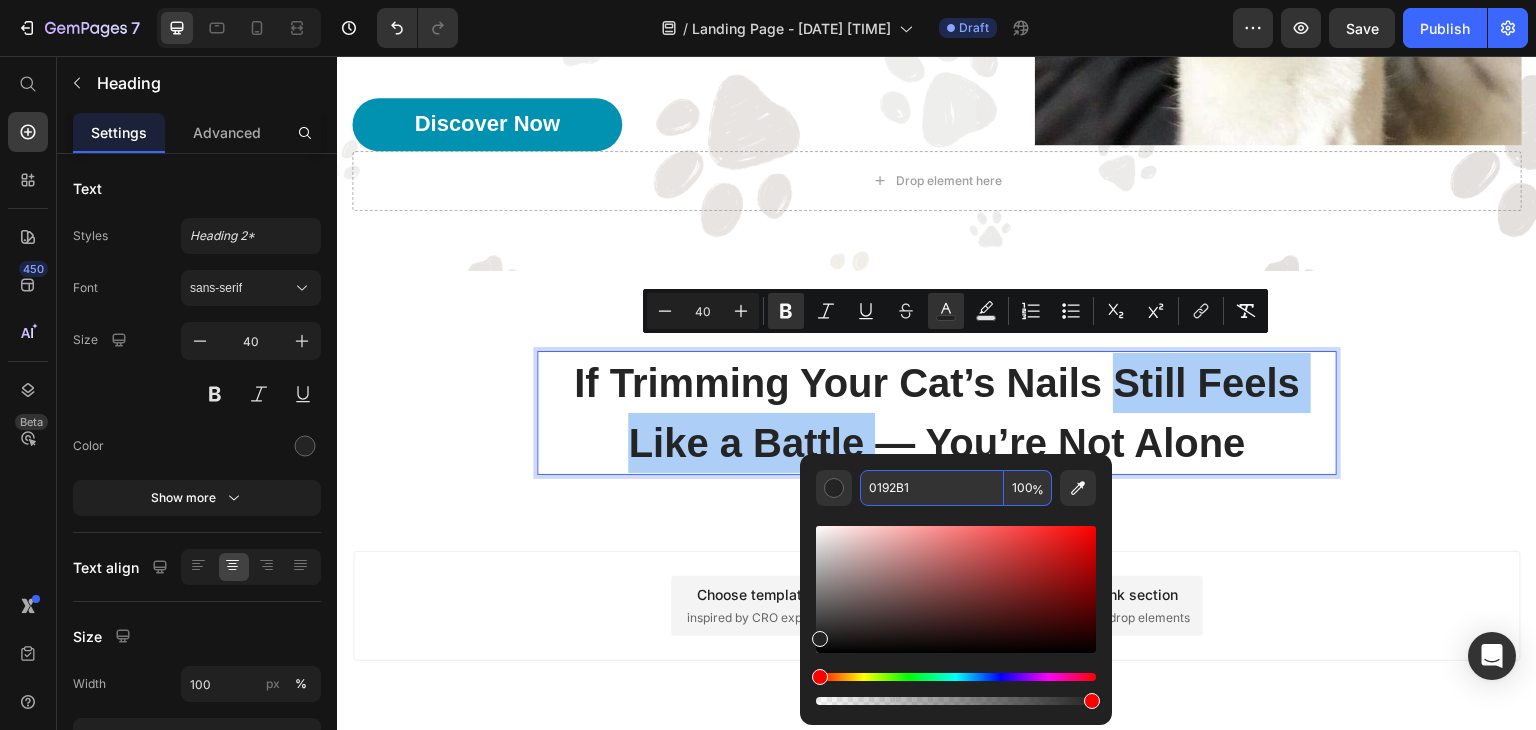 type on "0192B1" 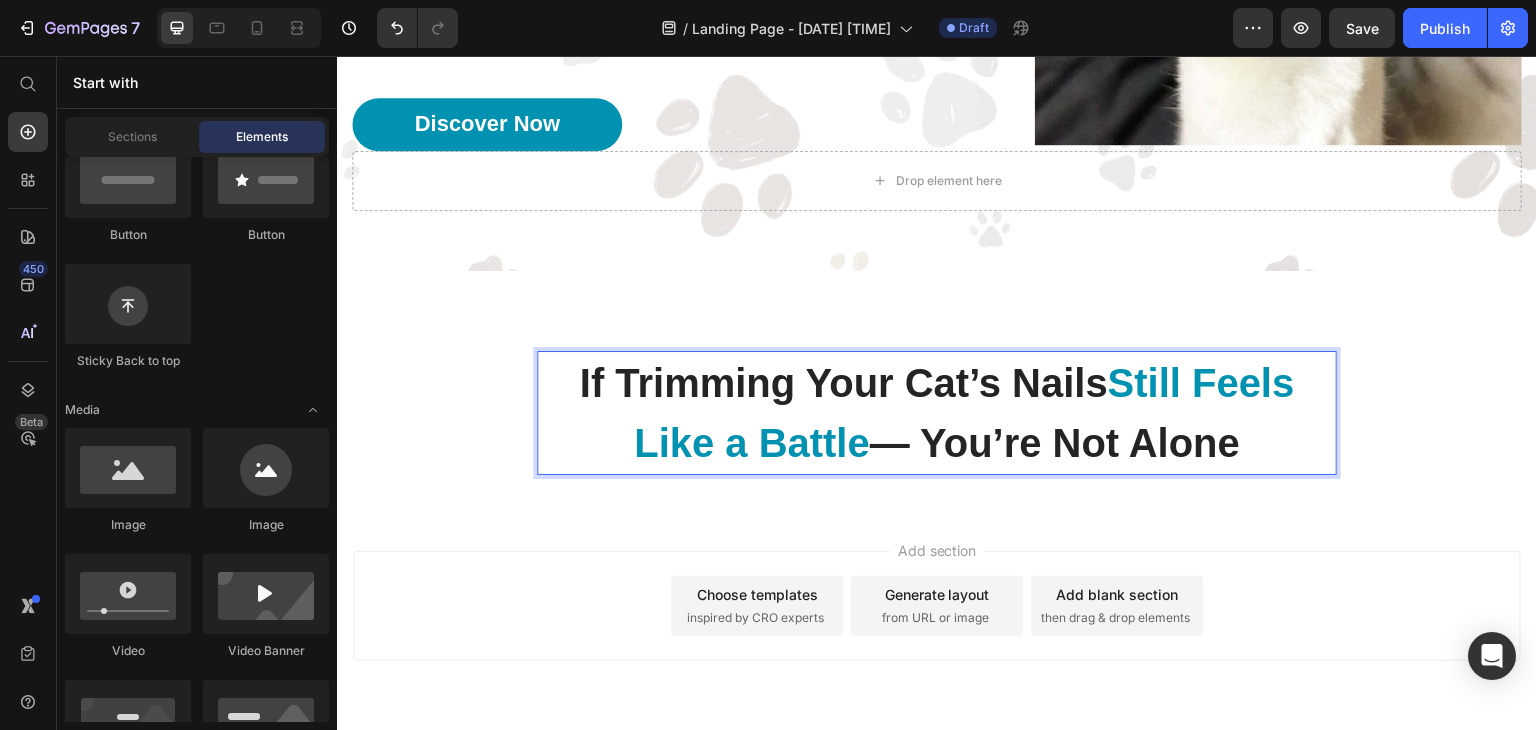 click on "Add section Choose templates inspired by CRO experts Generate layout from URL or image Add blank section then drag & drop elements" at bounding box center (937, 606) 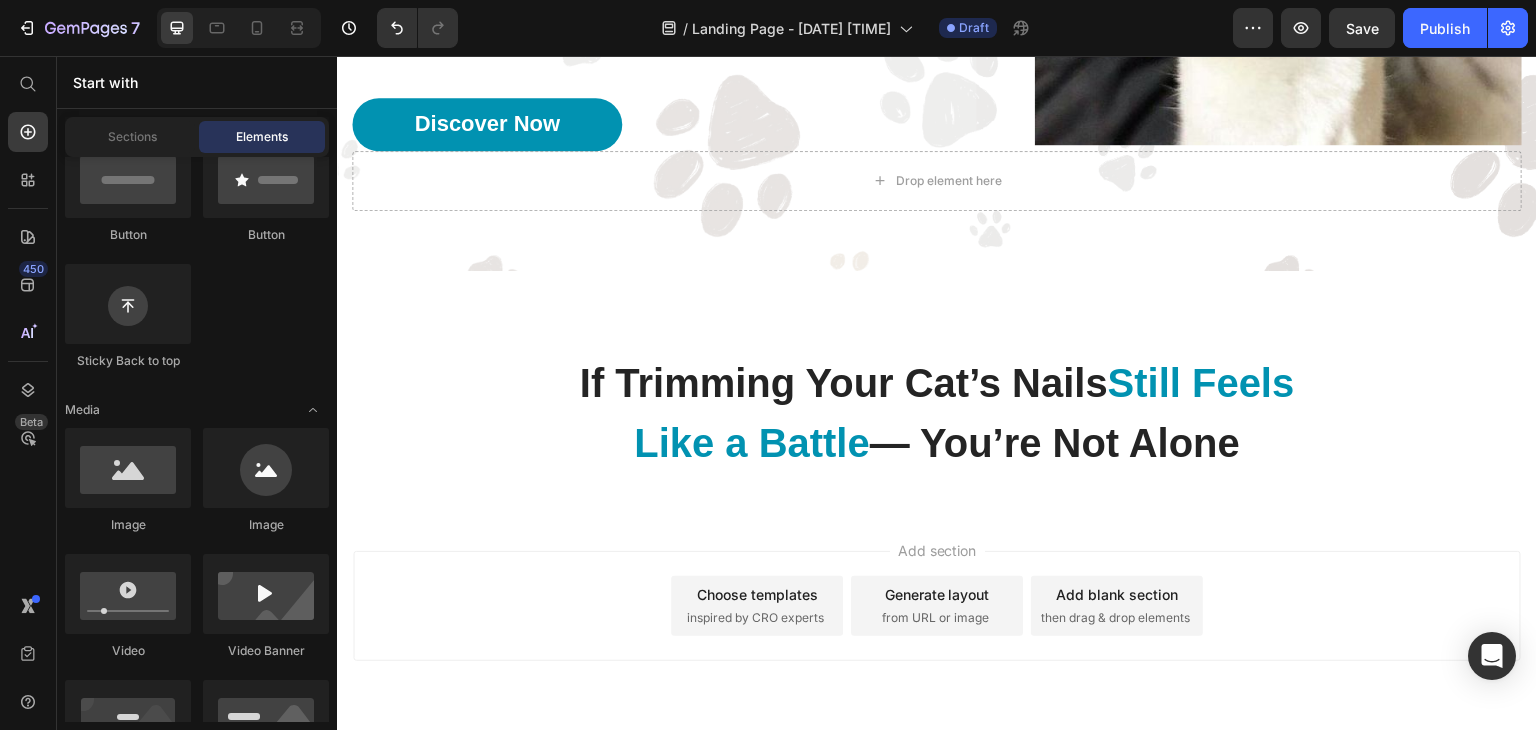 scroll, scrollTop: 611, scrollLeft: 0, axis: vertical 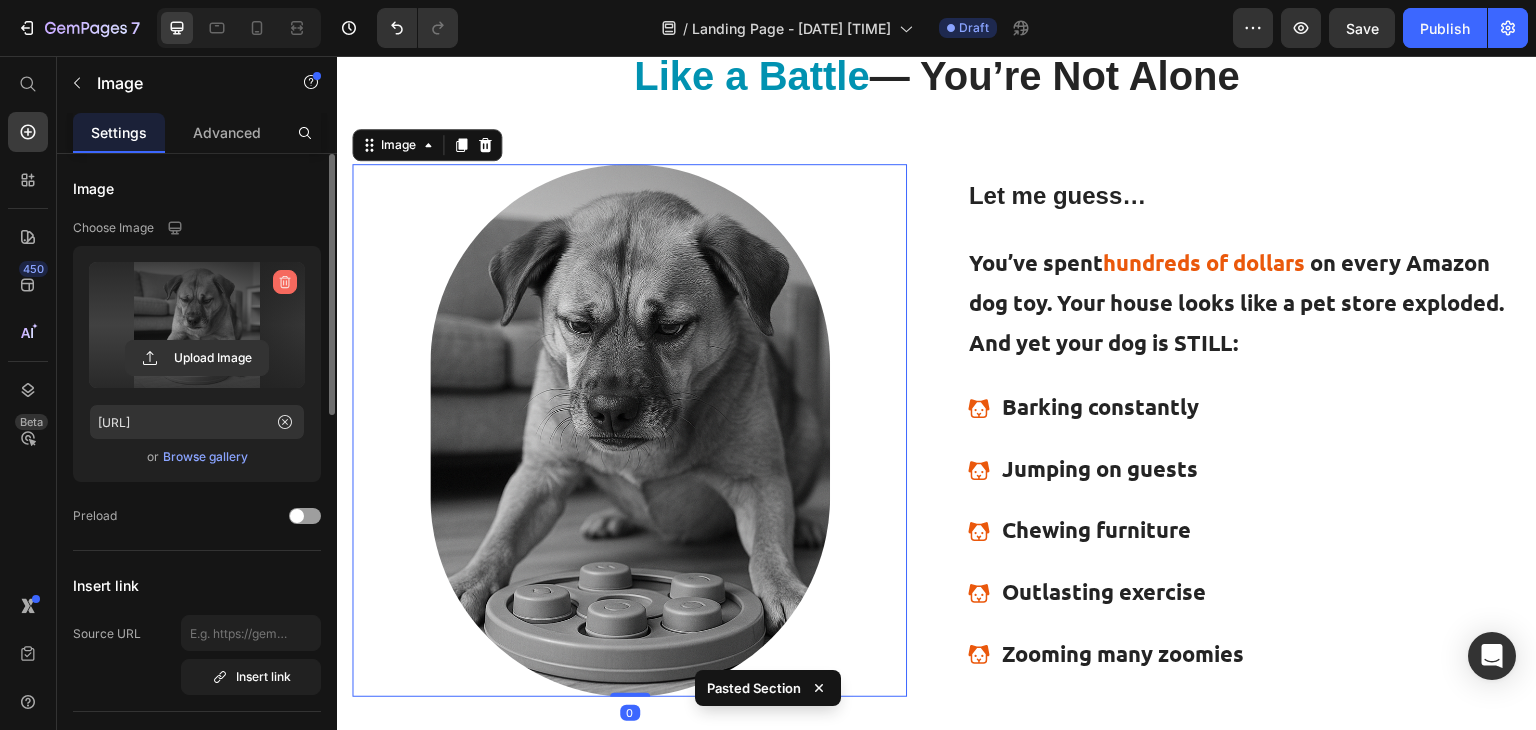 click 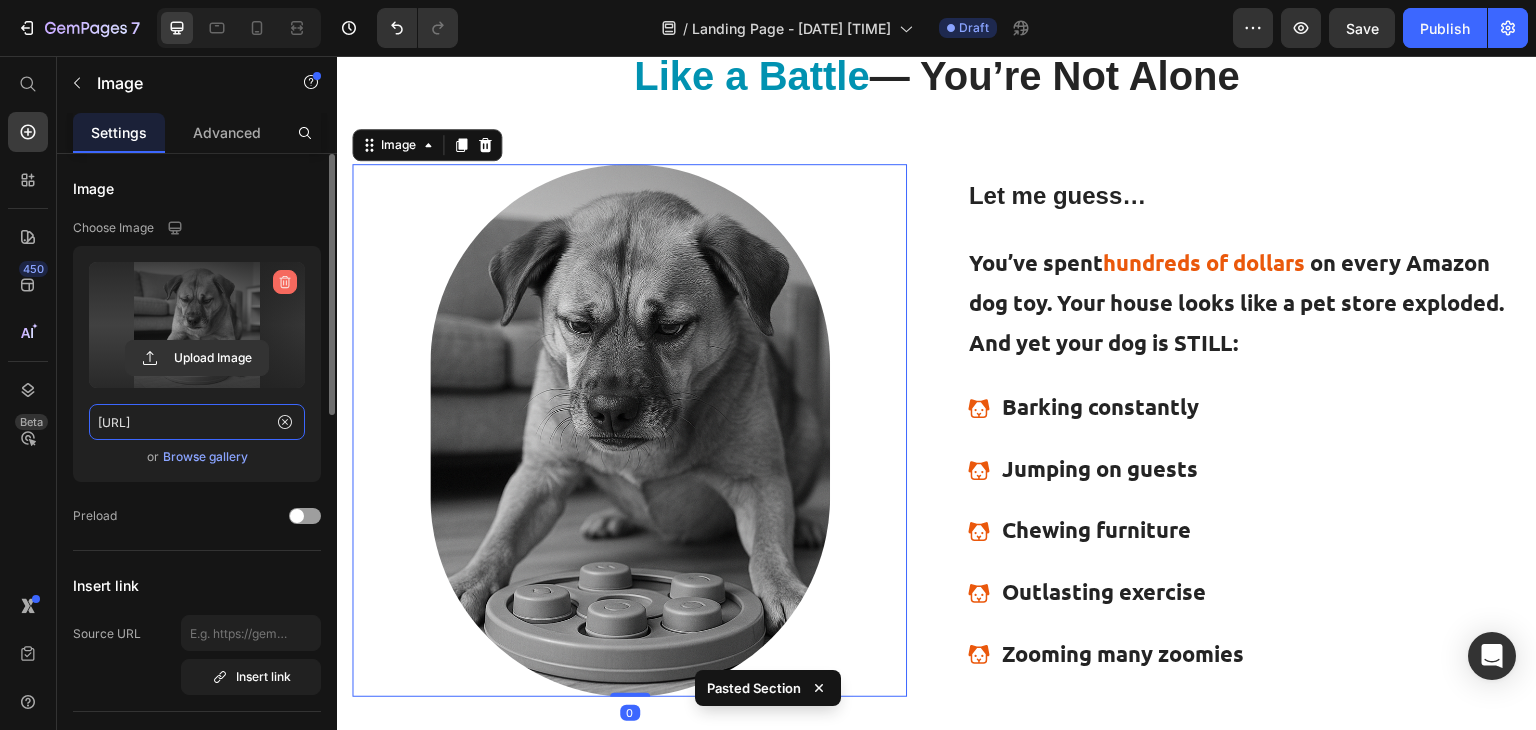 type 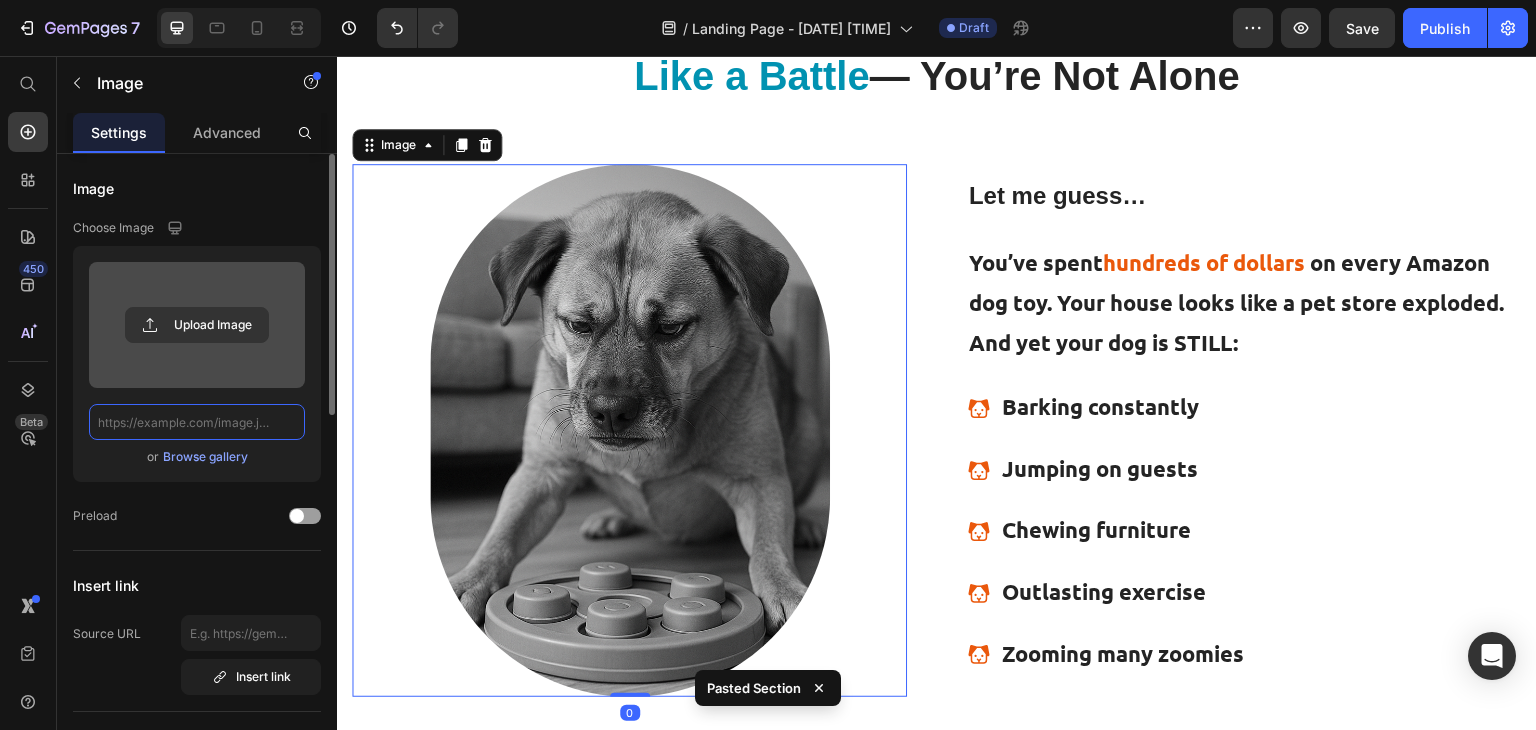 scroll, scrollTop: 0, scrollLeft: 0, axis: both 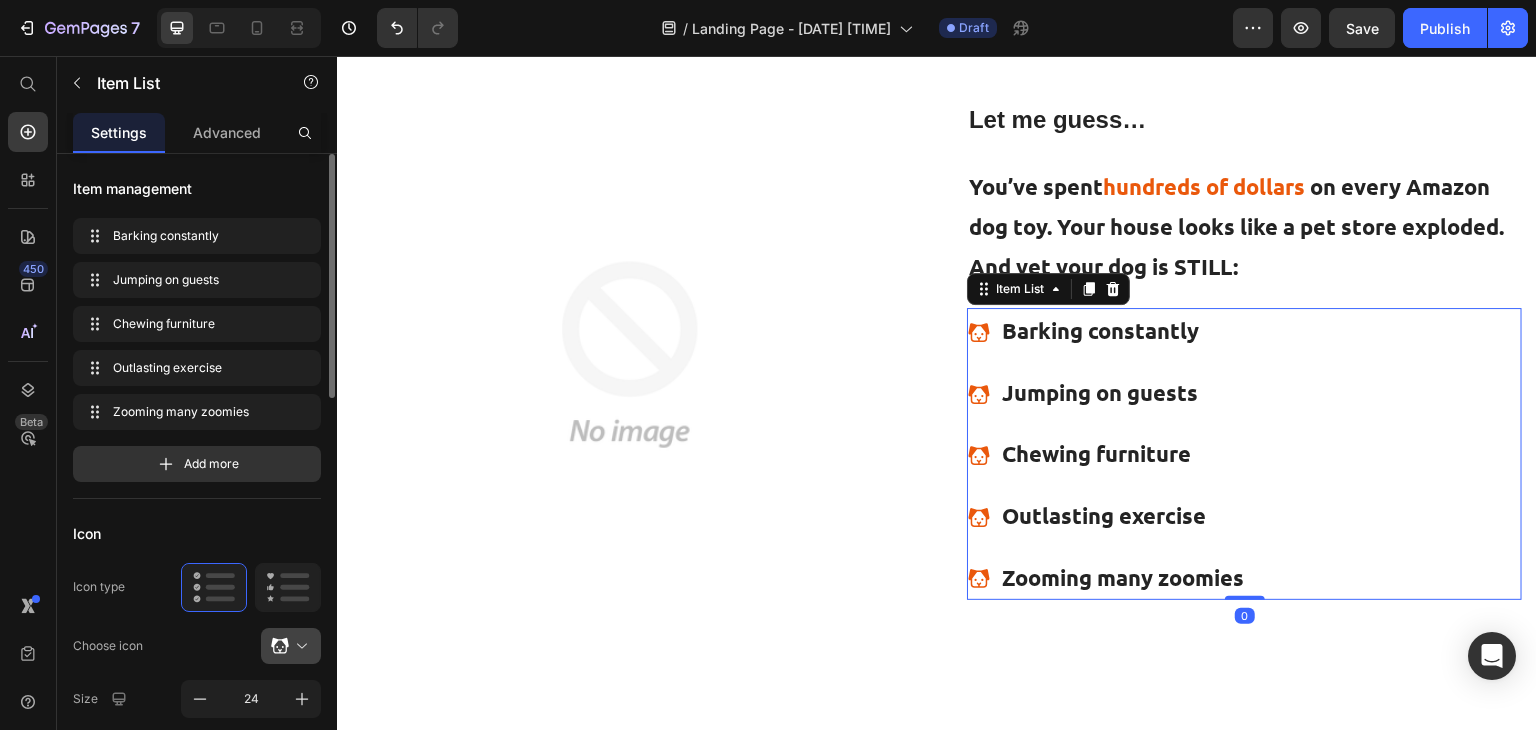click at bounding box center (299, 646) 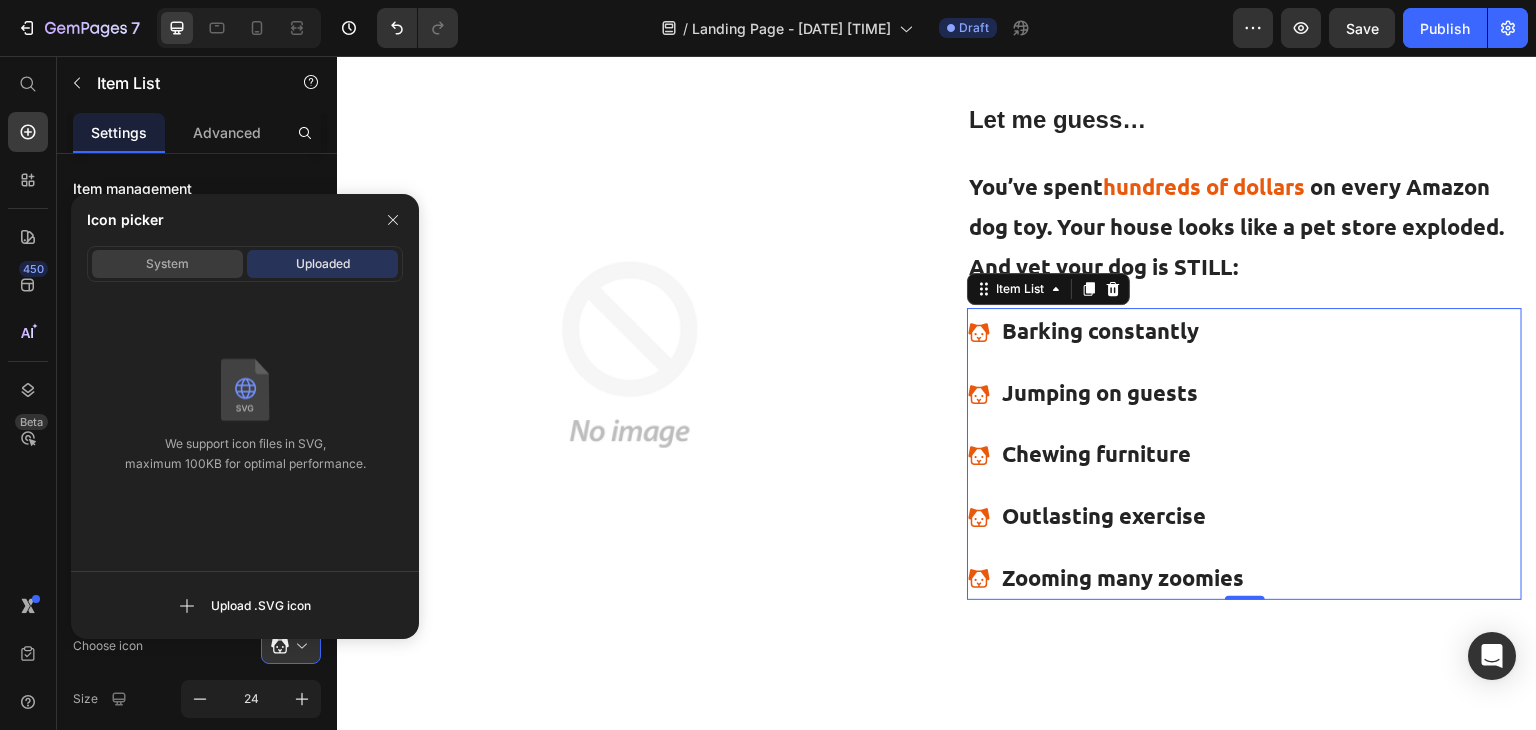 click on "System" at bounding box center (167, 264) 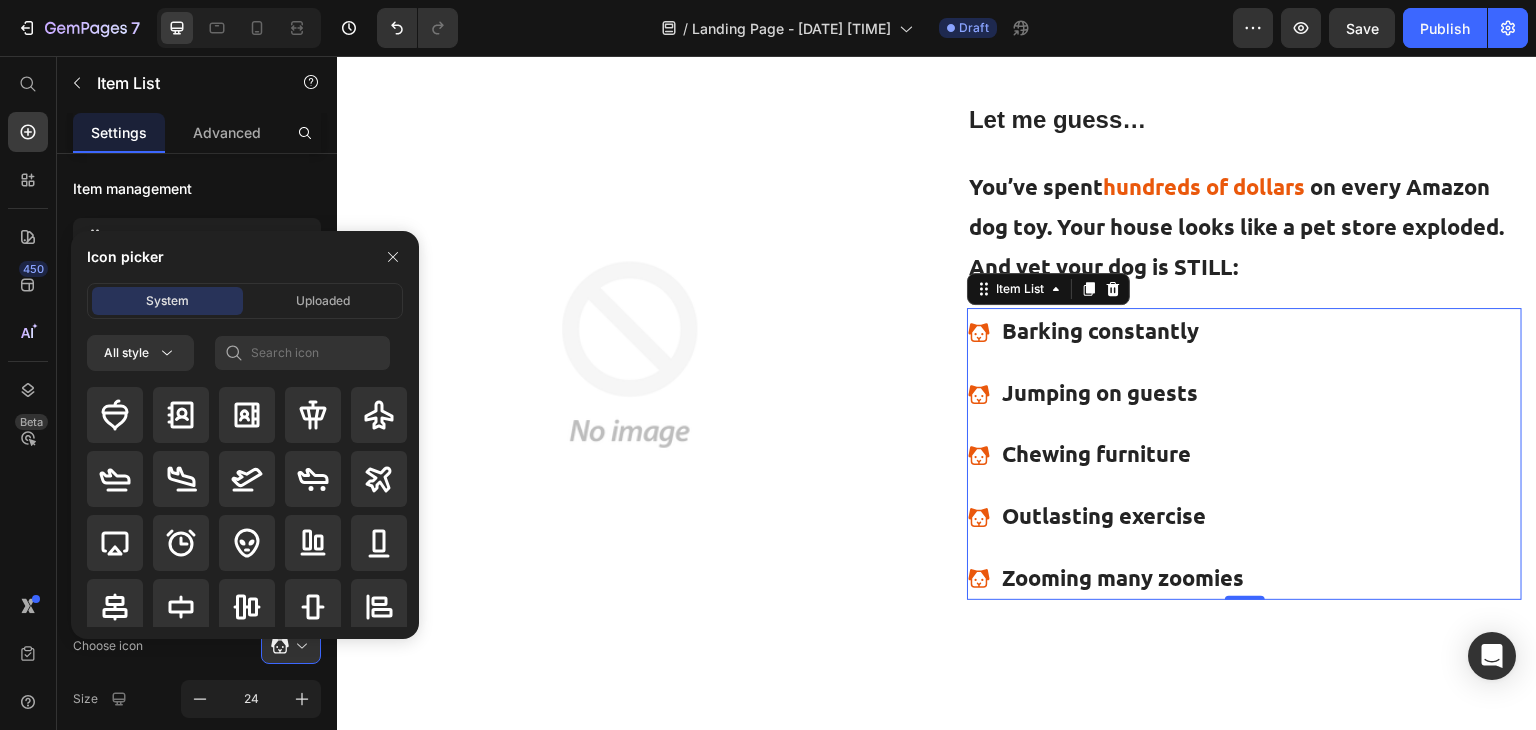 type 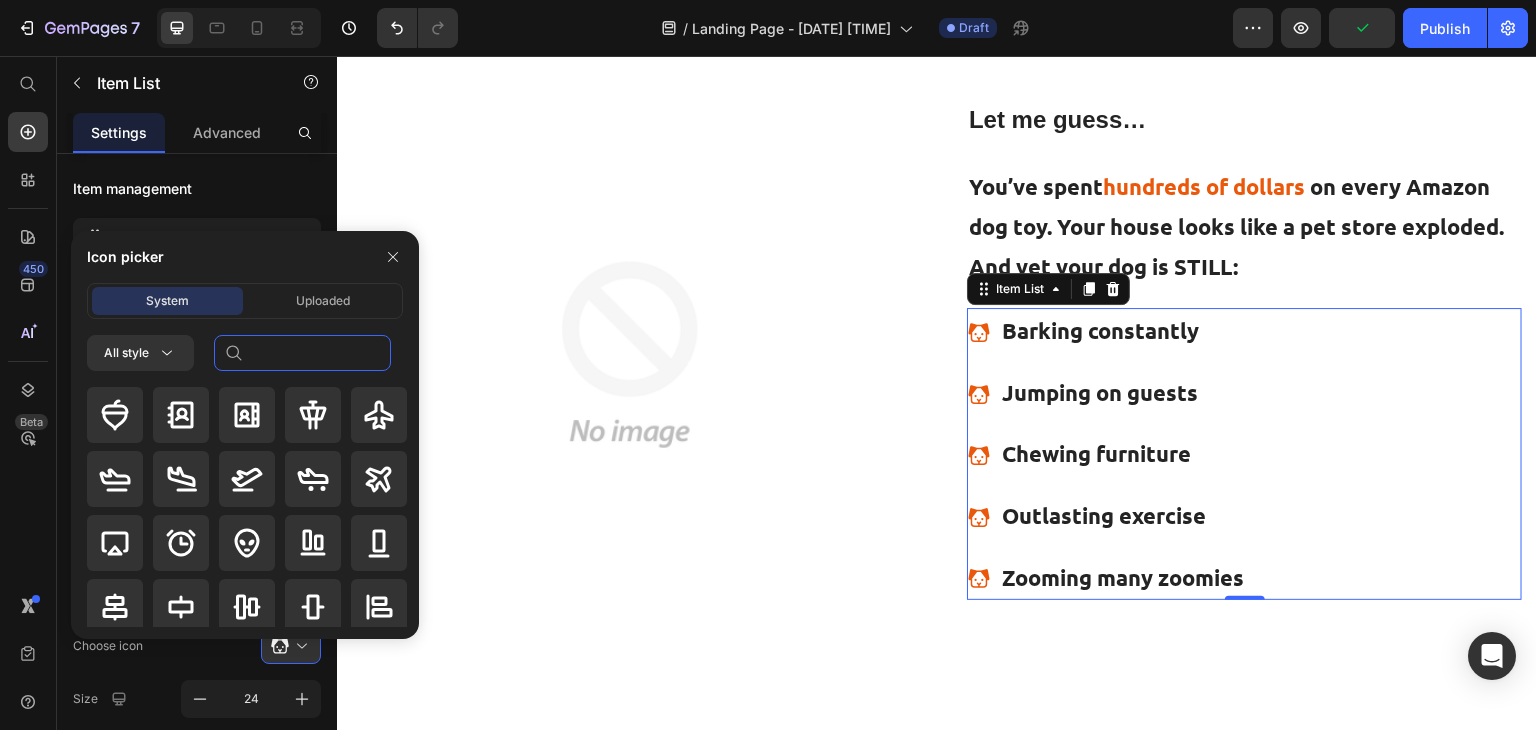 click 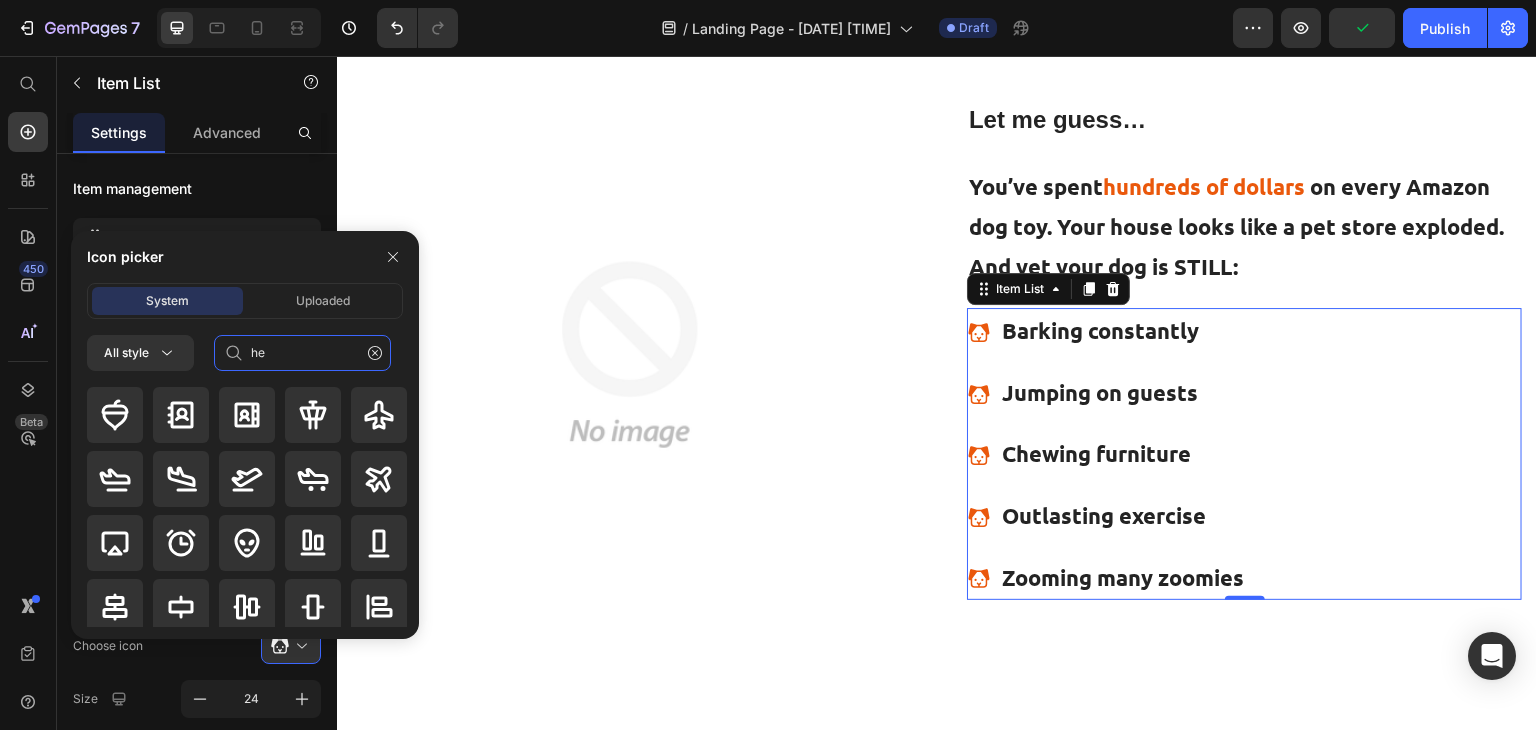 type on "h" 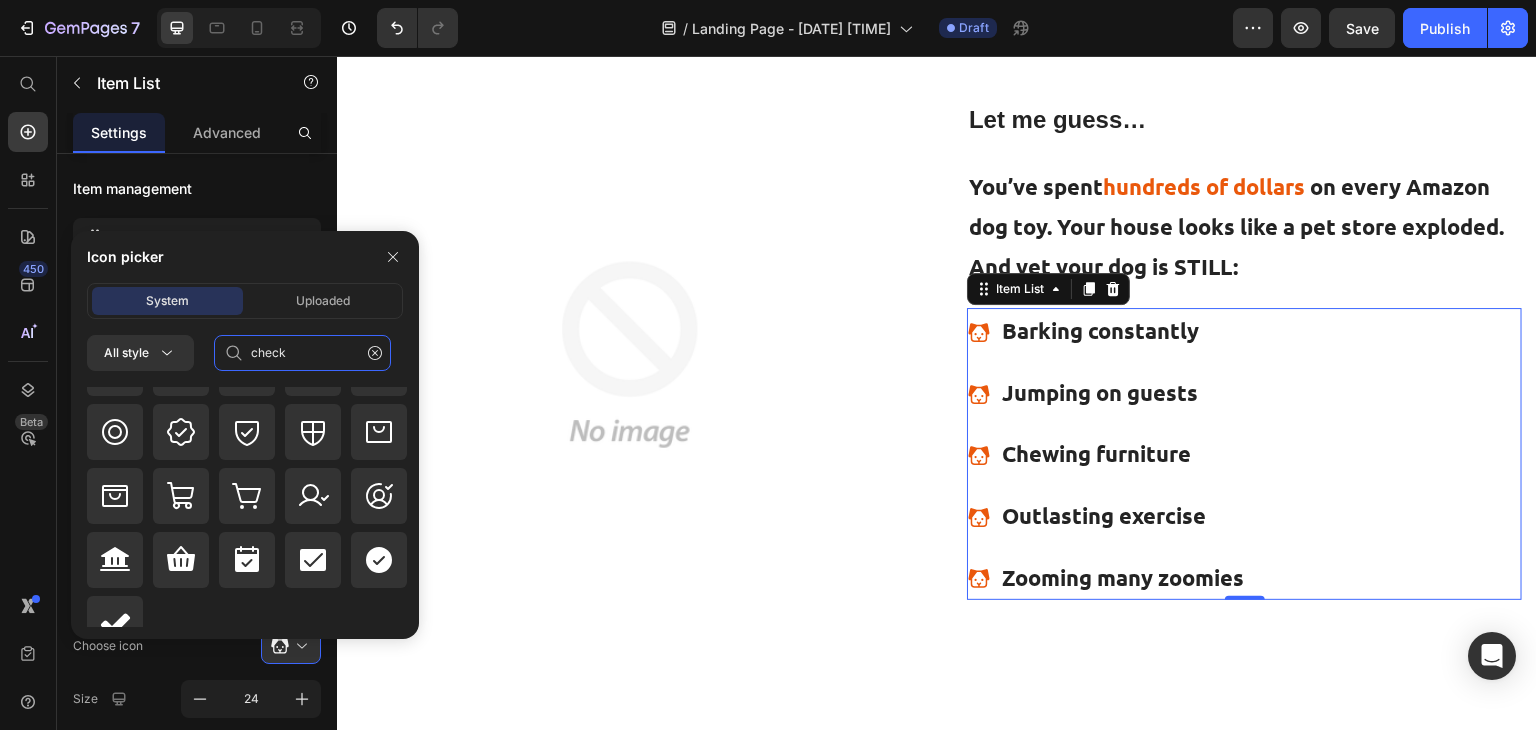 scroll, scrollTop: 928, scrollLeft: 0, axis: vertical 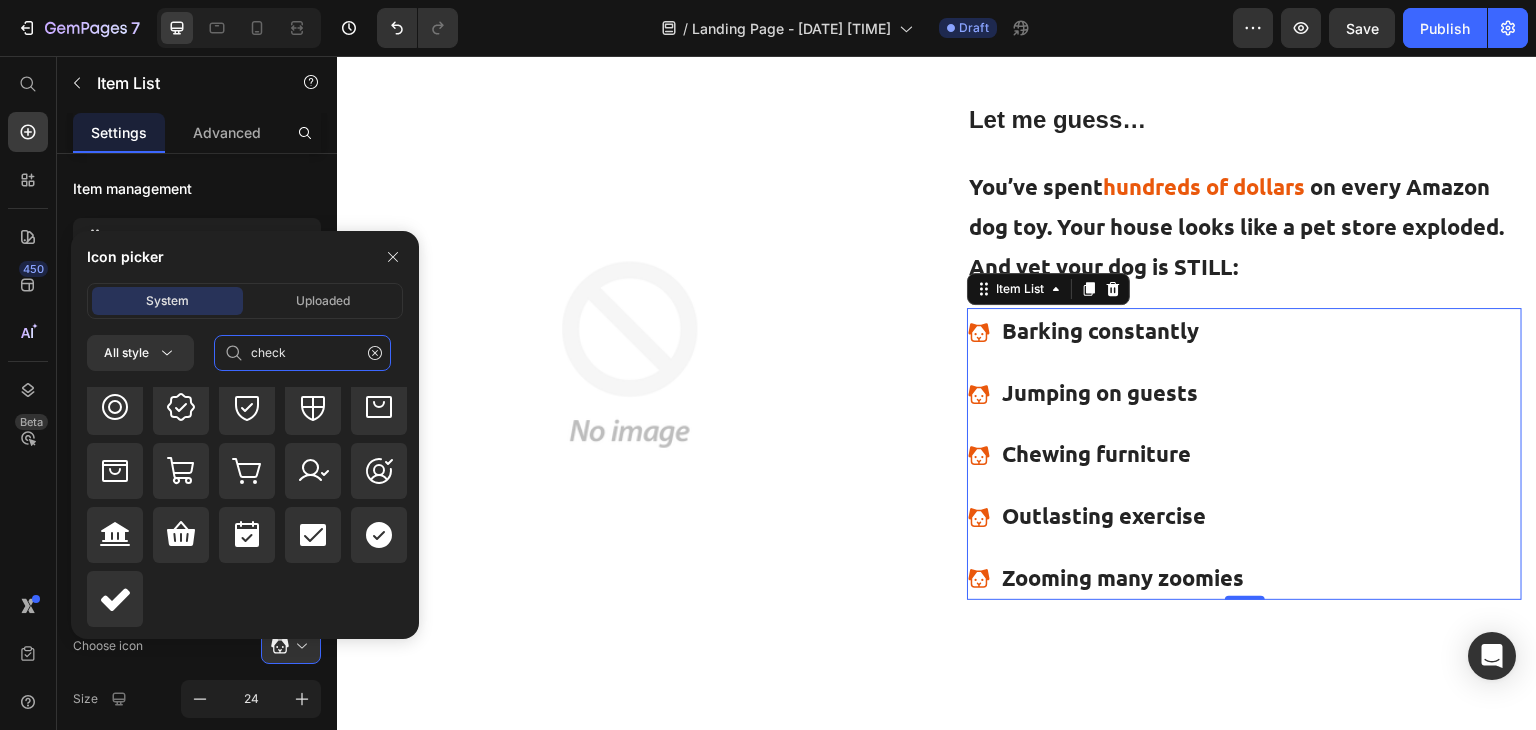 type on "check" 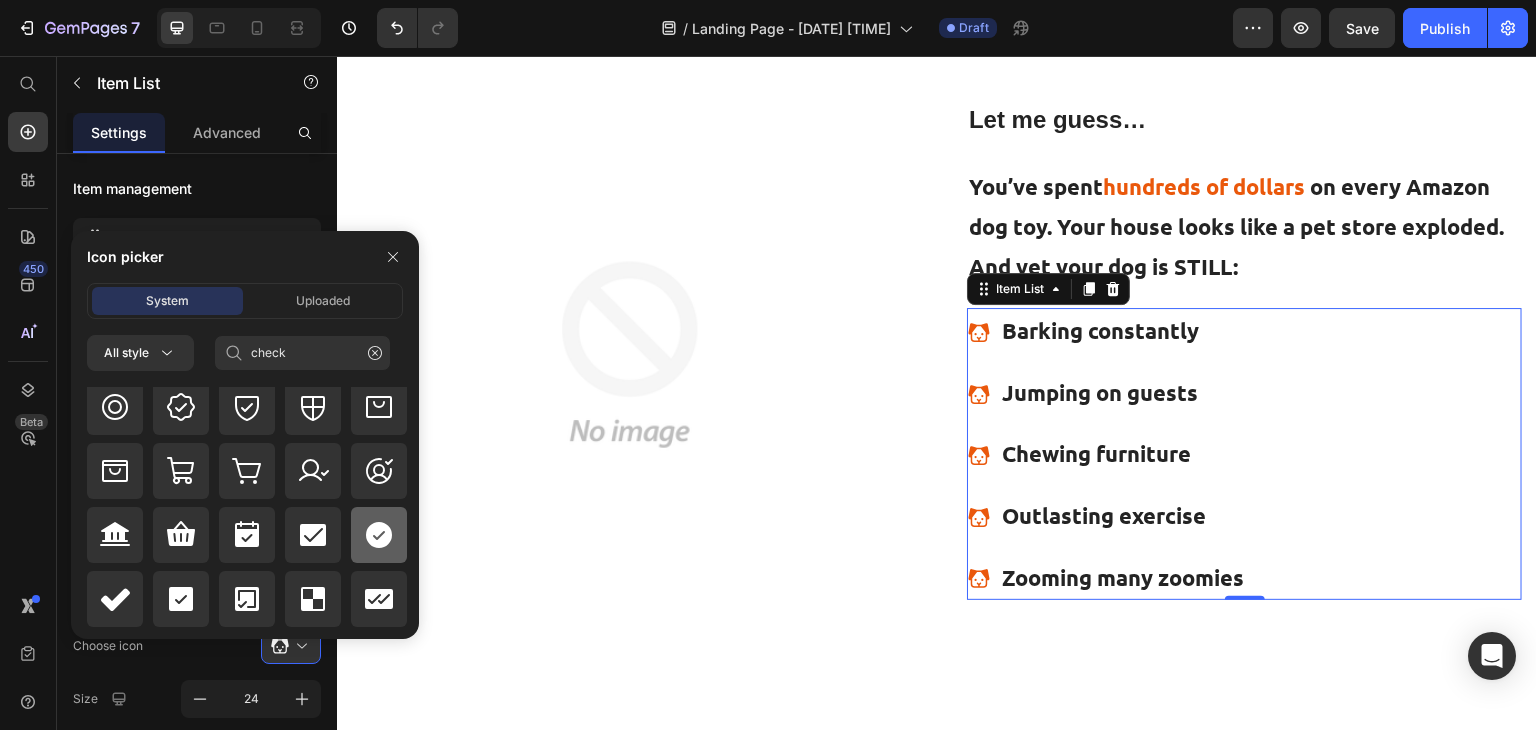 click 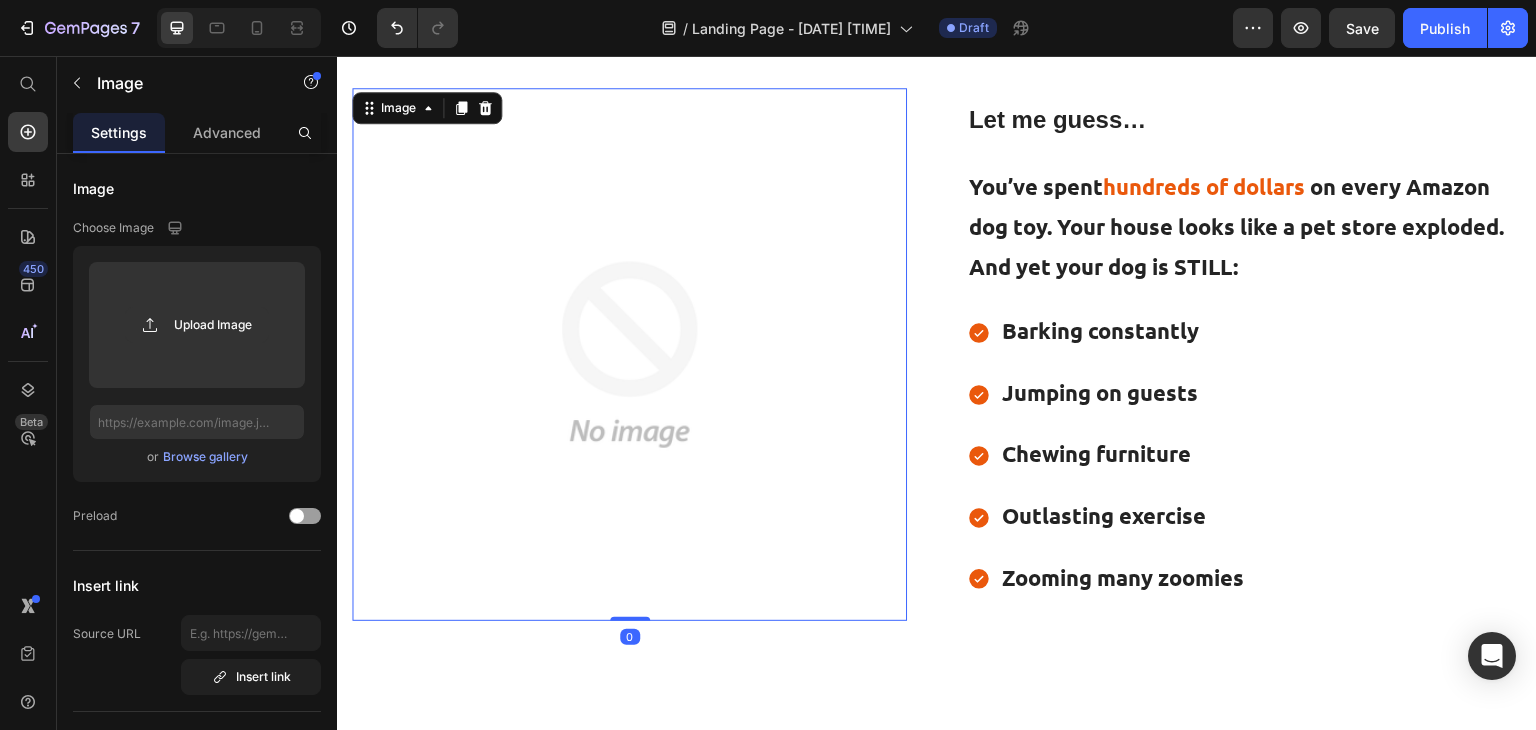 click at bounding box center (629, 354) 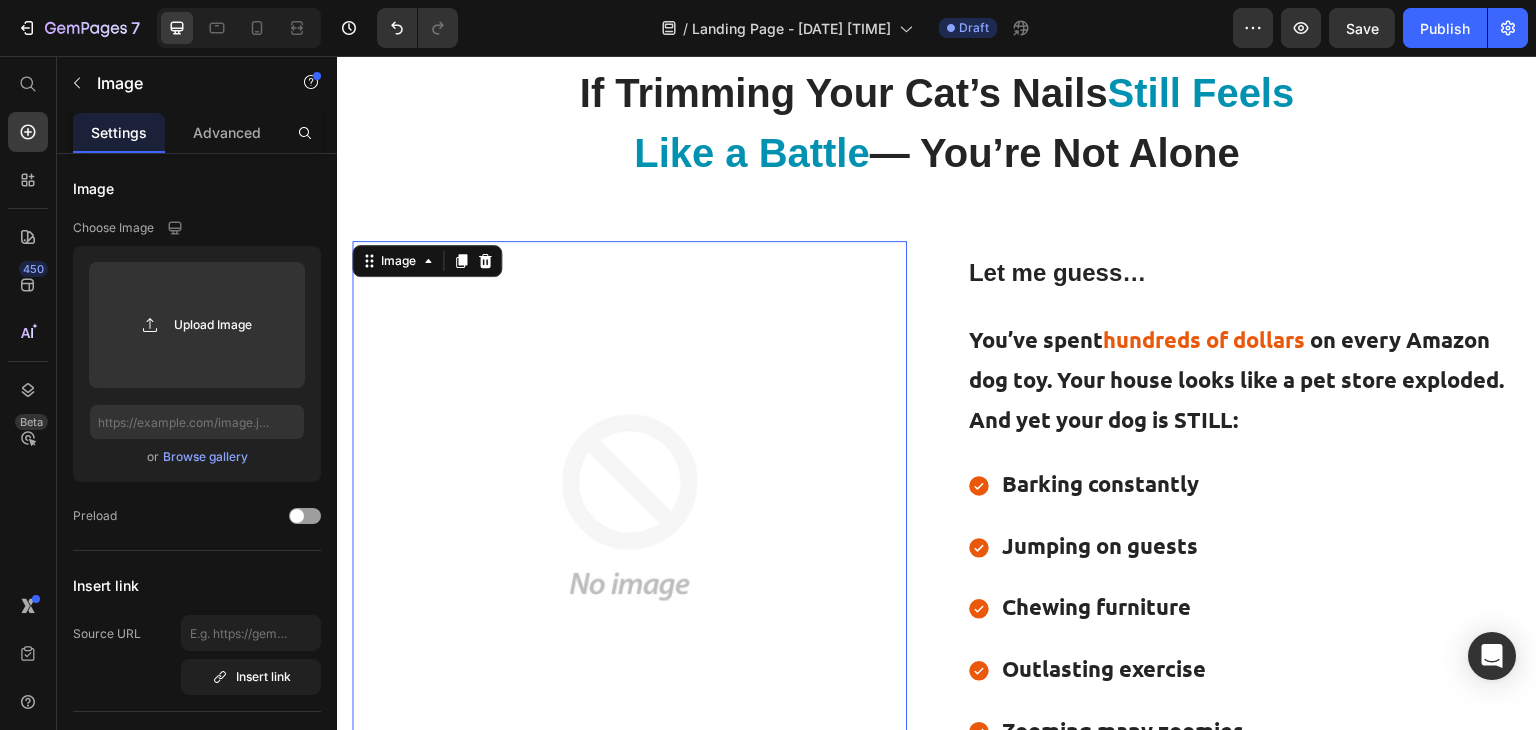 scroll, scrollTop: 848, scrollLeft: 0, axis: vertical 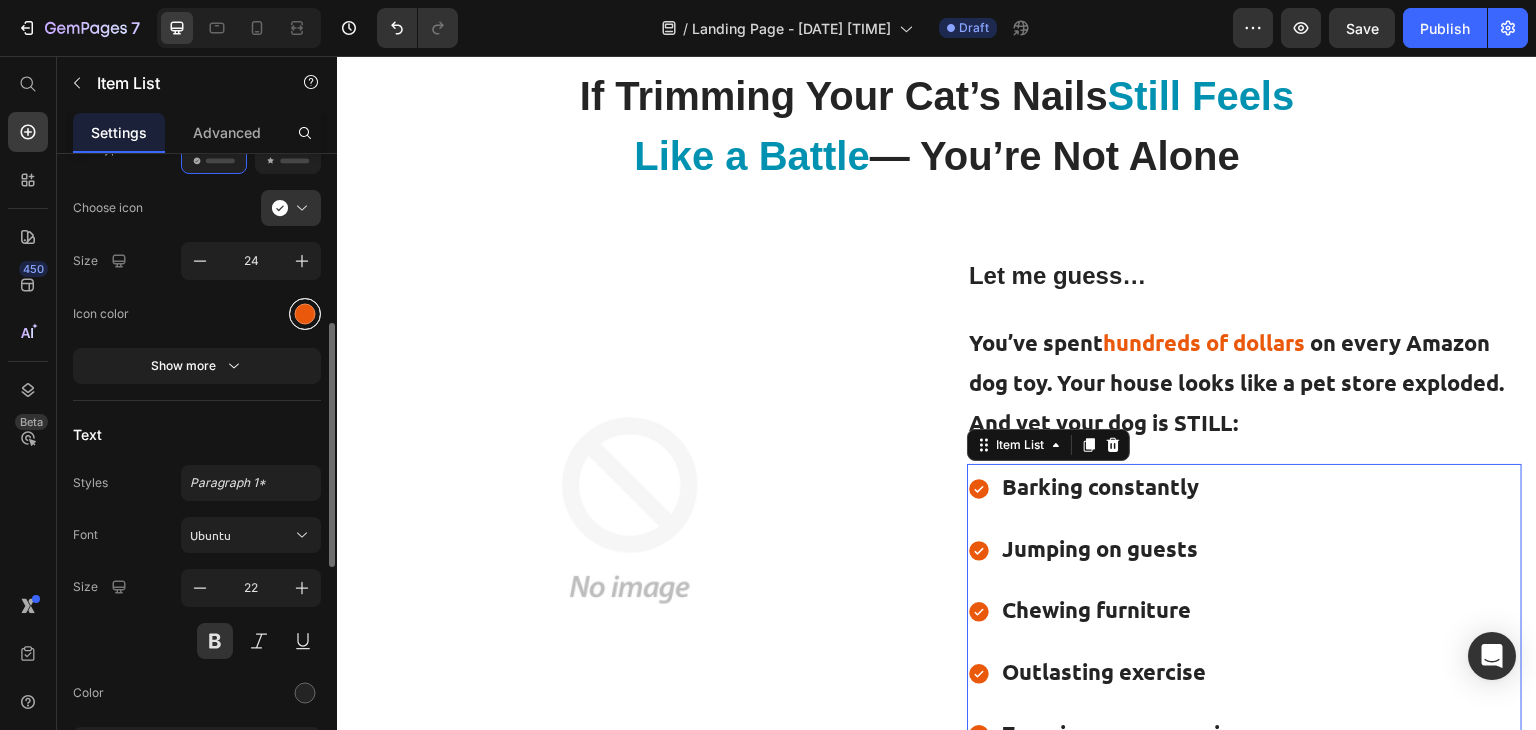 click at bounding box center [305, 314] 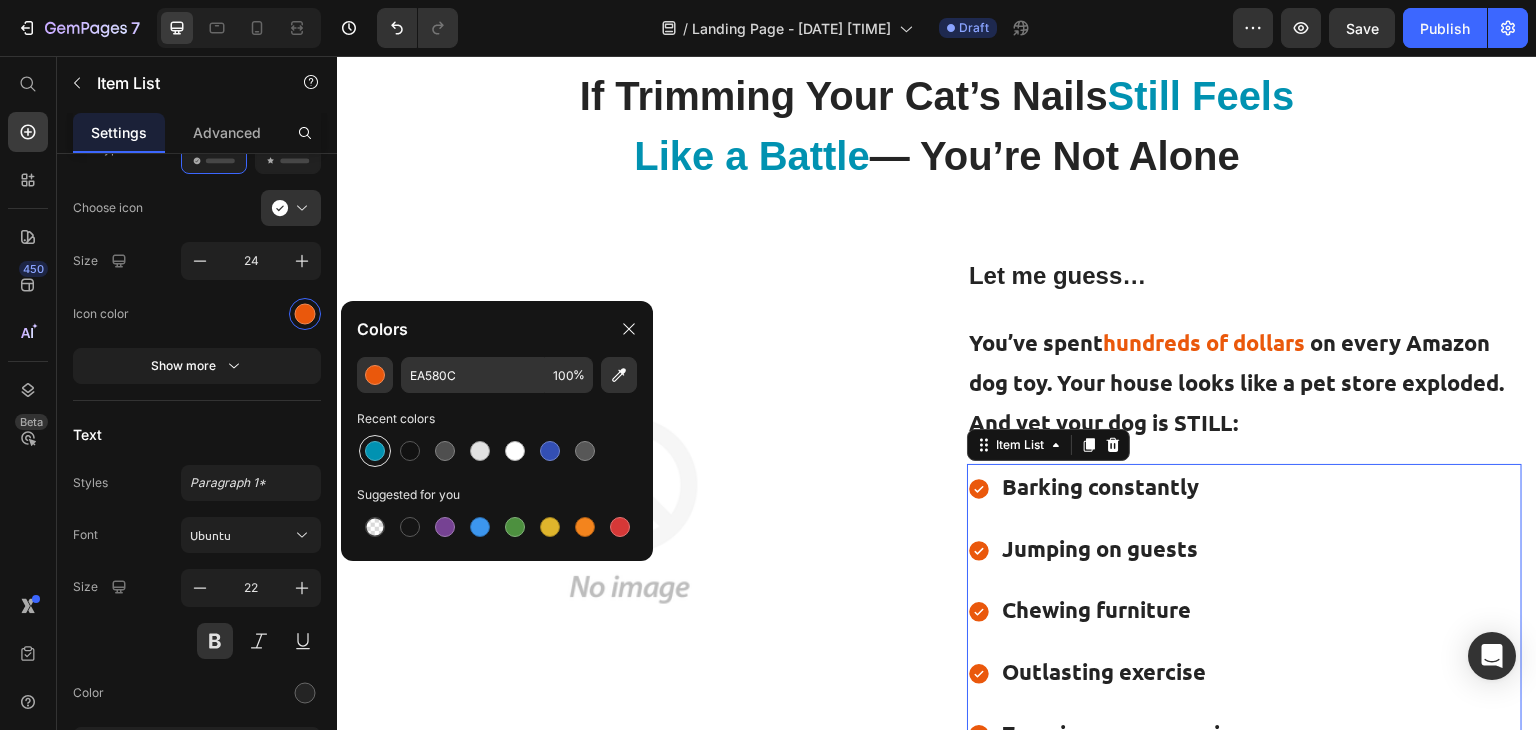 click at bounding box center (375, 451) 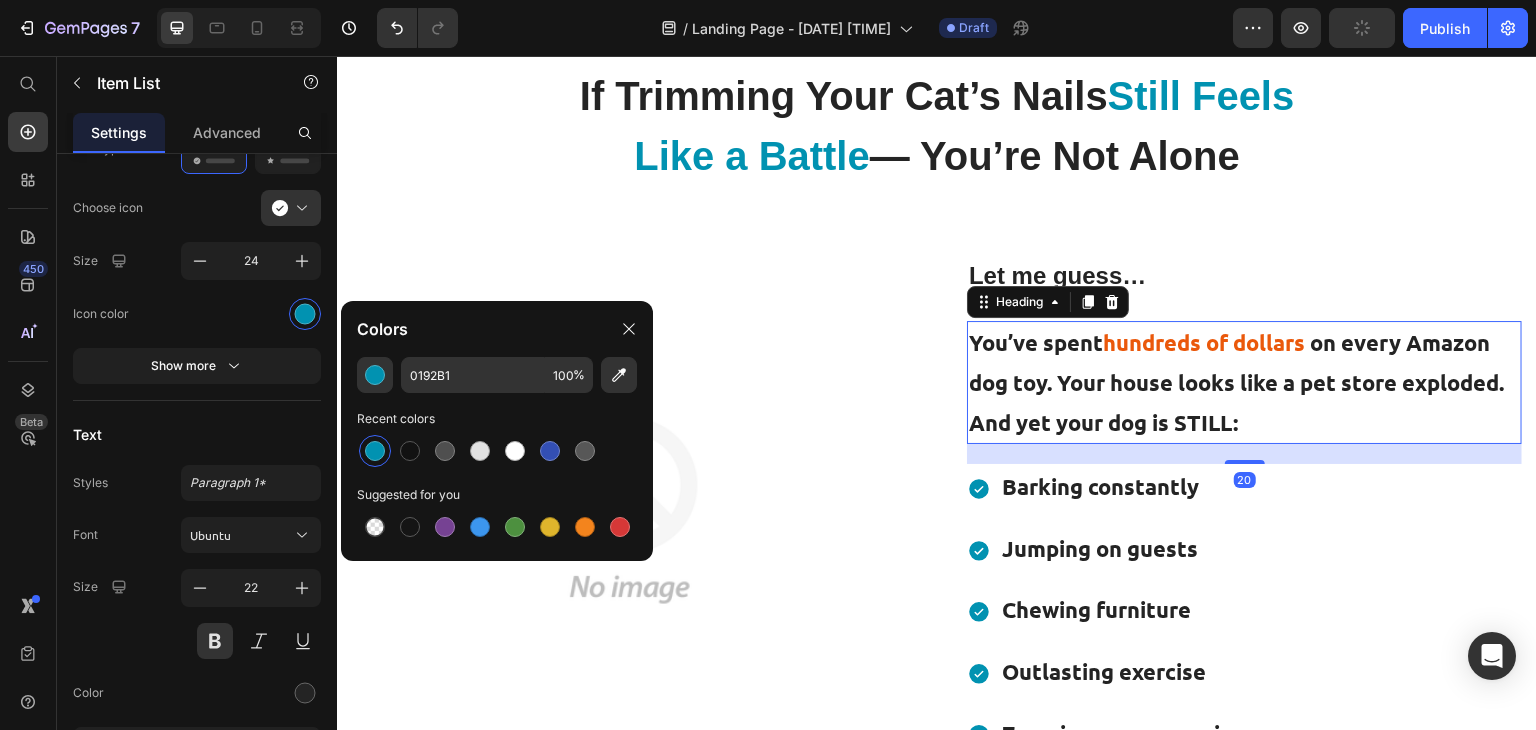scroll, scrollTop: 0, scrollLeft: 0, axis: both 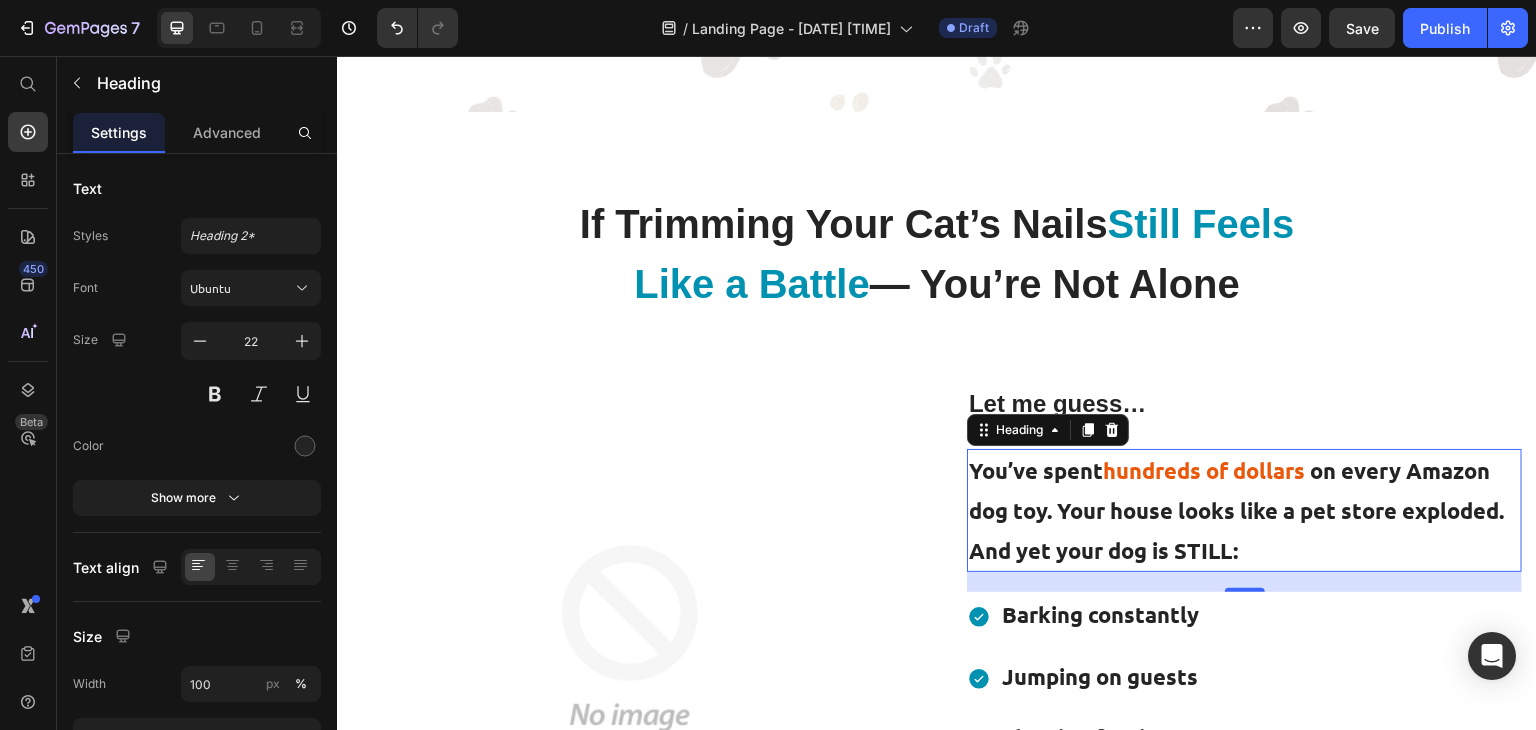 click on "You’ve spent  hundreds of dollars    on every Amazon dog toy. Your house looks like a pet store exploded. And yet your dog is STILL:" at bounding box center (1244, 510) 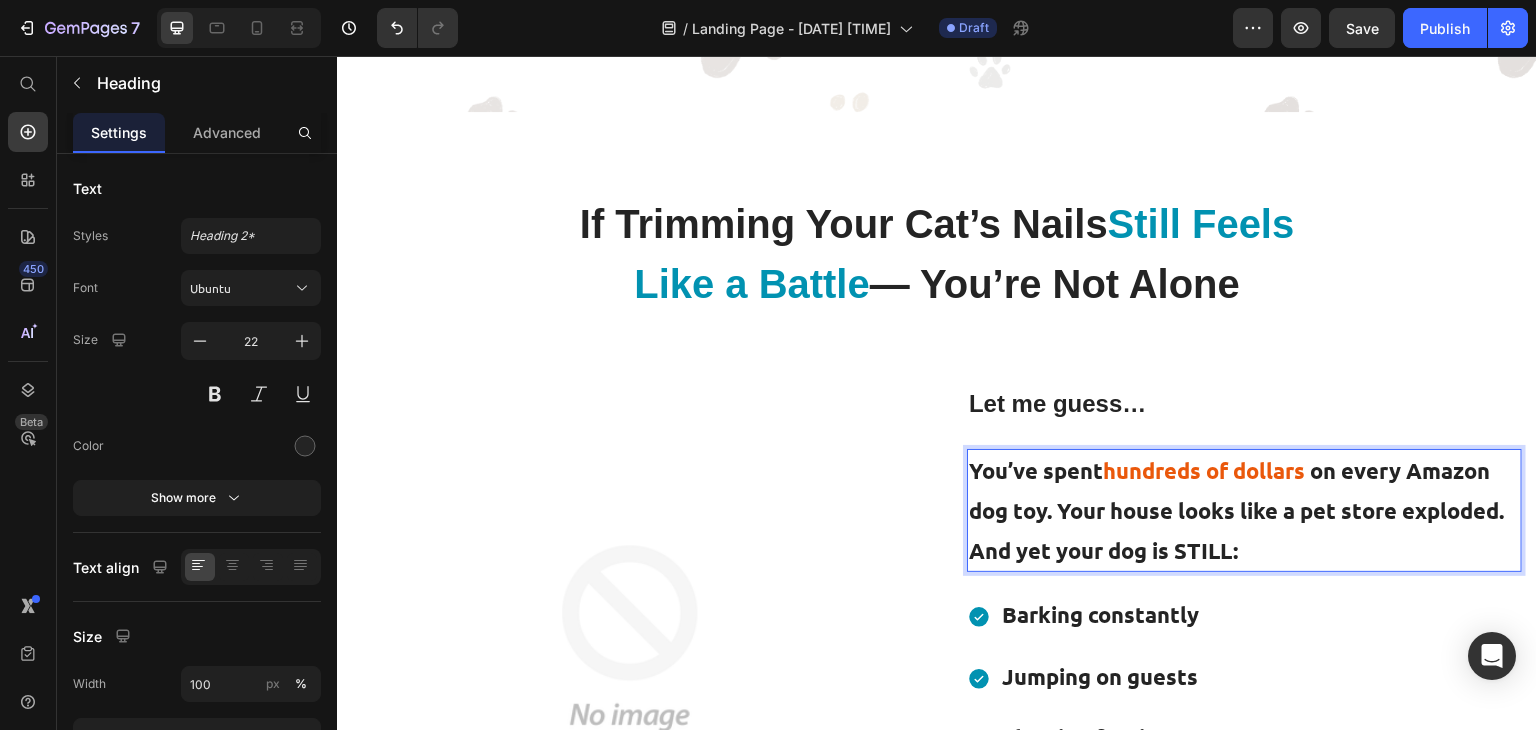click on "You’ve spent  hundreds of dollars    on every Amazon dog toy. Your house looks like a pet store exploded. And yet your dog is STILL:" at bounding box center [1244, 510] 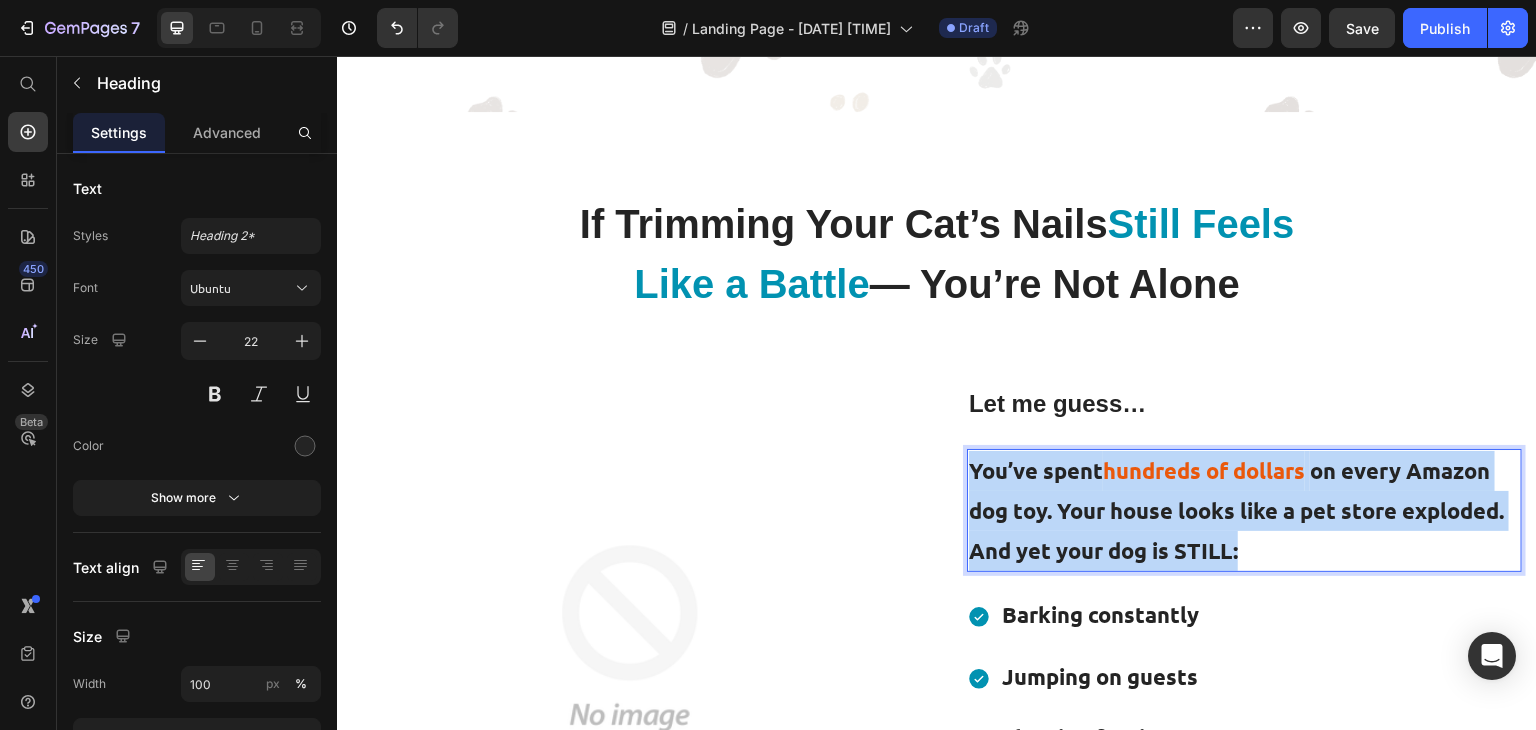 click on "You’ve spent  hundreds of dollars    on every Amazon dog toy. Your house looks like a pet store exploded. And yet your dog is STILL:" at bounding box center (1244, 510) 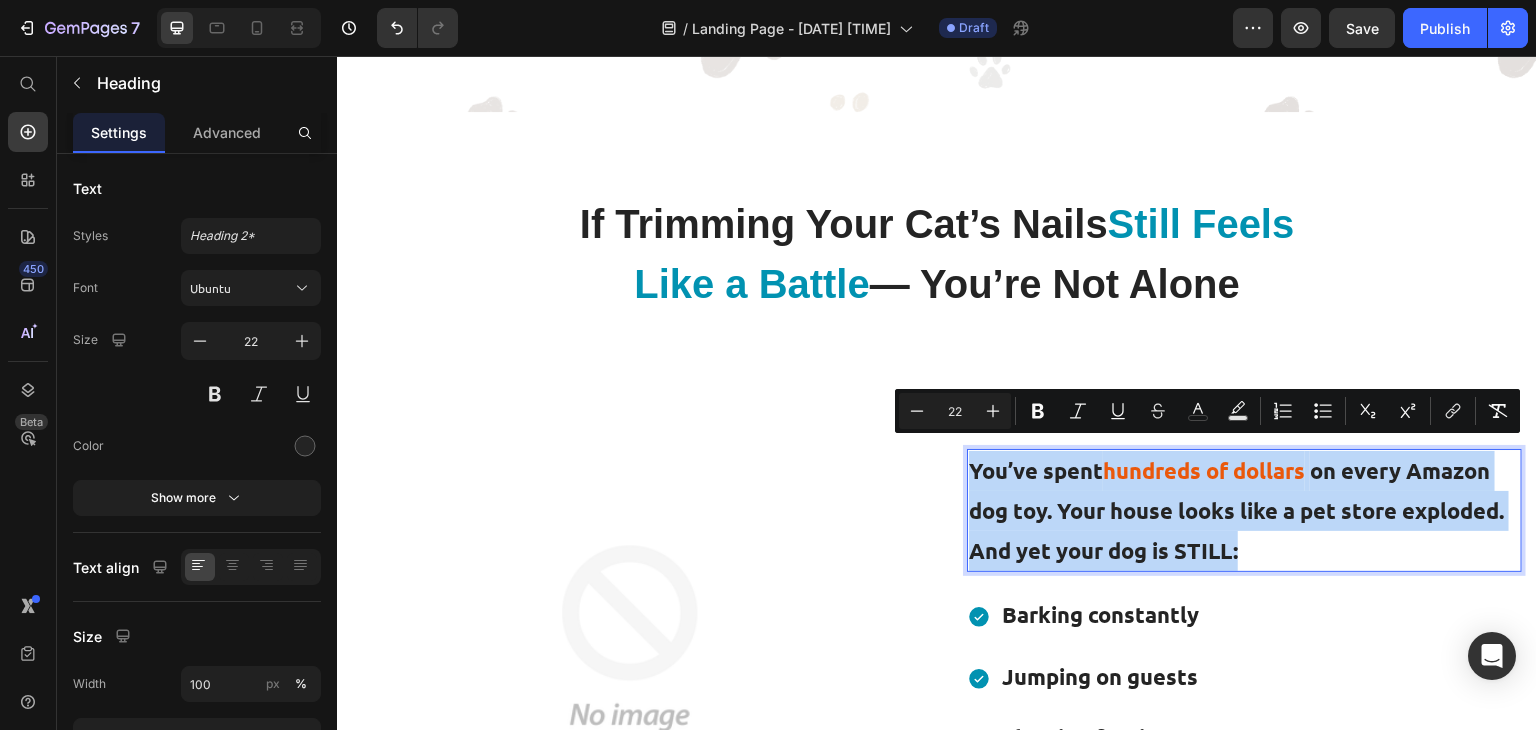 click on "You’ve spent  hundreds of dollars    on every Amazon dog toy. Your house looks like a pet store exploded. And yet your dog is STILL:" at bounding box center [1244, 510] 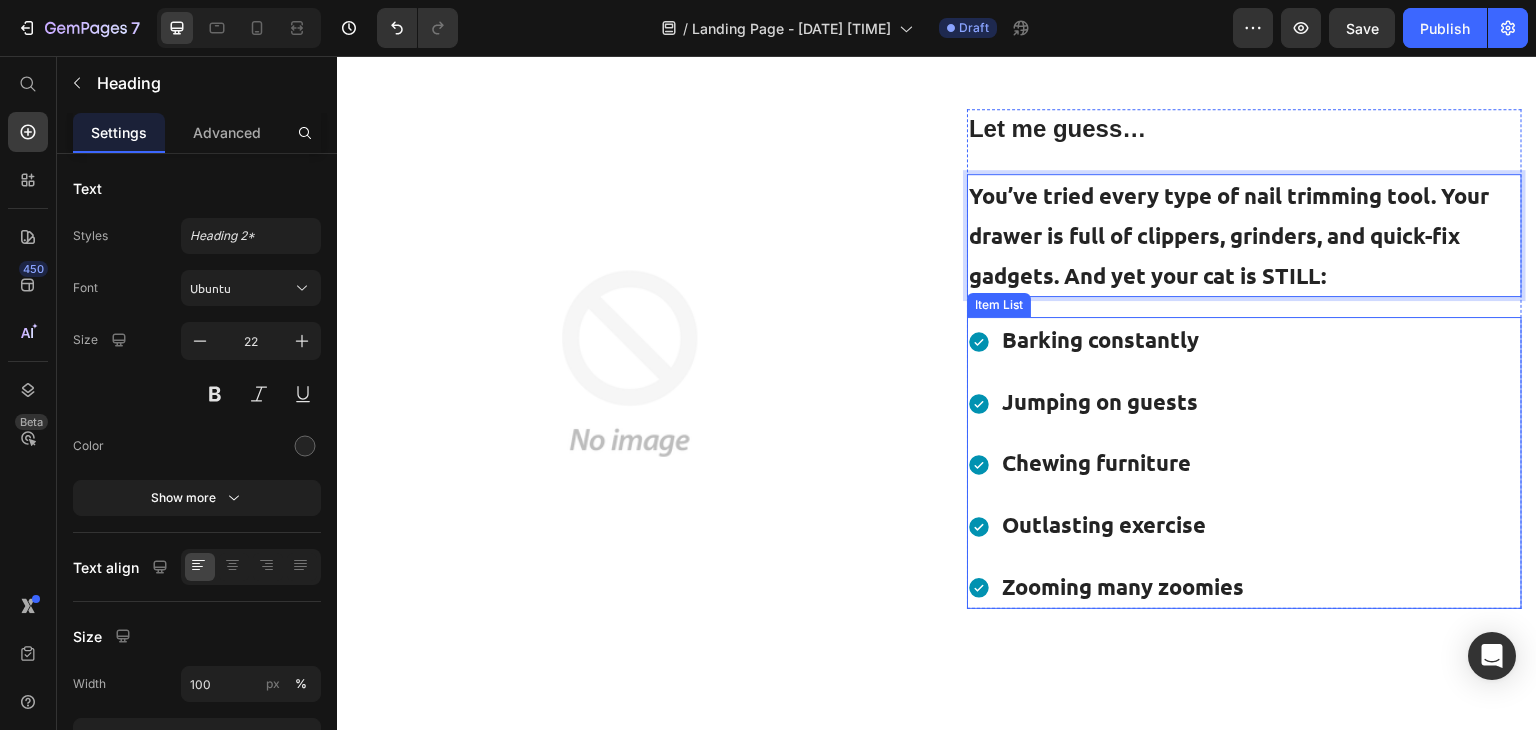 scroll, scrollTop: 996, scrollLeft: 0, axis: vertical 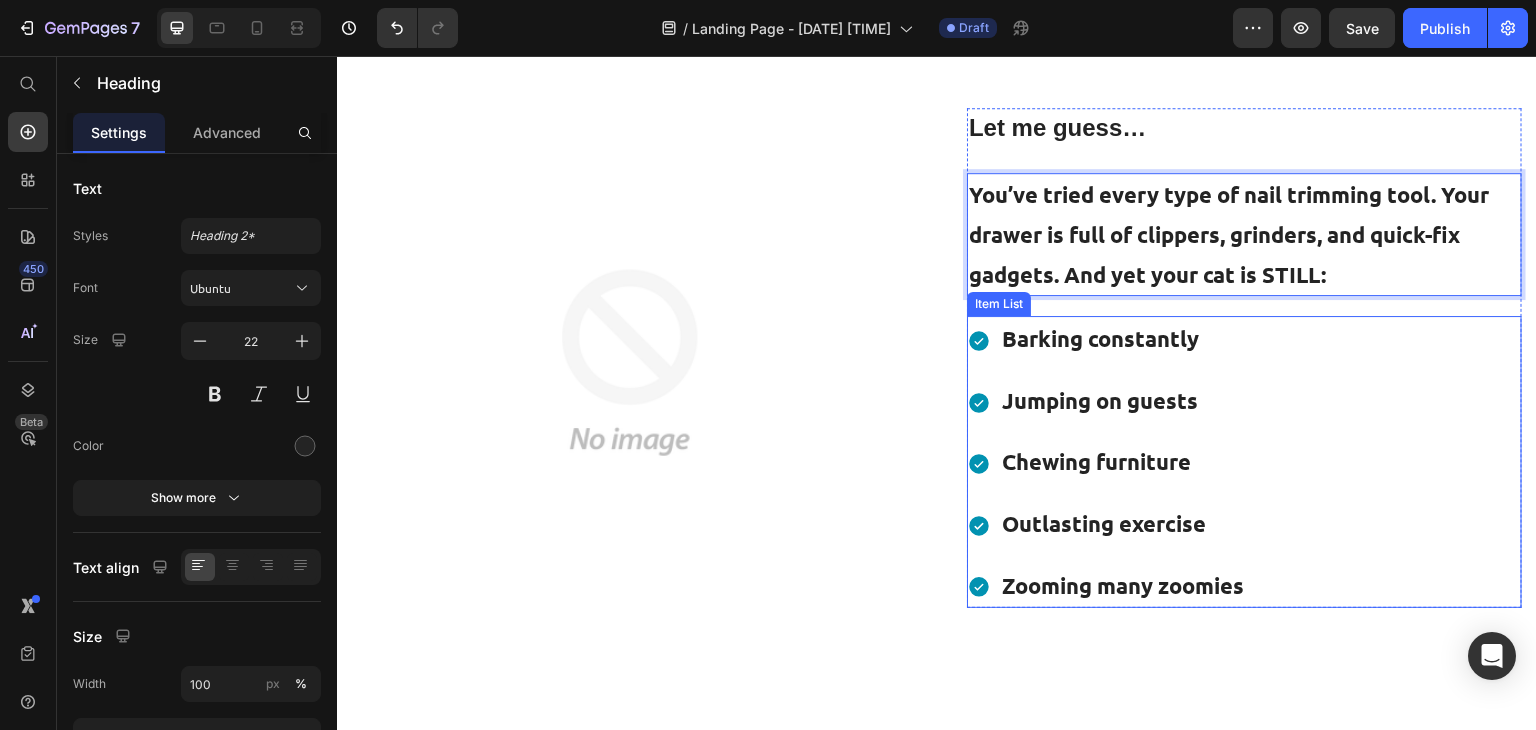 click on "Barking constantly" at bounding box center [1123, 339] 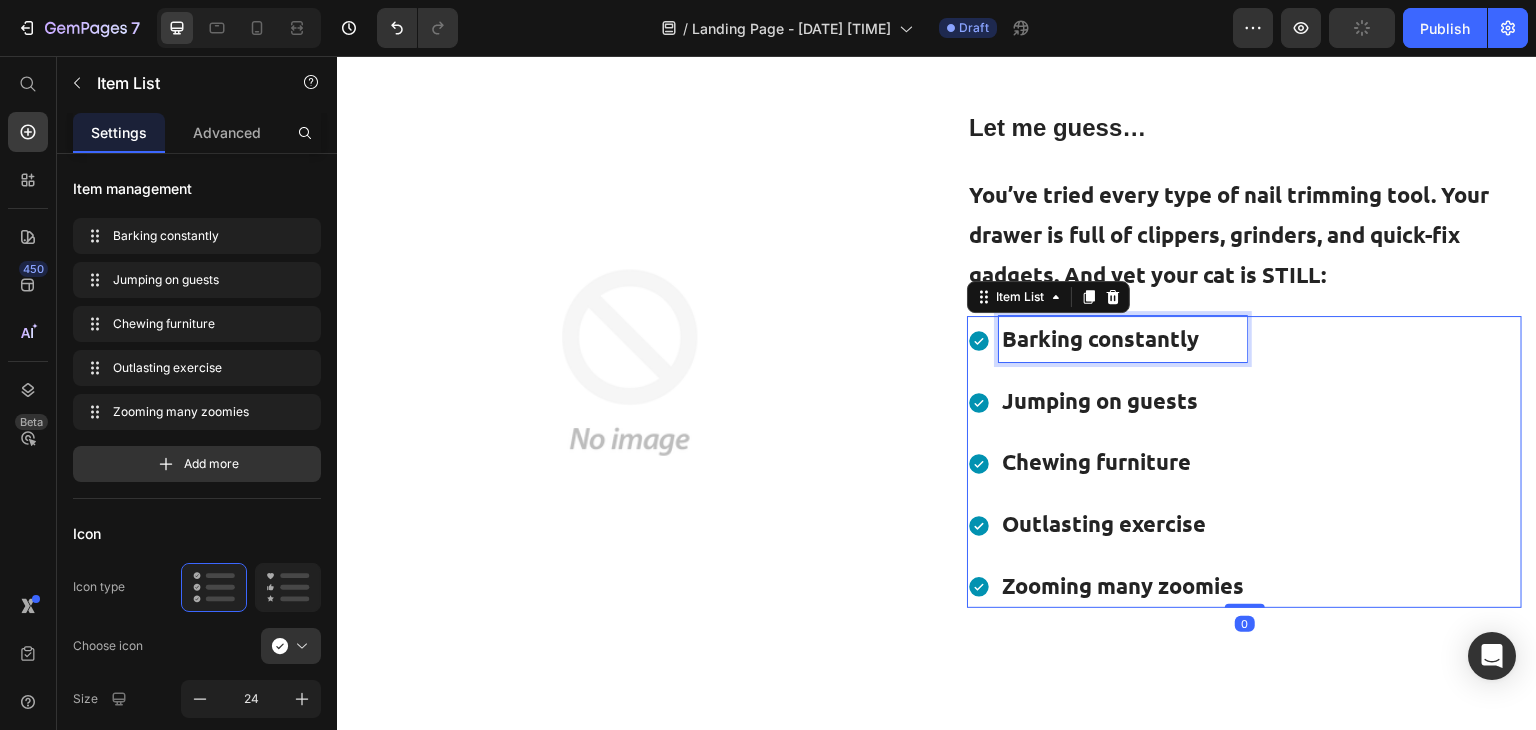click on "Barking constantly" at bounding box center [1123, 339] 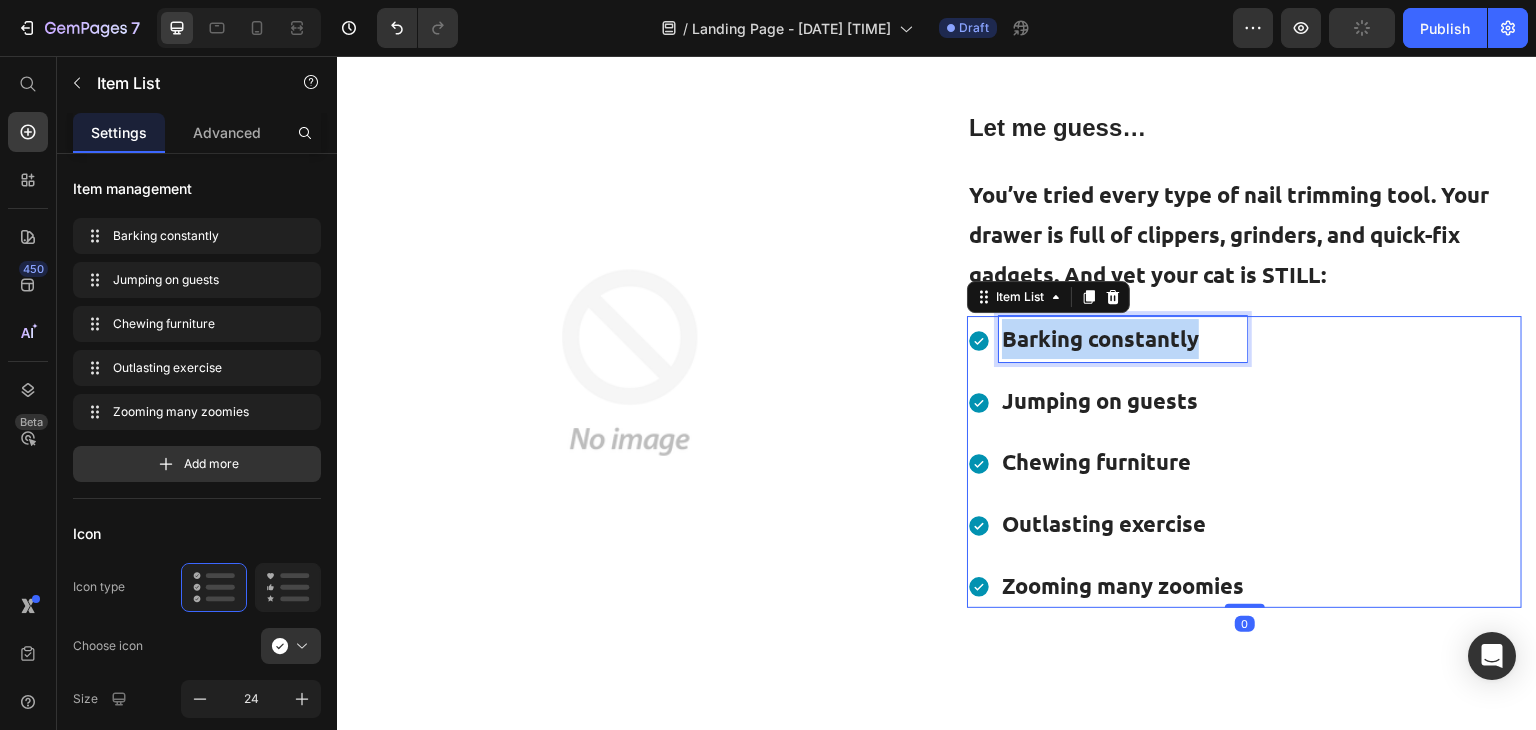 click on "Barking constantly" at bounding box center [1123, 339] 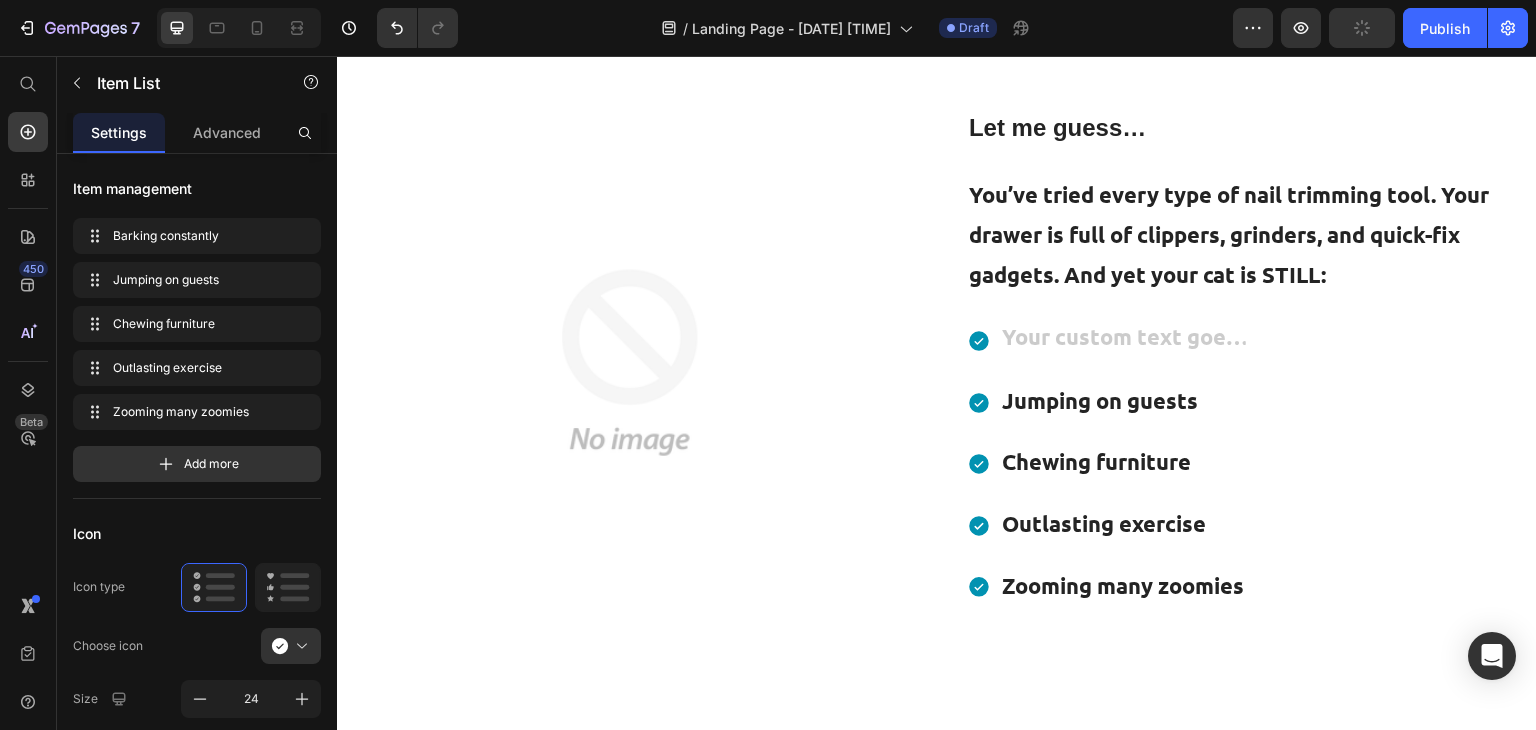 scroll, scrollTop: 976, scrollLeft: 0, axis: vertical 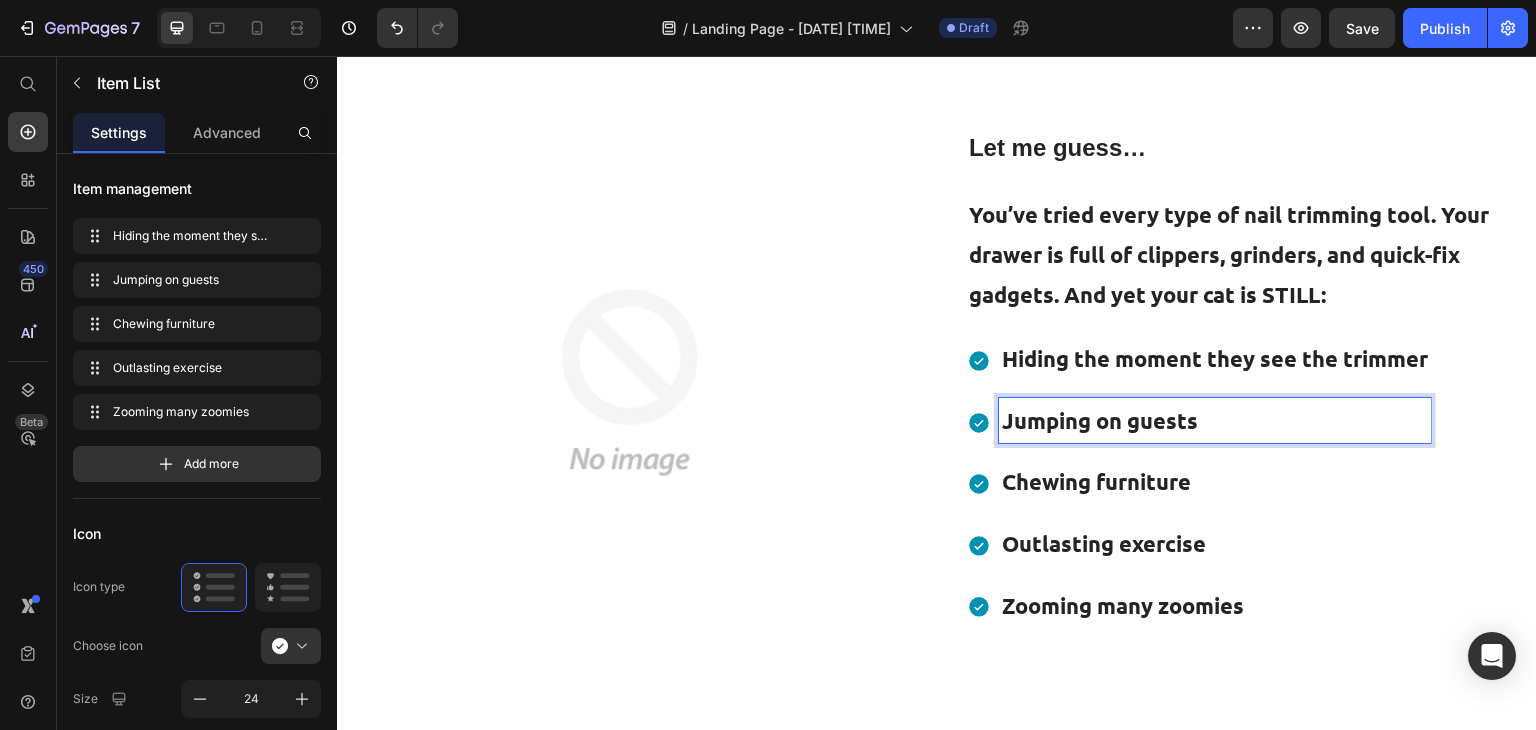 click on "Jumping on guests" at bounding box center [1215, 421] 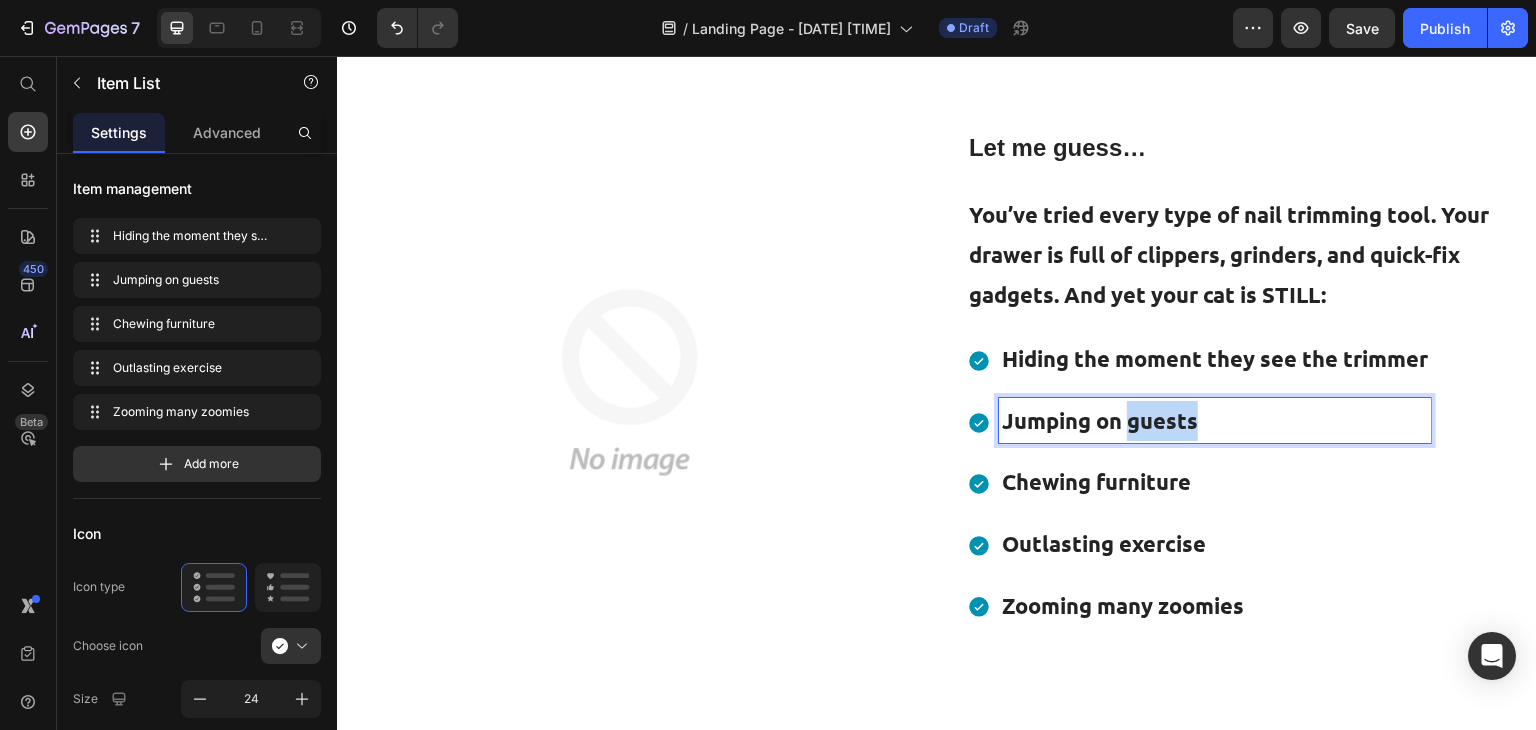 click on "Jumping on guests" at bounding box center (1215, 421) 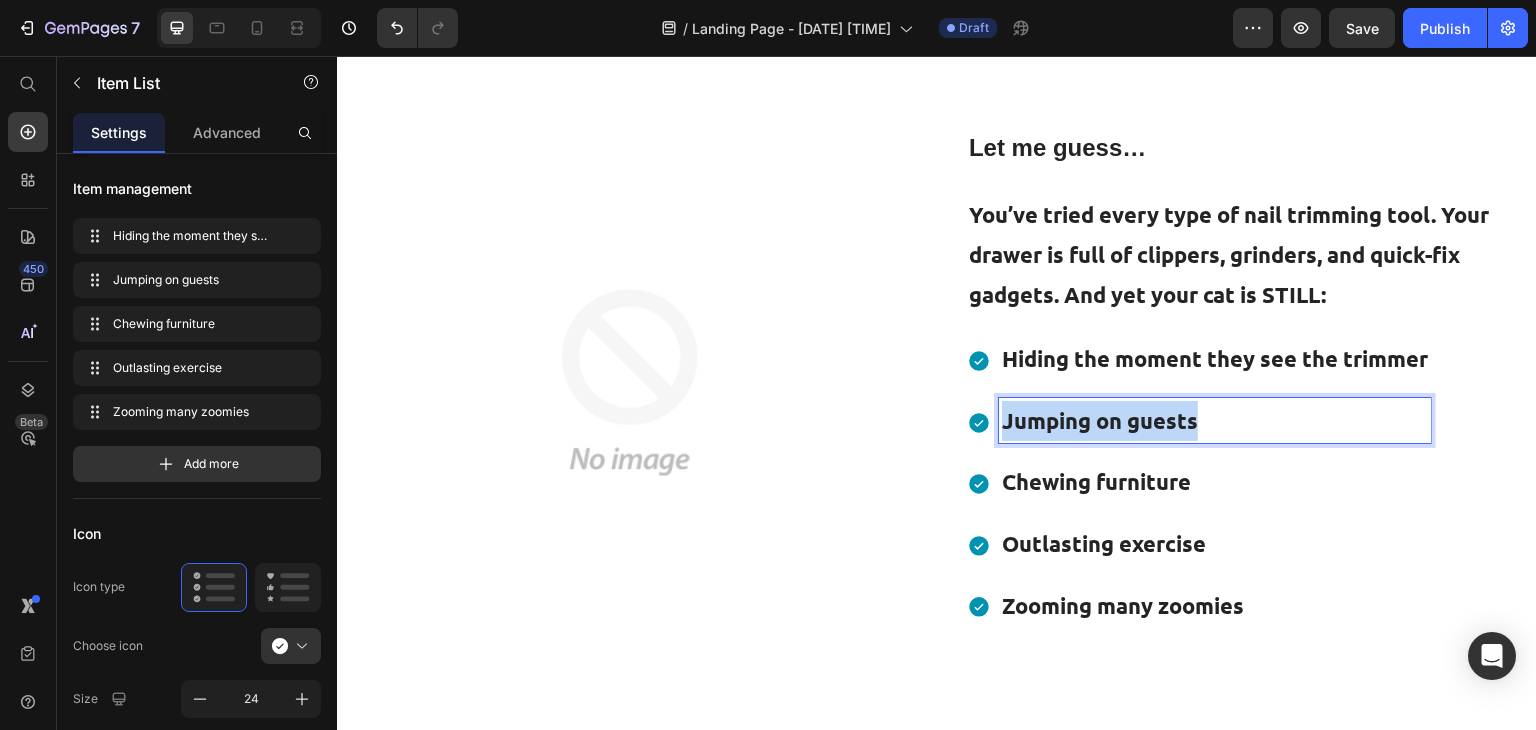 click on "Jumping on guests" at bounding box center [1215, 421] 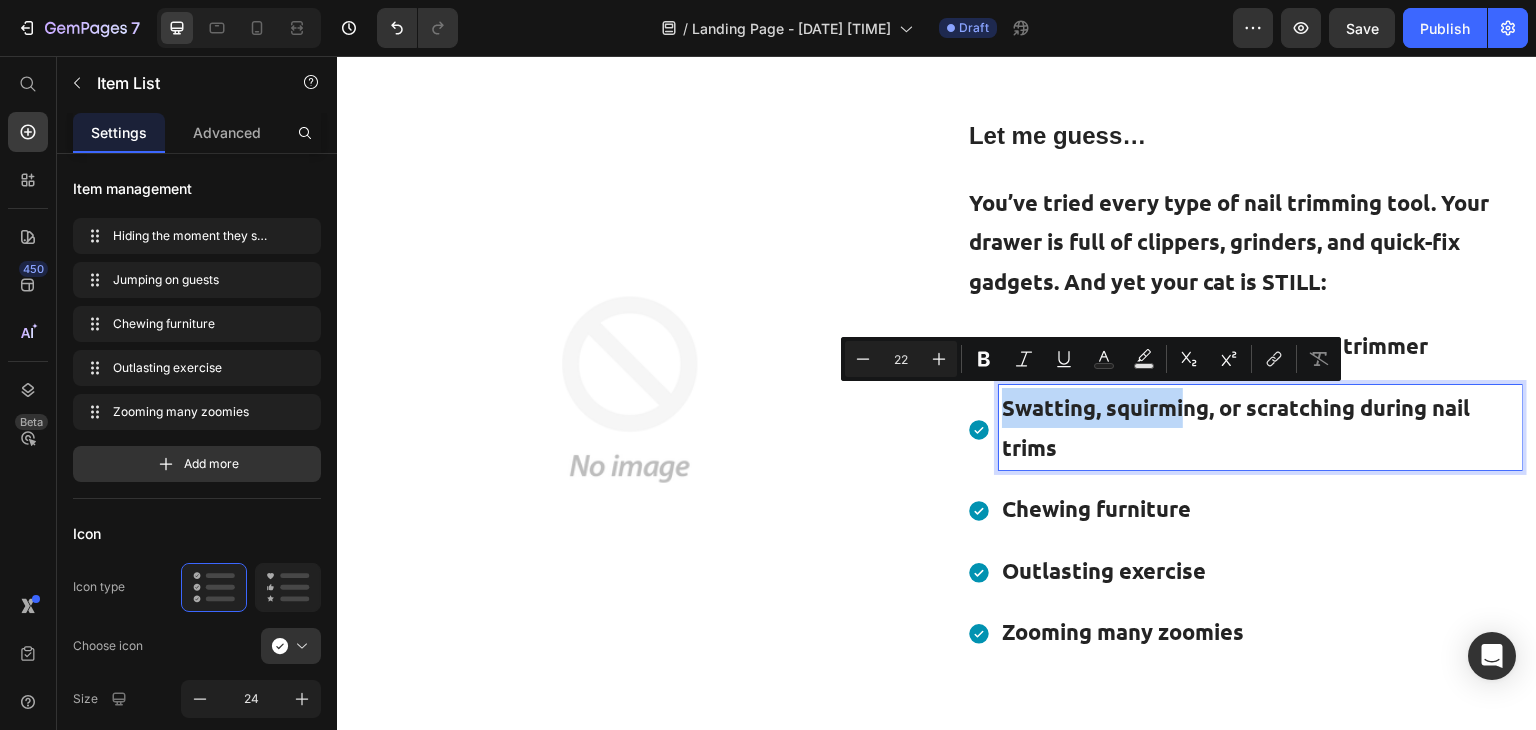 scroll, scrollTop: 963, scrollLeft: 0, axis: vertical 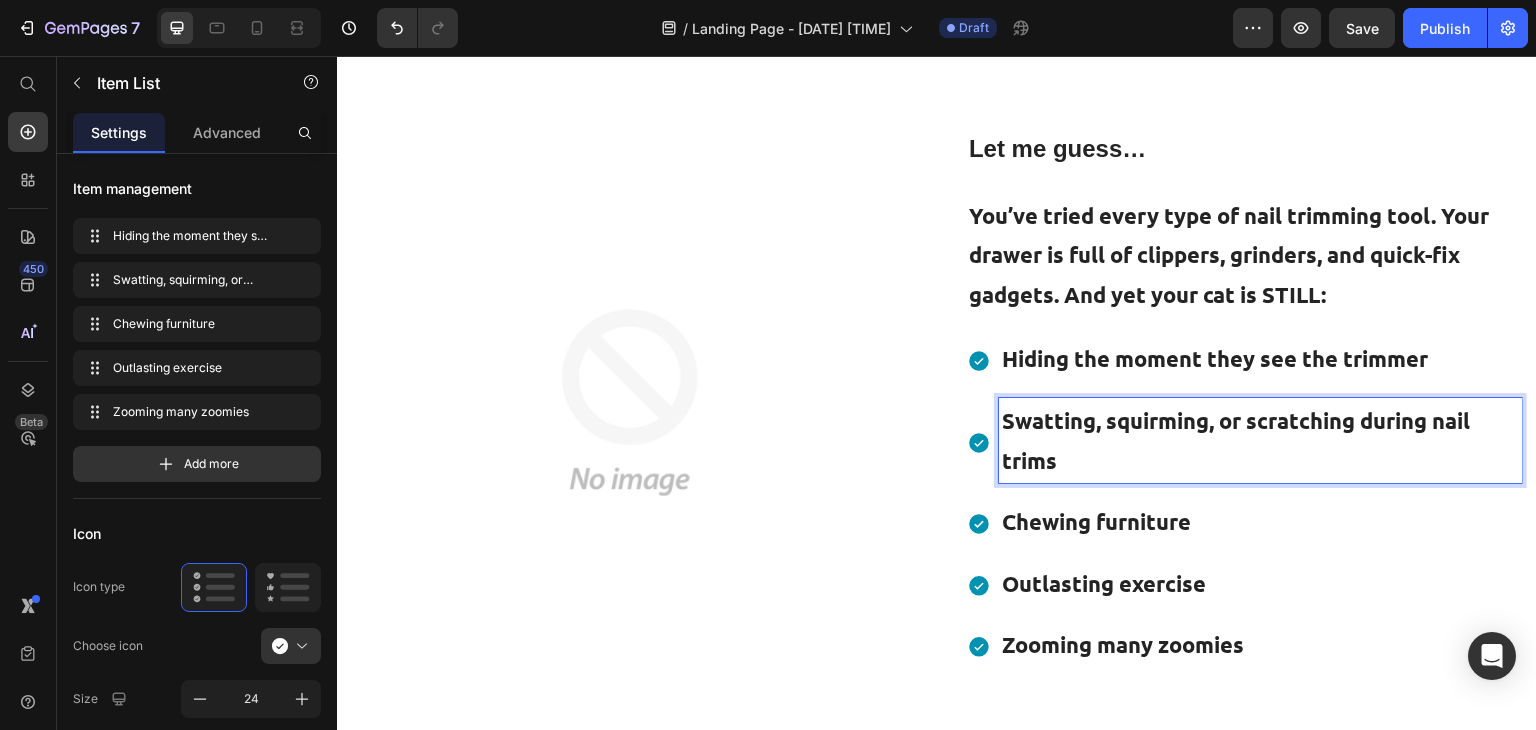 click on "Chewing furniture" at bounding box center [1260, 522] 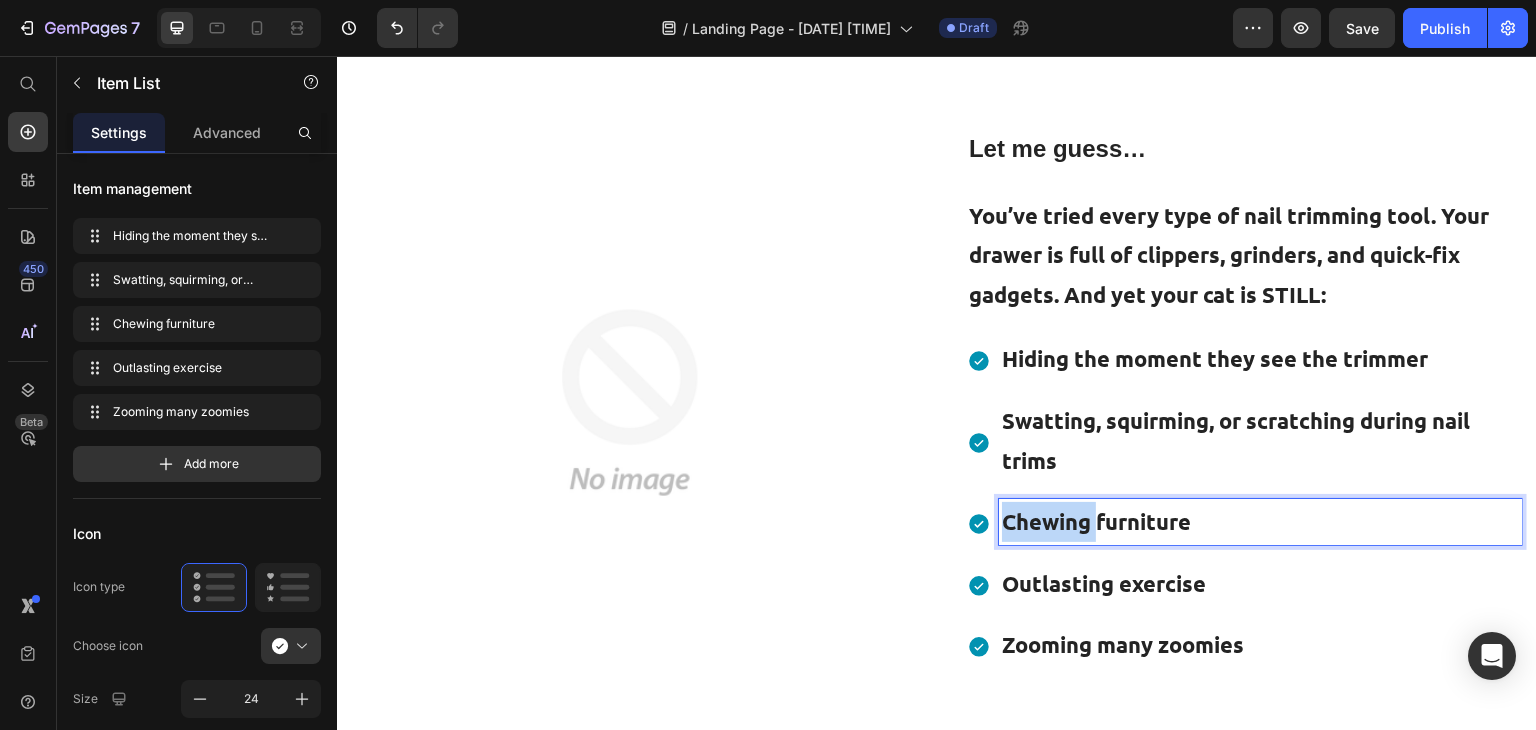 click on "Chewing furniture" at bounding box center (1260, 522) 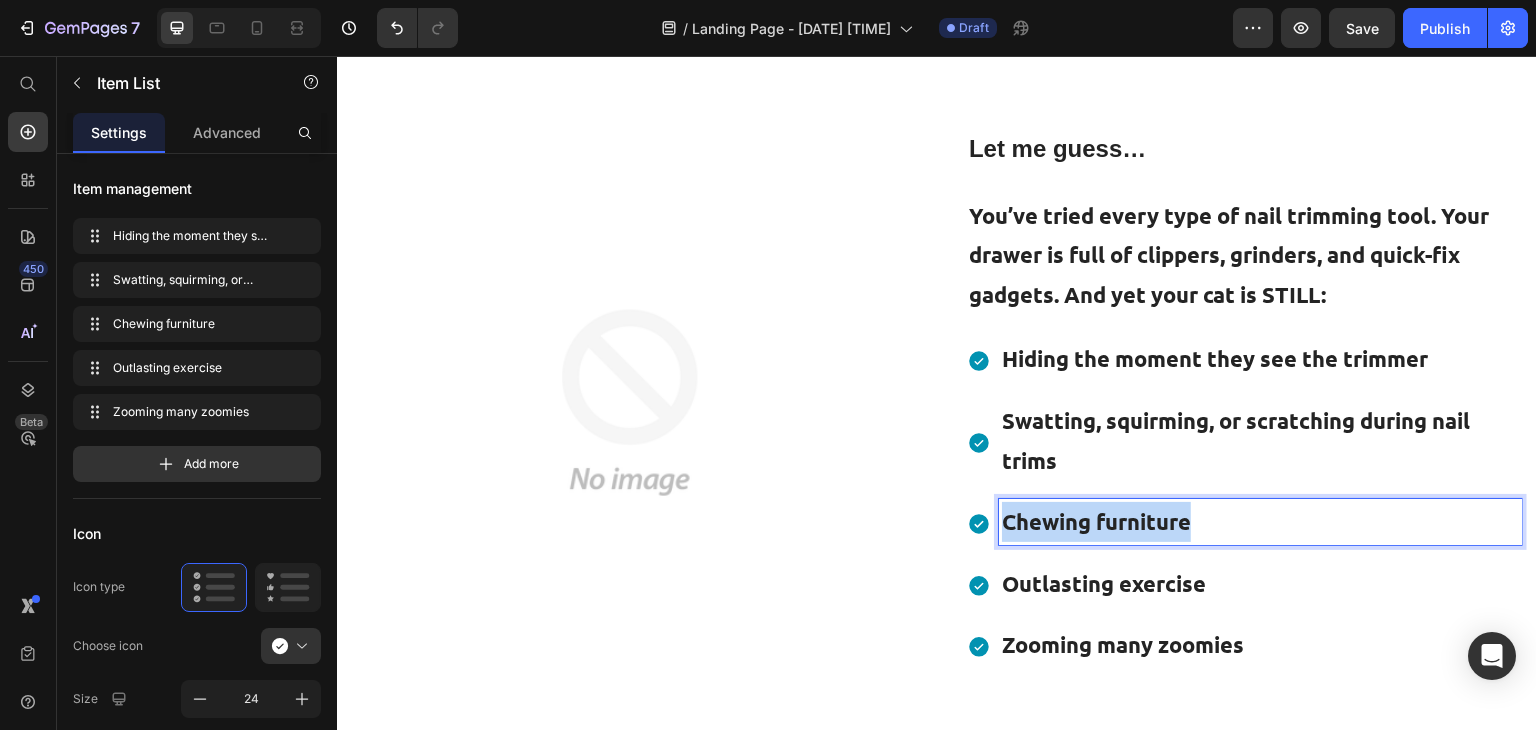 click on "Chewing furniture" at bounding box center (1260, 522) 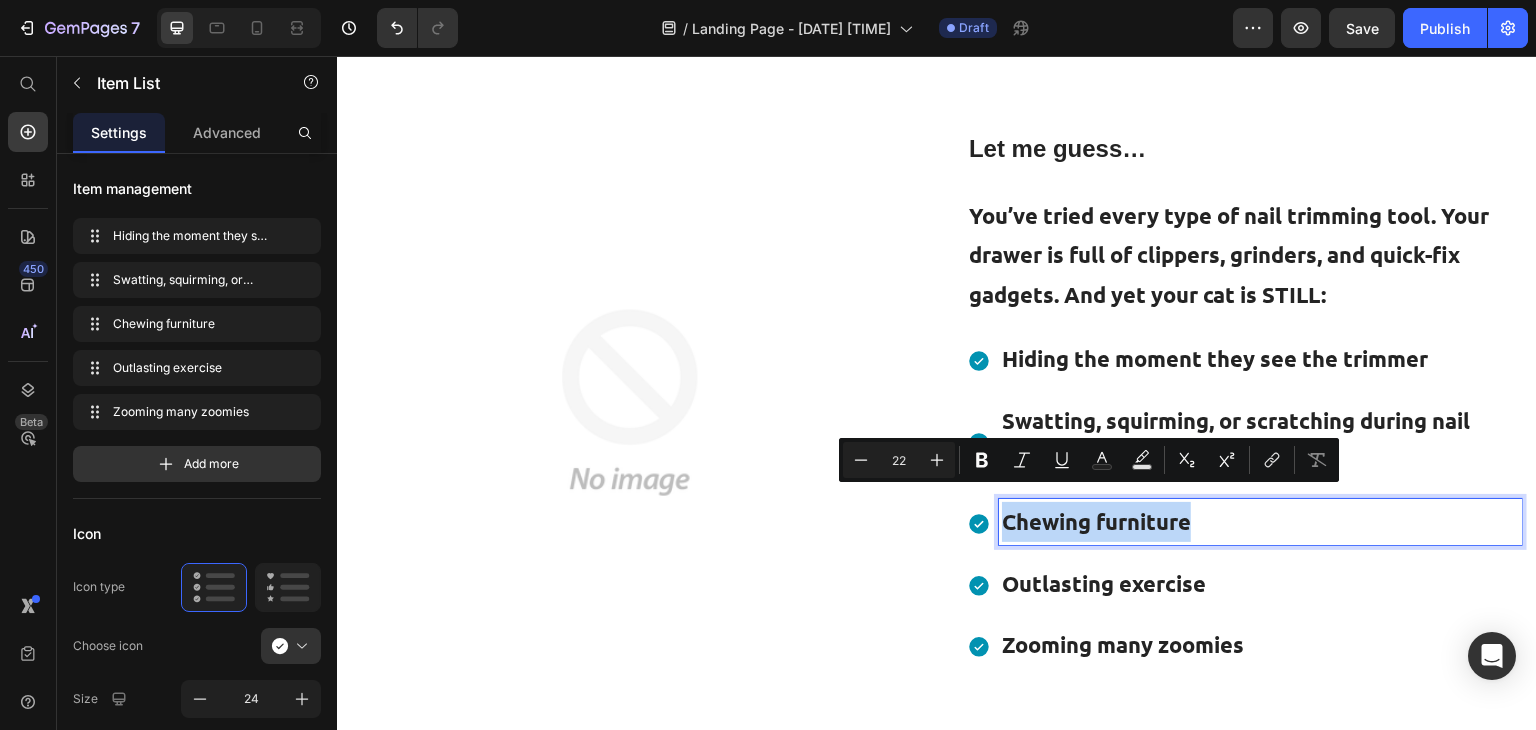 click on "Chewing furniture" at bounding box center (1260, 522) 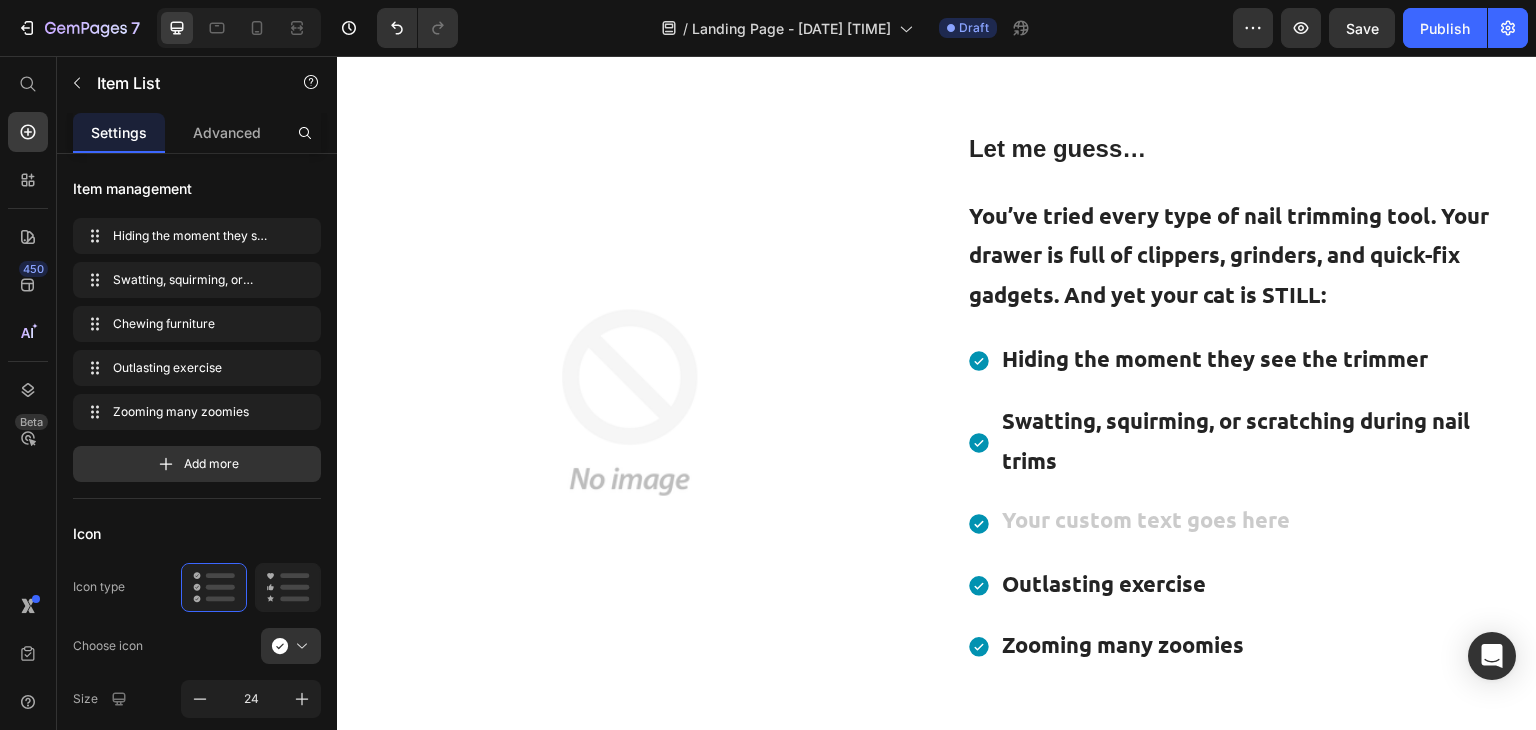 scroll, scrollTop: 949, scrollLeft: 0, axis: vertical 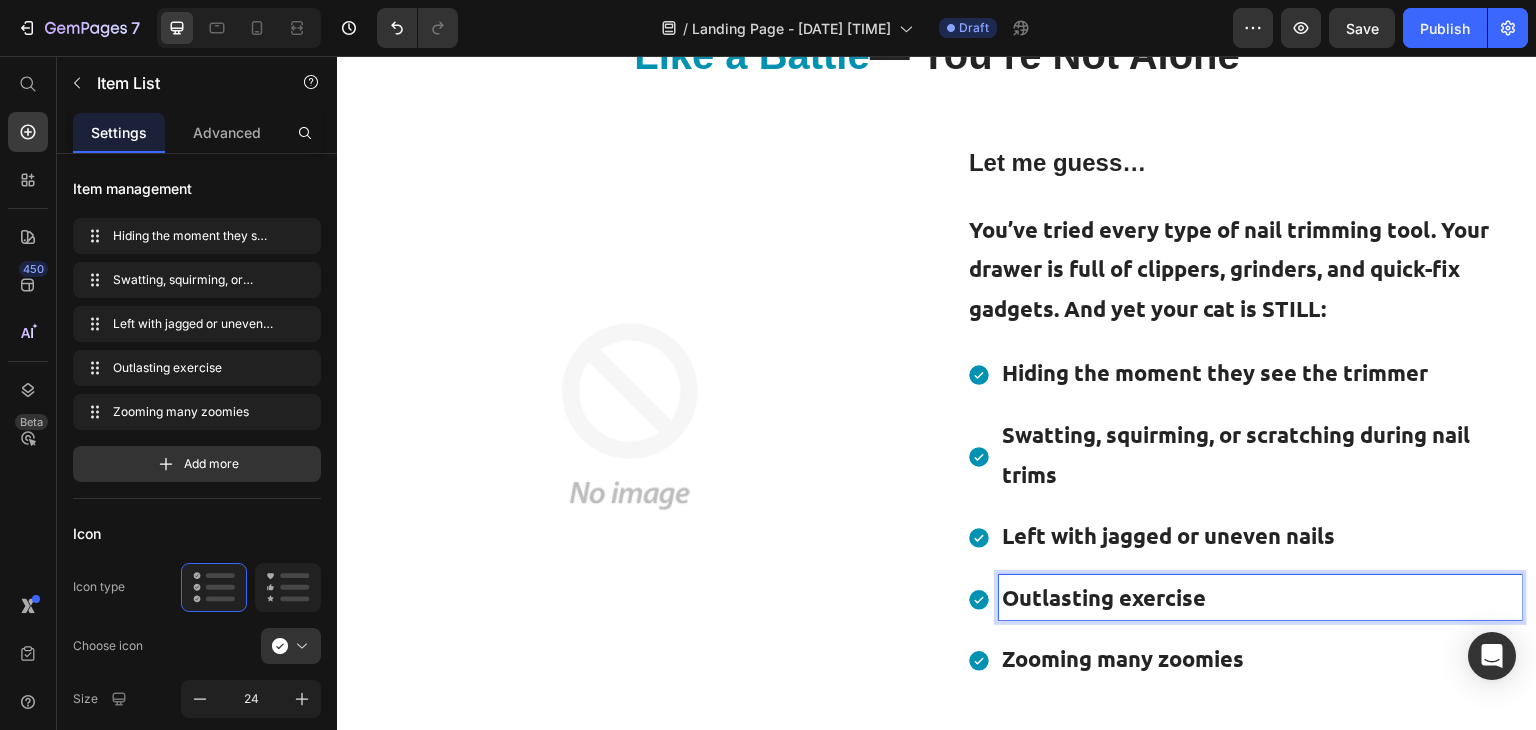 click on "Outlasting exercise" at bounding box center (1260, 598) 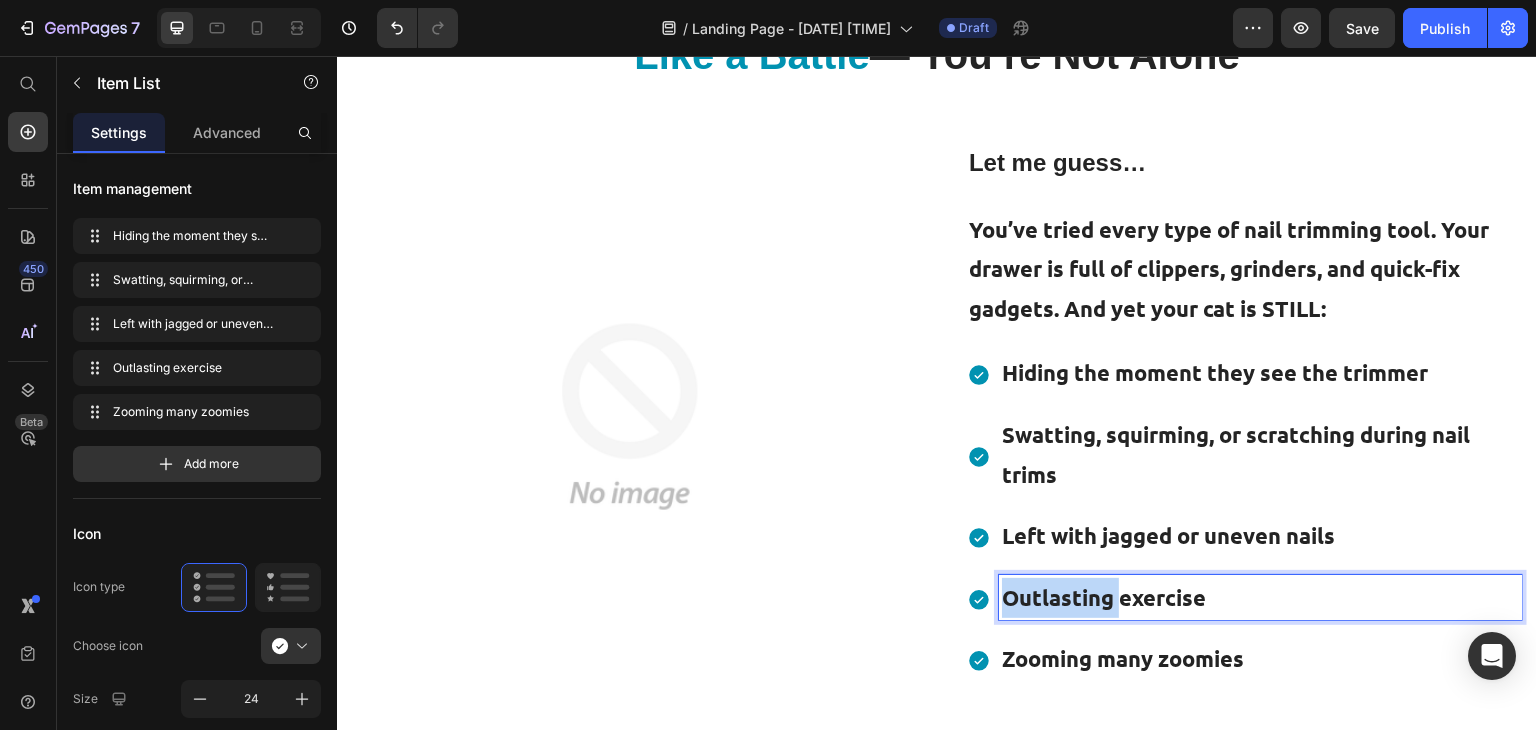 click on "Outlasting exercise" at bounding box center (1260, 598) 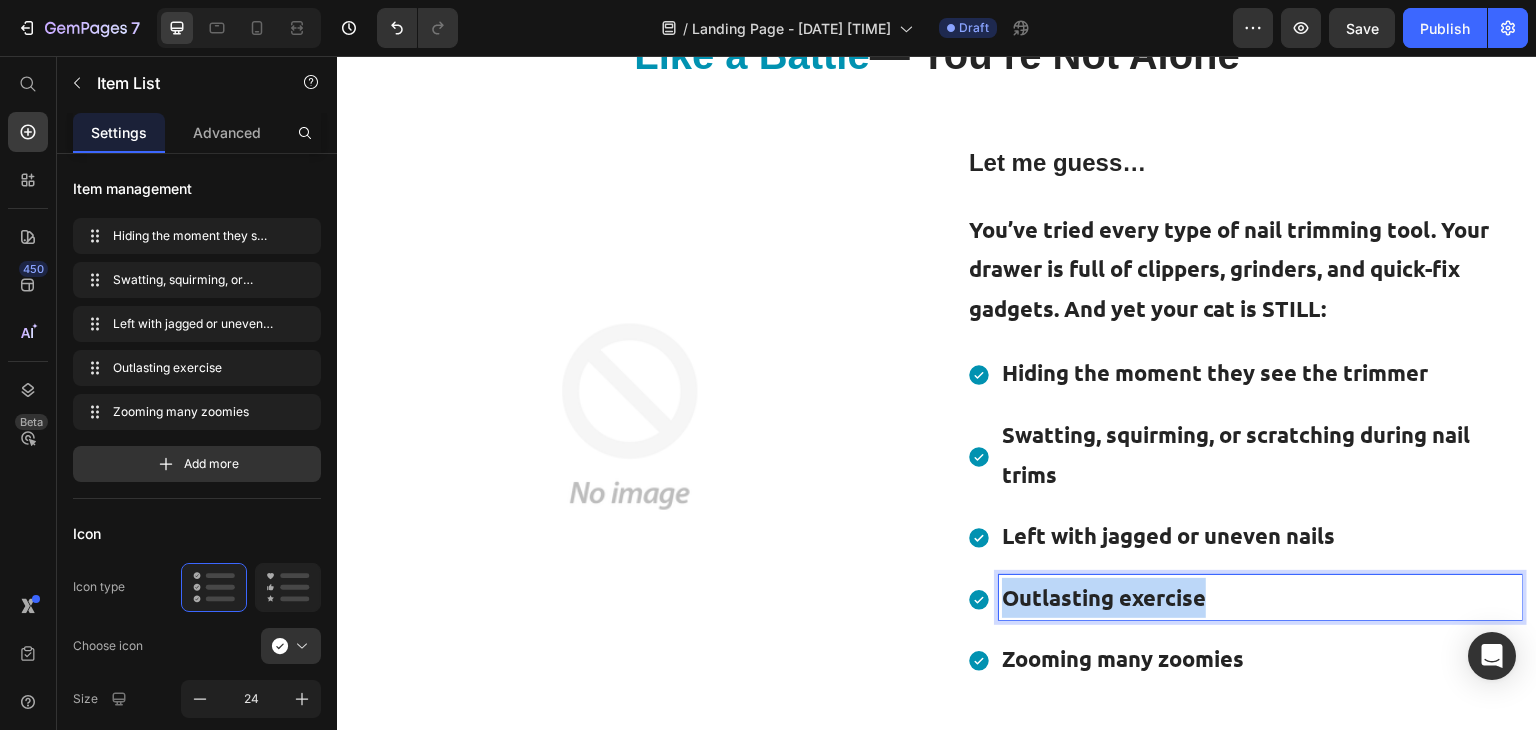 click on "Outlasting exercise" at bounding box center [1260, 598] 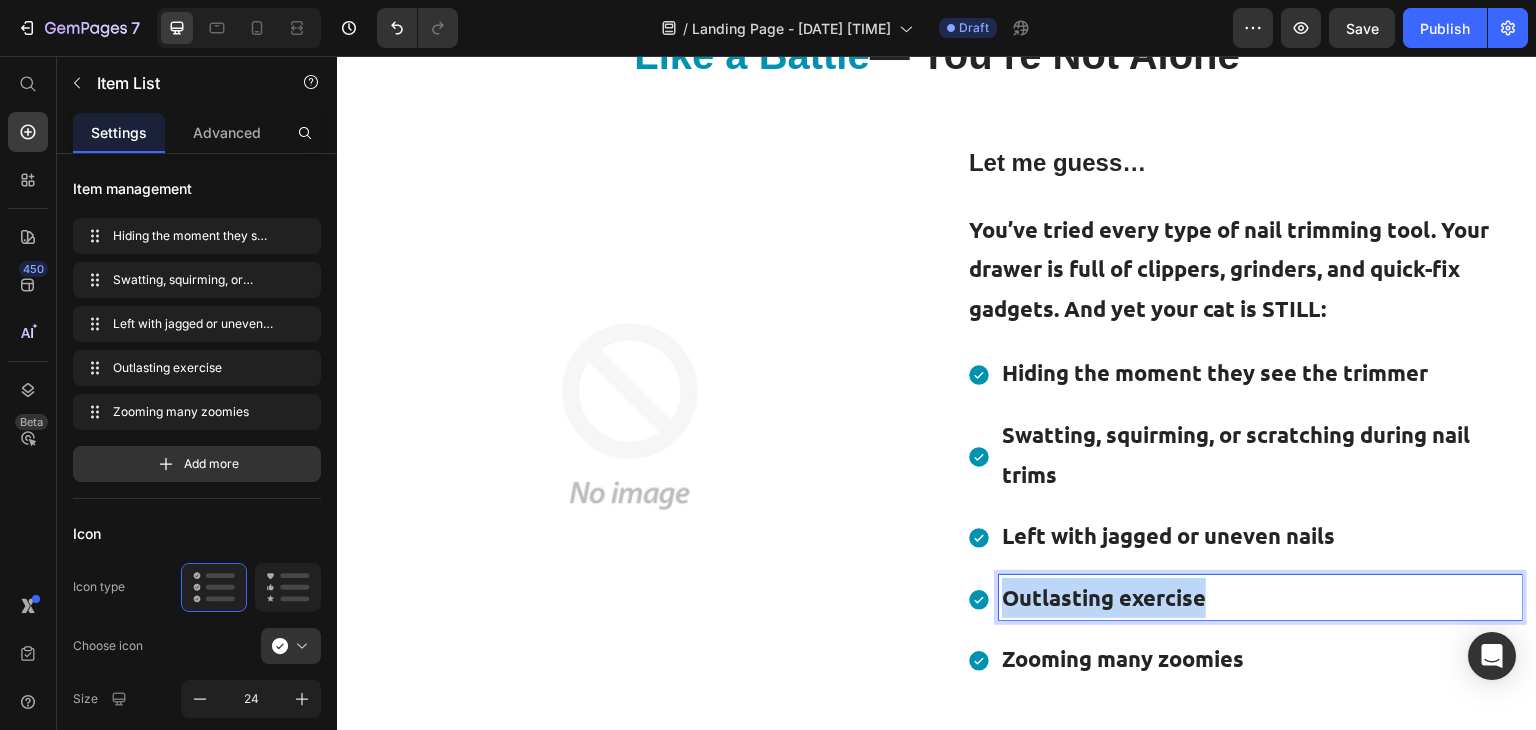 click on "Outlasting exercise" at bounding box center [1260, 598] 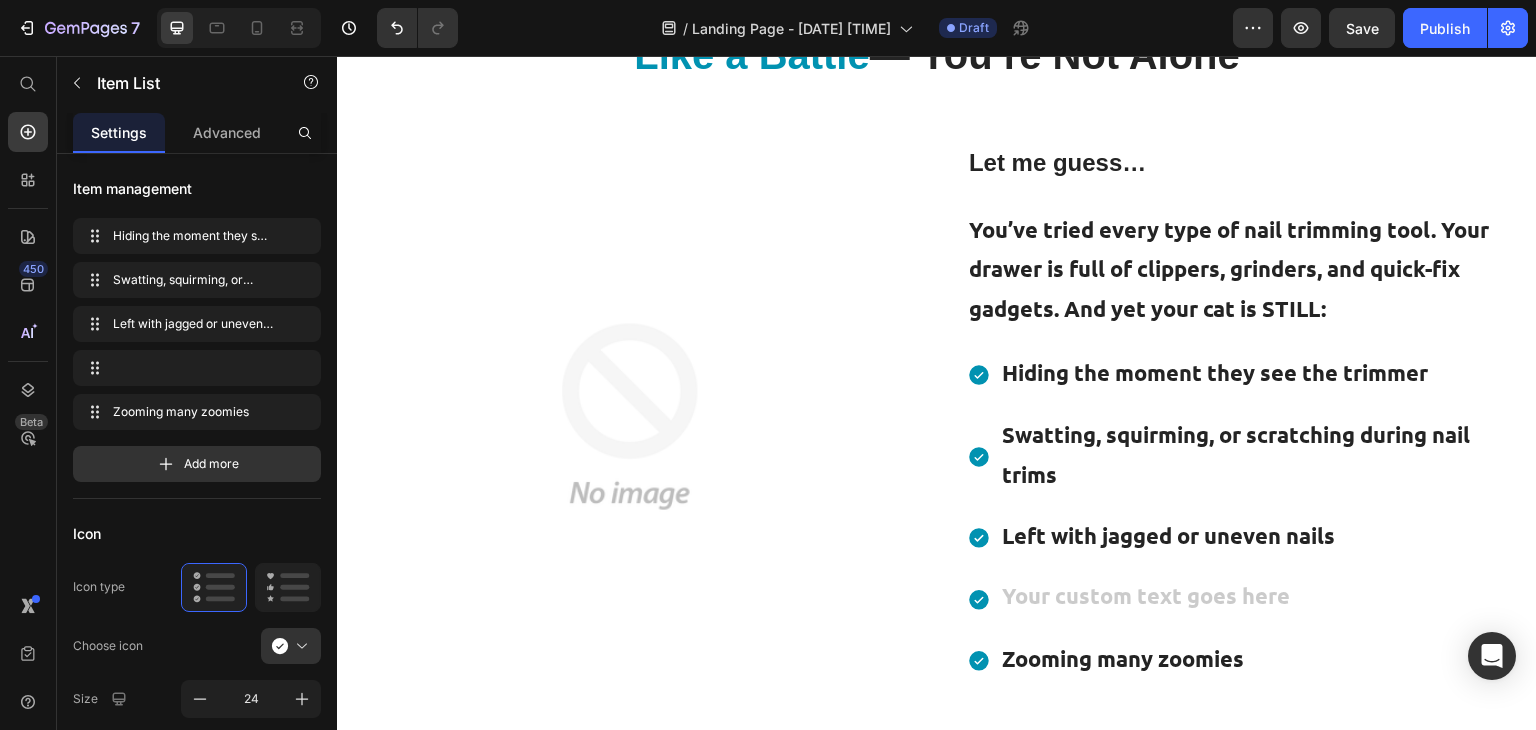 scroll, scrollTop: 936, scrollLeft: 0, axis: vertical 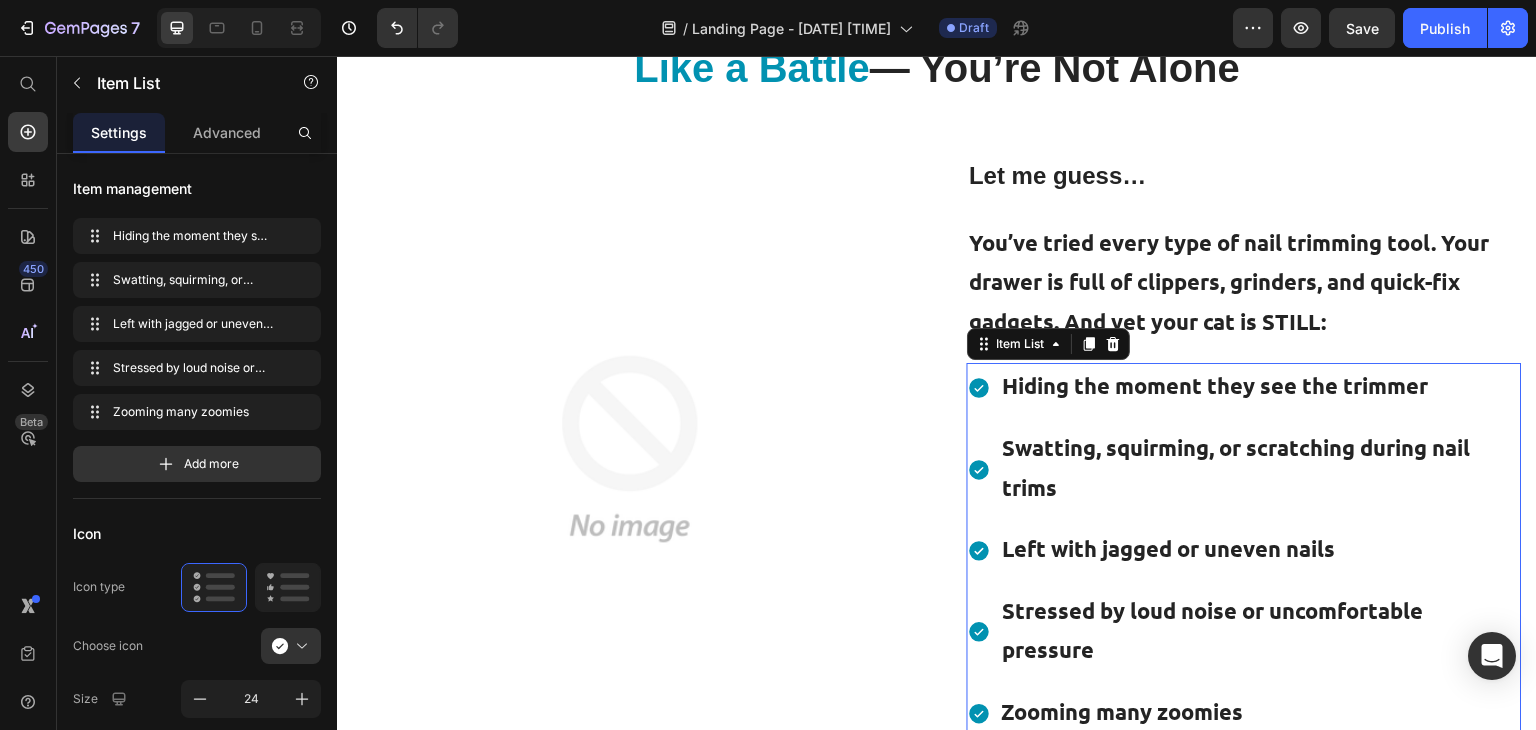 click on "Hiding the moment they see the trimmer
Swatting, squirming, or scratching during nail trims
Left with jagged or uneven nails
Stressed by loud noise or uncomfortable pressure
Zooming many zoomies" at bounding box center [1244, 548] 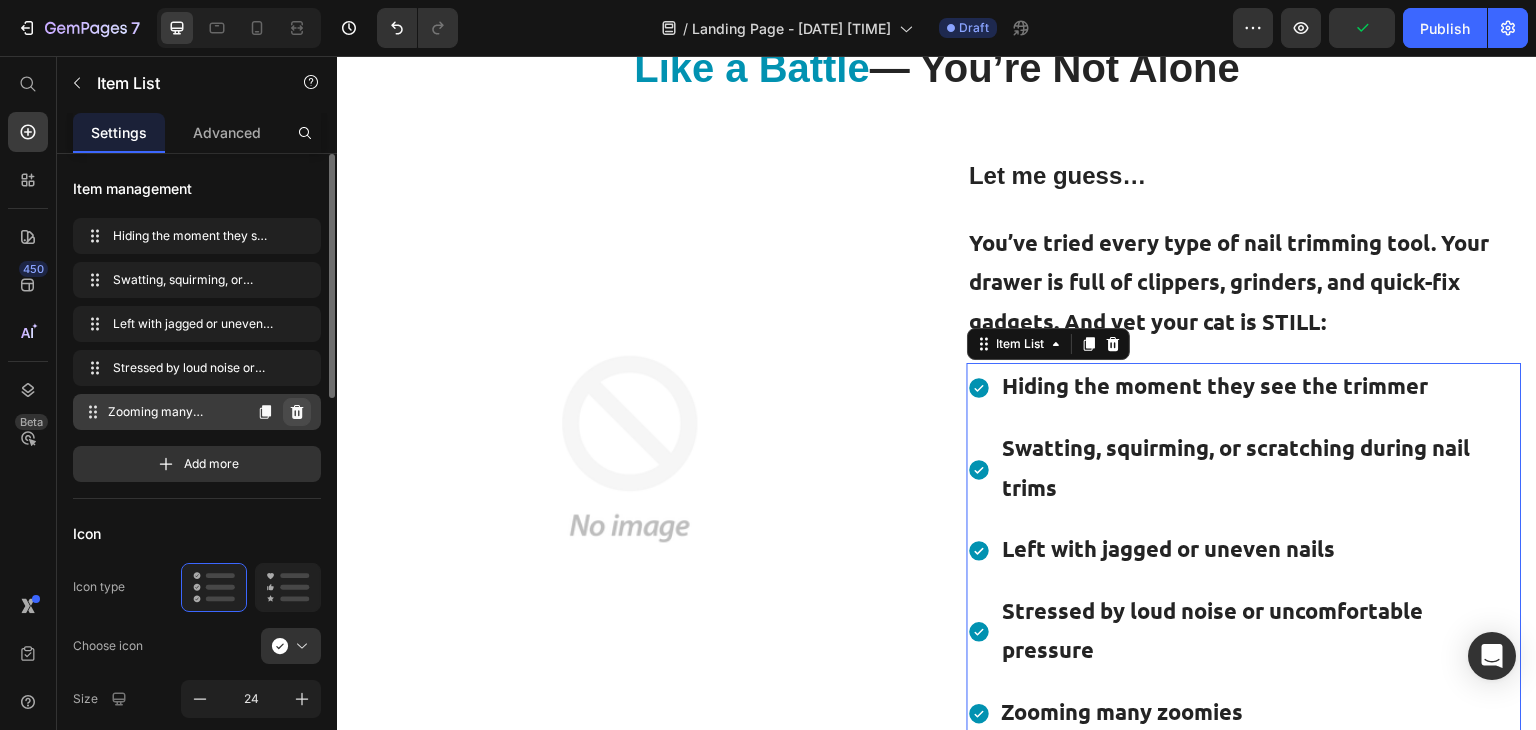 click 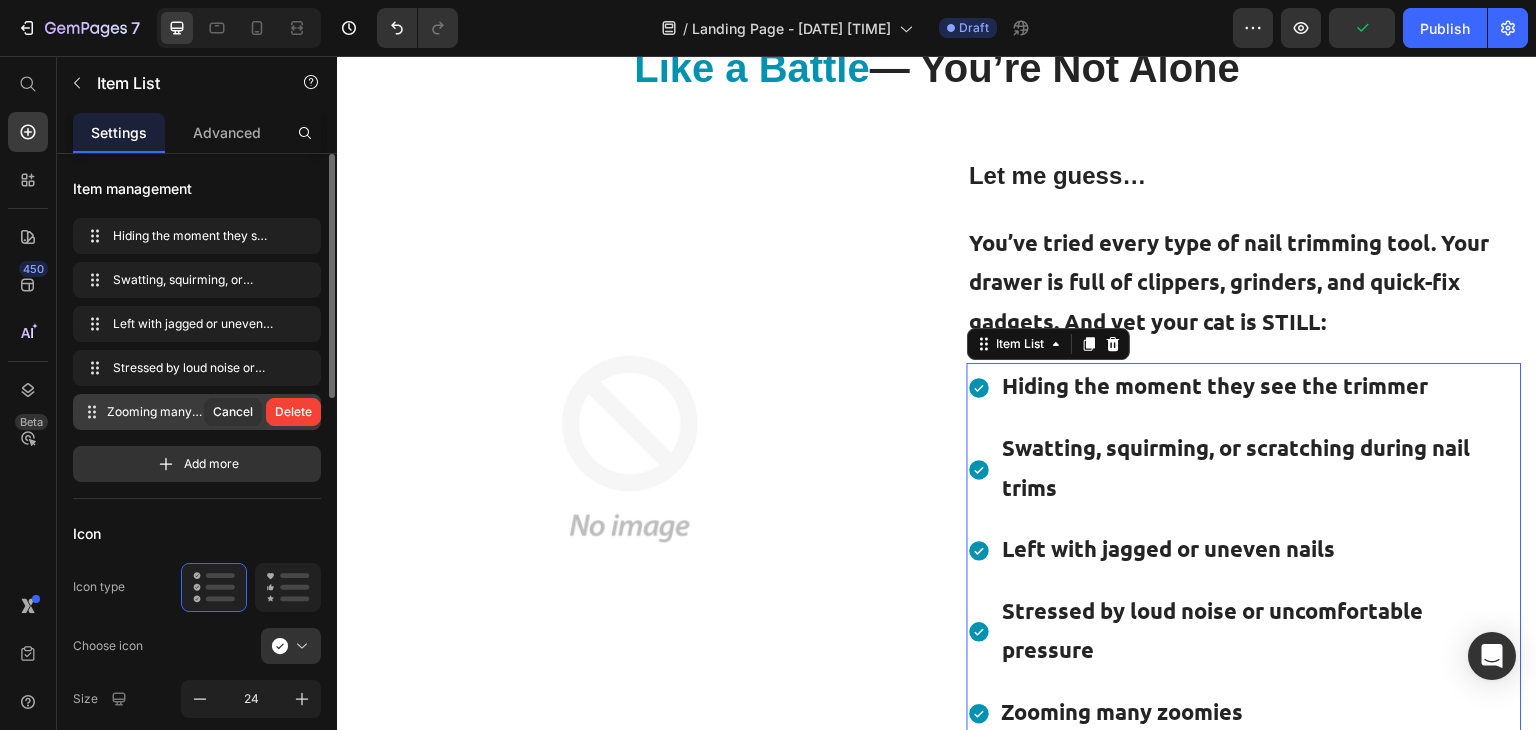 click on "Delete" at bounding box center (293, 412) 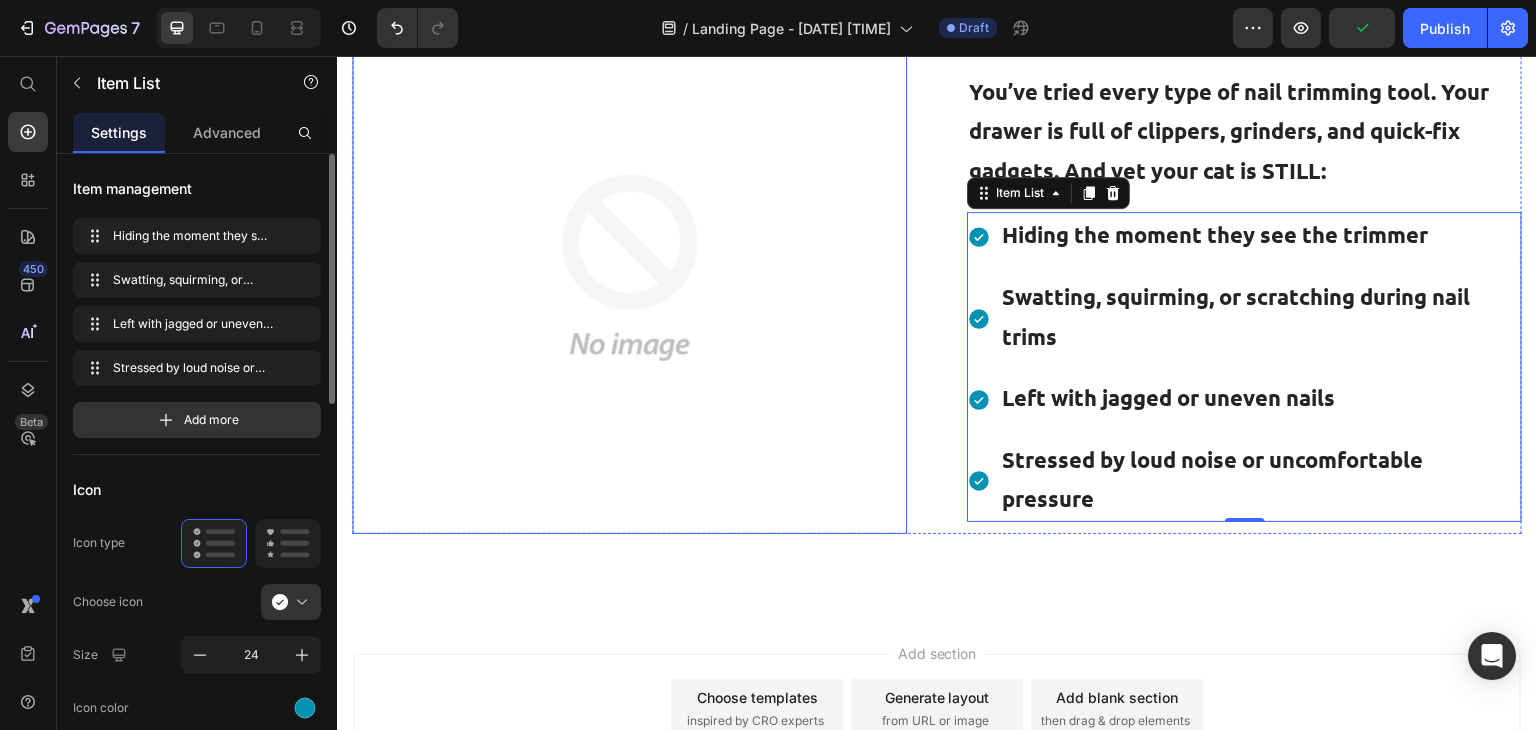 scroll, scrollTop: 1092, scrollLeft: 0, axis: vertical 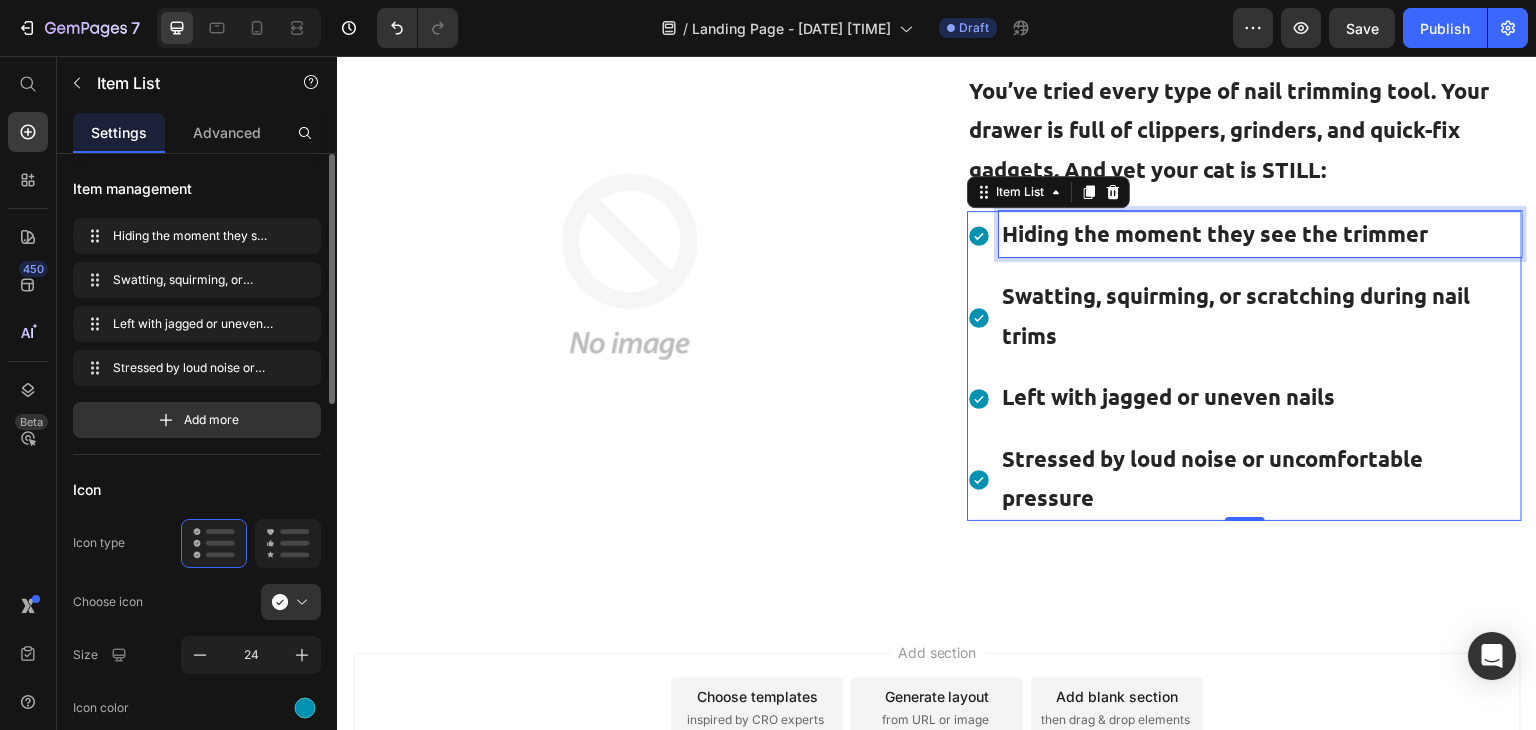 click on "Let me guess… Text block You’ve tried every type of nail trimming tool. Your drawer is full of clippers, grinders, and quick-fix gadgets. And yet your cat is STILL: Heading
Hiding the moment they see the trimmer
Swatting, squirming, or scratching during nail trims
Left with jagged or uneven nails
Stressed by loud noise or uncomfortable pressure Item List   0" at bounding box center (1244, 262) 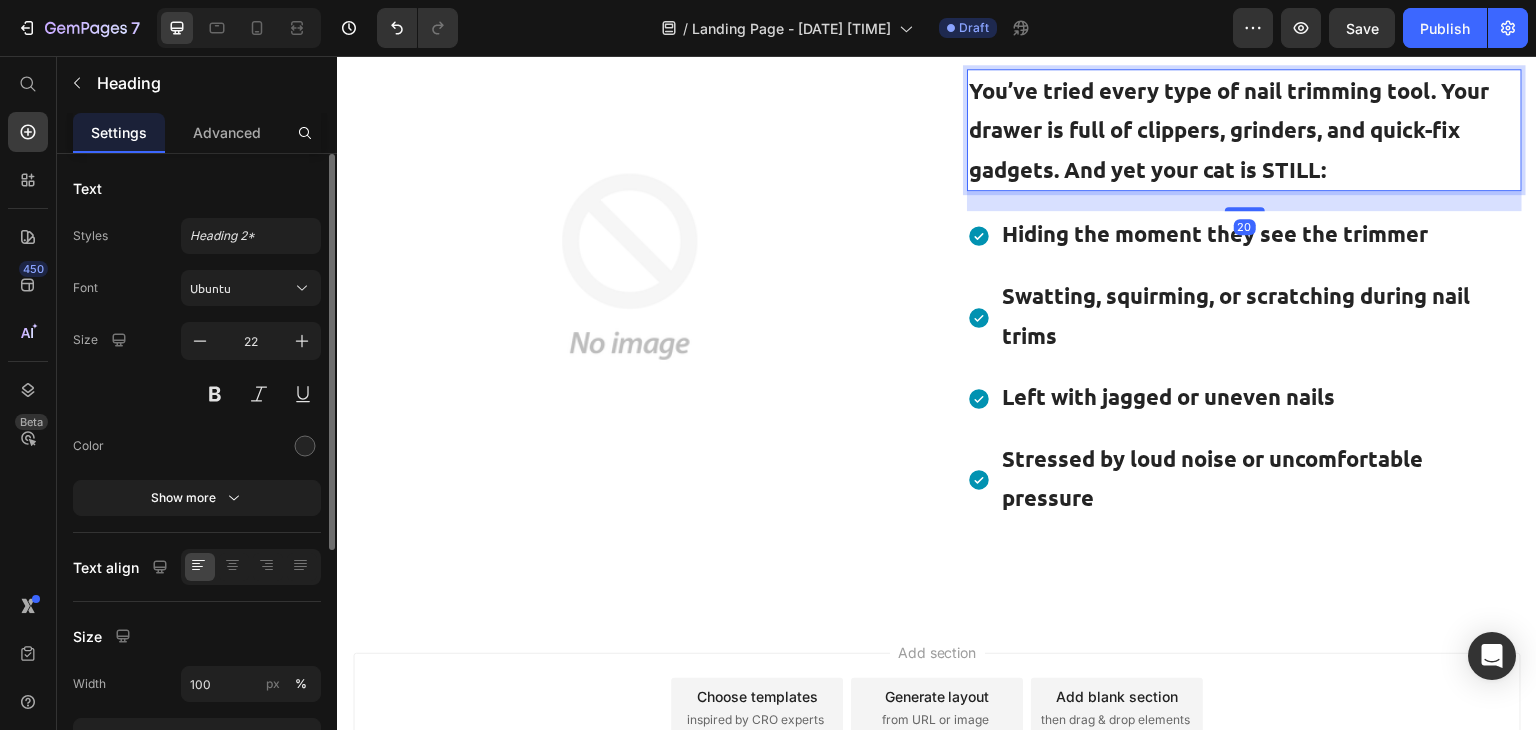 scroll, scrollTop: 937, scrollLeft: 0, axis: vertical 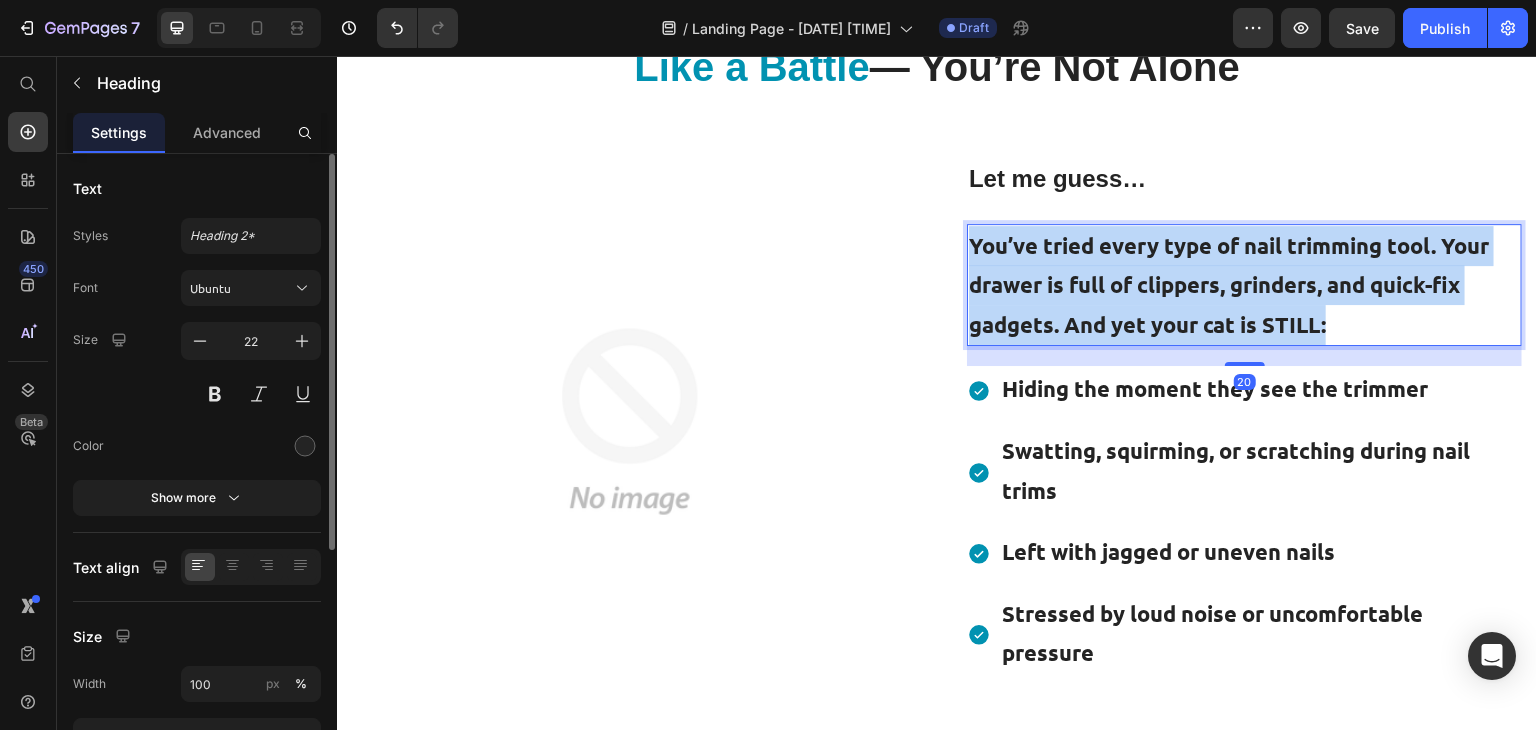 click on "You’ve tried every type of nail trimming tool. Your drawer is full of clippers, grinders, and quick-fix gadgets. And yet your cat is STILL:" at bounding box center (1244, 285) 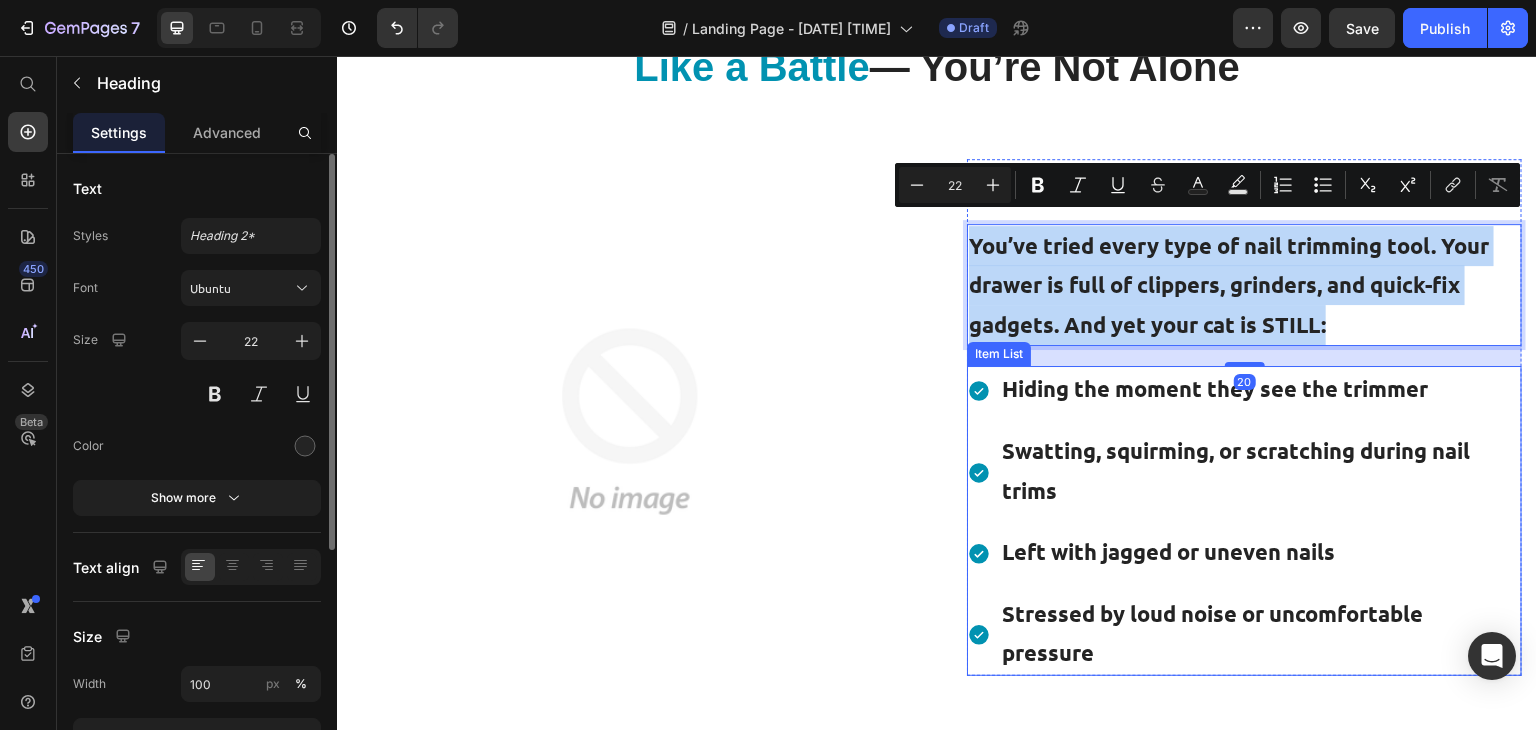 click on "Hiding the moment they see the trimmer" at bounding box center (1260, 389) 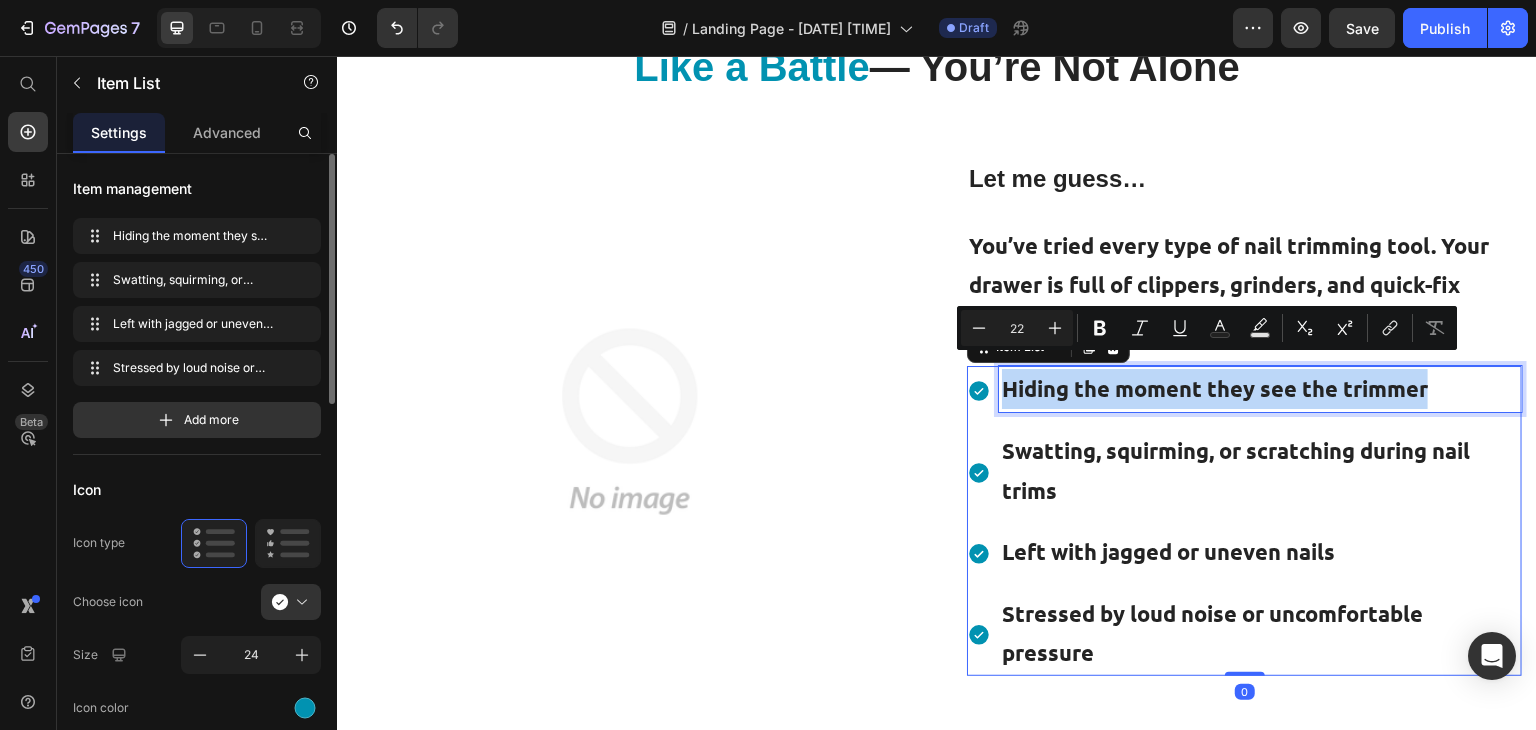 click on "Hiding the moment they see the trimmer" at bounding box center (1260, 389) 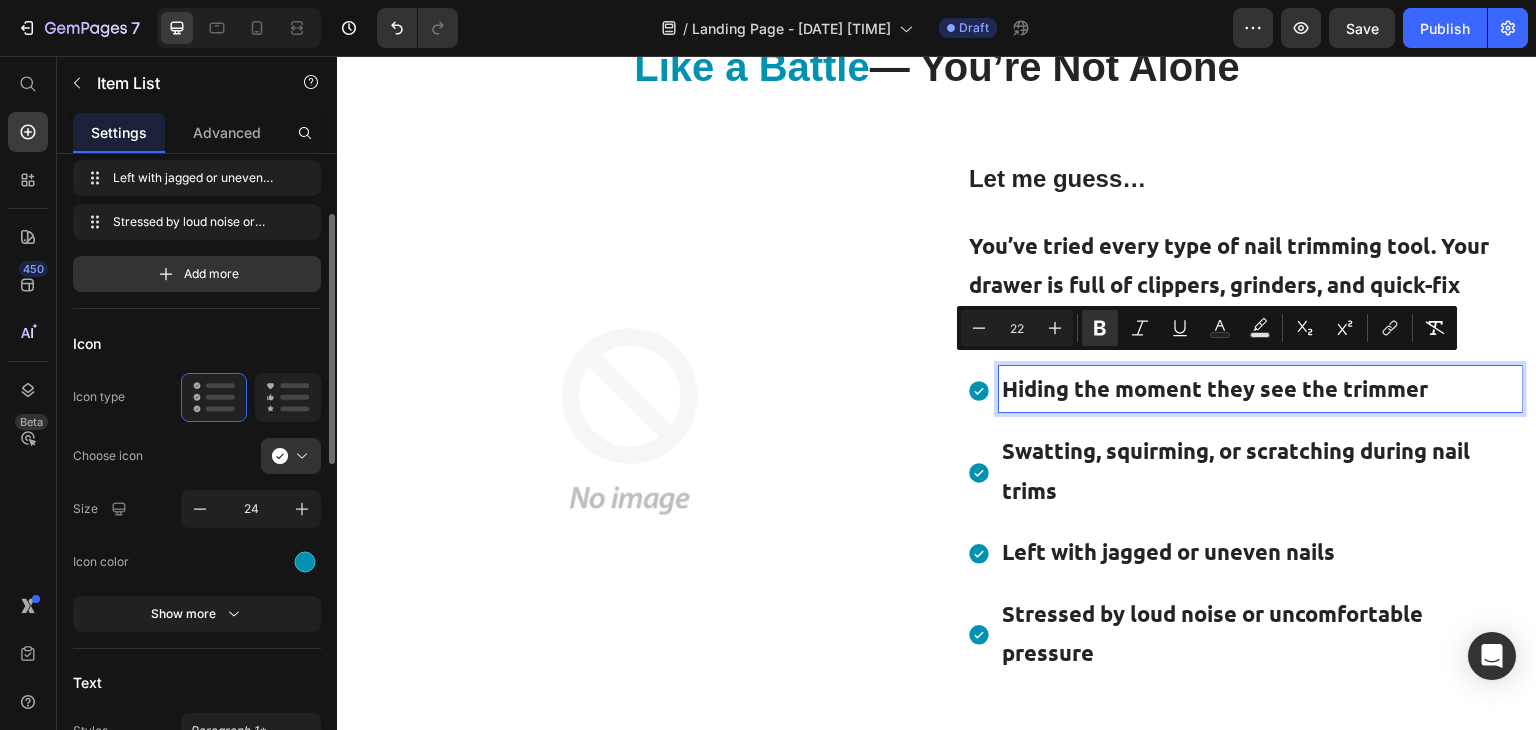 scroll, scrollTop: 148, scrollLeft: 0, axis: vertical 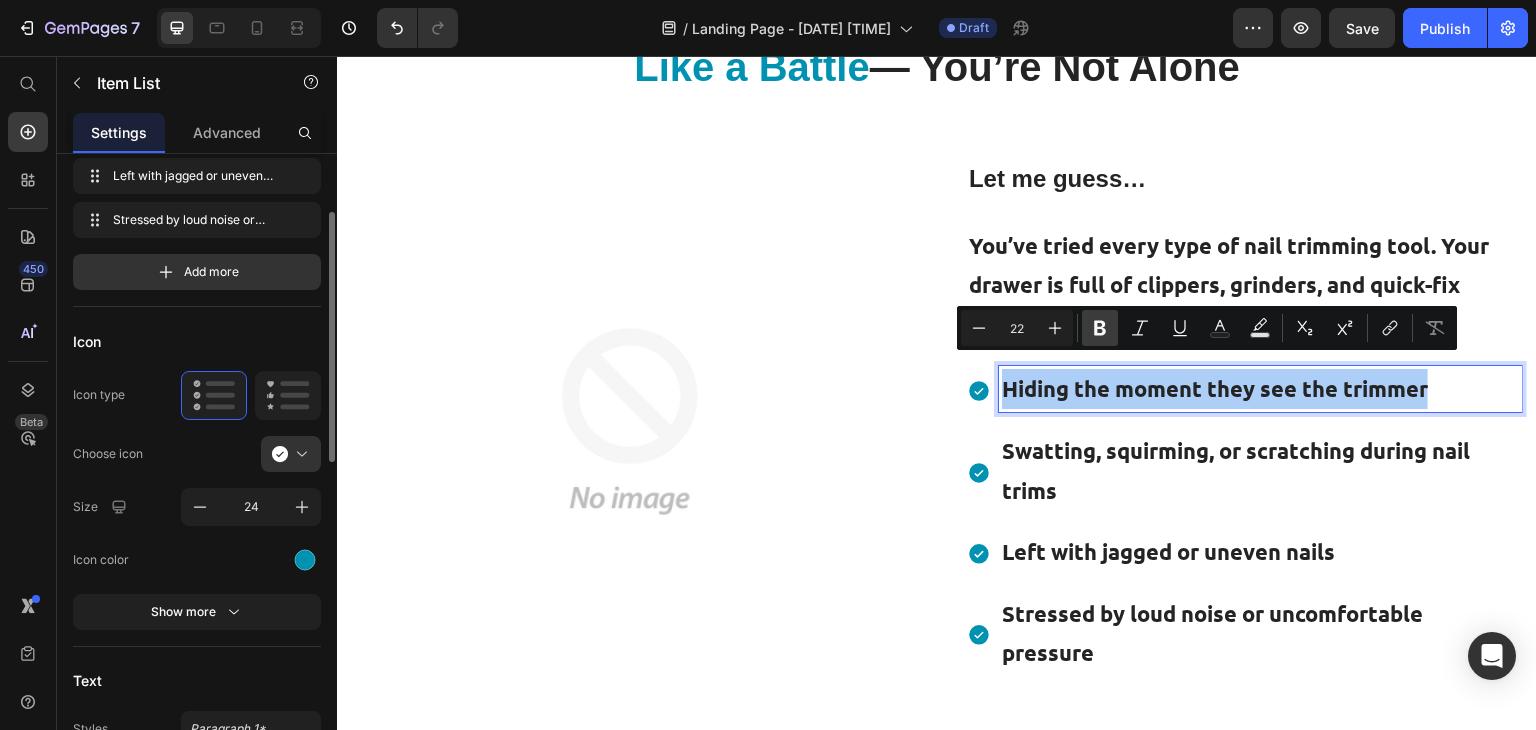 click on "Bold" at bounding box center (1100, 328) 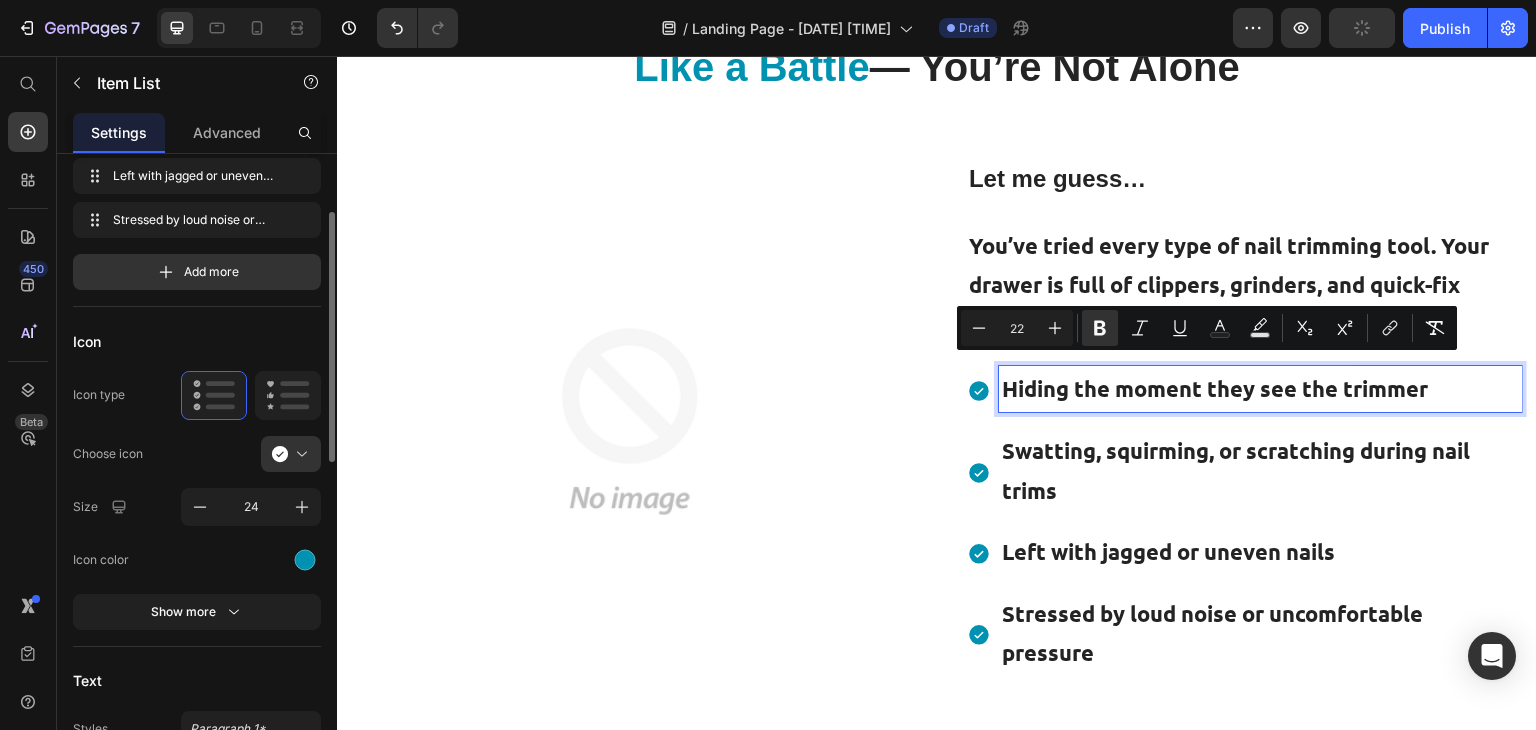 click on "Hiding the moment they see the trimmer" at bounding box center (1215, 388) 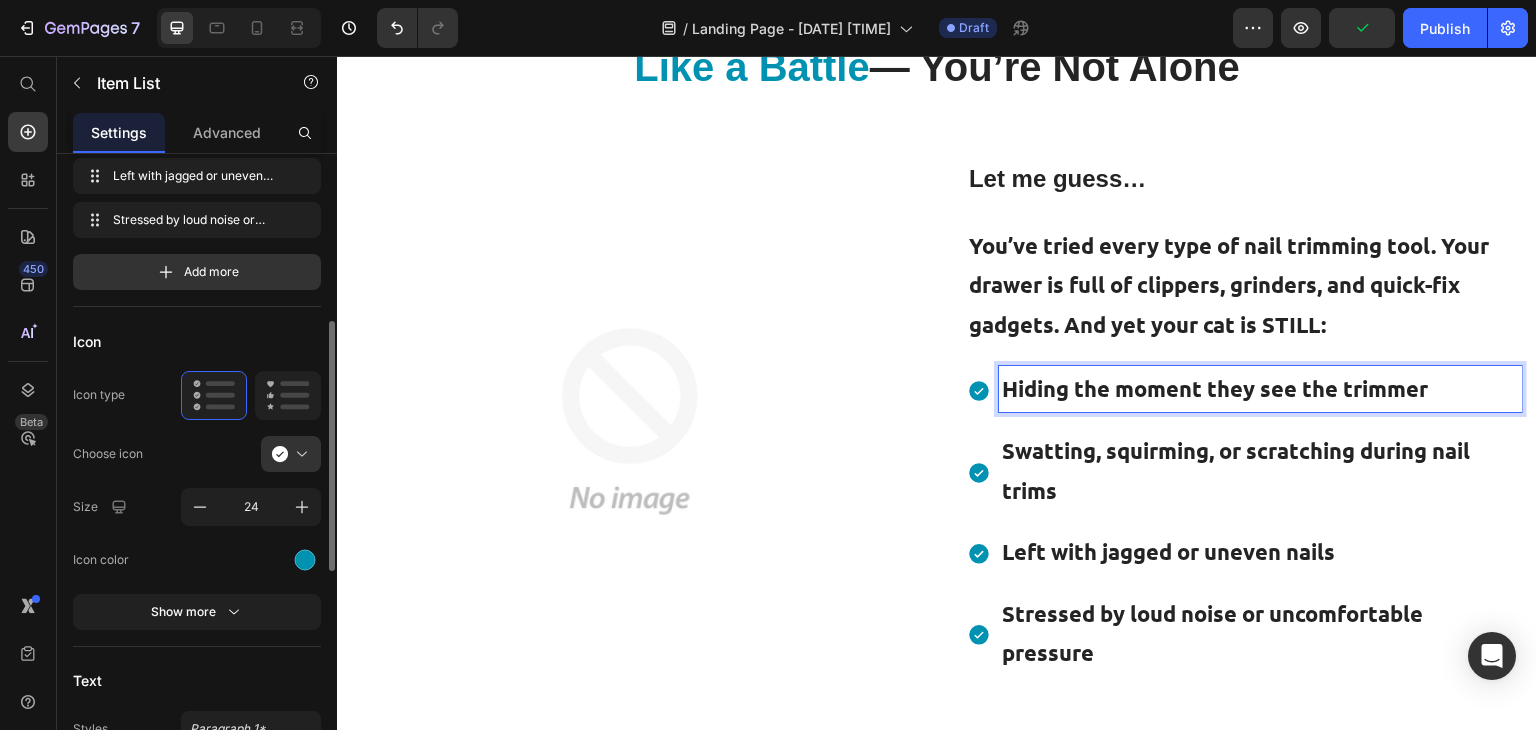scroll, scrollTop: 252, scrollLeft: 0, axis: vertical 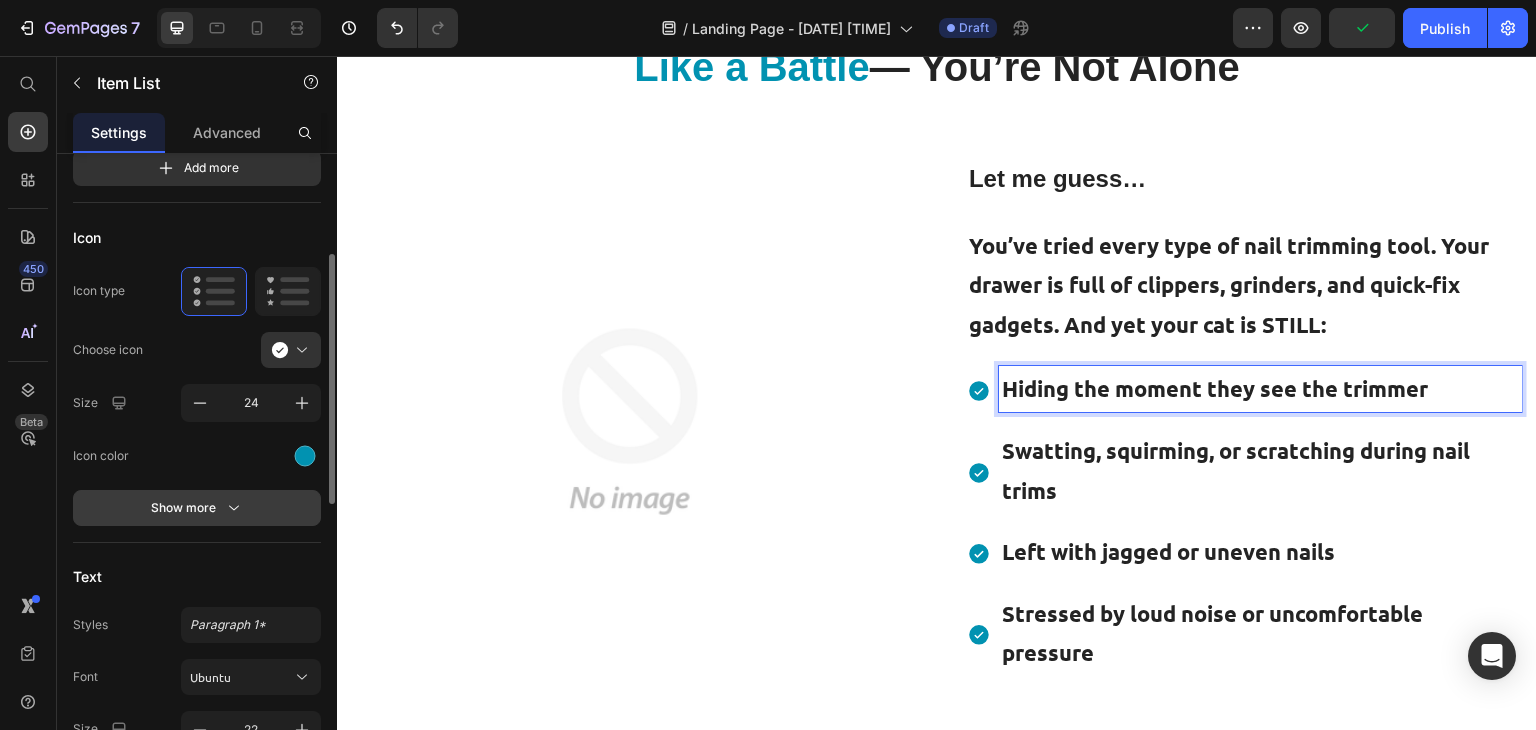 click 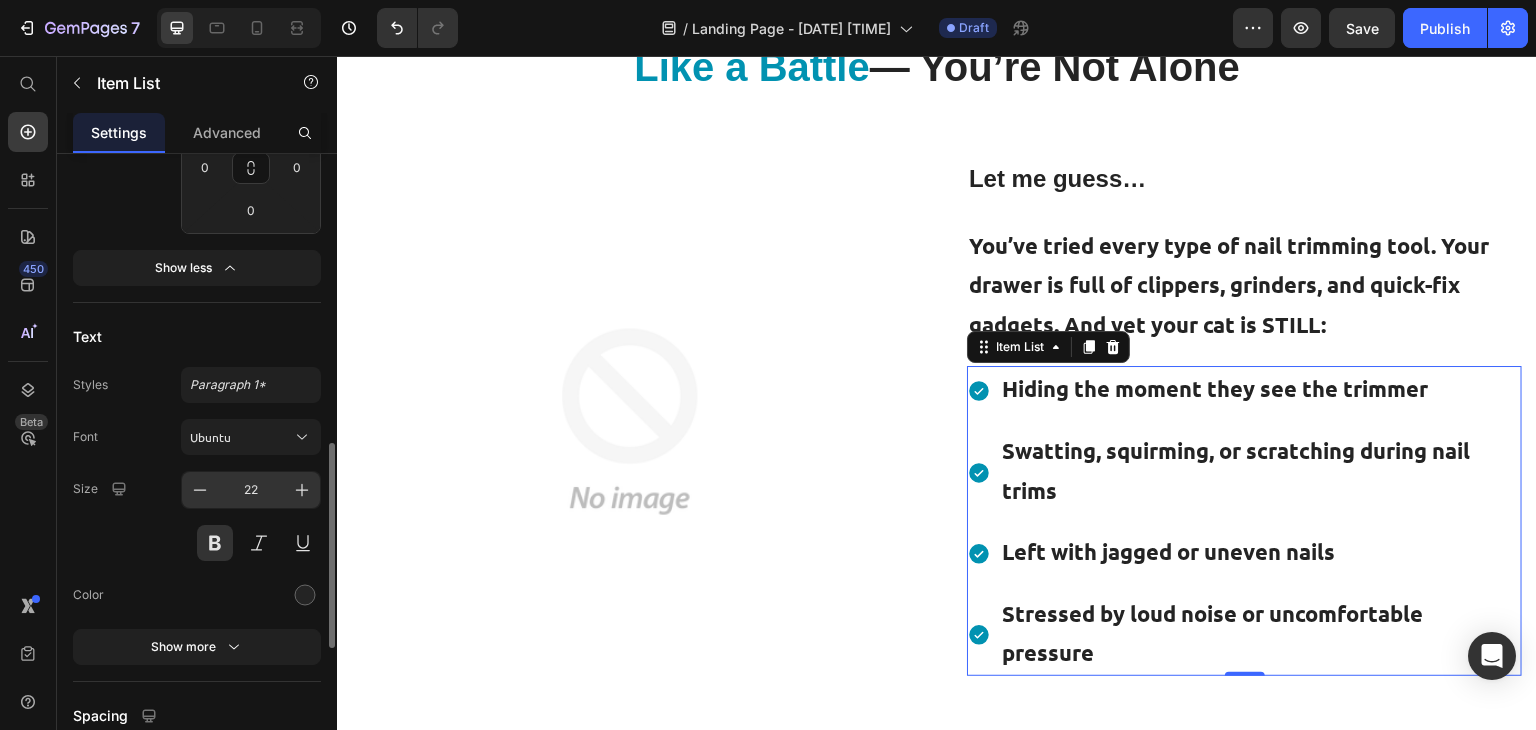 scroll, scrollTop: 861, scrollLeft: 0, axis: vertical 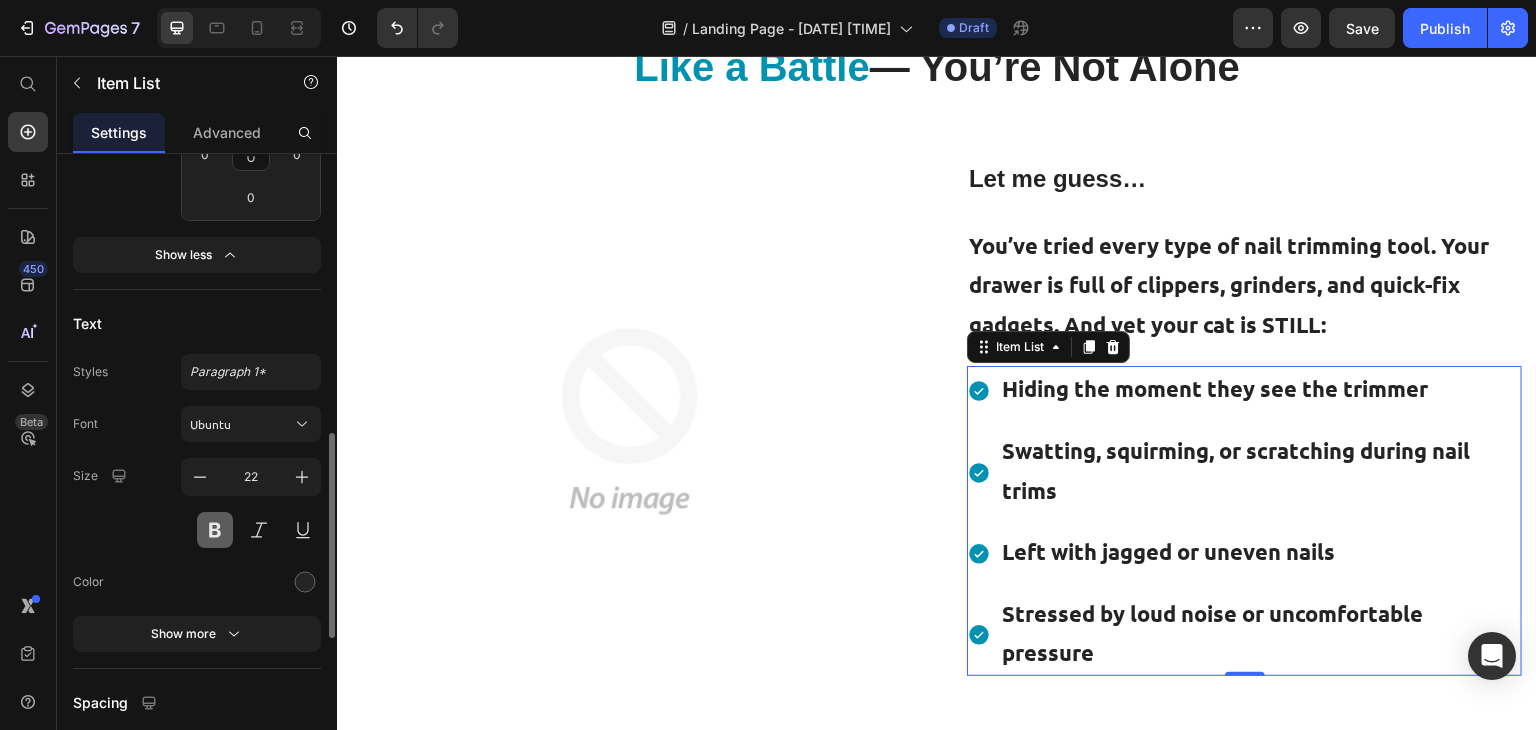 click at bounding box center (215, 530) 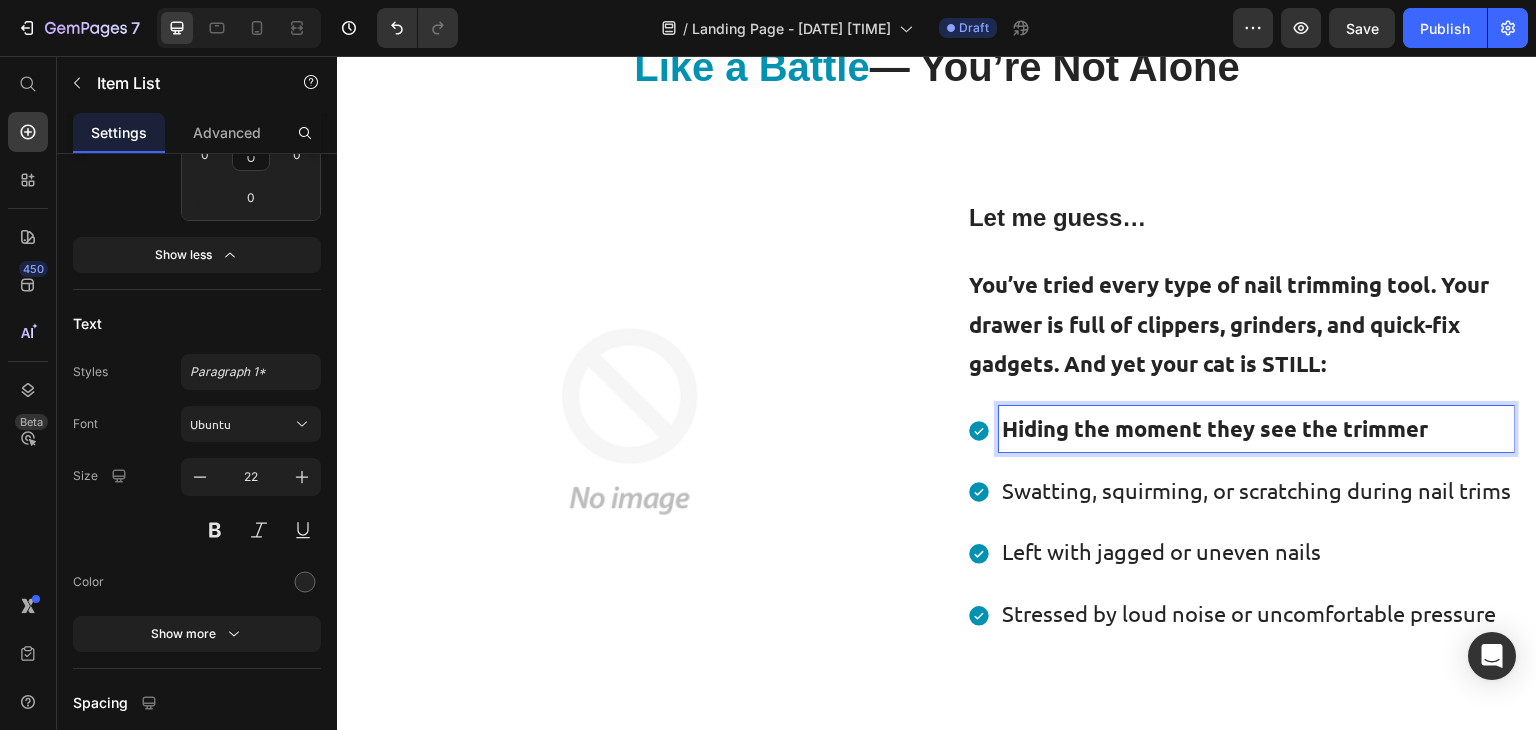 click on "Hiding the moment they see the trimmer" at bounding box center [1256, 429] 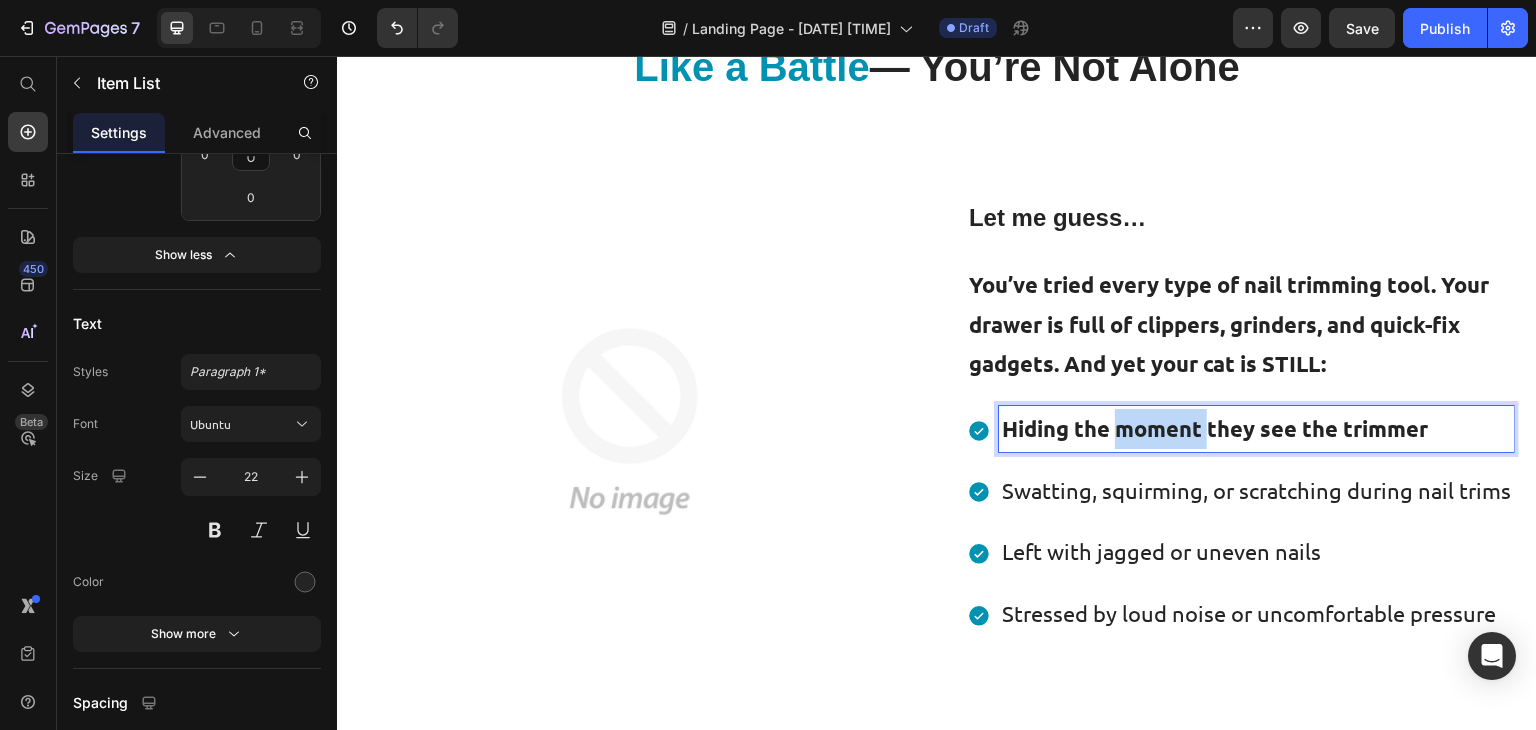 click on "Hiding the moment they see the trimmer" at bounding box center [1256, 429] 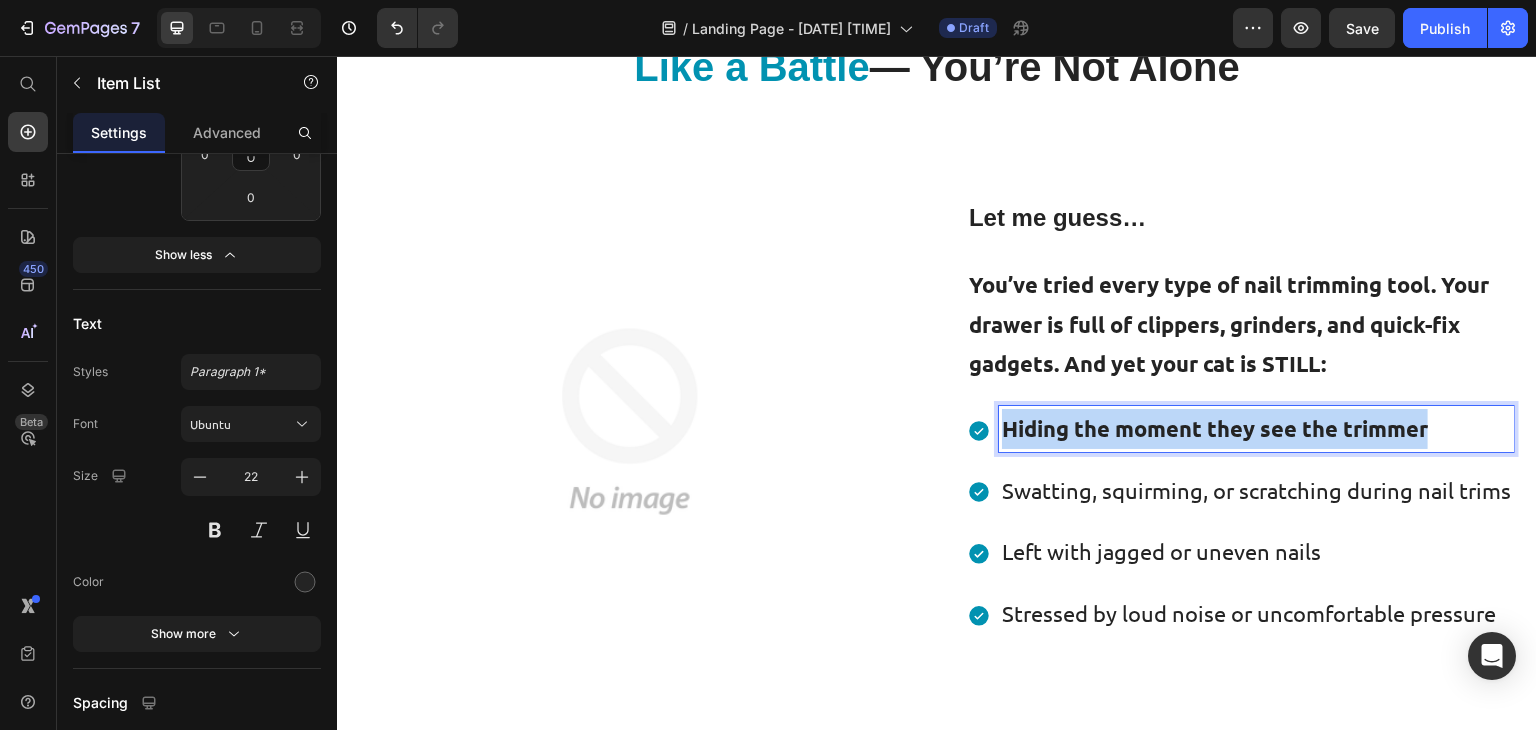 click on "Hiding the moment they see the trimmer" at bounding box center (1256, 429) 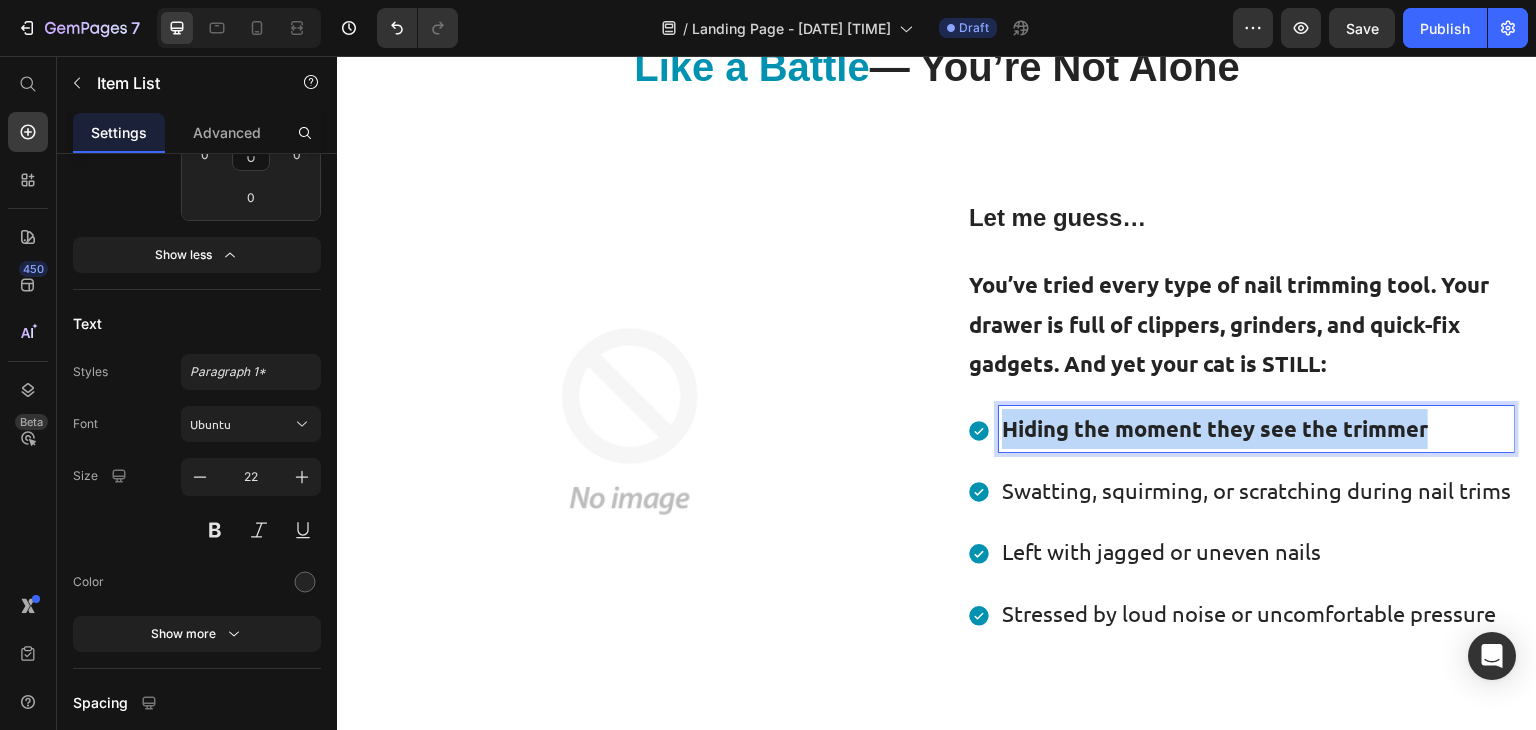 click on "Hiding the moment they see the trimmer" at bounding box center [1256, 429] 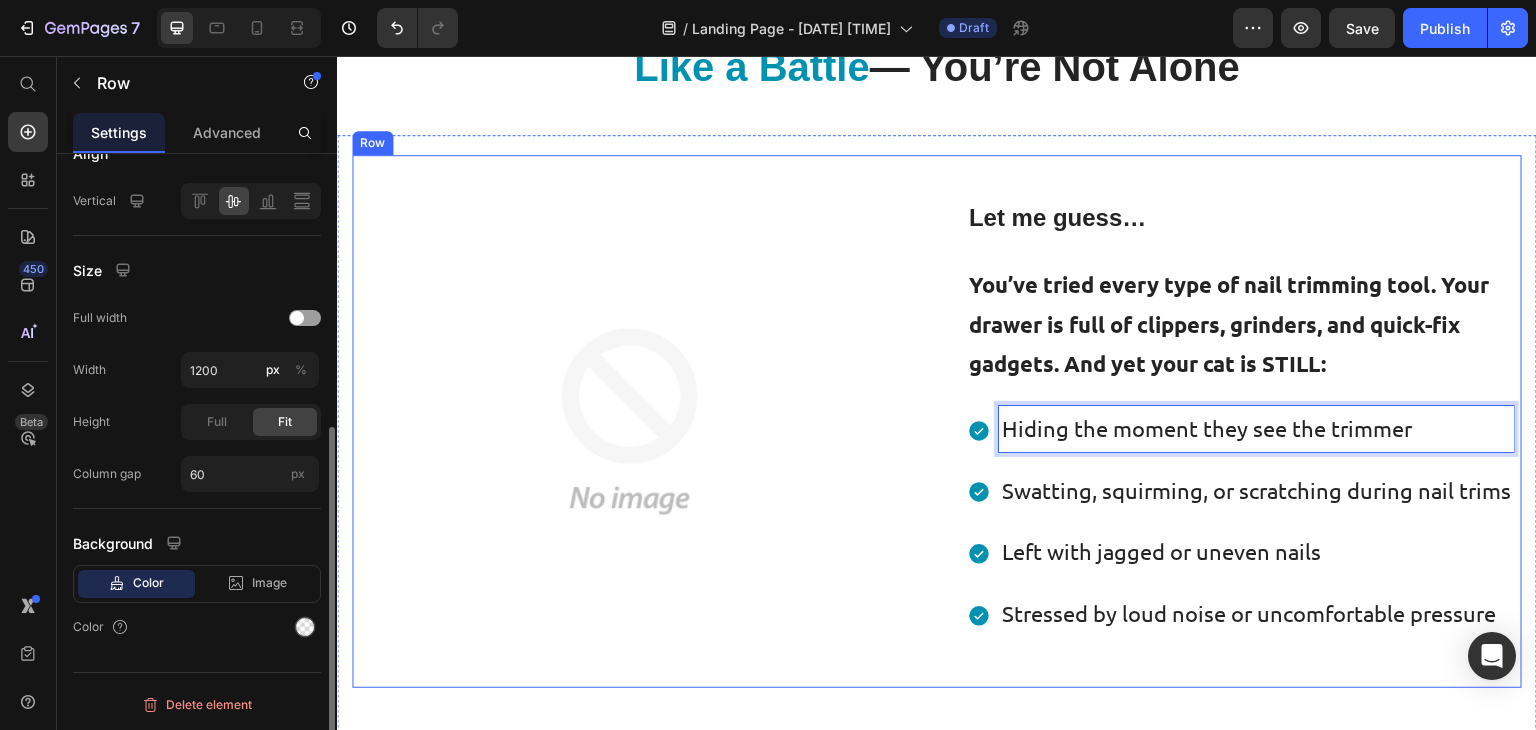 scroll, scrollTop: 0, scrollLeft: 0, axis: both 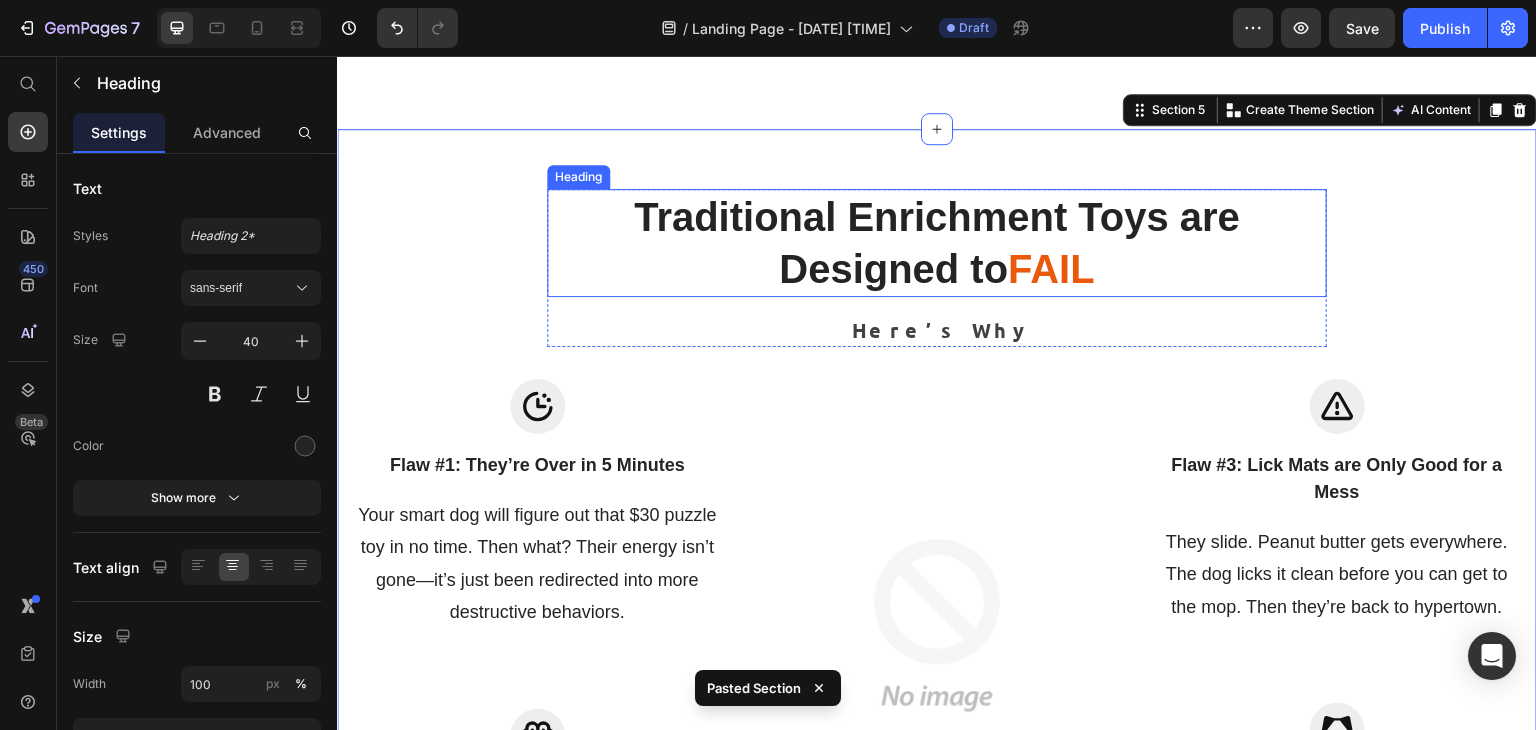 click on "Traditional Enrichment Toys are Designed to  FAIL" at bounding box center [937, 243] 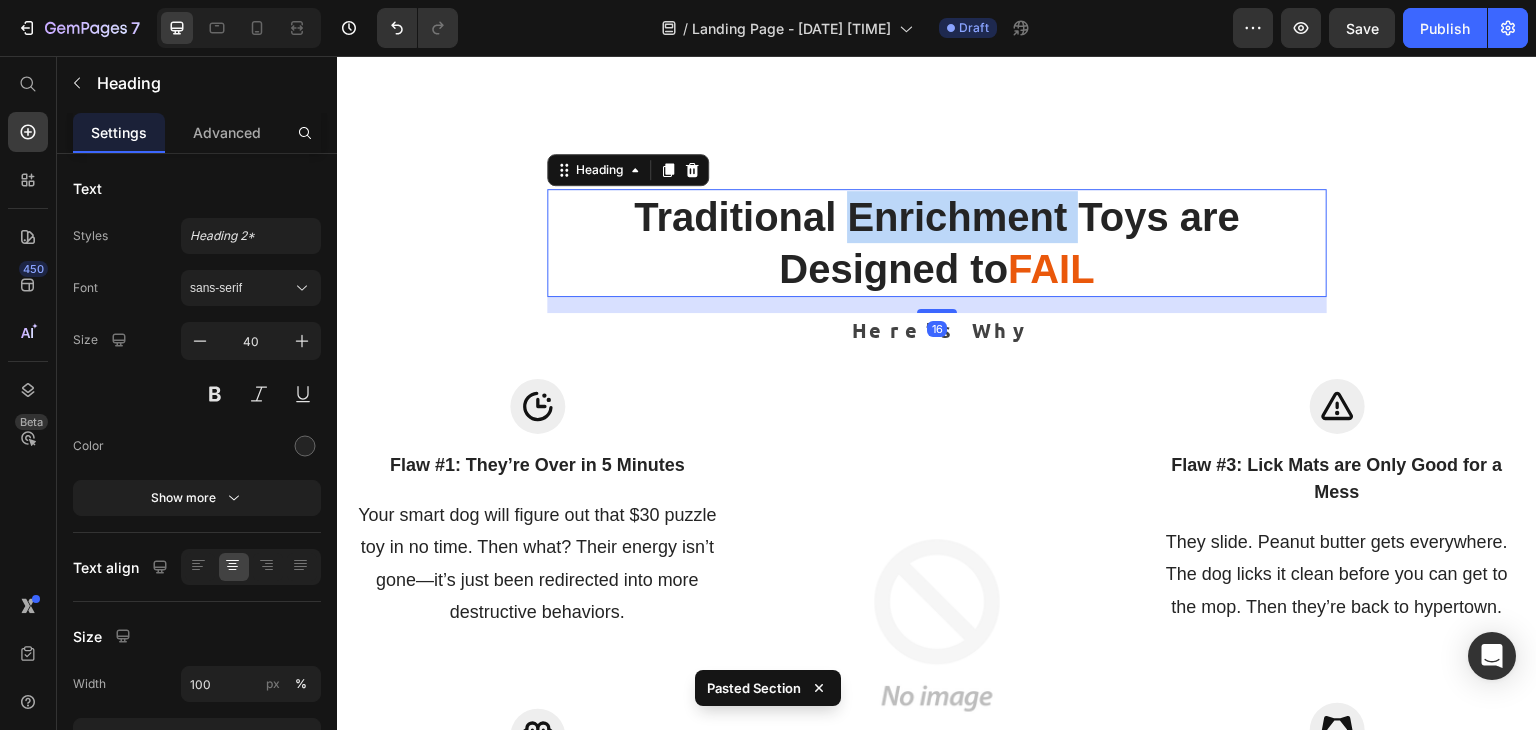 click on "Traditional Enrichment Toys are Designed to  FAIL" at bounding box center [937, 243] 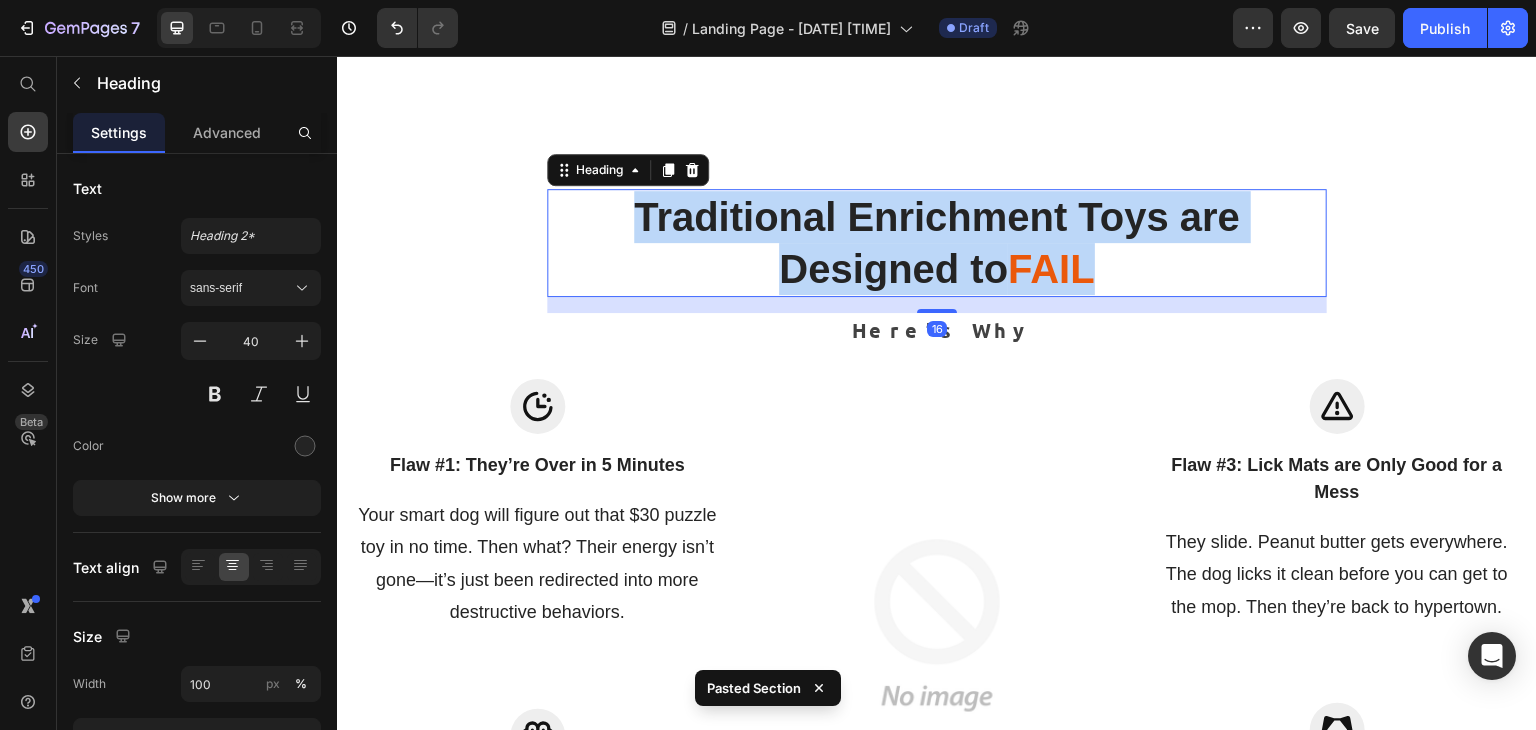 click on "Traditional Enrichment Toys are Designed to  FAIL" at bounding box center (937, 243) 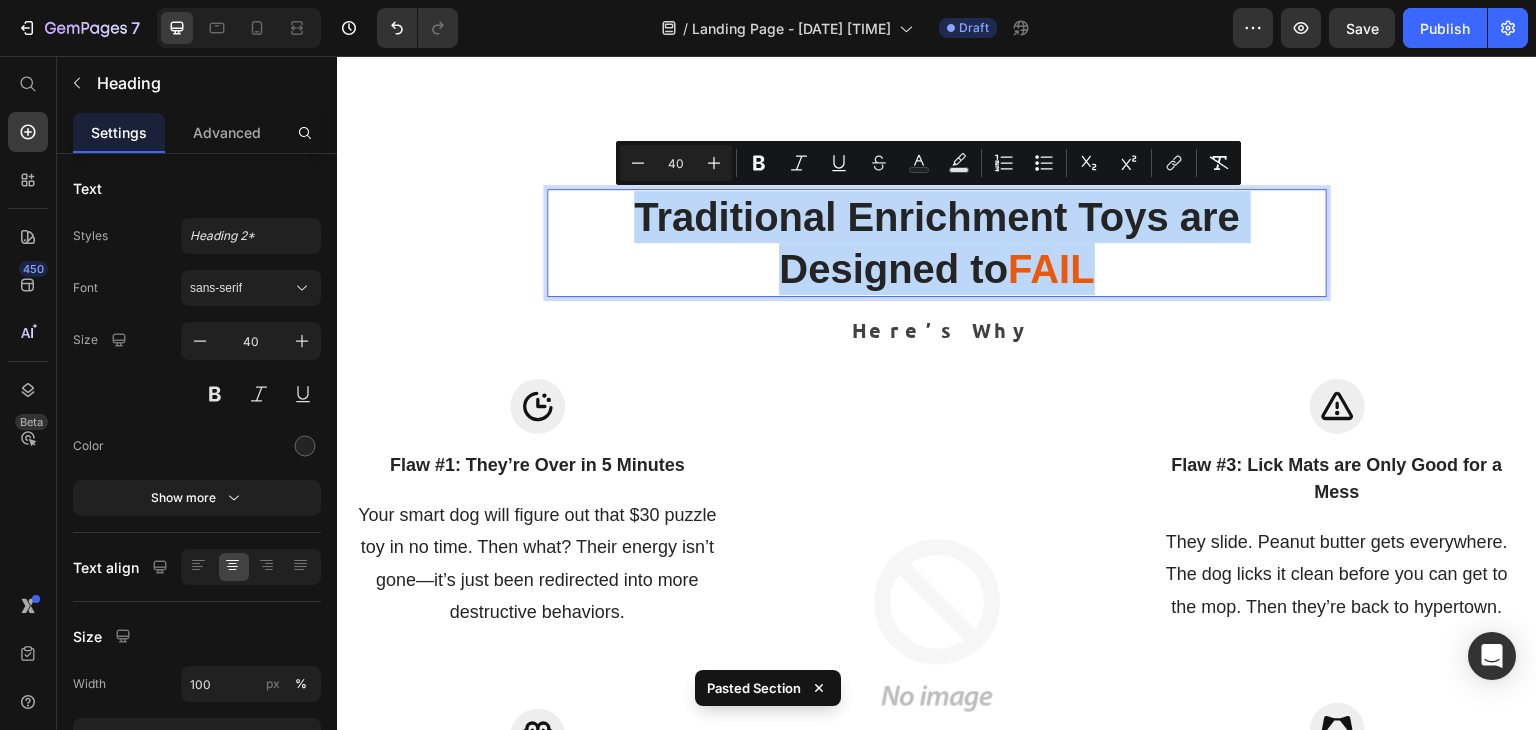 click on "Traditional Enrichment Toys are Designed to  FAIL" at bounding box center [937, 243] 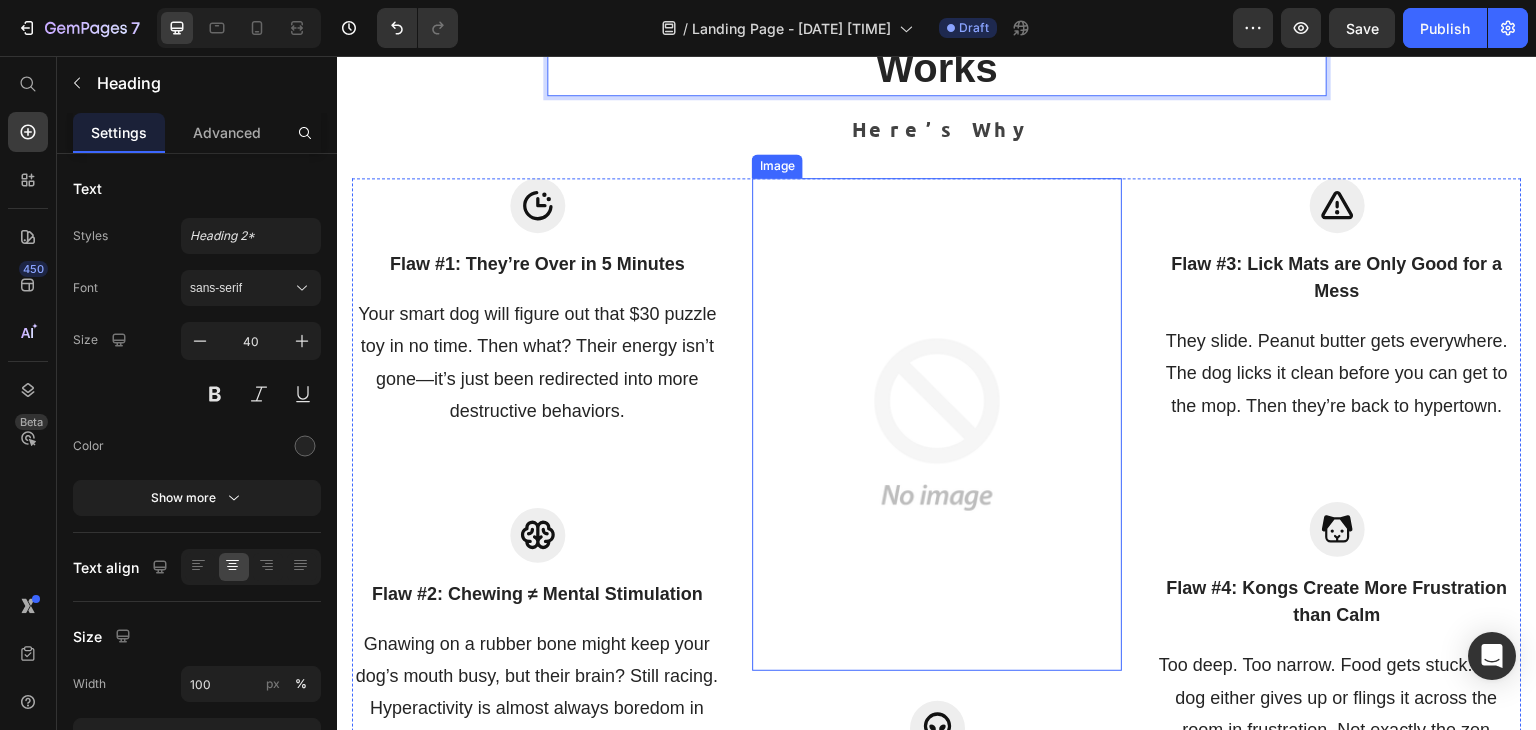 scroll, scrollTop: 1816, scrollLeft: 0, axis: vertical 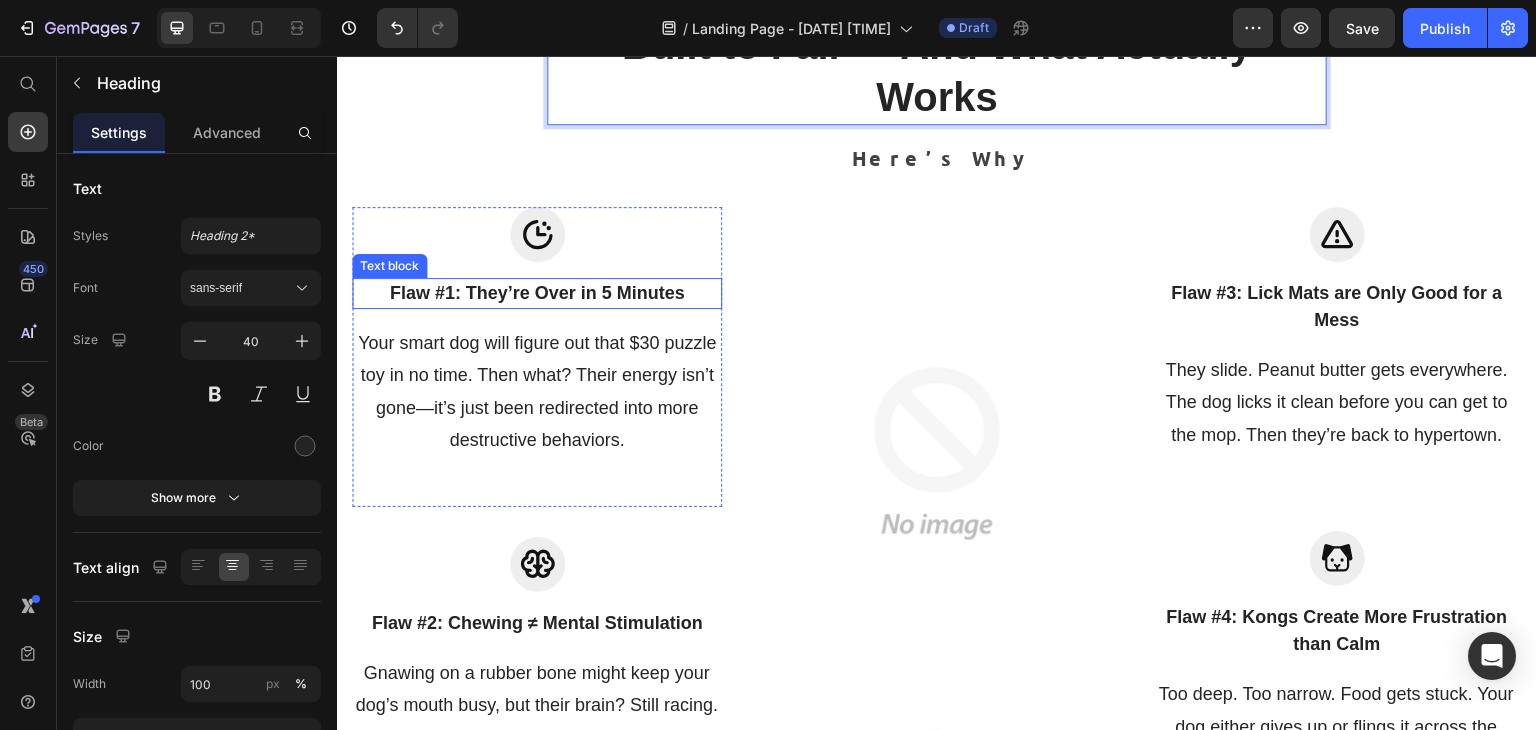 click on "Flaw #1: They’re Over in 5 Minutes" at bounding box center [537, 293] 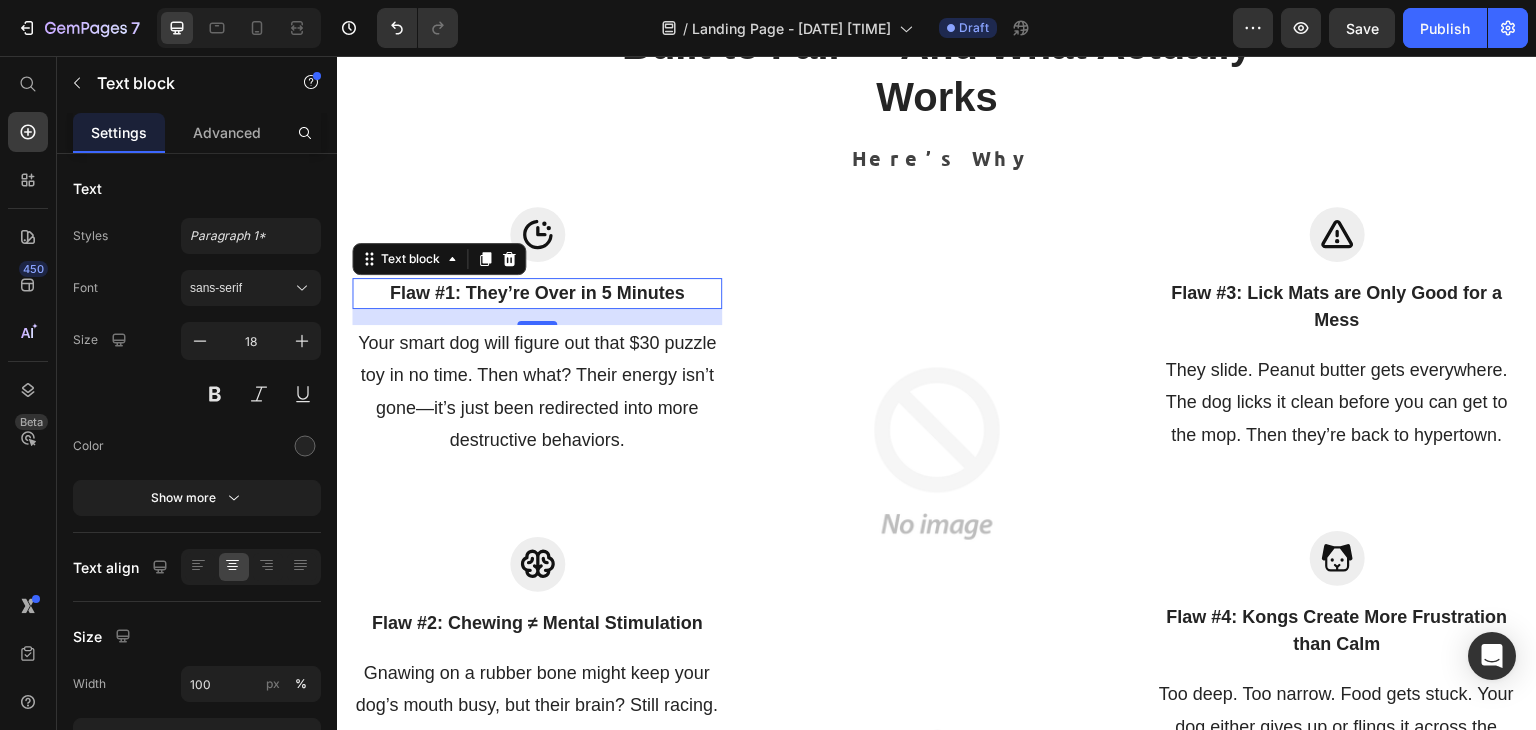 click on "Flaw #1: They’re Over in 5 Minutes" at bounding box center [537, 293] 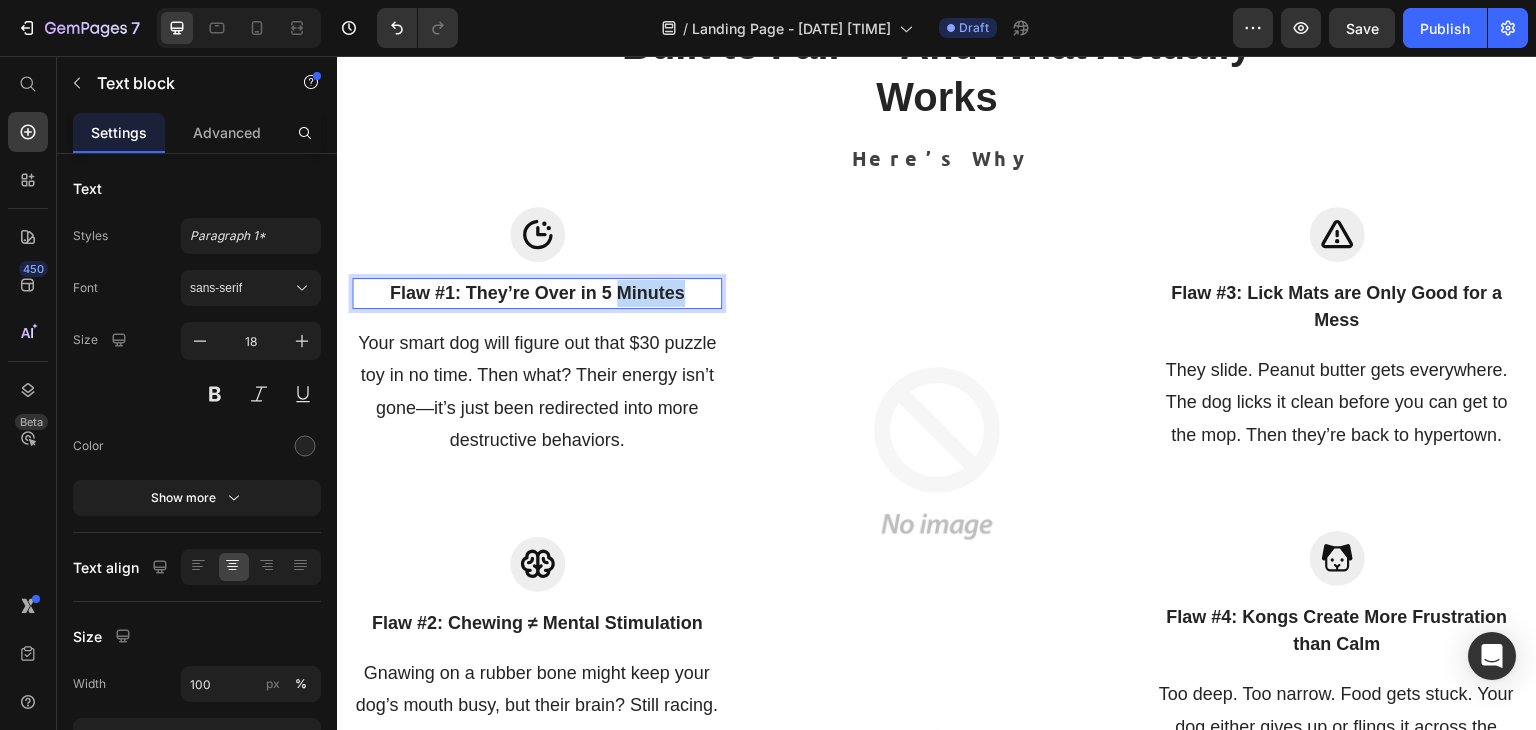 click on "Flaw #1: They’re Over in 5 Minutes" at bounding box center (537, 293) 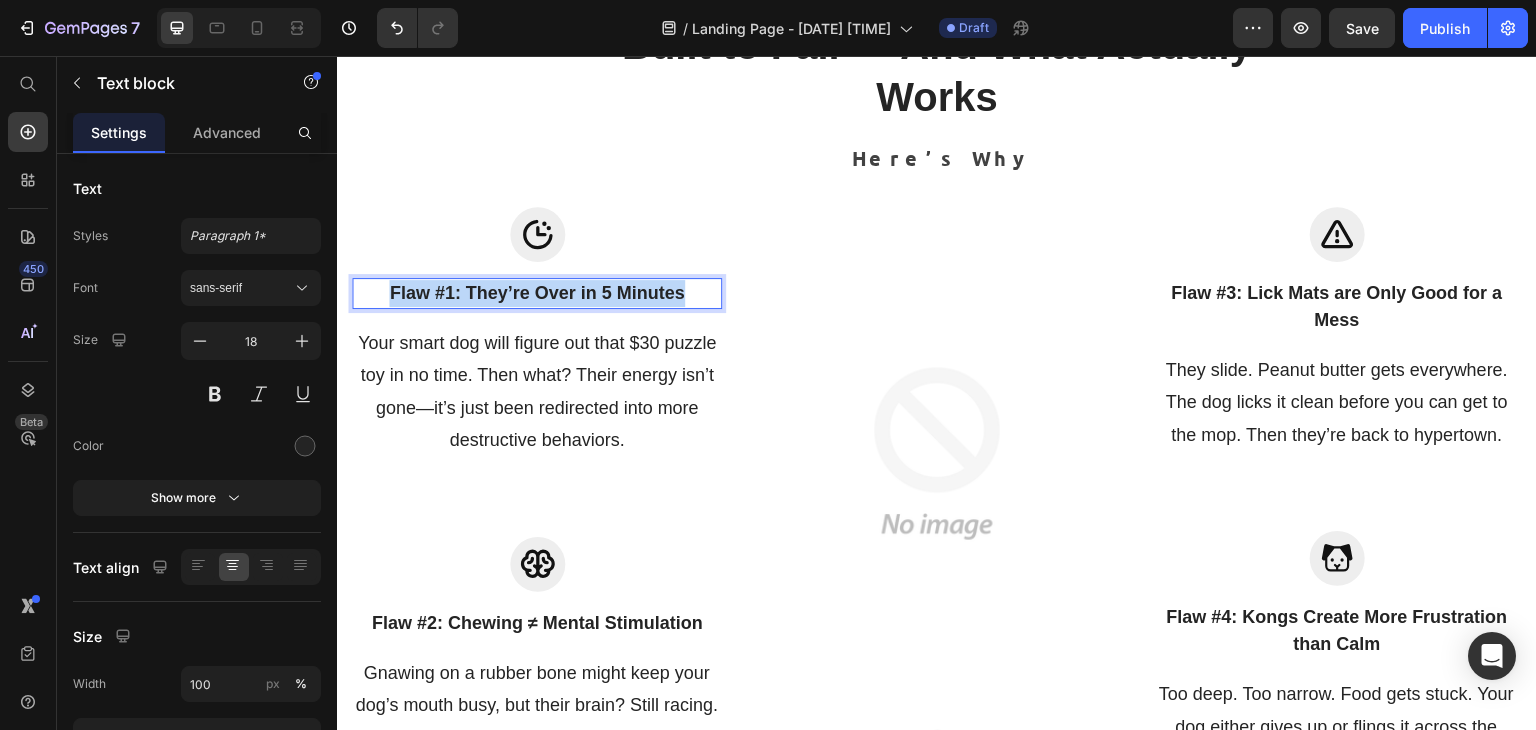 click on "Flaw #1: They’re Over in 5 Minutes" at bounding box center [537, 293] 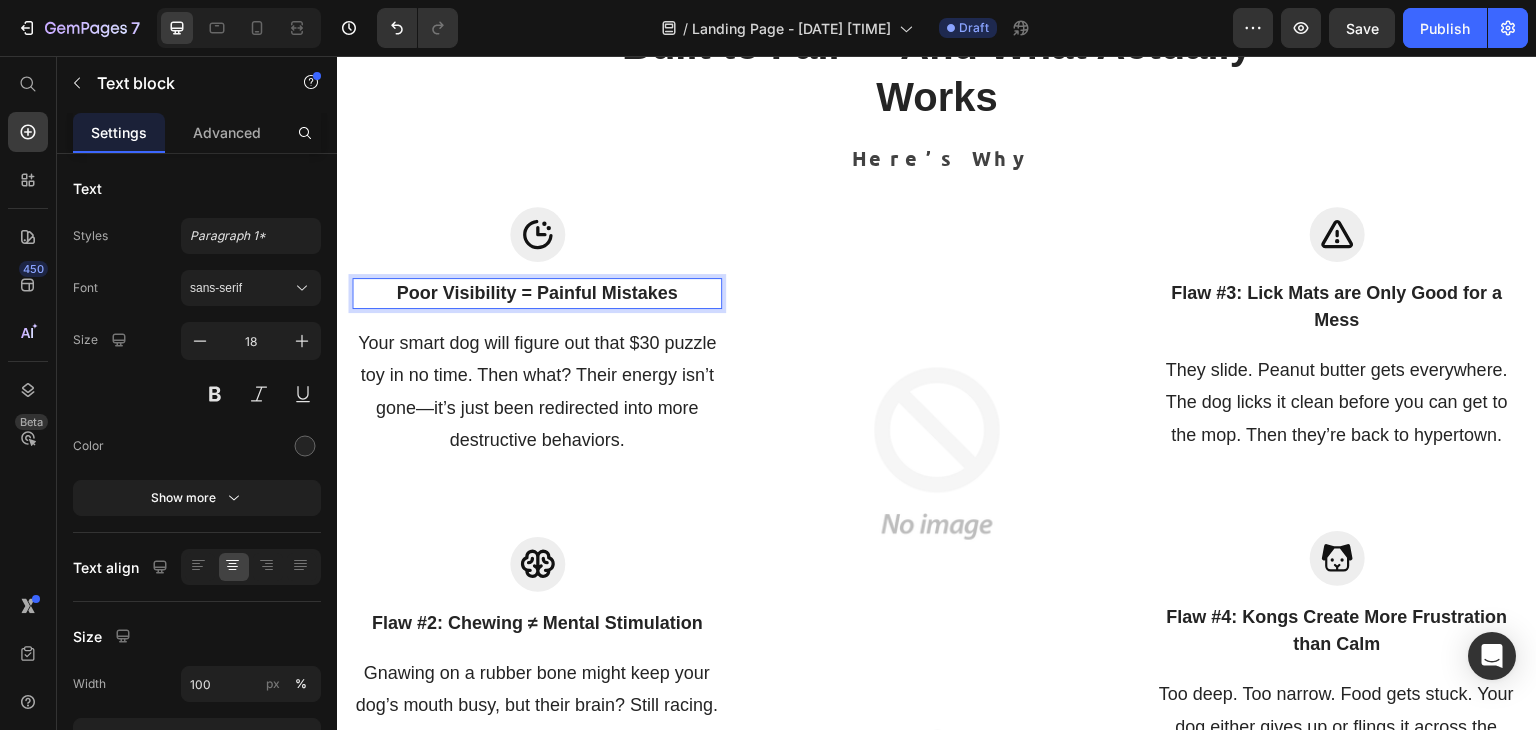 click on "Poor Visibility = Painful Mistakes" at bounding box center (537, 293) 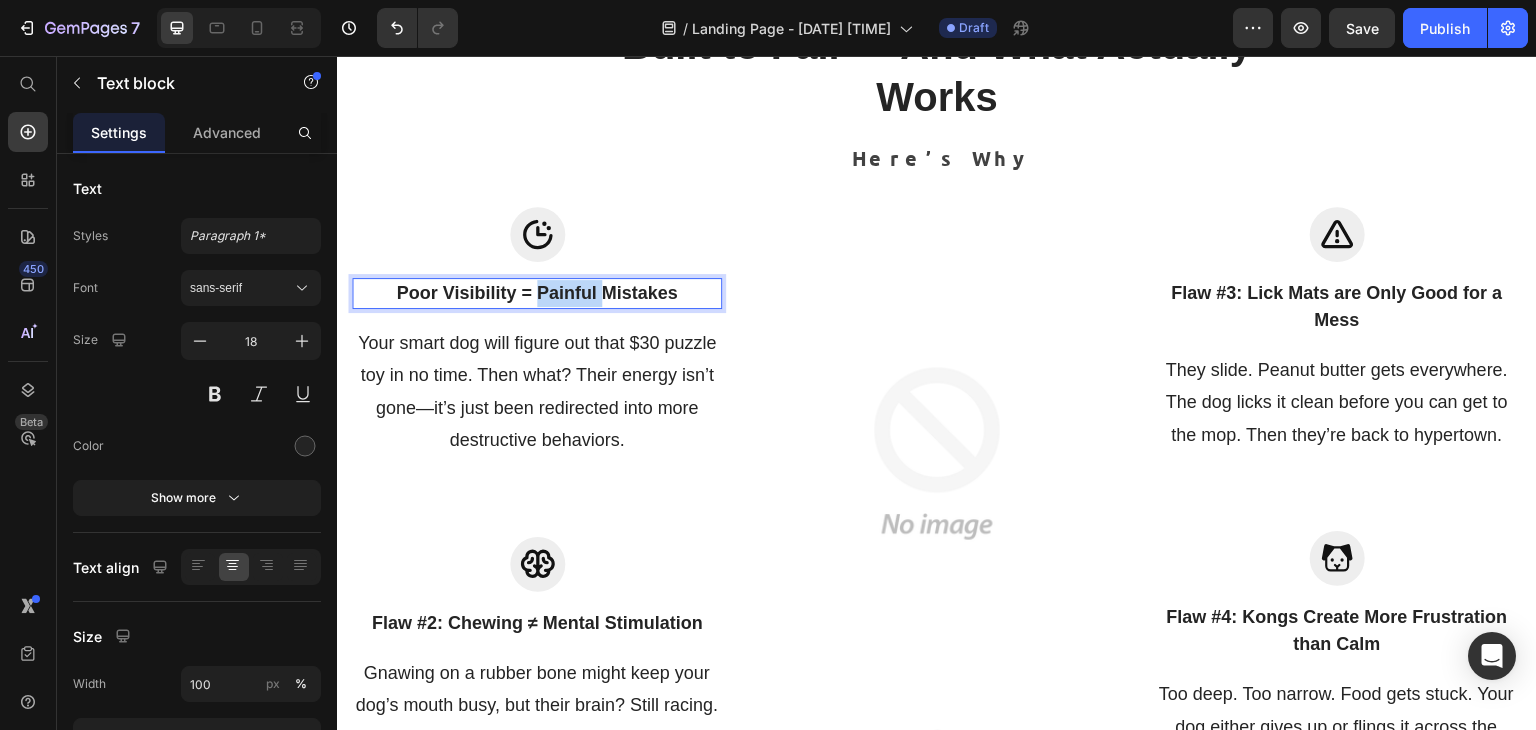 click on "Poor Visibility = Painful Mistakes" at bounding box center (537, 293) 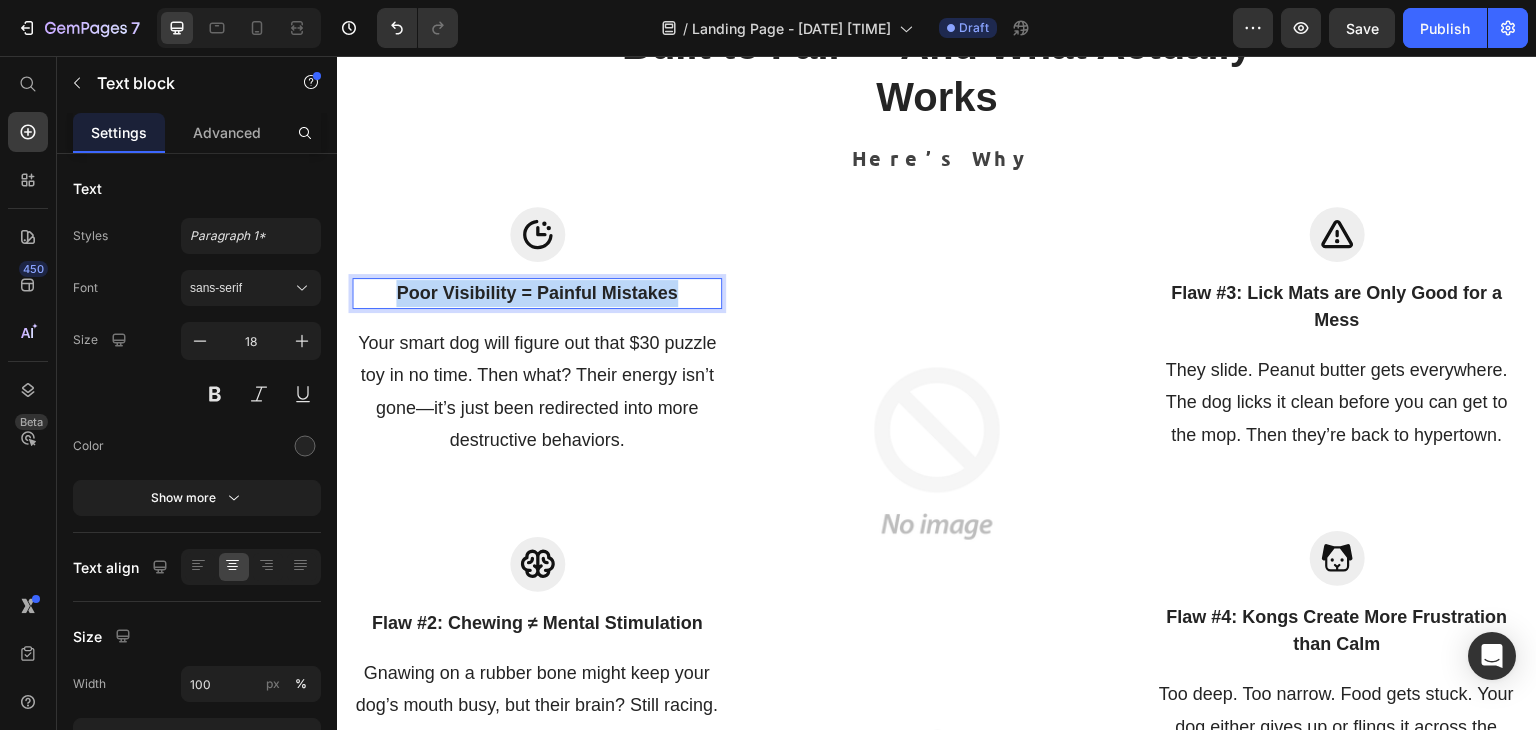 click on "Poor Visibility = Painful Mistakes" at bounding box center [537, 293] 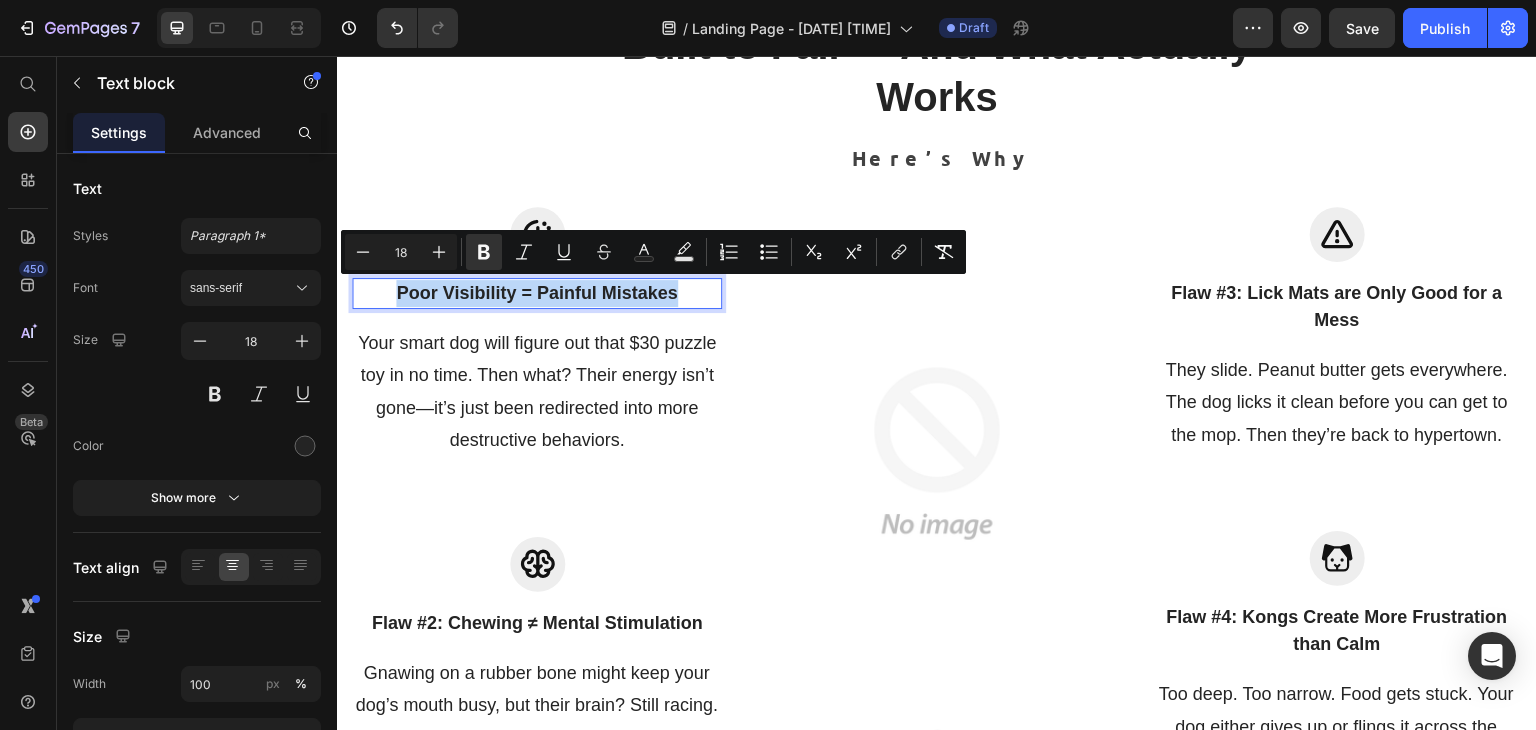 click on "Poor Visibility = Painful Mistakes" at bounding box center [537, 293] 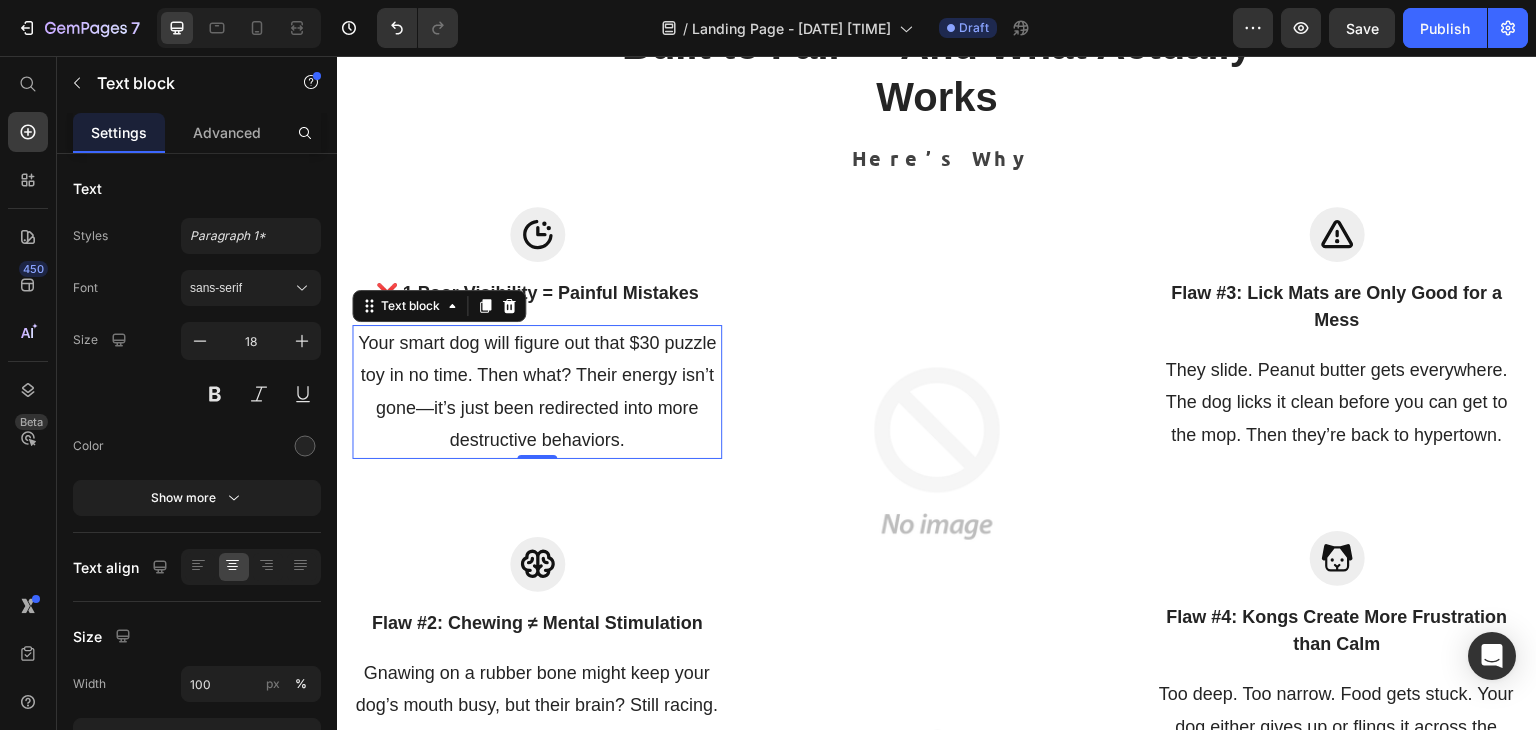 click on "Your smart dog will figure out that $30 puzzle toy in no time. Then what? Their energy isn’t gone—it’s just been redirected into more destructive behaviors." at bounding box center [537, 392] 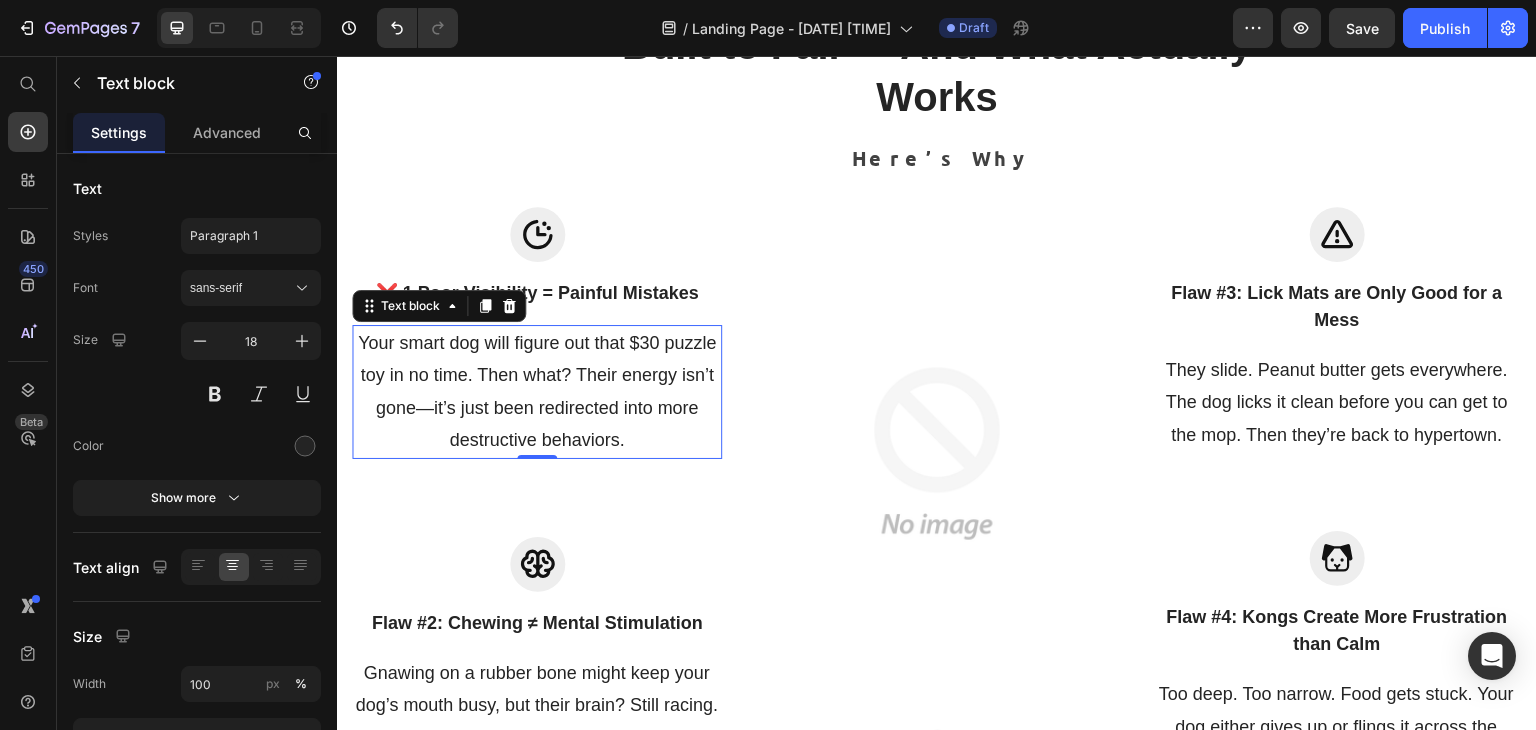 click on "Your smart dog will figure out that $30 puzzle toy in no time. Then what? Their energy isn’t gone—it’s just been redirected into more destructive behaviors." at bounding box center (537, 392) 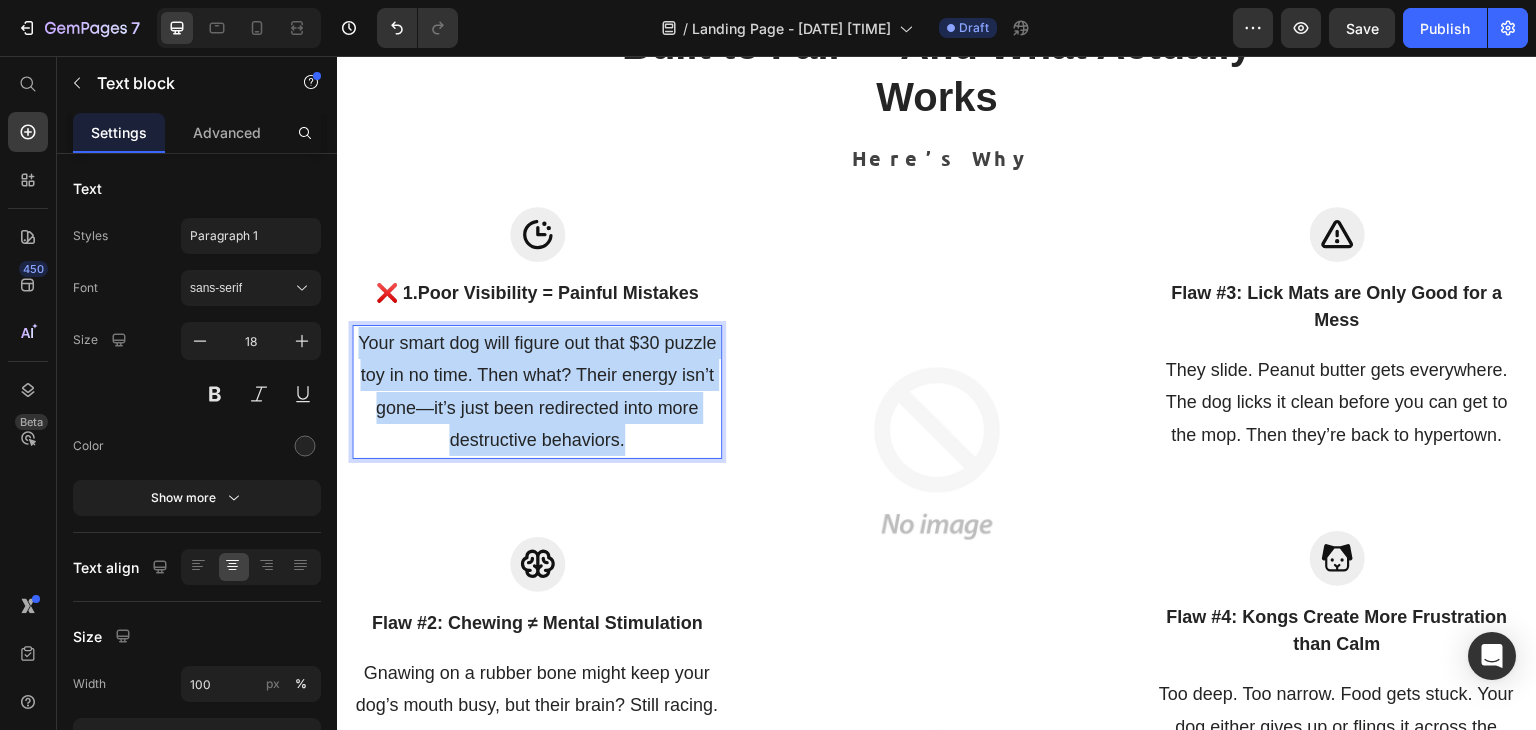 click on "Your smart dog will figure out that $30 puzzle toy in no time. Then what? Their energy isn’t gone—it’s just been redirected into more destructive behaviors." at bounding box center (537, 392) 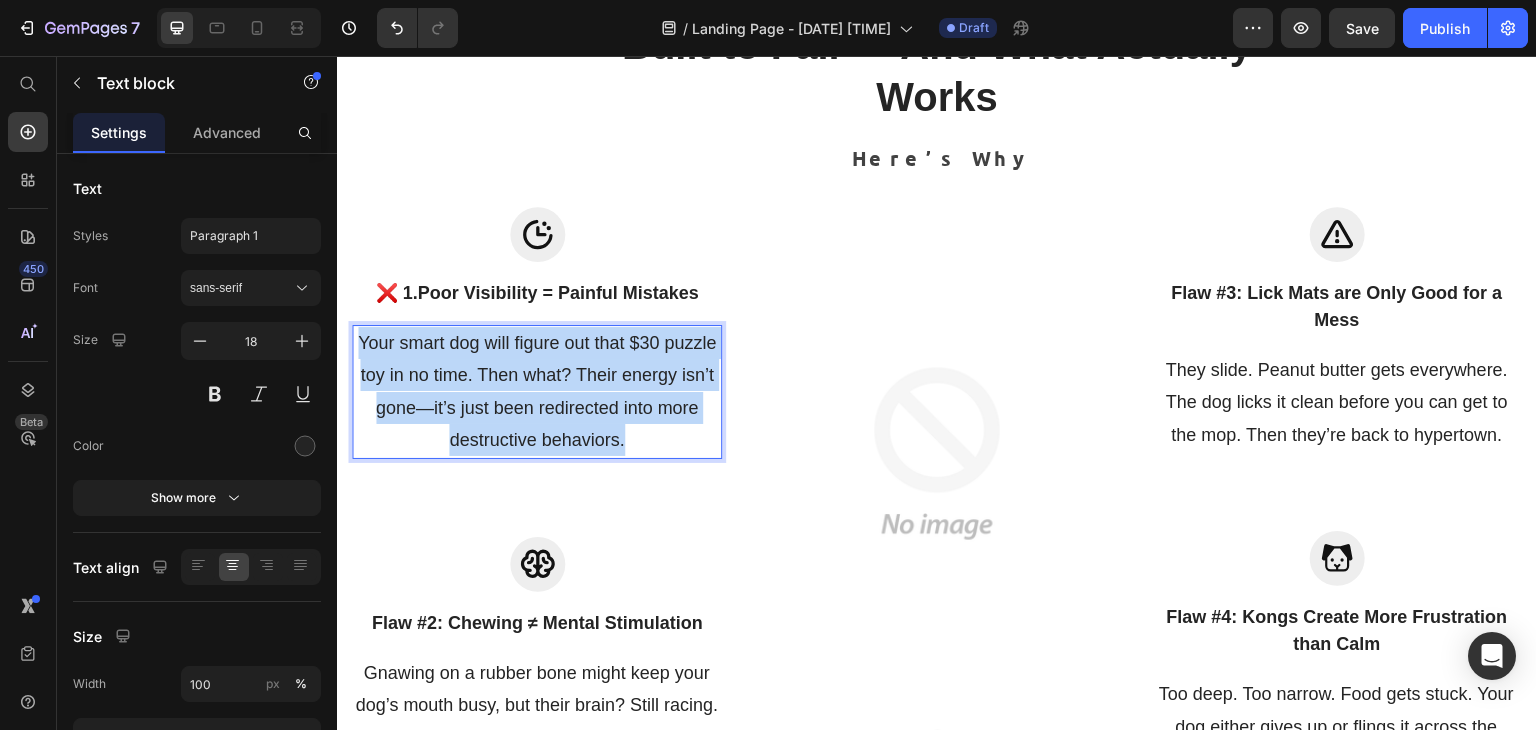 click on "Your smart dog will figure out that $30 puzzle toy in no time. Then what? Their energy isn’t gone—it’s just been redirected into more destructive behaviors." at bounding box center [537, 392] 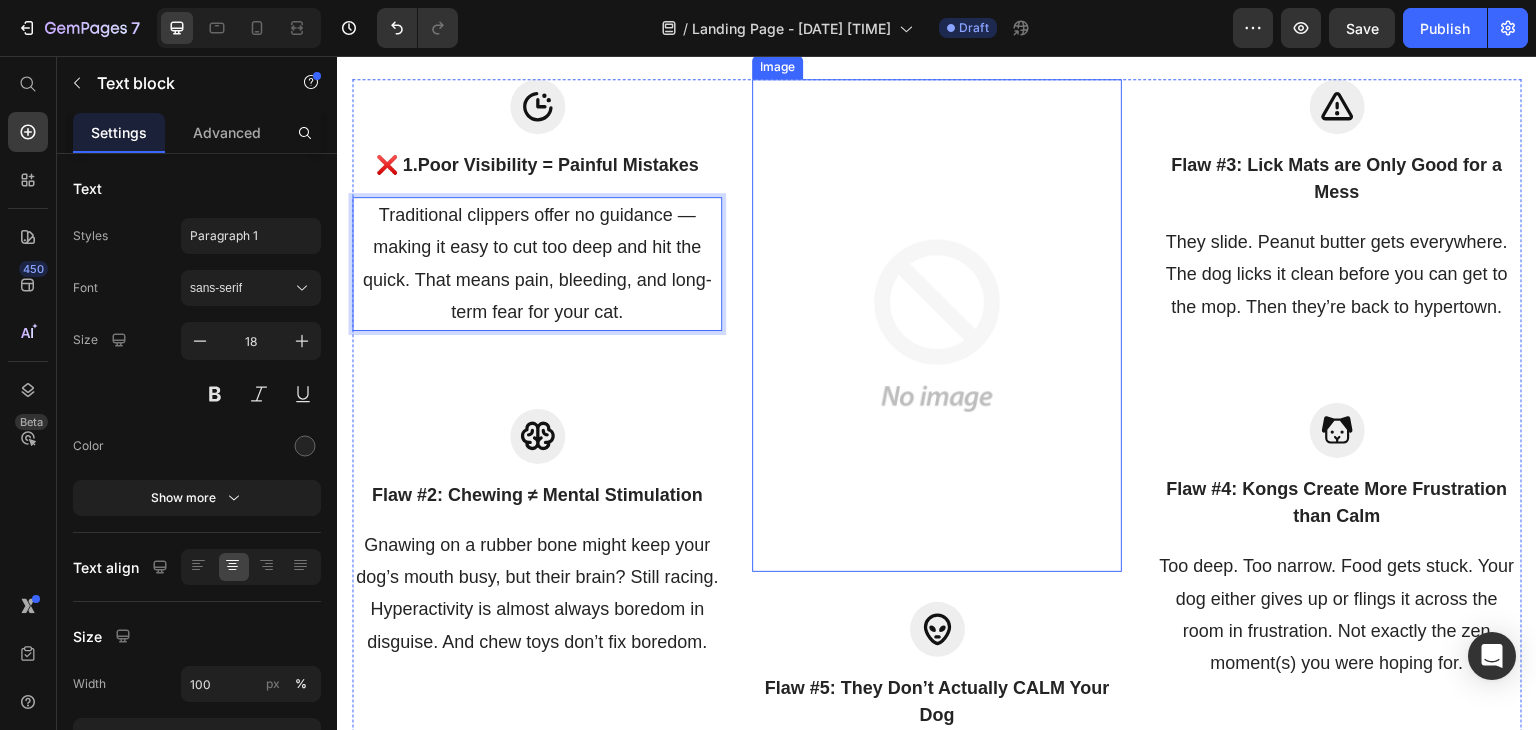 scroll, scrollTop: 1913, scrollLeft: 0, axis: vertical 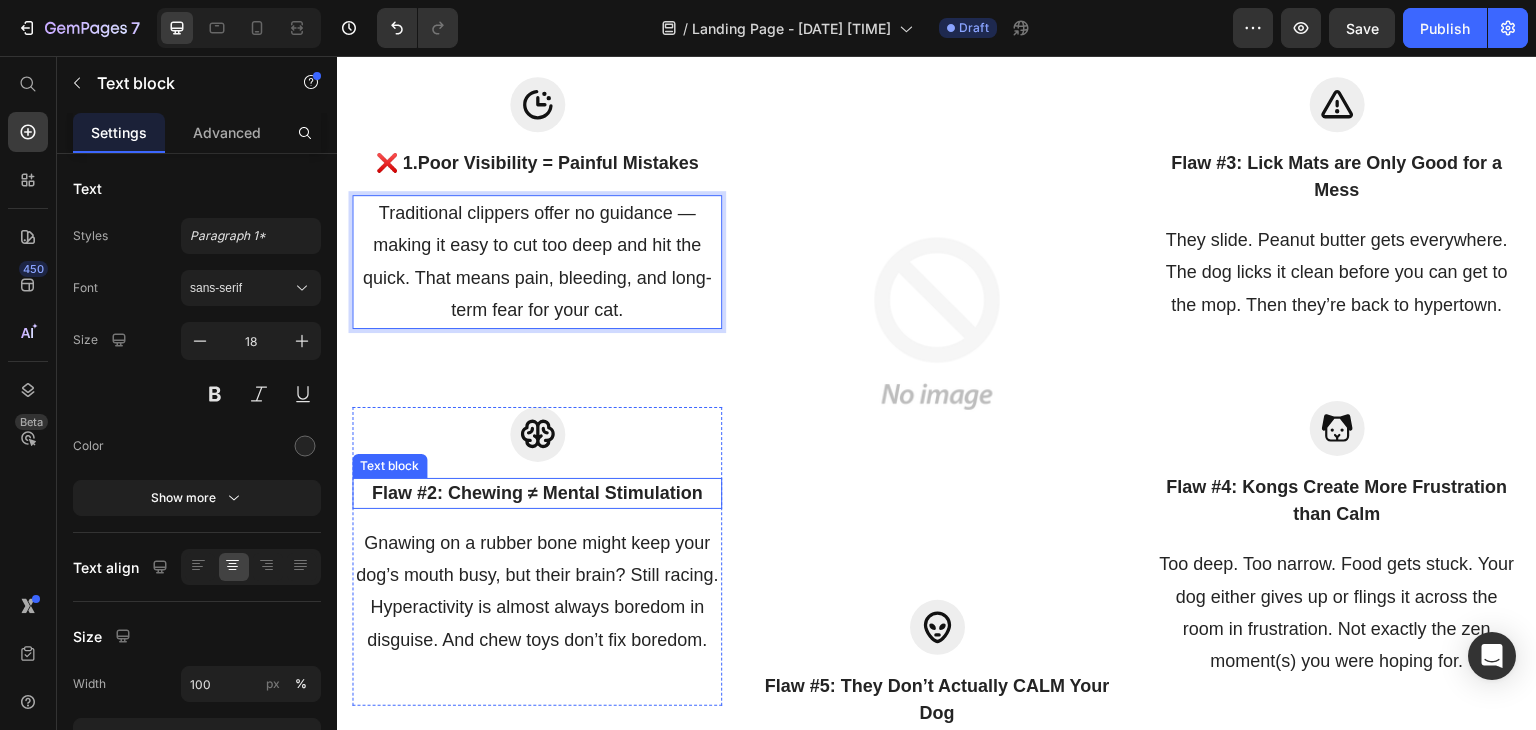 click on "Flaw #2: Chewing ≠ Mental Stimulation" at bounding box center (537, 493) 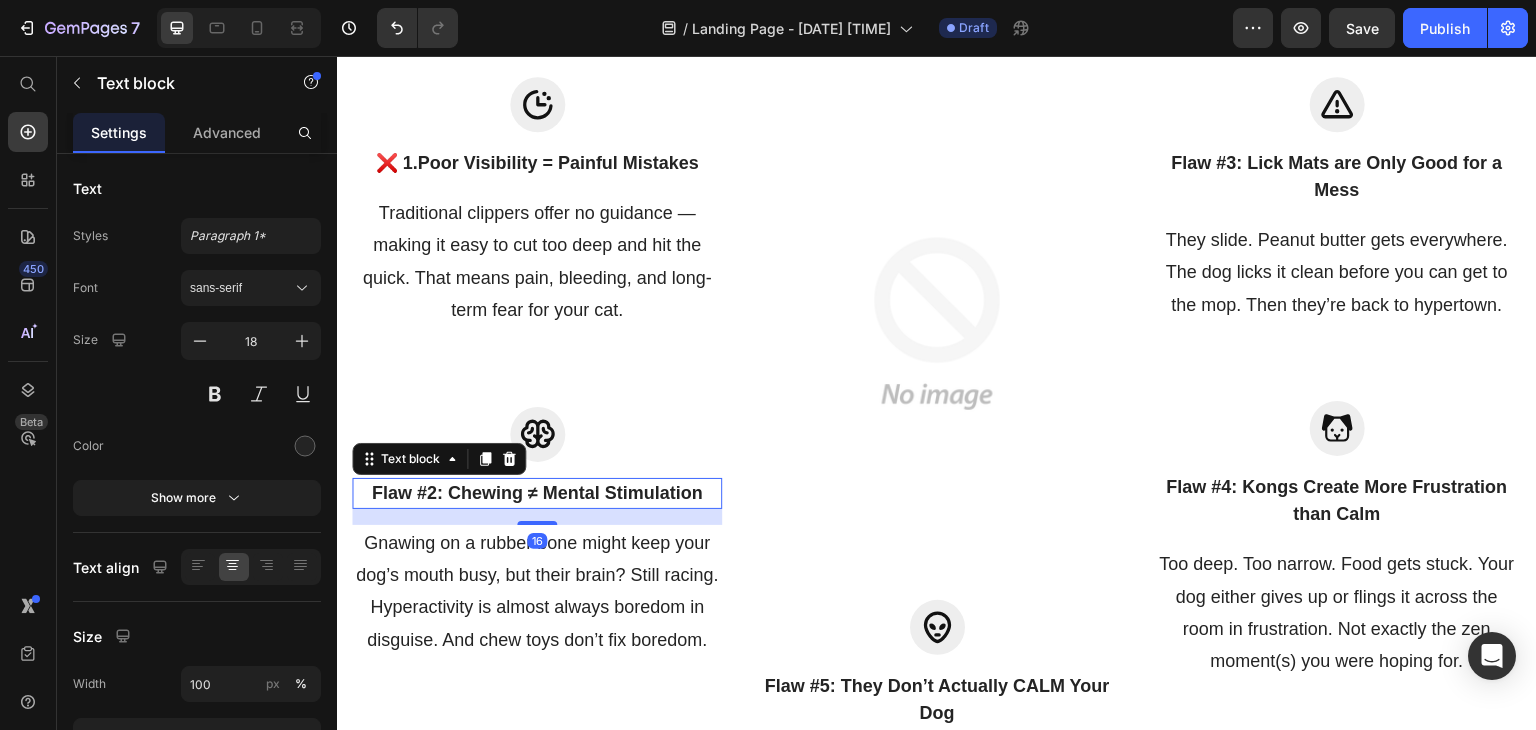 click on "Flaw #2: Chewing ≠ Mental Stimulation" at bounding box center [537, 493] 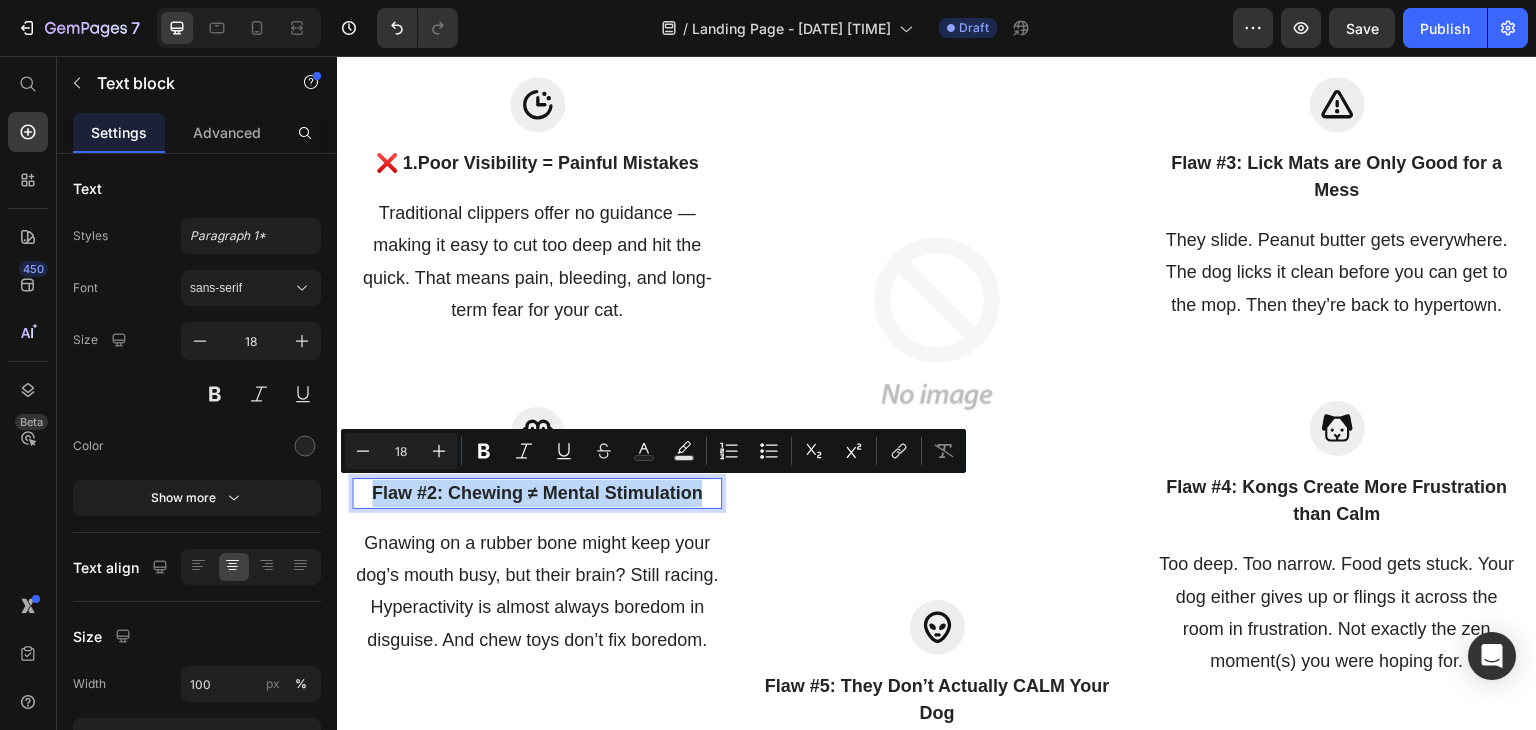 click on "Flaw #2: Chewing ≠ Mental Stimulation" at bounding box center (537, 493) 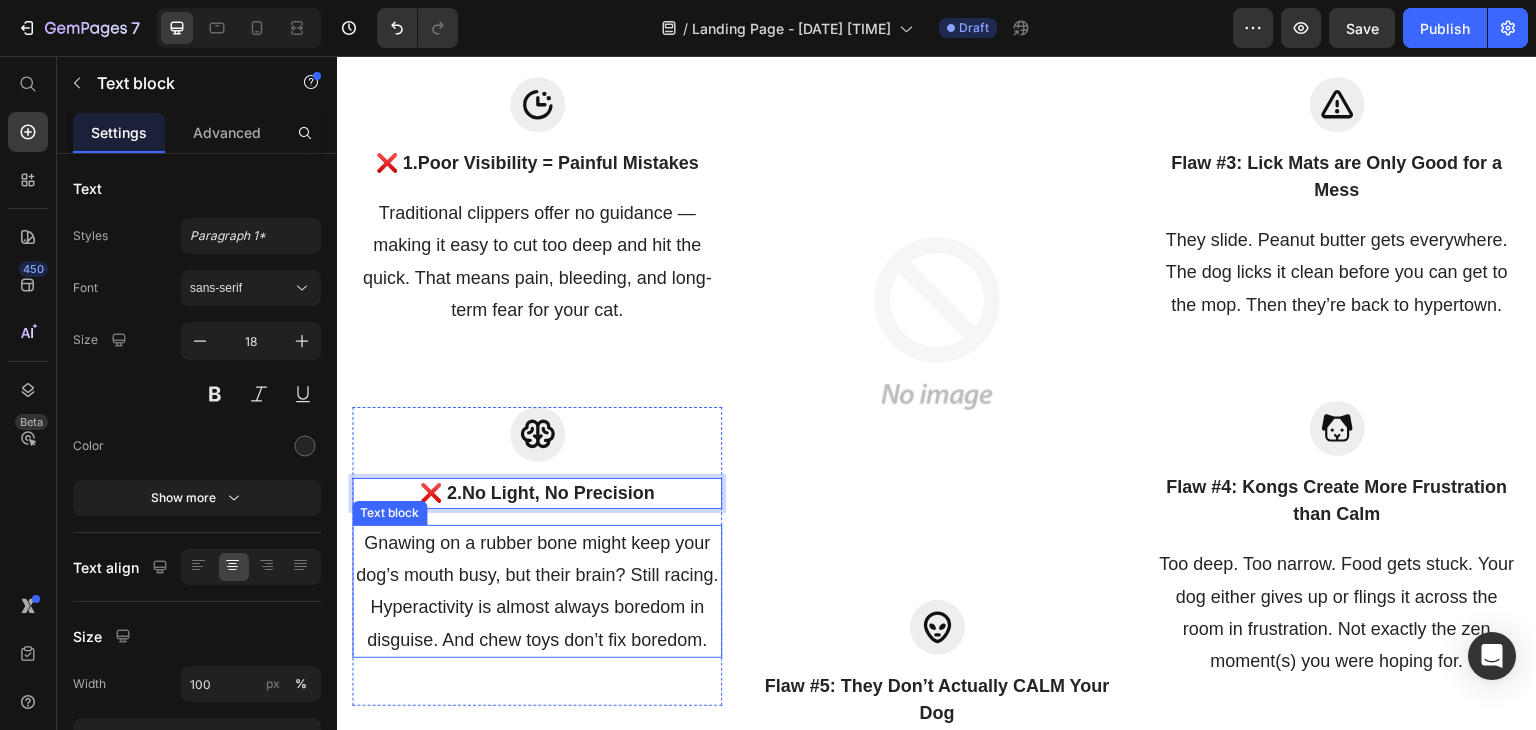 scroll, scrollTop: 2044, scrollLeft: 0, axis: vertical 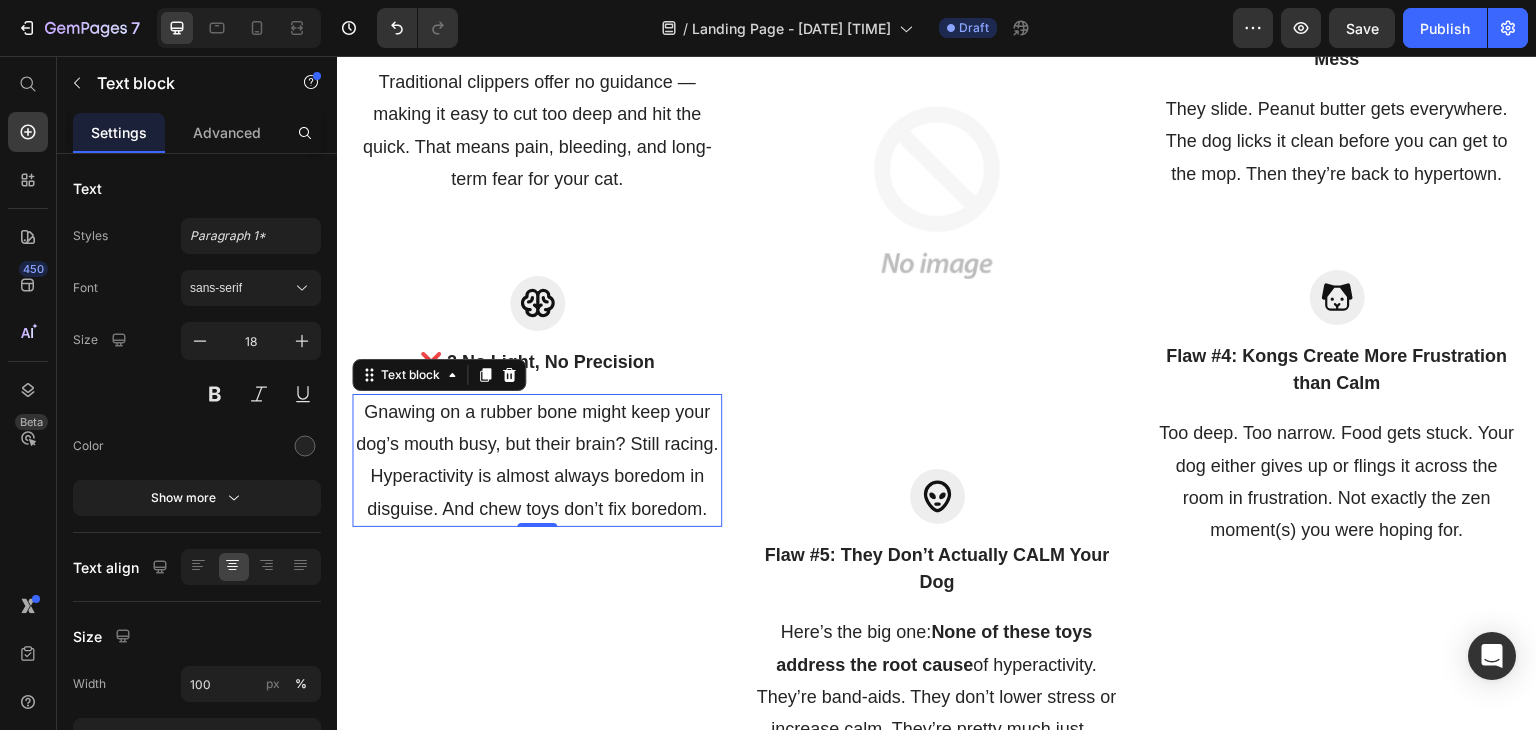click on "Gnawing on a rubber bone might keep your dog’s mouth busy, but their brain? Still racing. Hyperactivity is almost always boredom in disguise. And chew toys don’t fix boredom." at bounding box center [537, 461] 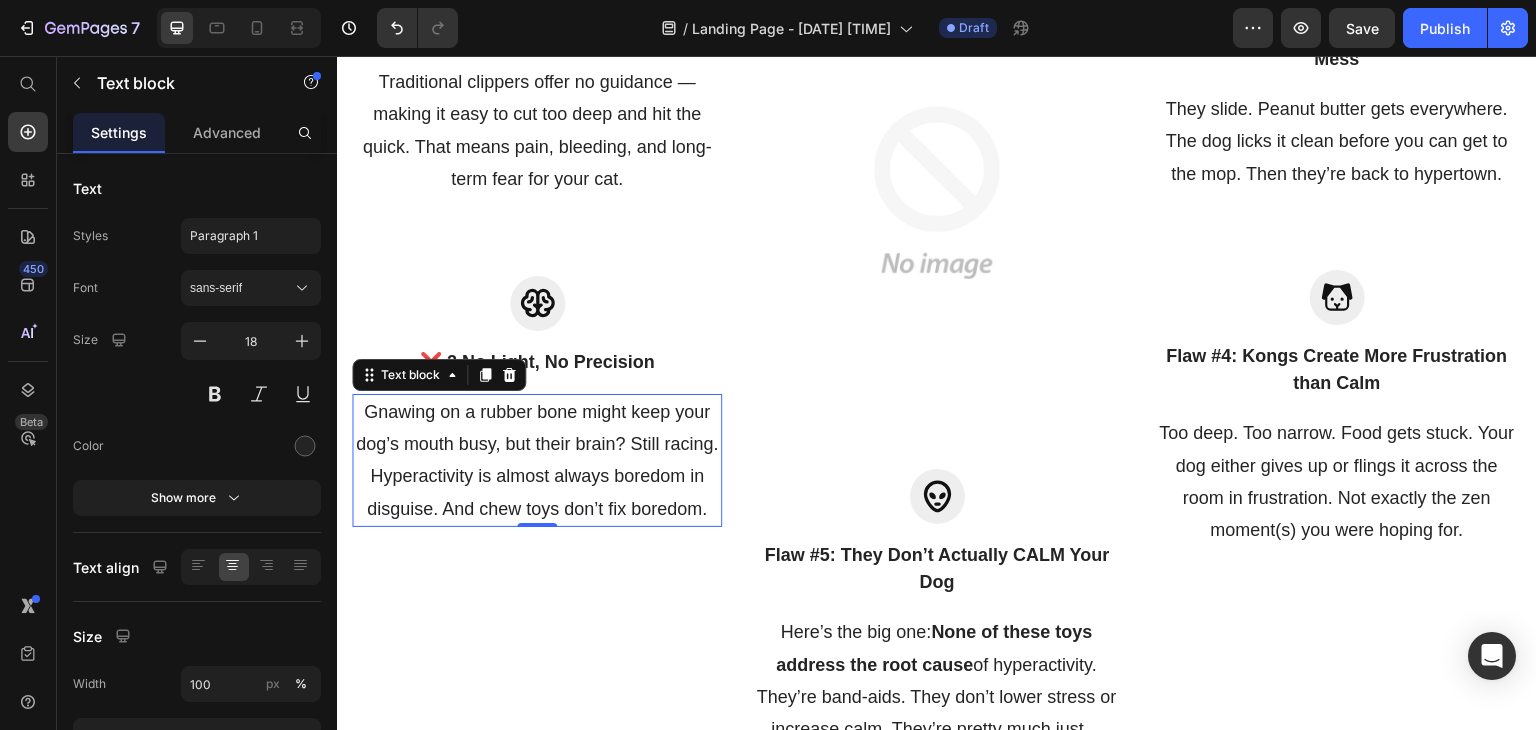 click on "Gnawing on a rubber bone might keep your dog’s mouth busy, but their brain? Still racing. Hyperactivity is almost always boredom in disguise. And chew toys don’t fix boredom." at bounding box center (537, 461) 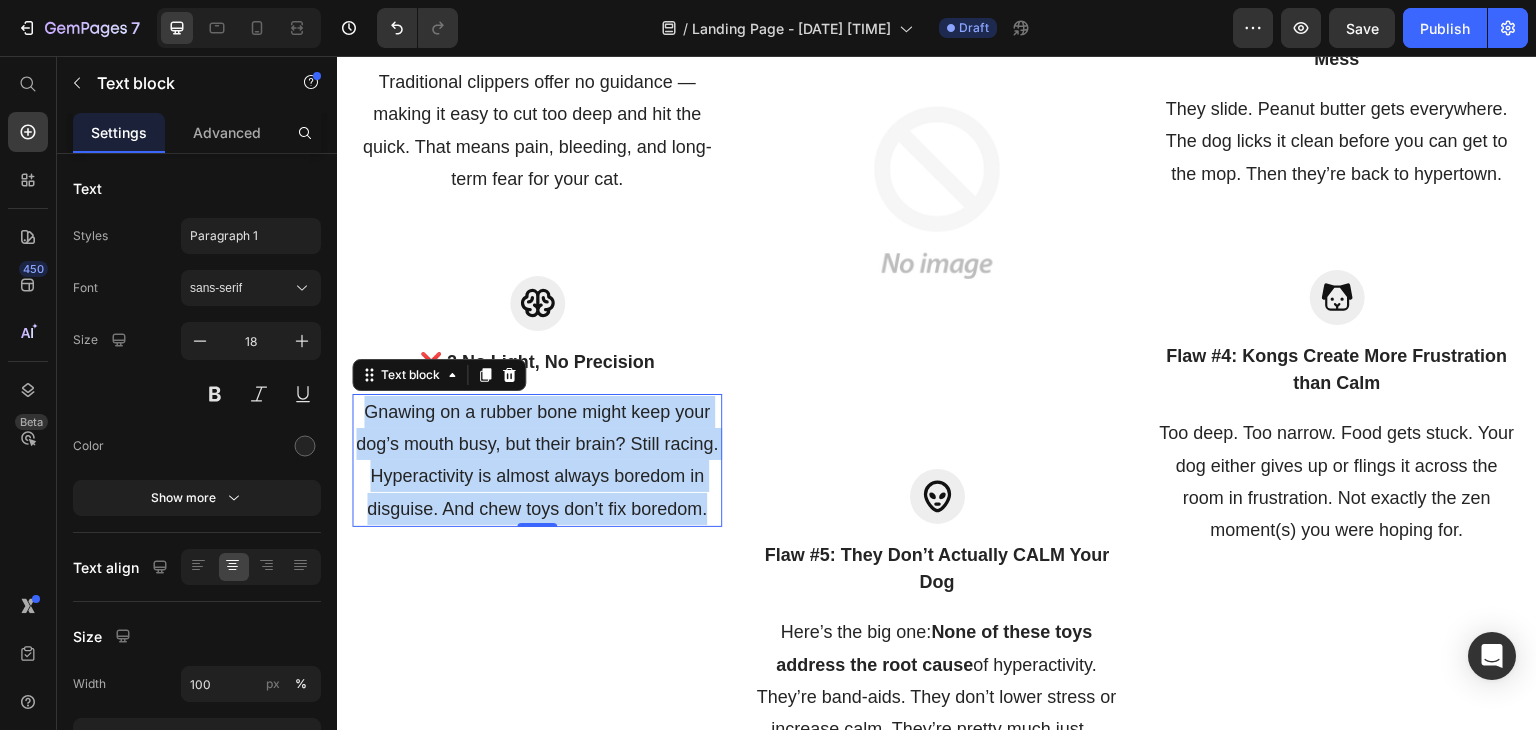 click on "Gnawing on a rubber bone might keep your dog’s mouth busy, but their brain? Still racing. Hyperactivity is almost always boredom in disguise. And chew toys don’t fix boredom." at bounding box center (537, 461) 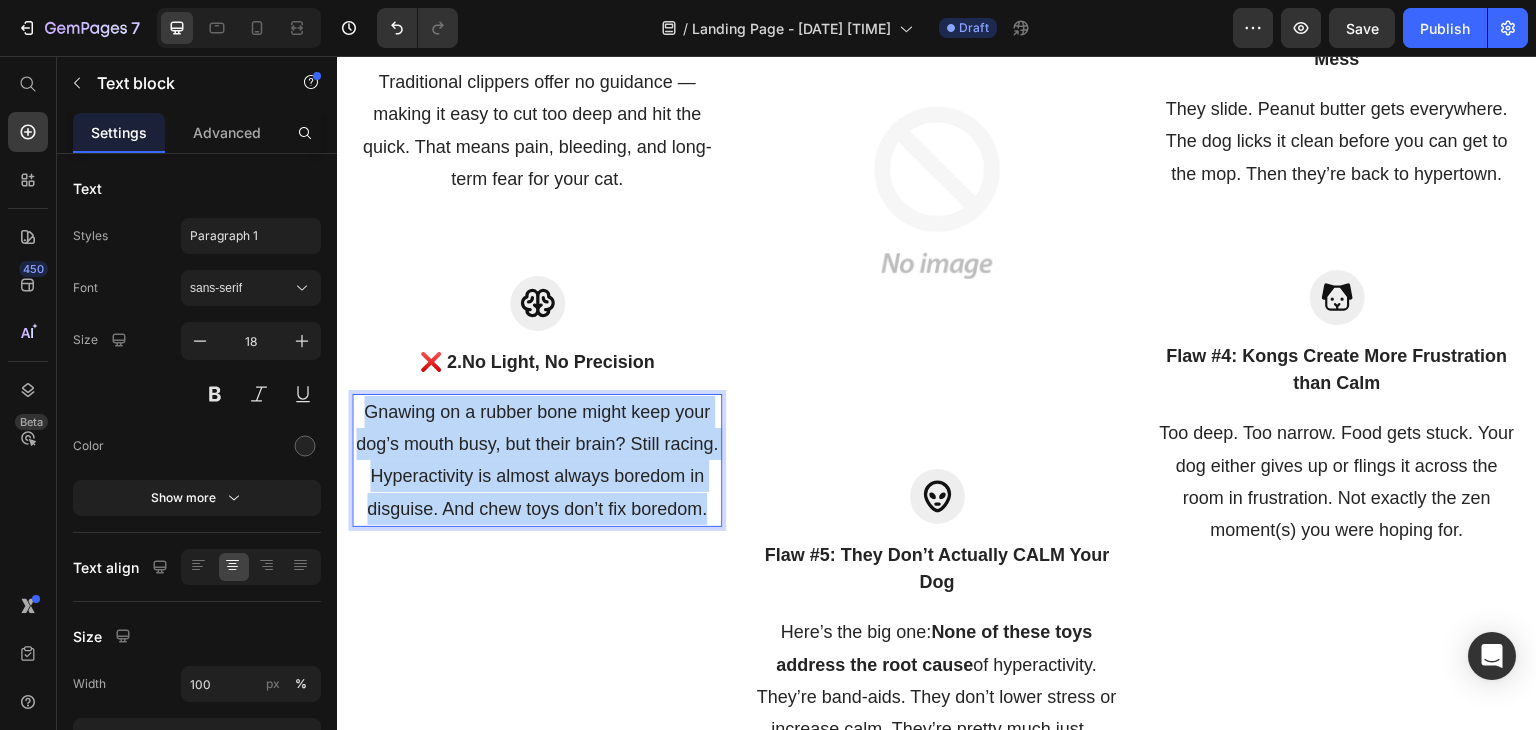 click on "Gnawing on a rubber bone might keep your dog’s mouth busy, but their brain? Still racing. Hyperactivity is almost always boredom in disguise. And chew toys don’t fix boredom." at bounding box center [537, 461] 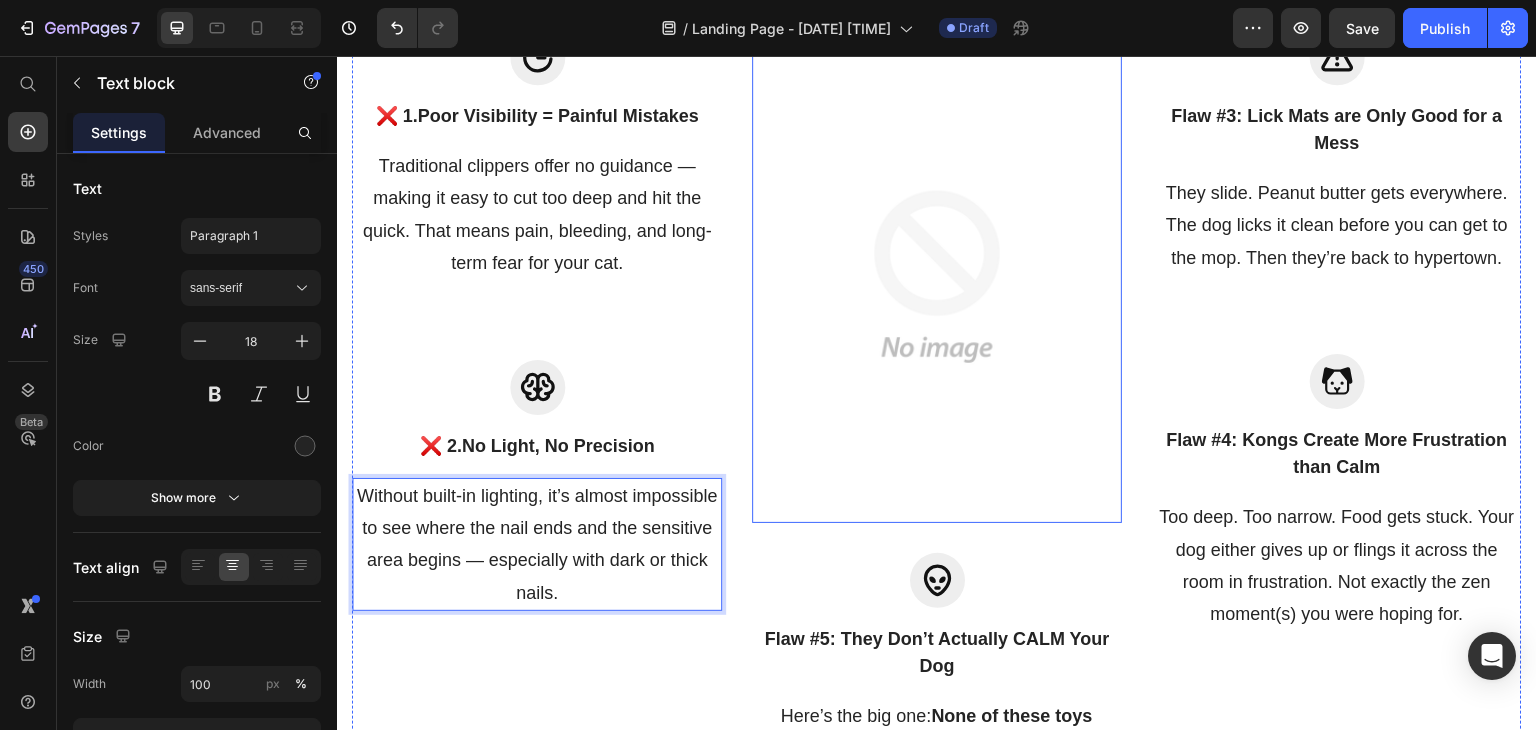 scroll, scrollTop: 1863, scrollLeft: 0, axis: vertical 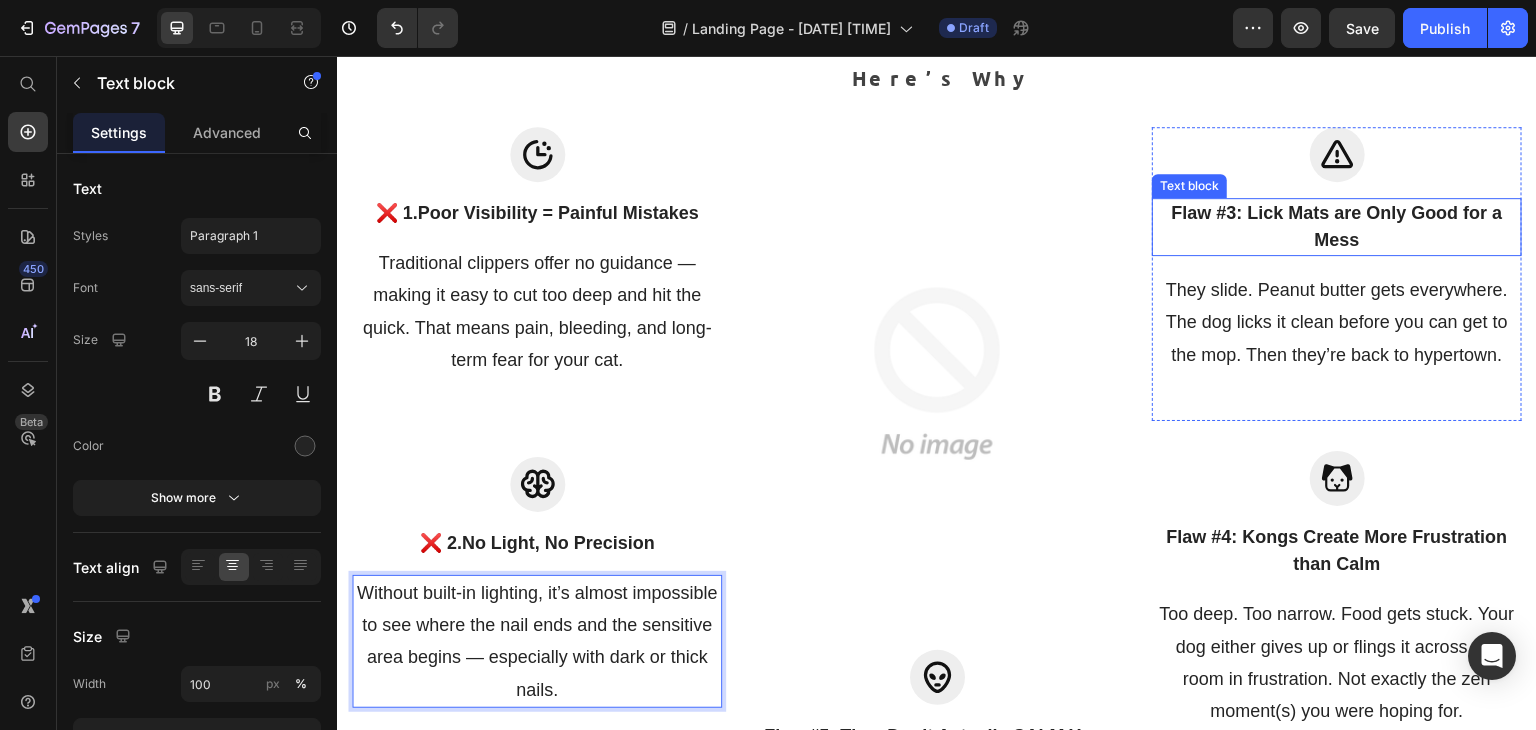 click on "Flaw #3: Lick Mats are Only Good for a Mess" at bounding box center [1337, 227] 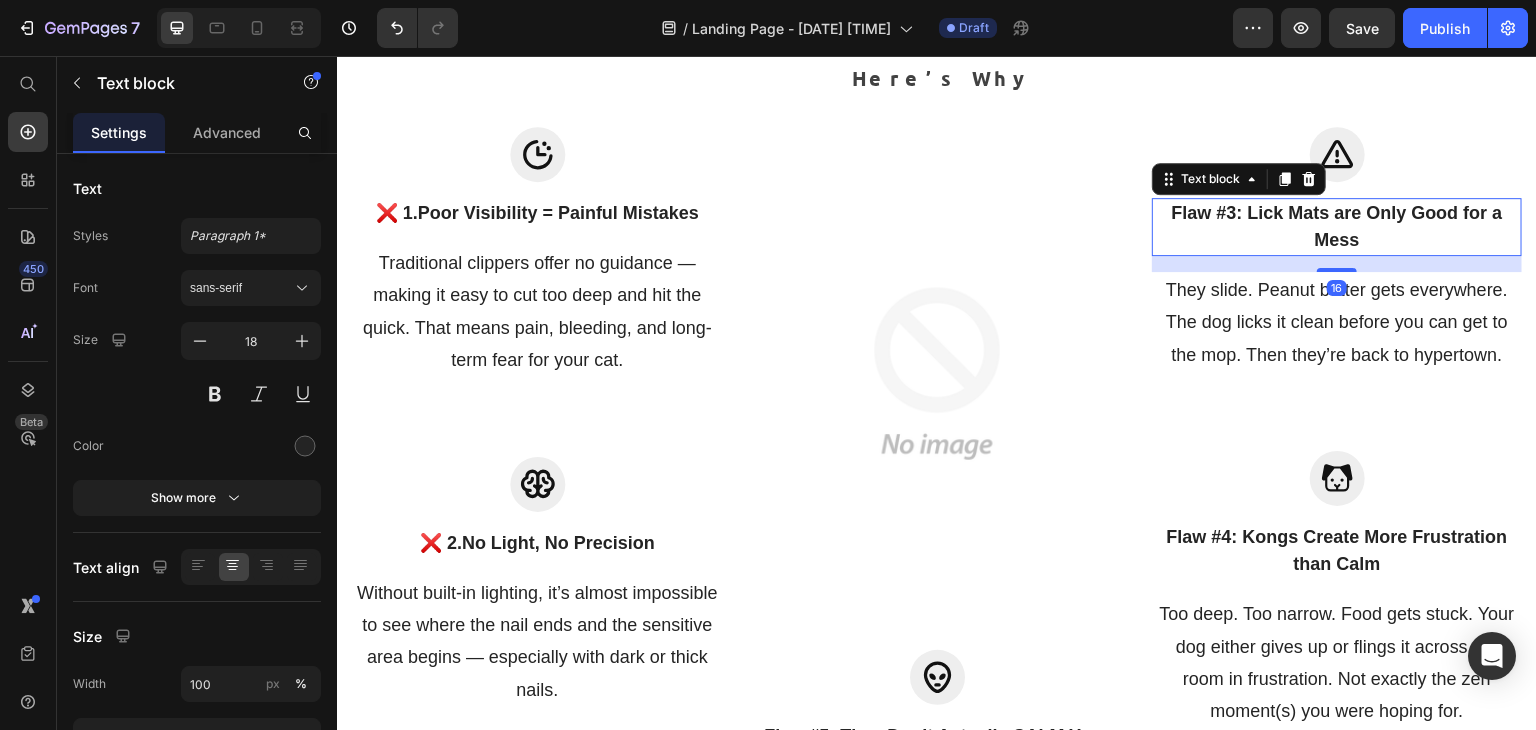 click on "Flaw #3: Lick Mats are Only Good for a Mess" at bounding box center [1337, 227] 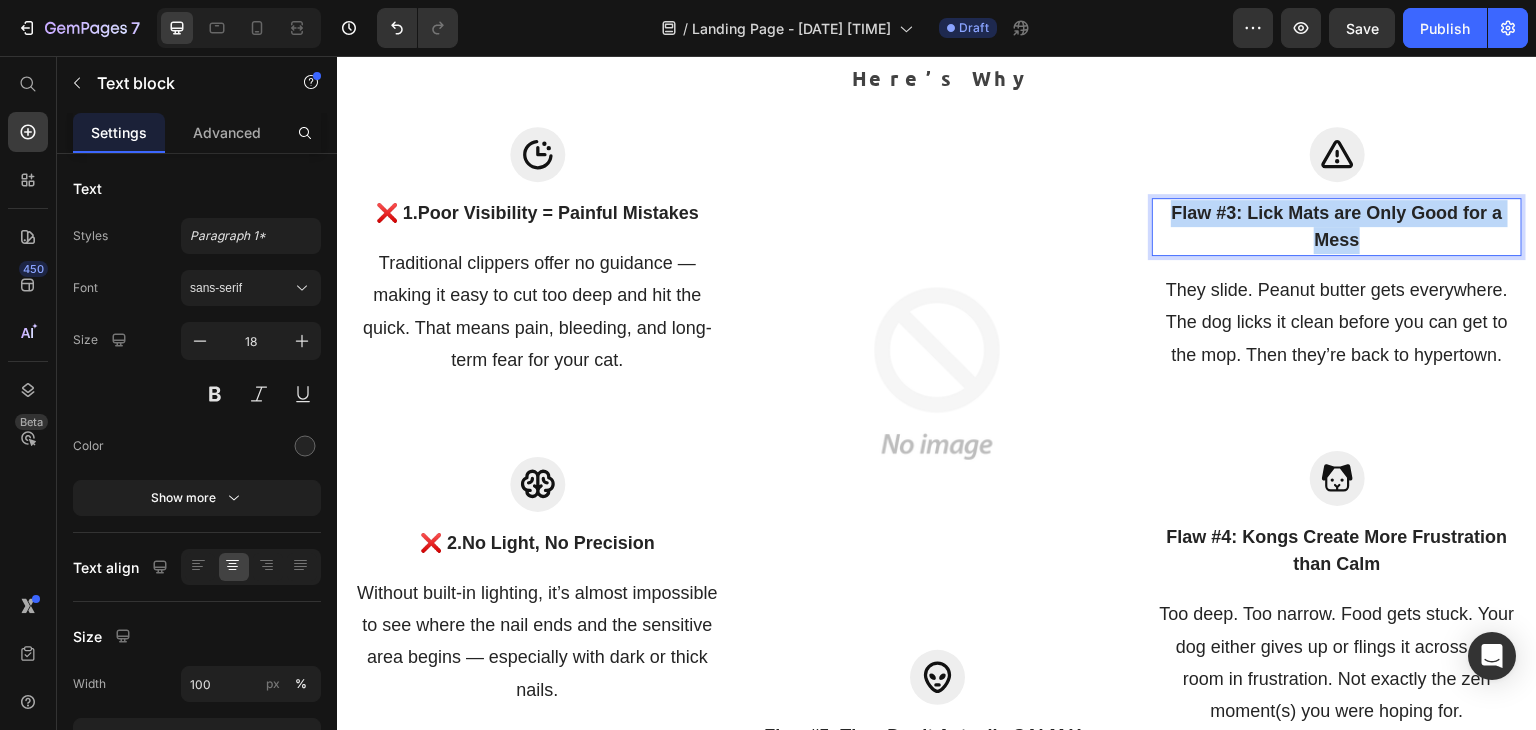 click on "Flaw #3: Lick Mats are Only Good for a Mess" at bounding box center [1337, 227] 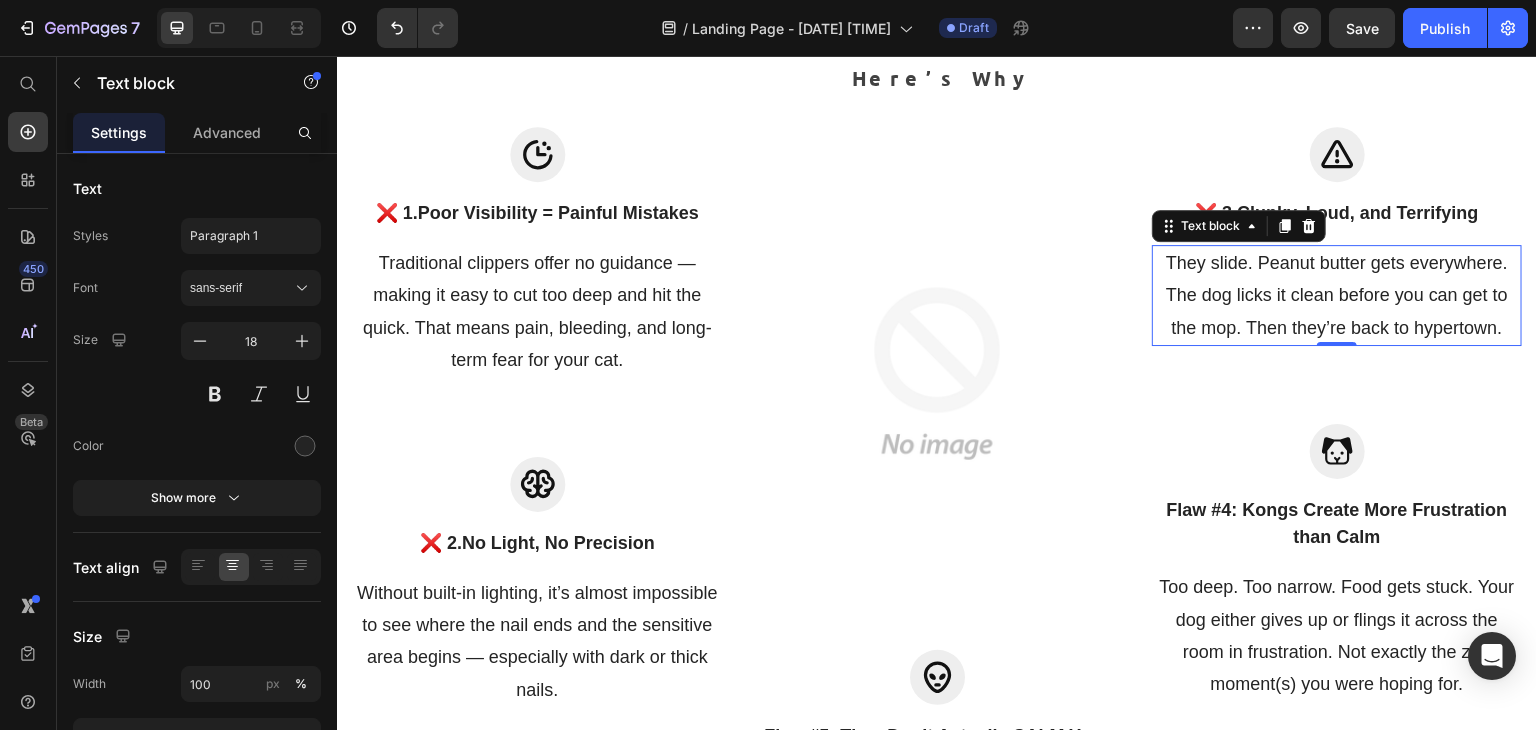 click on "They slide. Peanut butter gets everywhere. The dog licks it clean before you can get to the mop. Then they’re back to hypertown." at bounding box center (1337, 295) 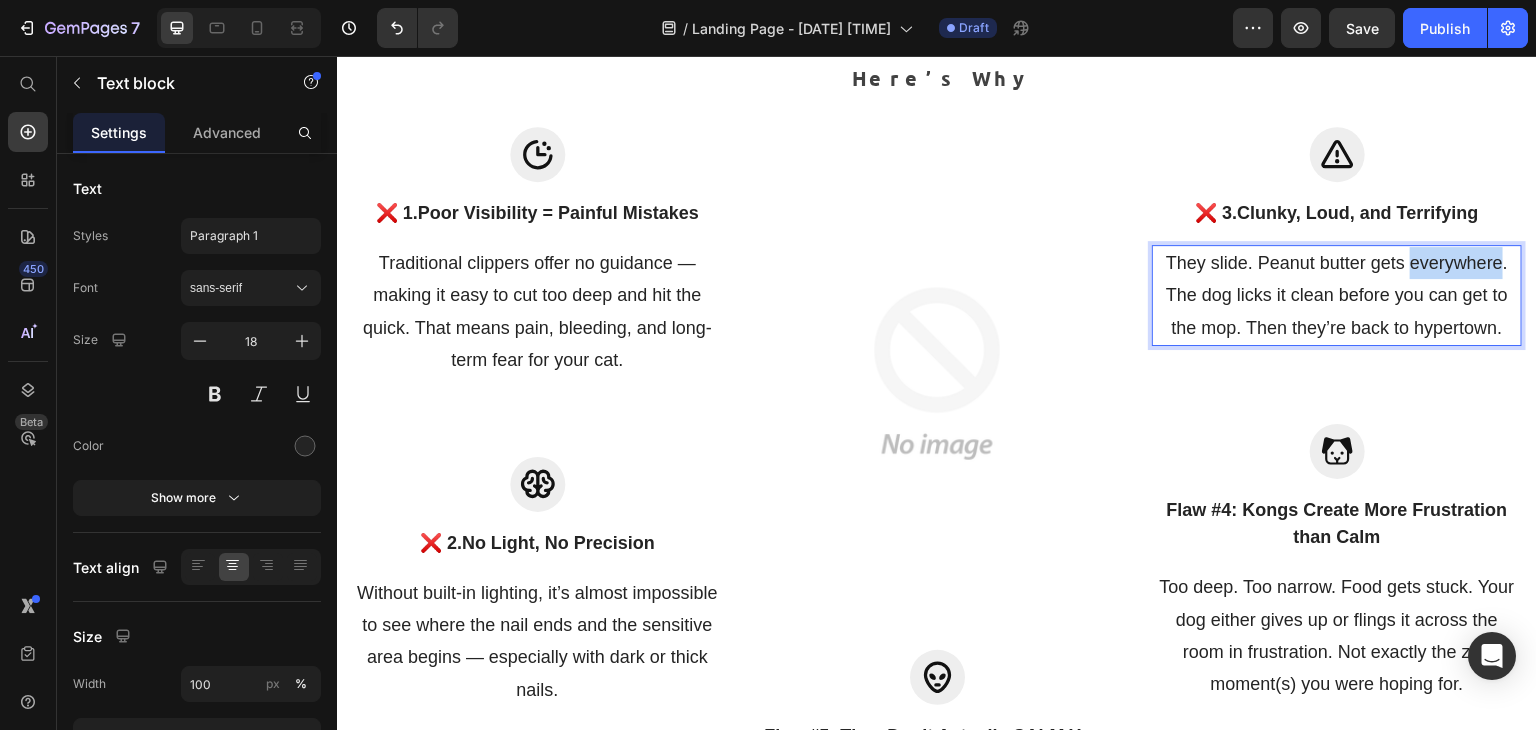 click on "They slide. Peanut butter gets everywhere. The dog licks it clean before you can get to the mop. Then they’re back to hypertown." at bounding box center (1337, 295) 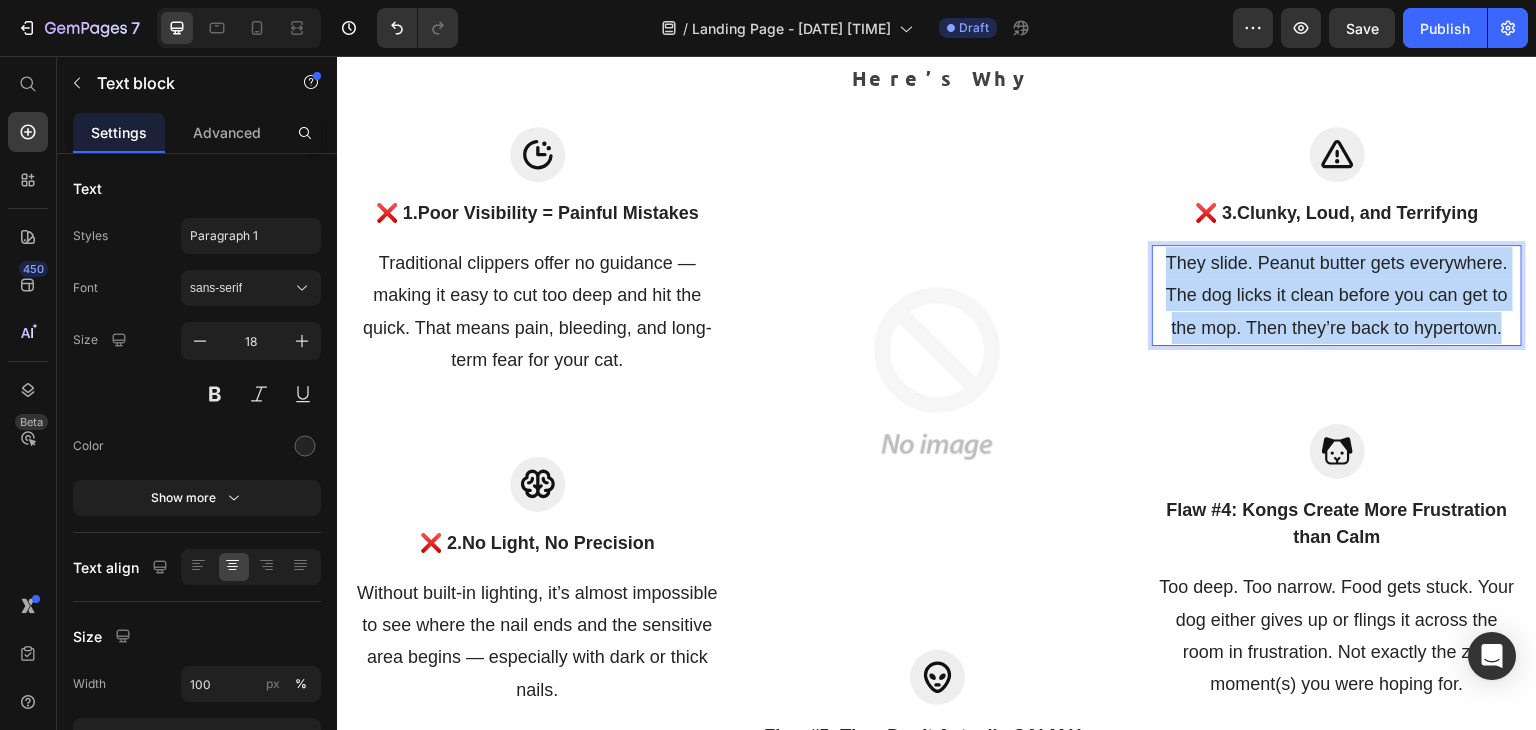 click on "They slide. Peanut butter gets everywhere. The dog licks it clean before you can get to the mop. Then they’re back to hypertown." at bounding box center (1337, 295) 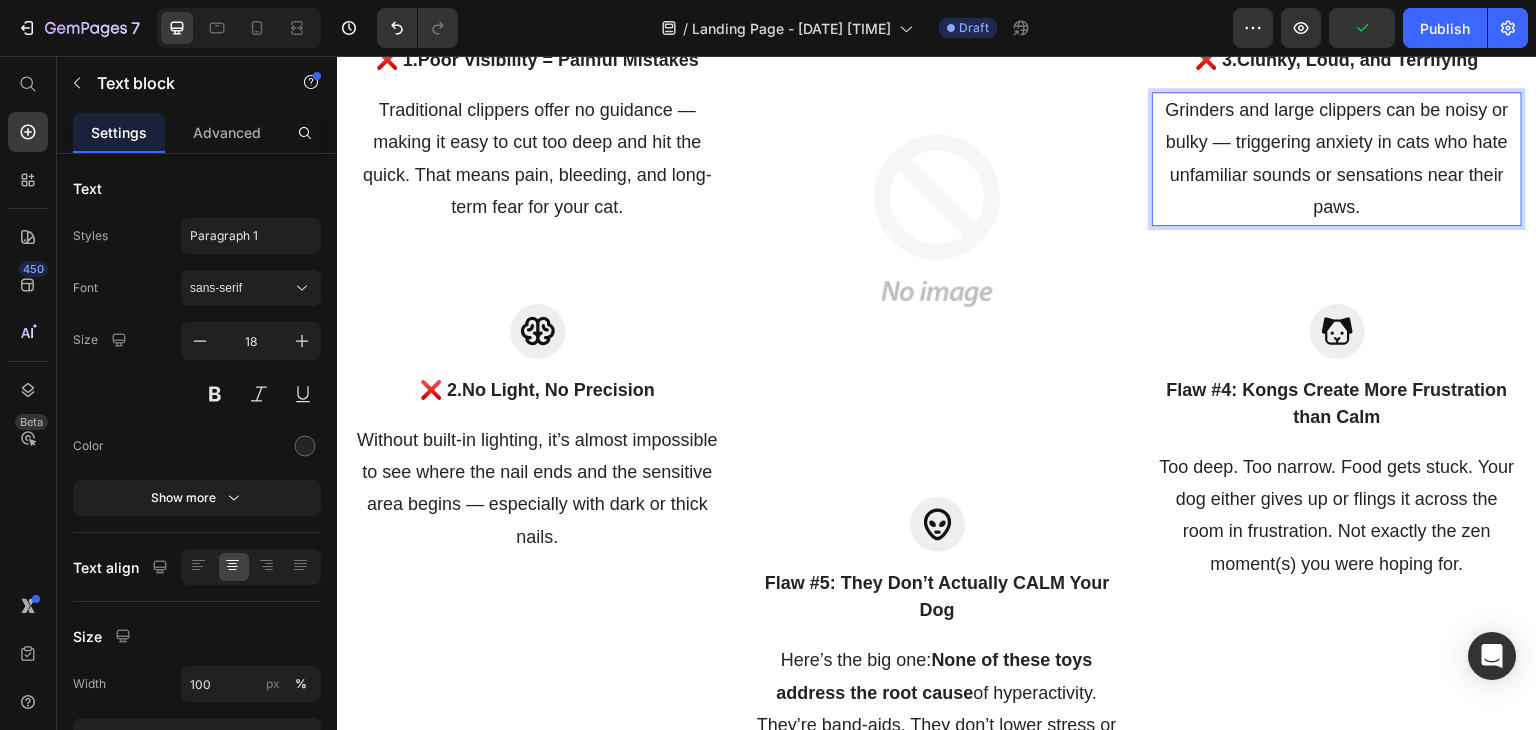 scroll, scrollTop: 2067, scrollLeft: 0, axis: vertical 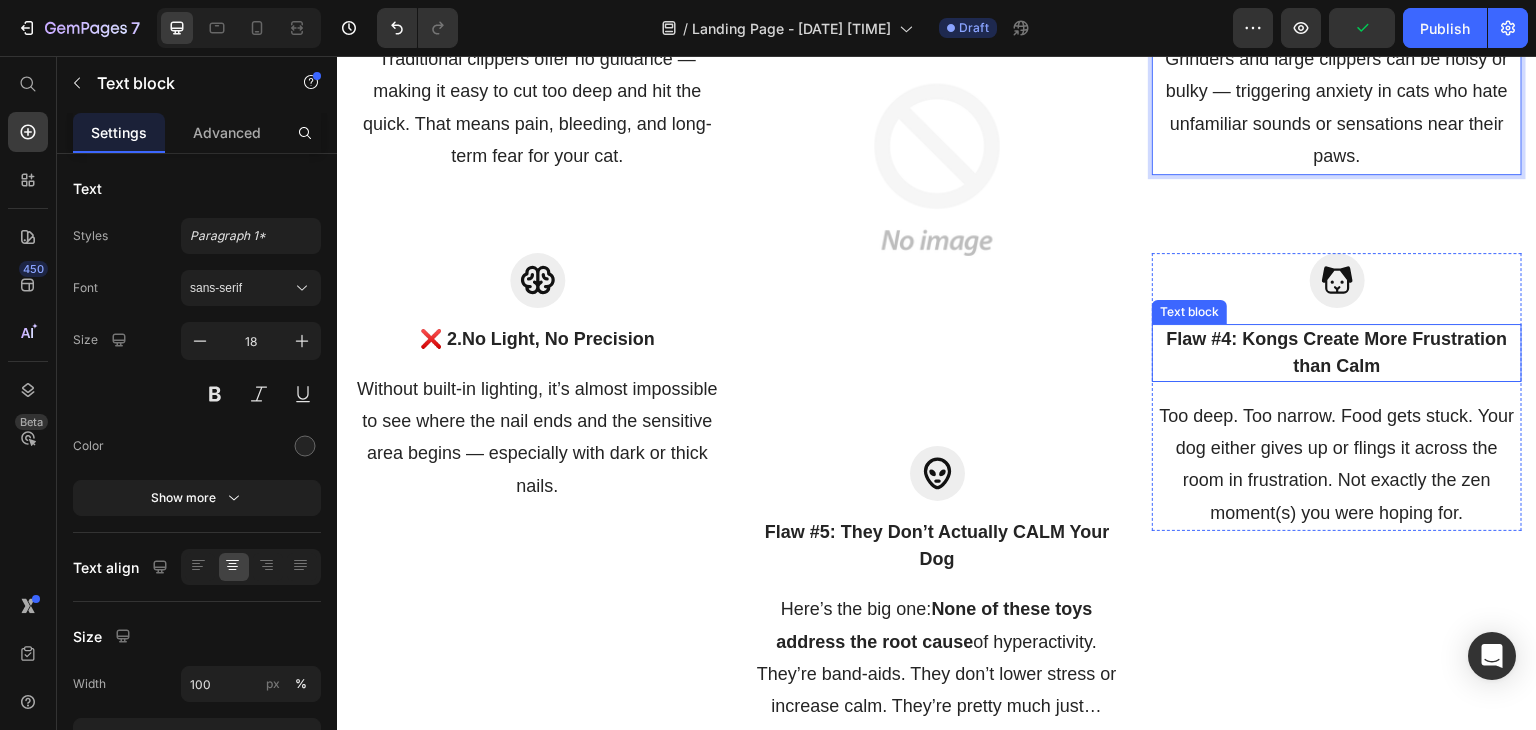 click on "Flaw #4: Kongs Create More Frustration than Calm" at bounding box center (1337, 353) 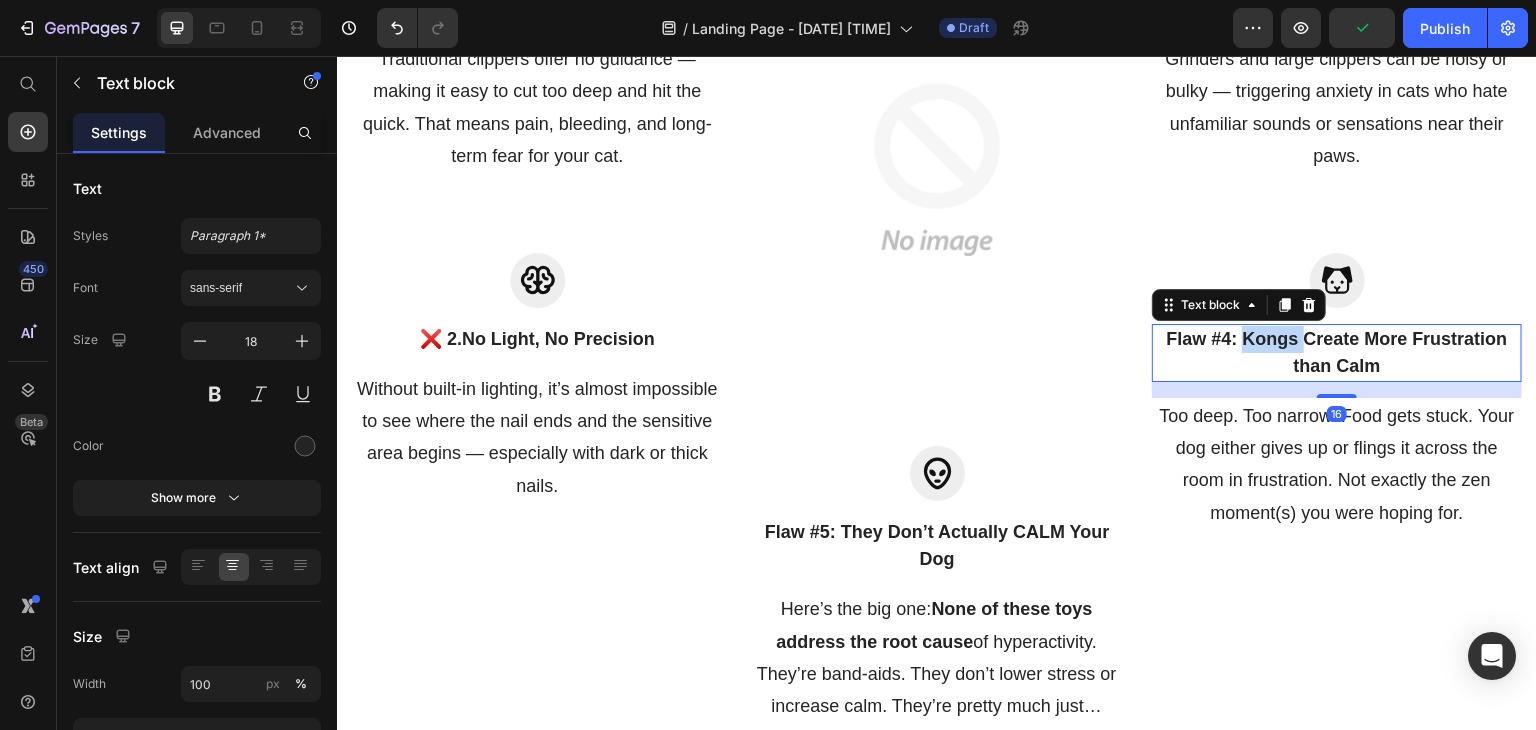 click on "Flaw #4: Kongs Create More Frustration than Calm" at bounding box center [1337, 353] 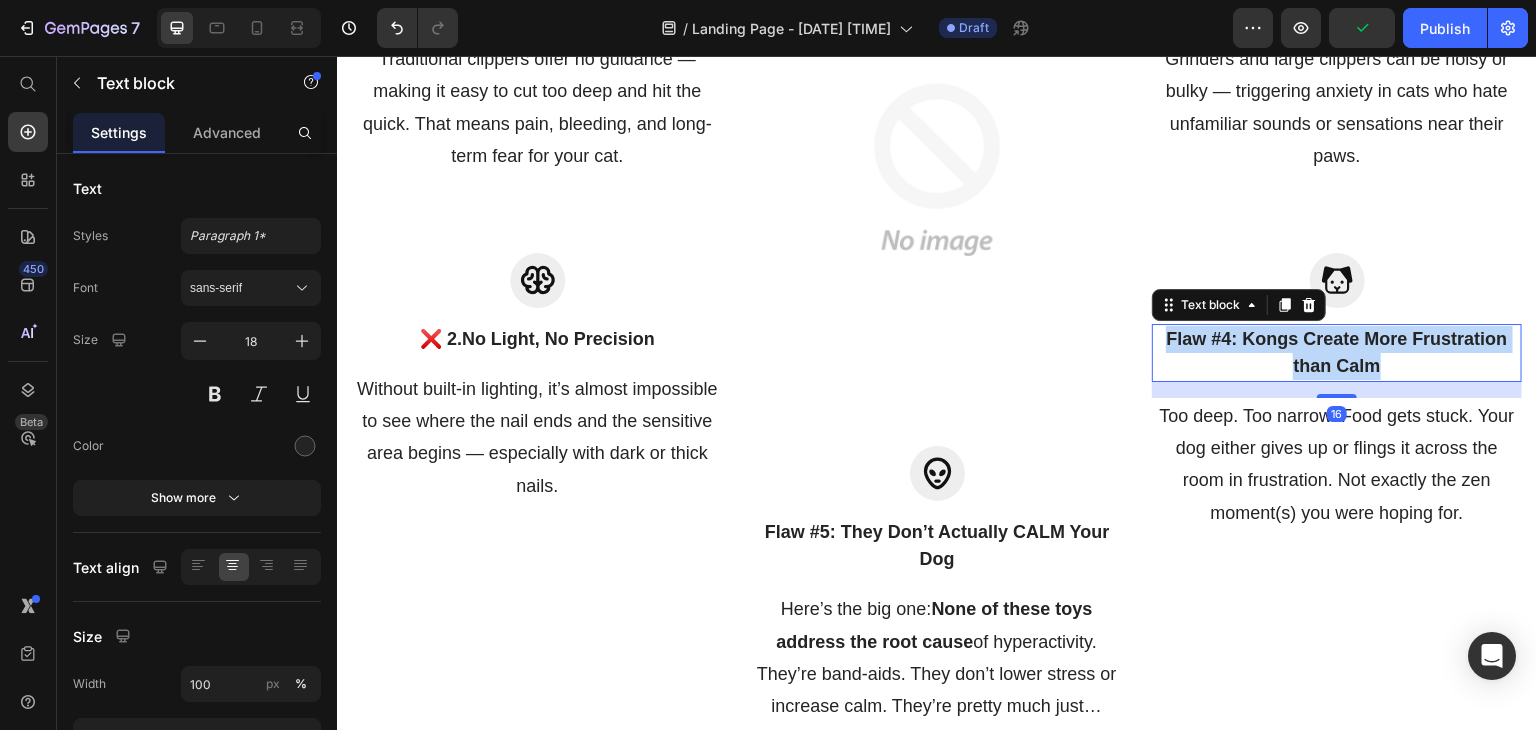 click on "Flaw #4: Kongs Create More Frustration than Calm" at bounding box center (1337, 353) 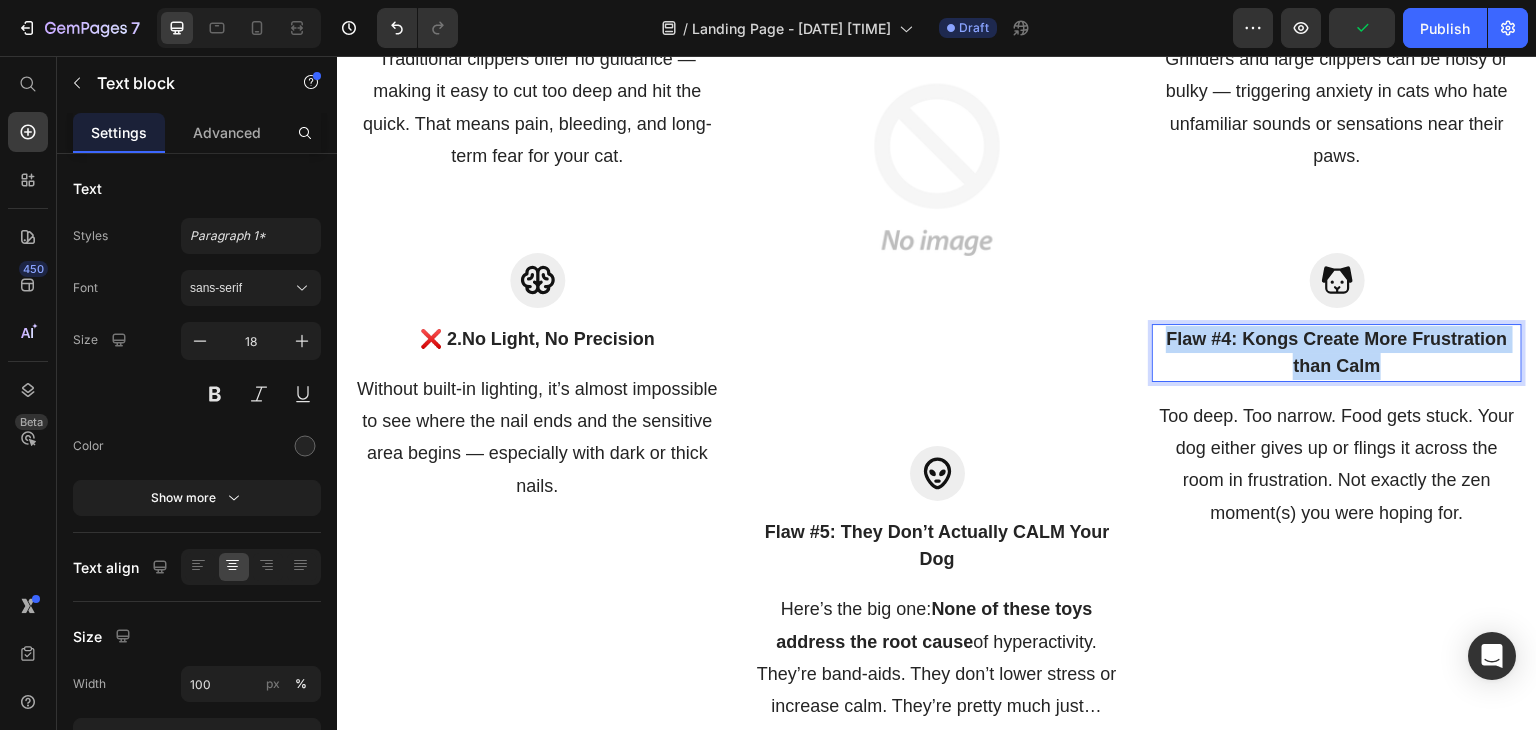 click on "Flaw #4: Kongs Create More Frustration than Calm" at bounding box center (1337, 353) 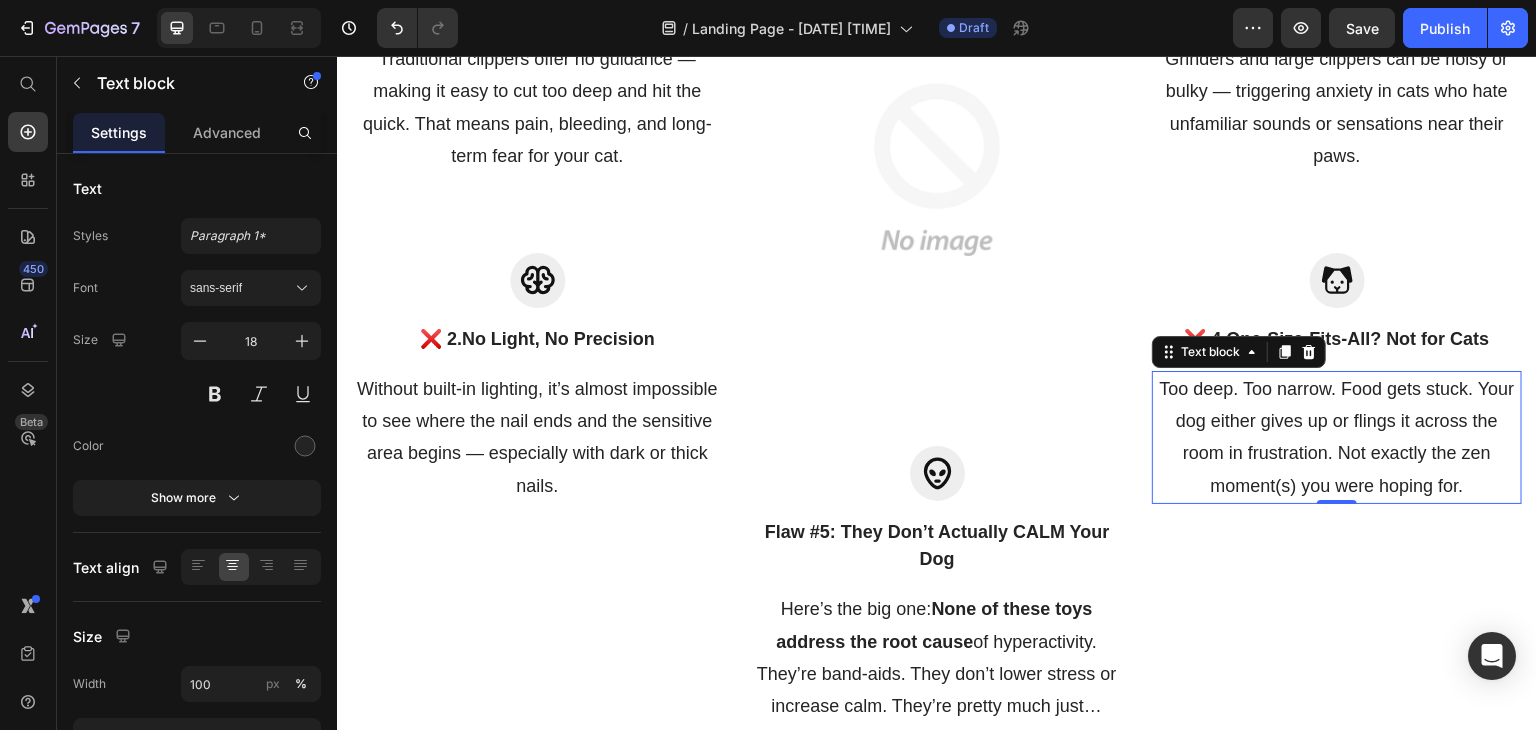 click on "Too deep. Too narrow. Food gets stuck. Your dog either gives up or flings it across the room in frustration. Not exactly the zen moment(s) you were hoping for." at bounding box center [1337, 438] 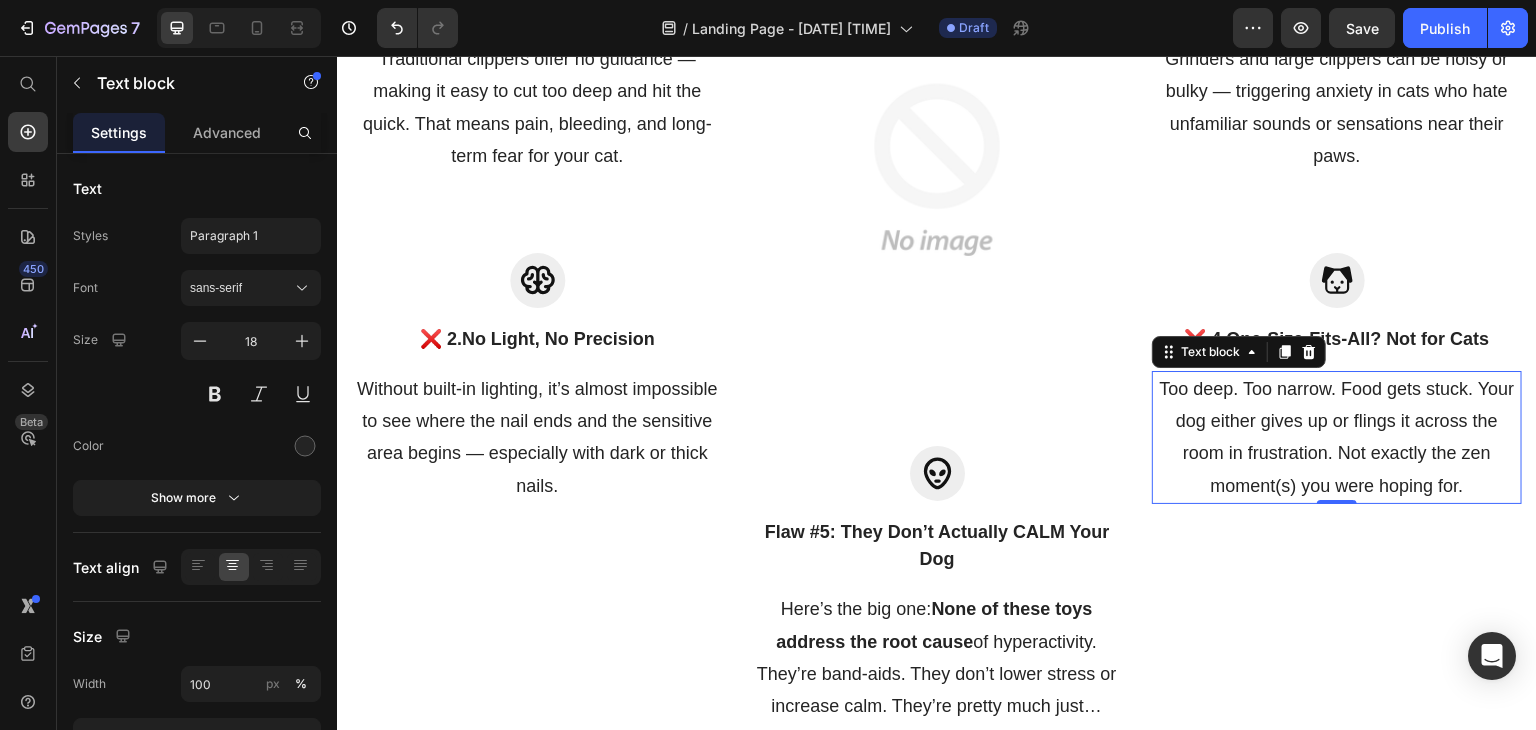 click on "Too deep. Too narrow. Food gets stuck. Your dog either gives up or flings it across the room in frustration. Not exactly the zen moment(s) you were hoping for." at bounding box center (1337, 438) 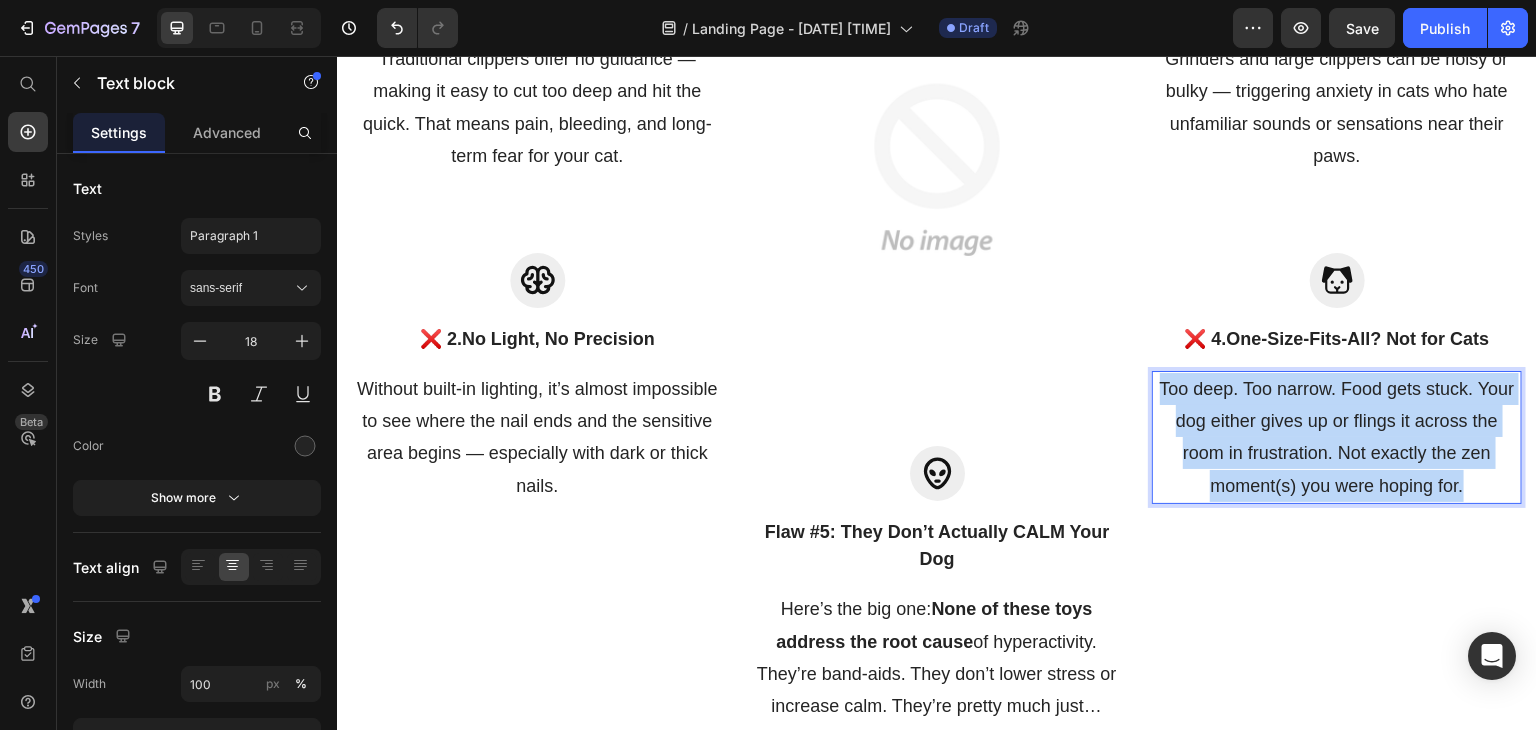 click on "Too deep. Too narrow. Food gets stuck. Your dog either gives up or flings it across the room in frustration. Not exactly the zen moment(s) you were hoping for." at bounding box center [1337, 438] 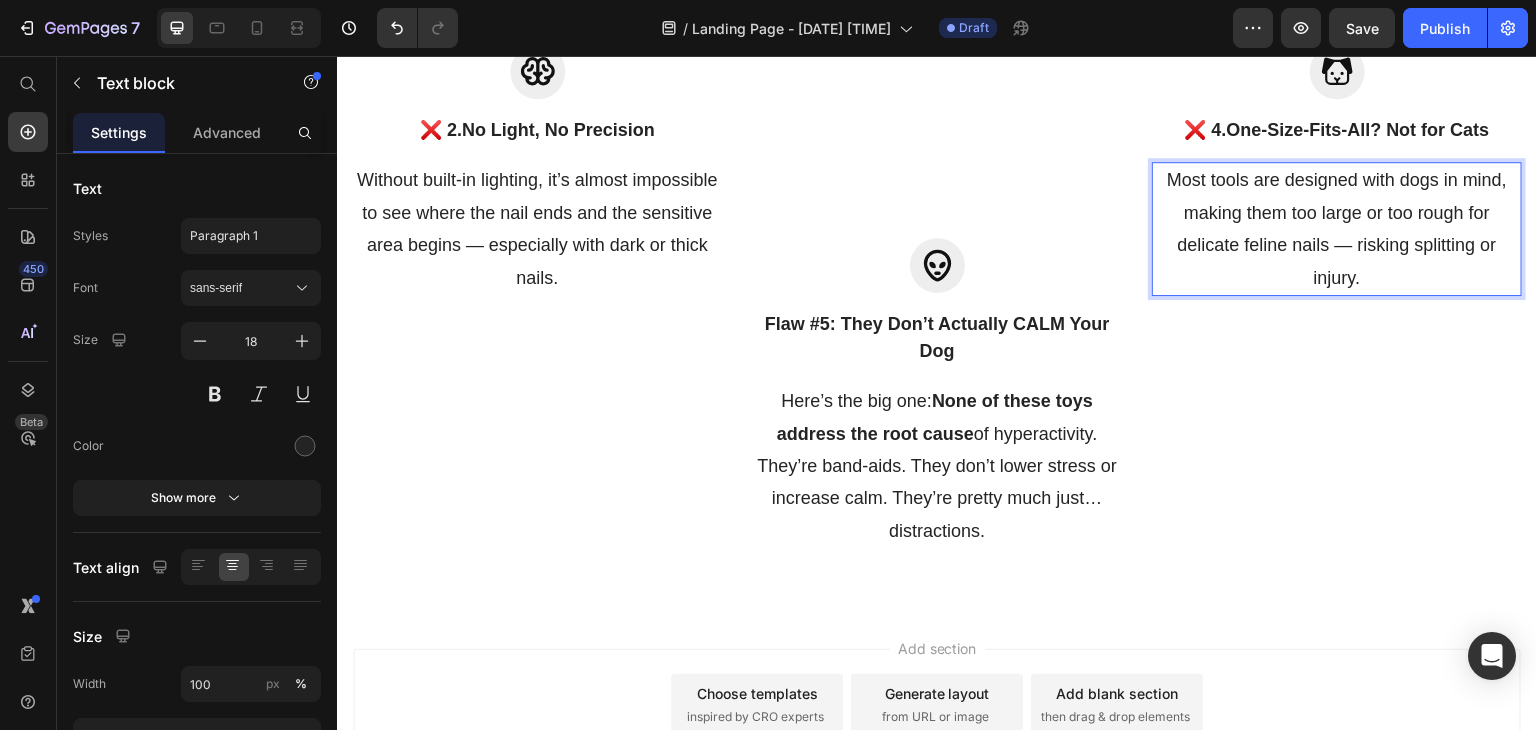 scroll, scrollTop: 2285, scrollLeft: 0, axis: vertical 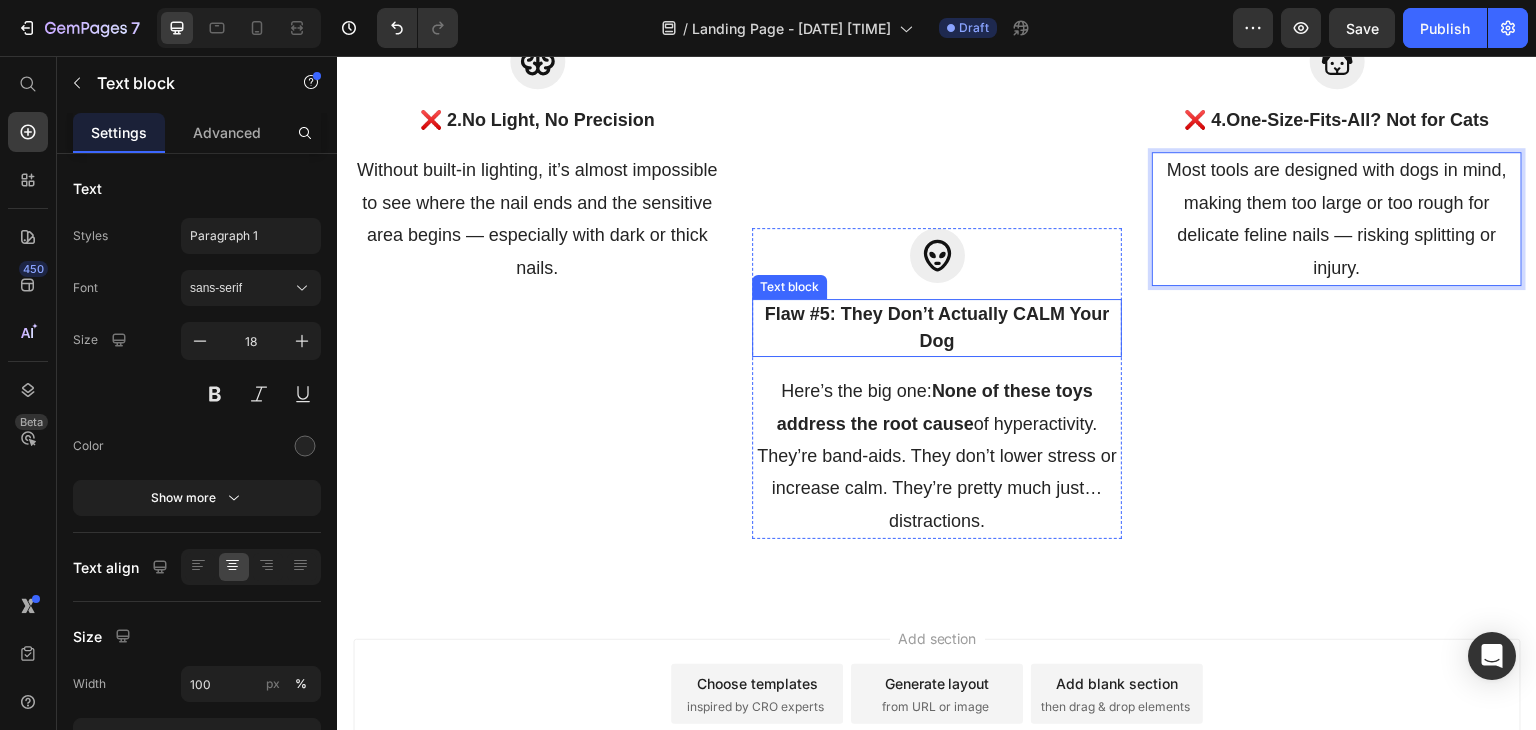 click on "Flaw #5: They Don’t Actually CALM Your Dog" at bounding box center [937, 328] 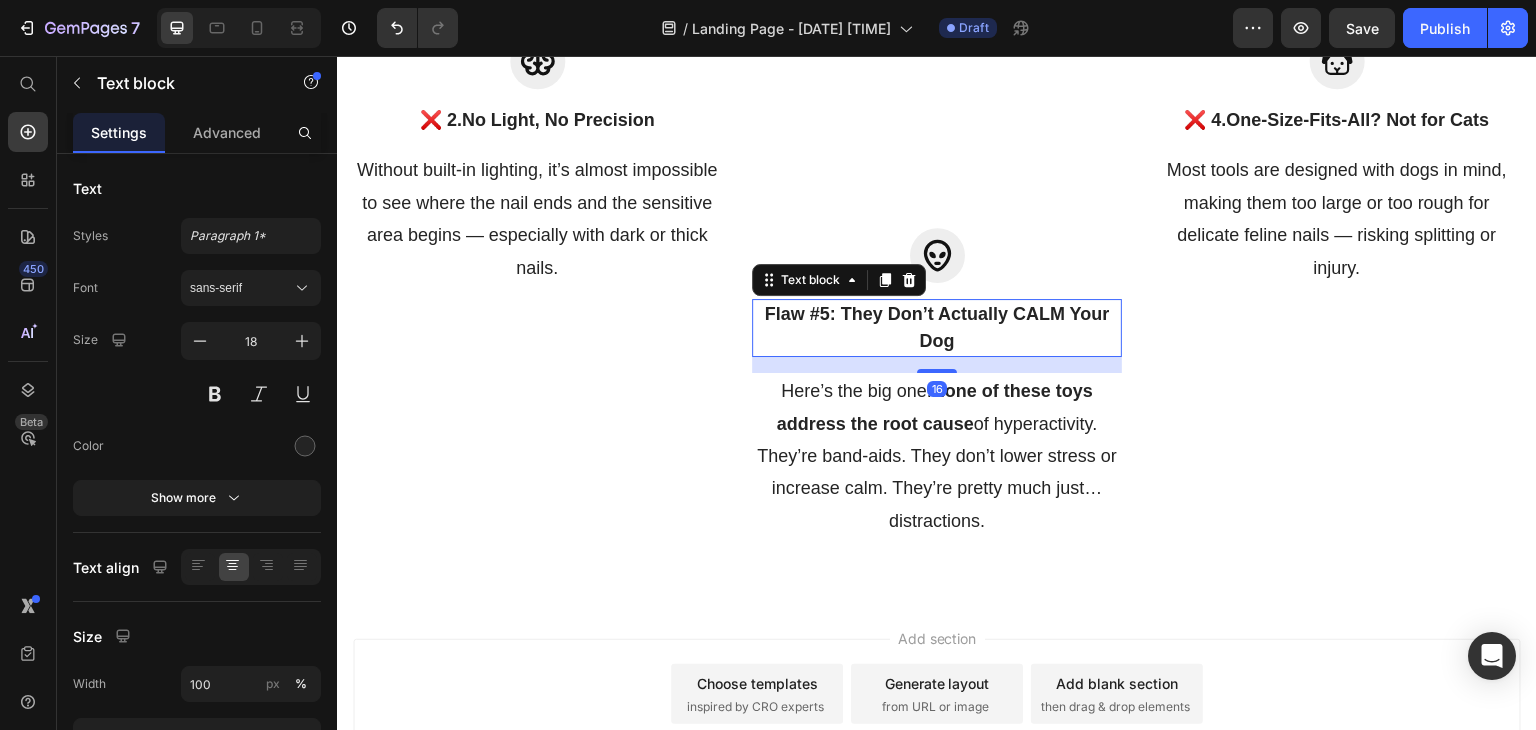 click on "Flaw #5: They Don’t Actually CALM Your Dog" at bounding box center (937, 328) 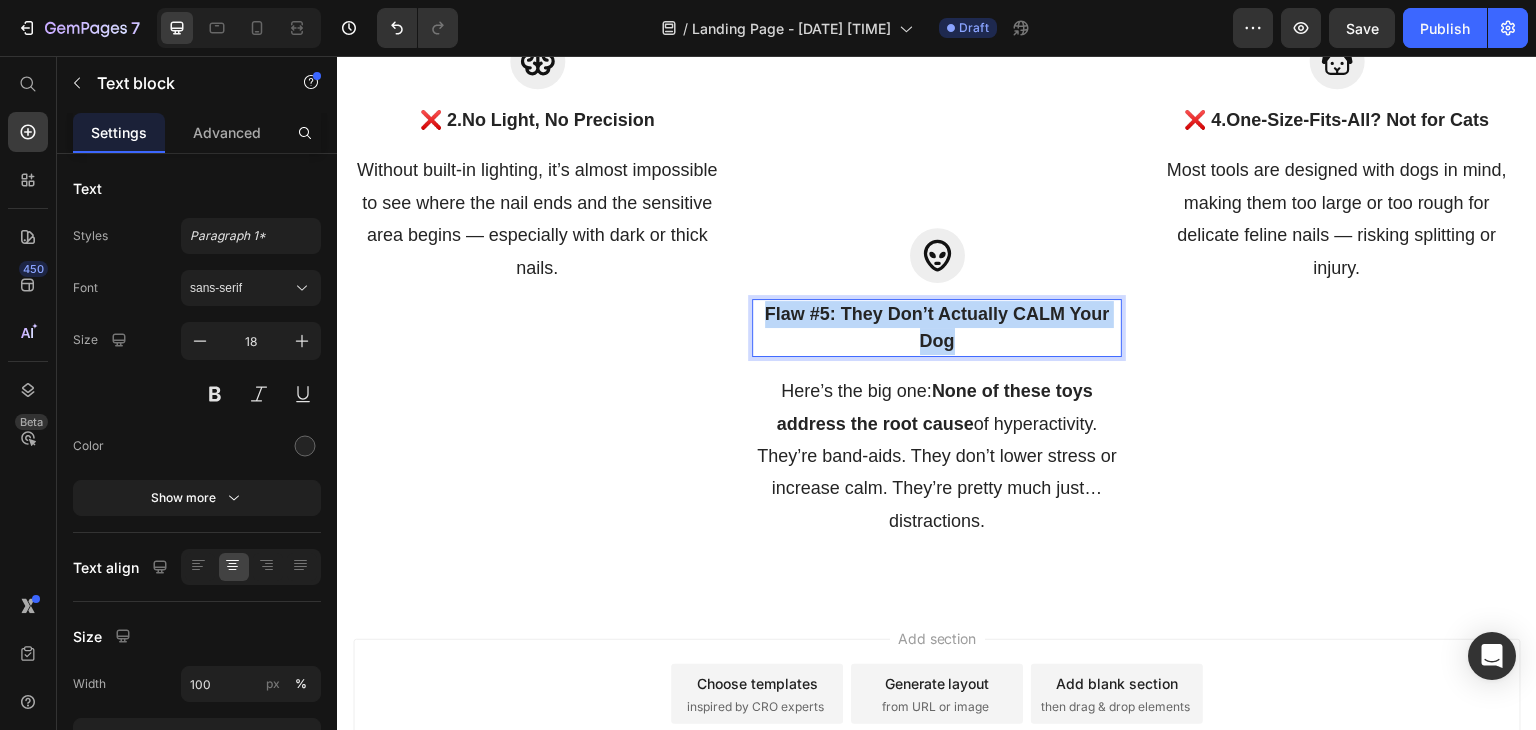 click on "Flaw #5: They Don’t Actually CALM Your Dog" at bounding box center [937, 328] 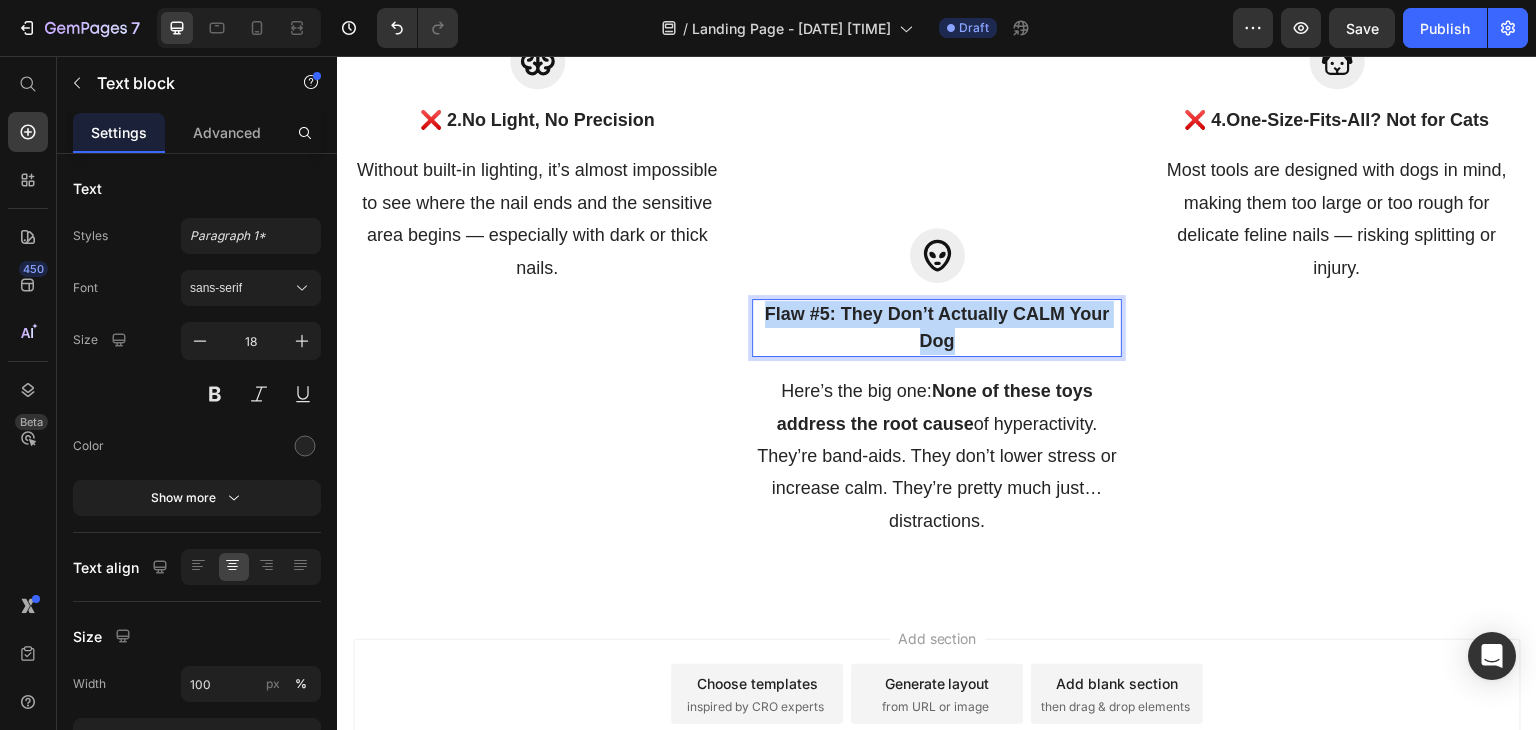 click on "Flaw #5: They Don’t Actually CALM Your Dog" at bounding box center (937, 328) 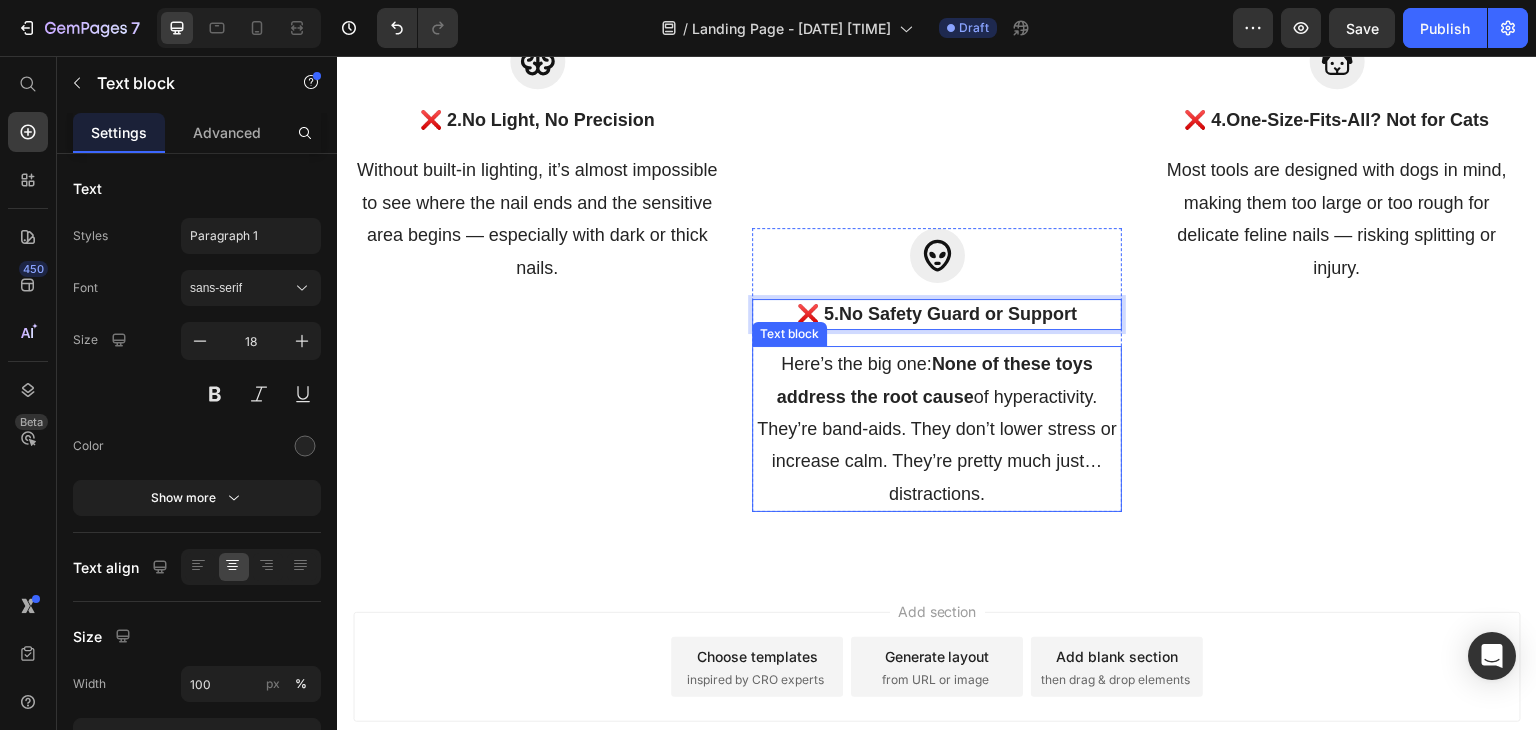 click on "None of these toys address the root cause" at bounding box center (935, 380) 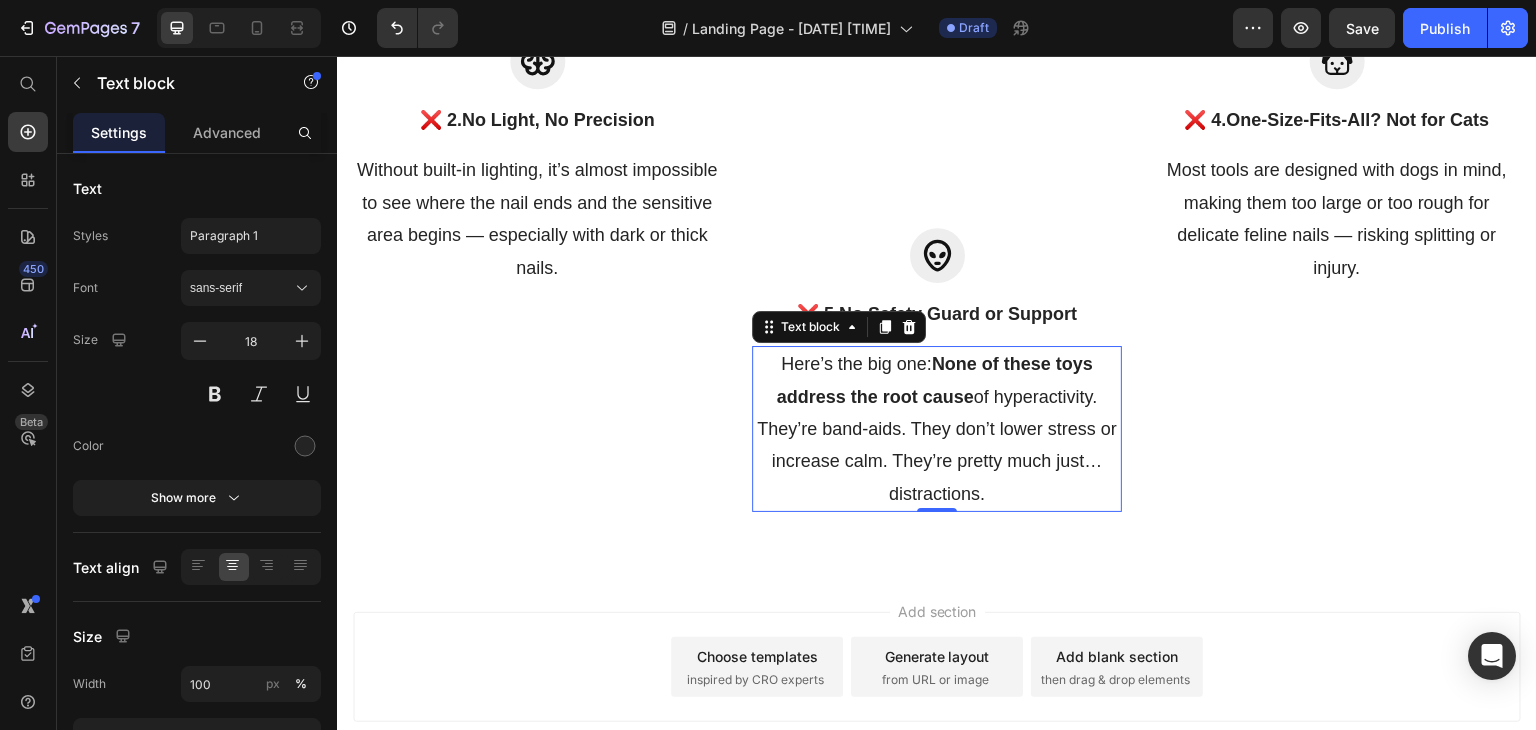 click on "None of these toys address the root cause" at bounding box center (935, 380) 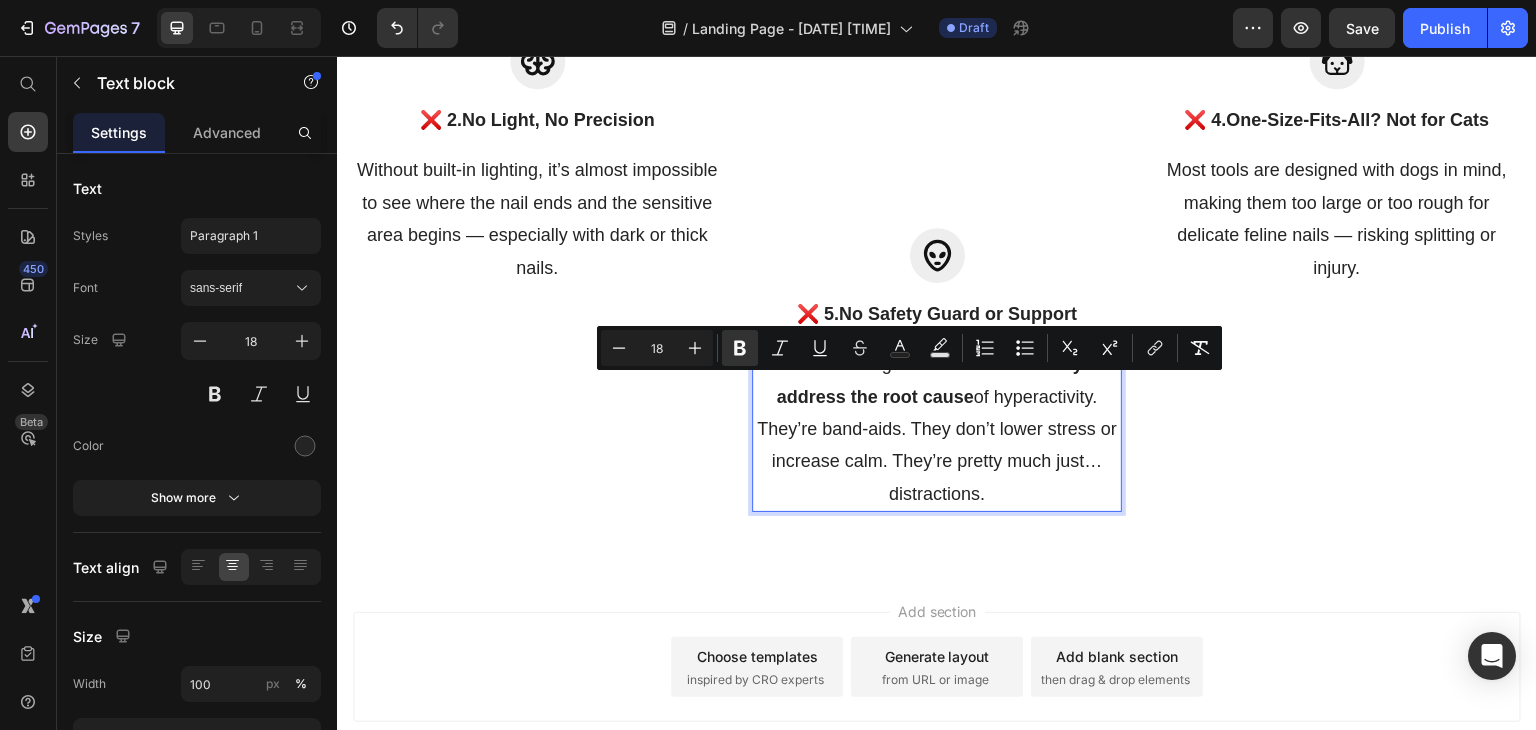 click on "Here’s the big one:  None of these toys address the root cause  of hyperactivity. They’re band-aids. They don’t lower stress or increase calm. They’re pretty much just… distractions." at bounding box center [937, 429] 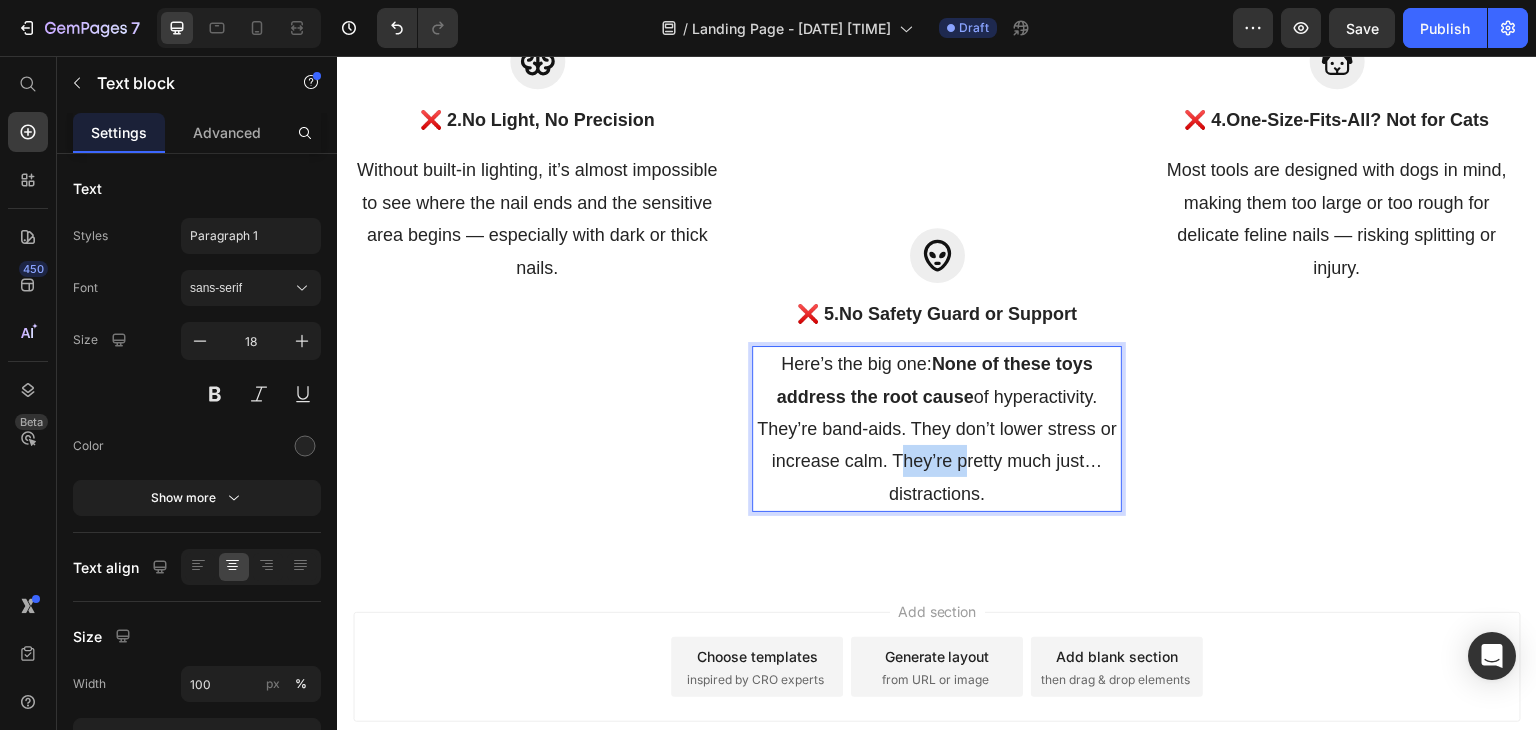 click on "Here’s the big one:  None of these toys address the root cause  of hyperactivity. They’re band-aids. They don’t lower stress or increase calm. They’re pretty much just… distractions." at bounding box center (937, 429) 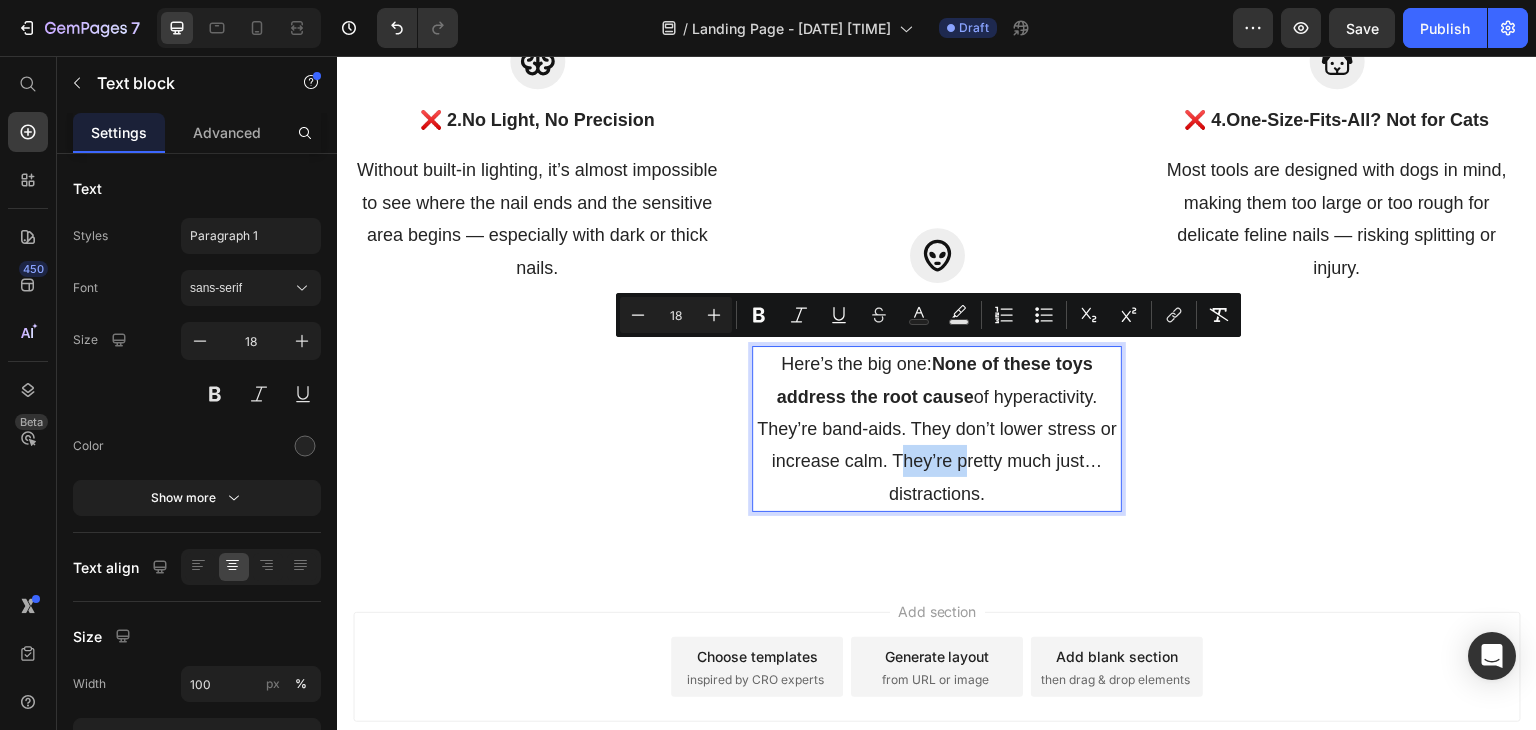 scroll, scrollTop: 2265, scrollLeft: 0, axis: vertical 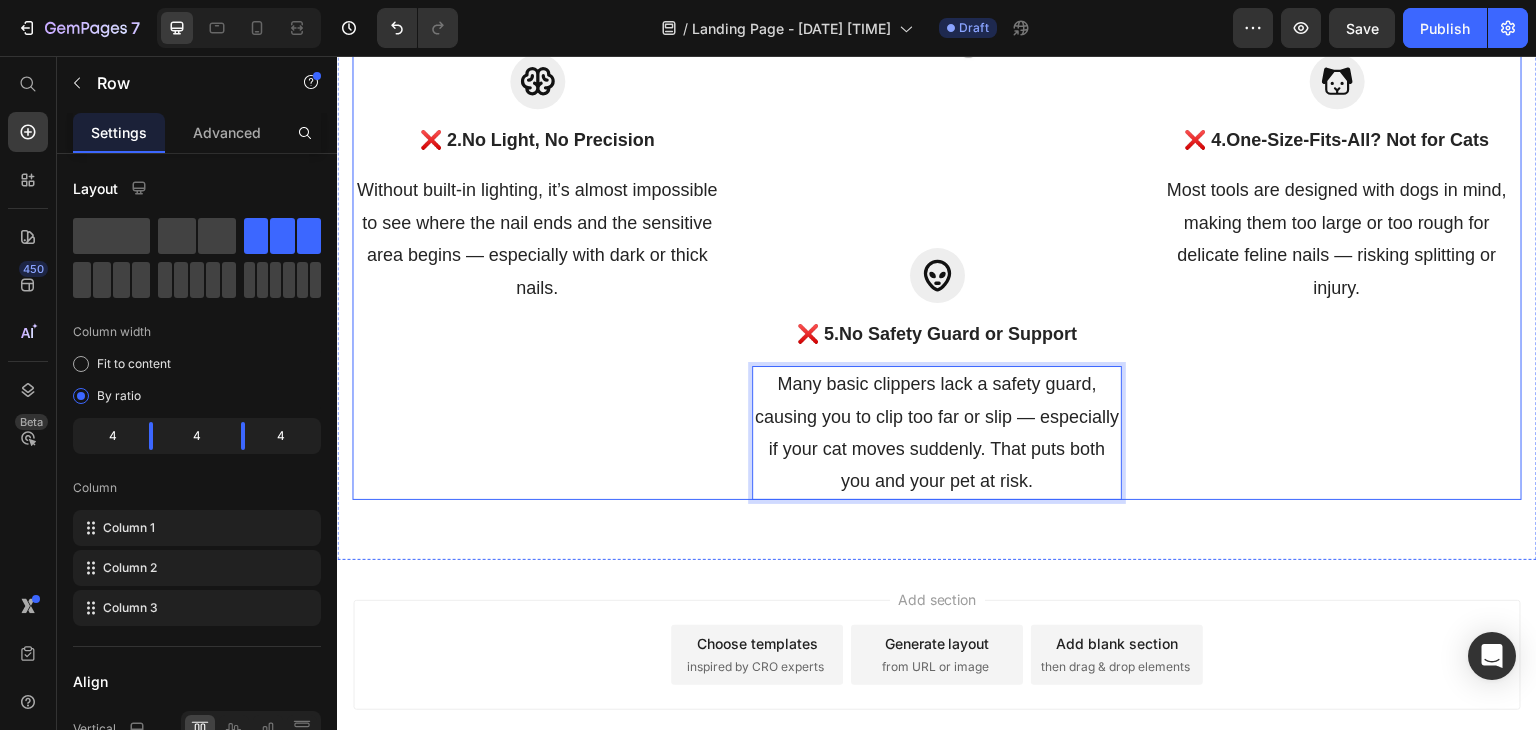 click on "Icon ❌ 3.  Clunky, Loud, and Terrifying Text block Grinders and large clippers can be noisy or bulky — triggering anxiety in cats who hate unfamiliar sounds or sensations near their paws. Text block Row
Icon ❌ 4.  One-Size-Fits-All? Not for Cats Text block Most tools are designed with dogs in mind, making them too large or too rough for delicate feline nails — risking splitting or injury. Text block Row Row" at bounding box center (1337, 112) 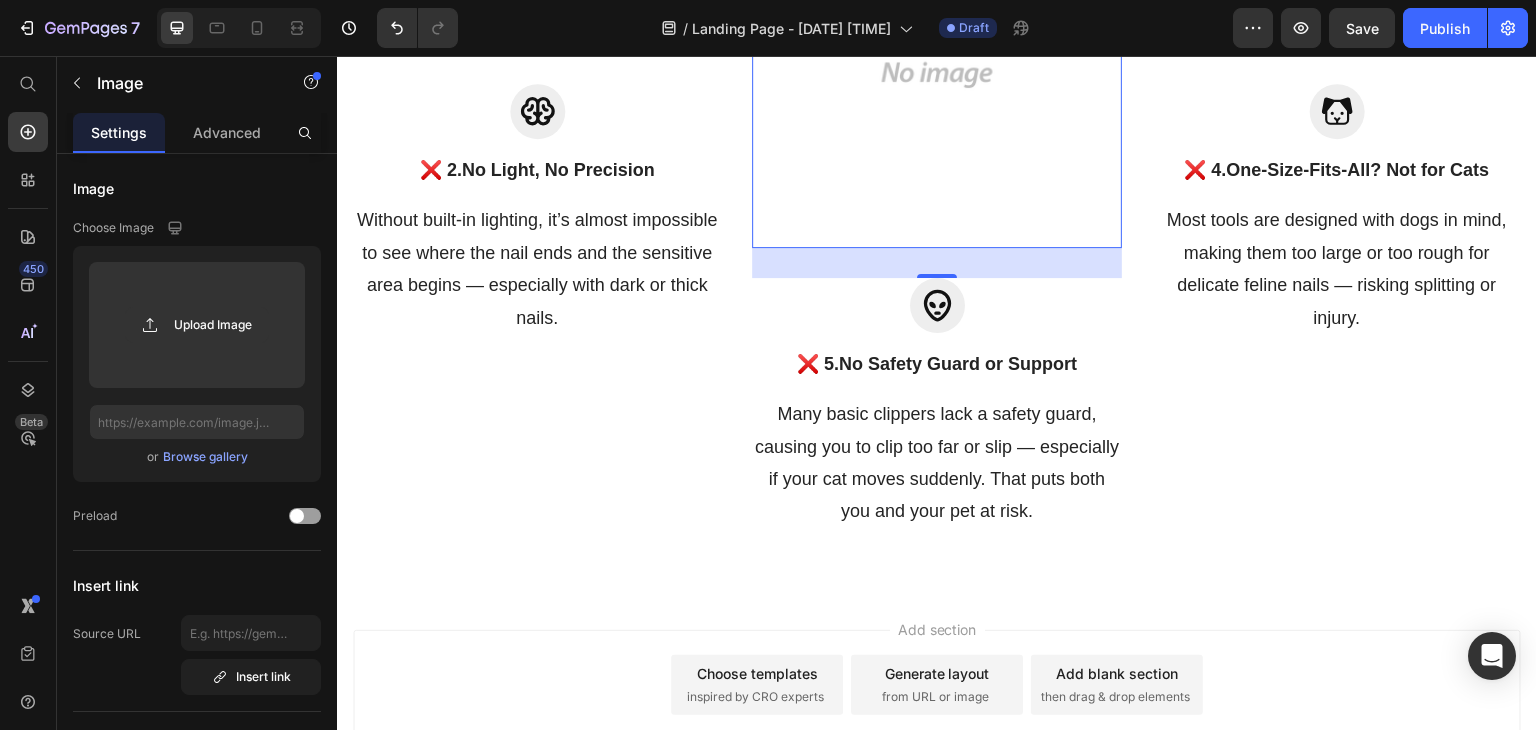 scroll, scrollTop: 2240, scrollLeft: 0, axis: vertical 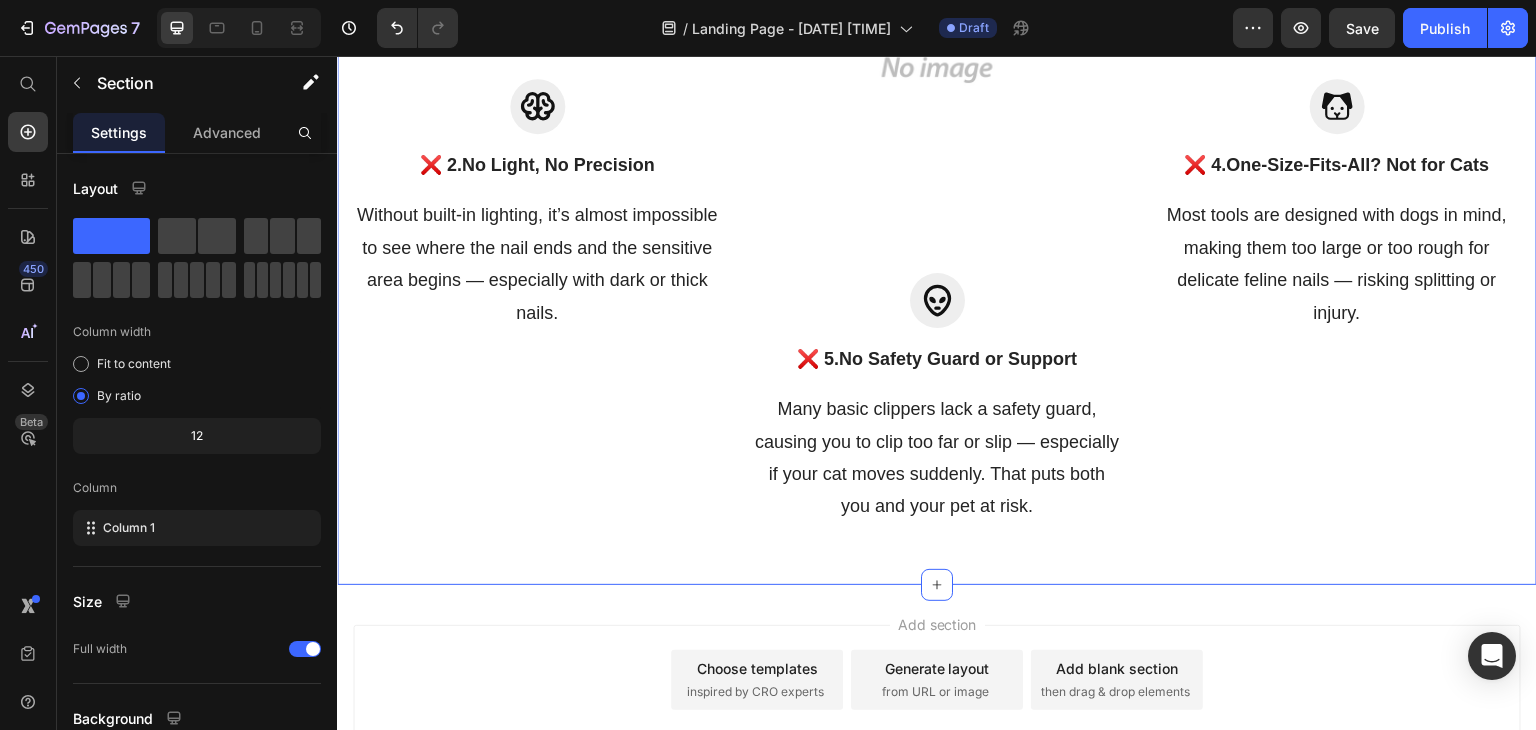 drag, startPoint x: 679, startPoint y: 548, endPoint x: 829, endPoint y: -88, distance: 653.4493 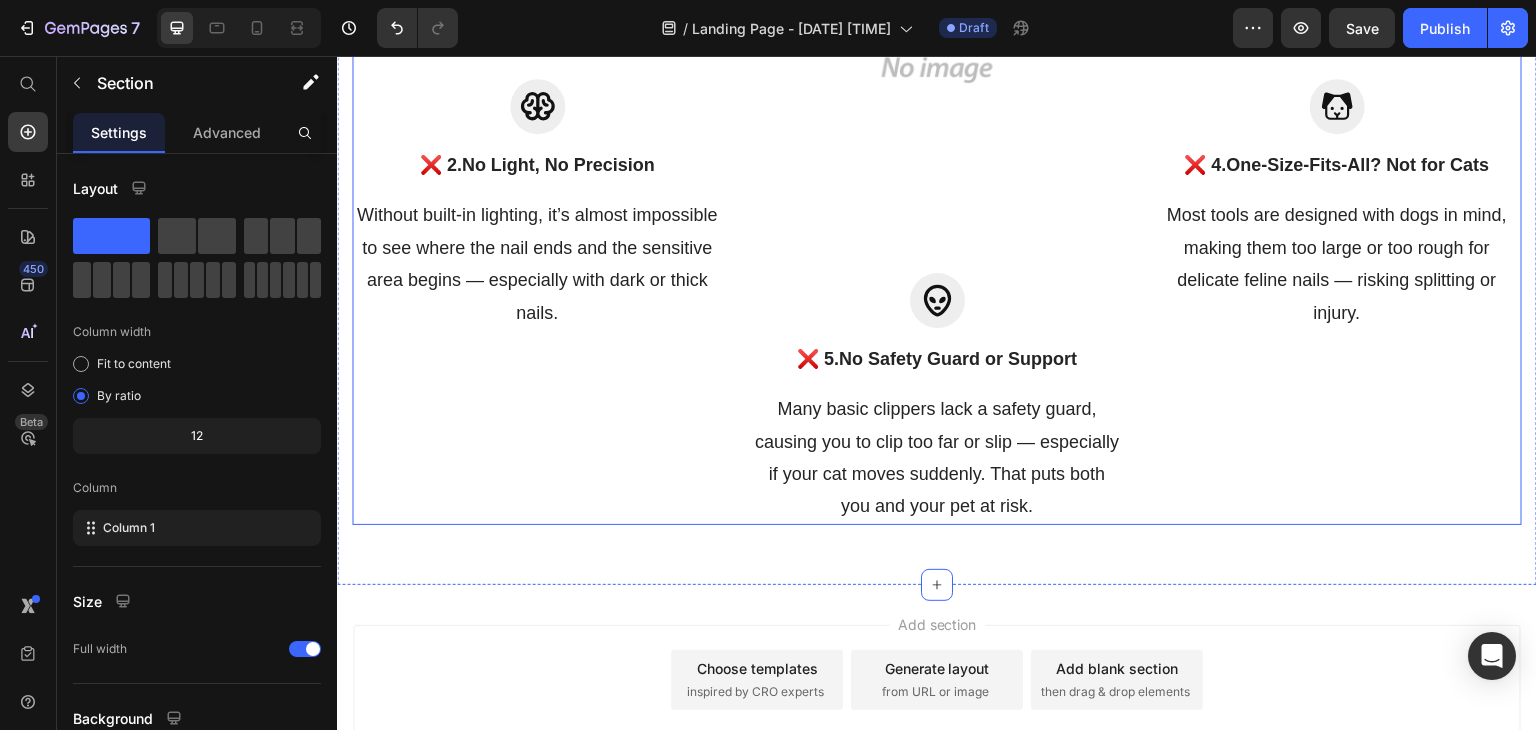 scroll, scrollTop: 2374, scrollLeft: 0, axis: vertical 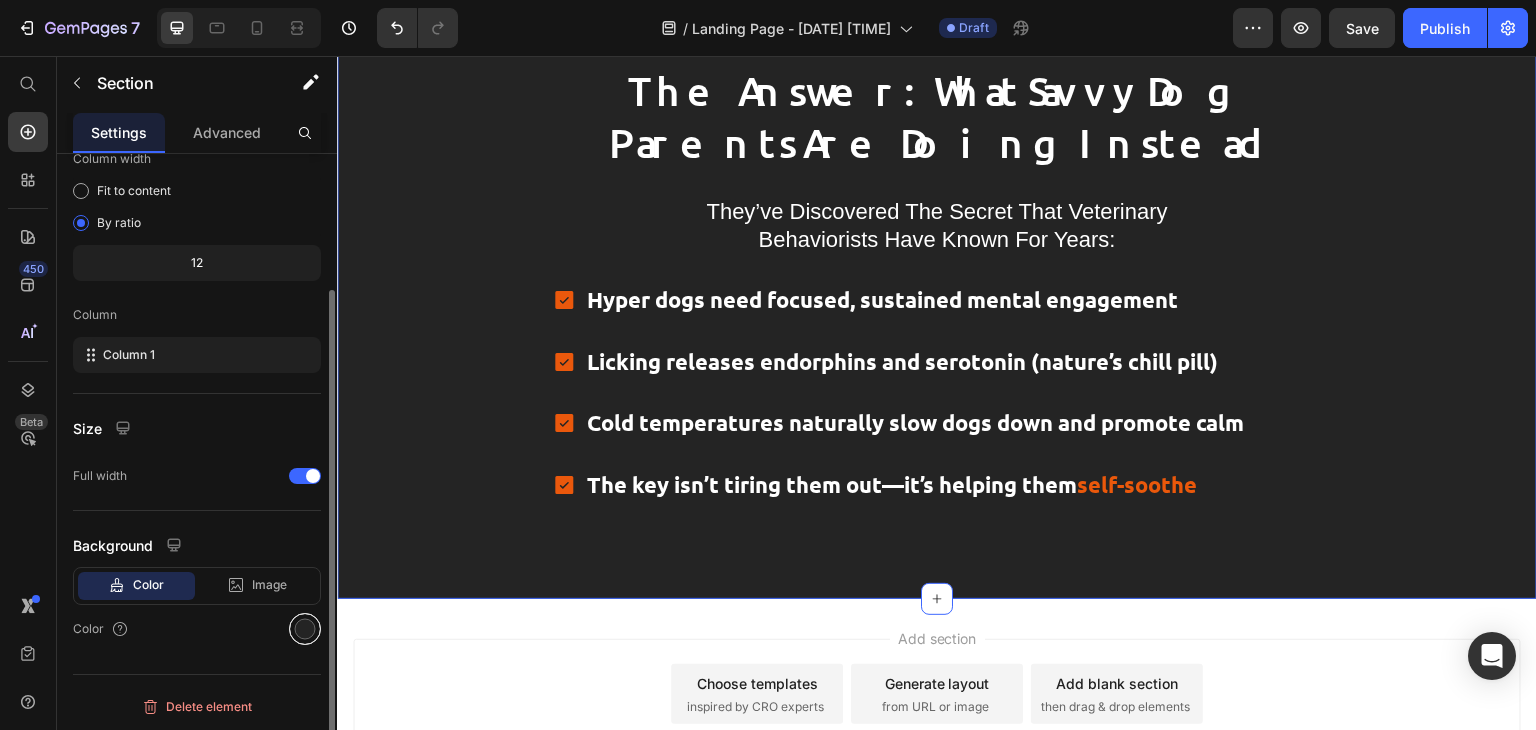 click at bounding box center (305, 629) 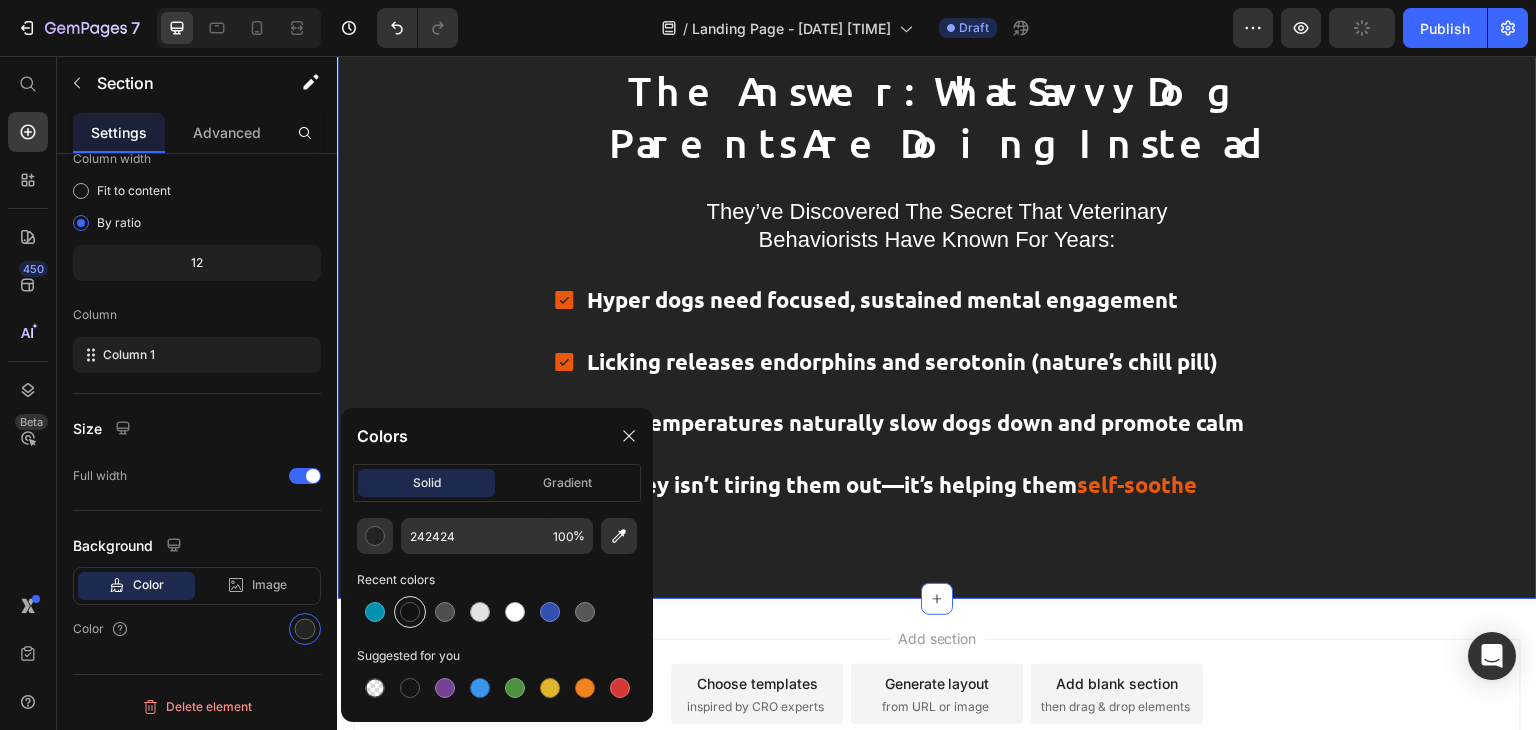 click at bounding box center [410, 612] 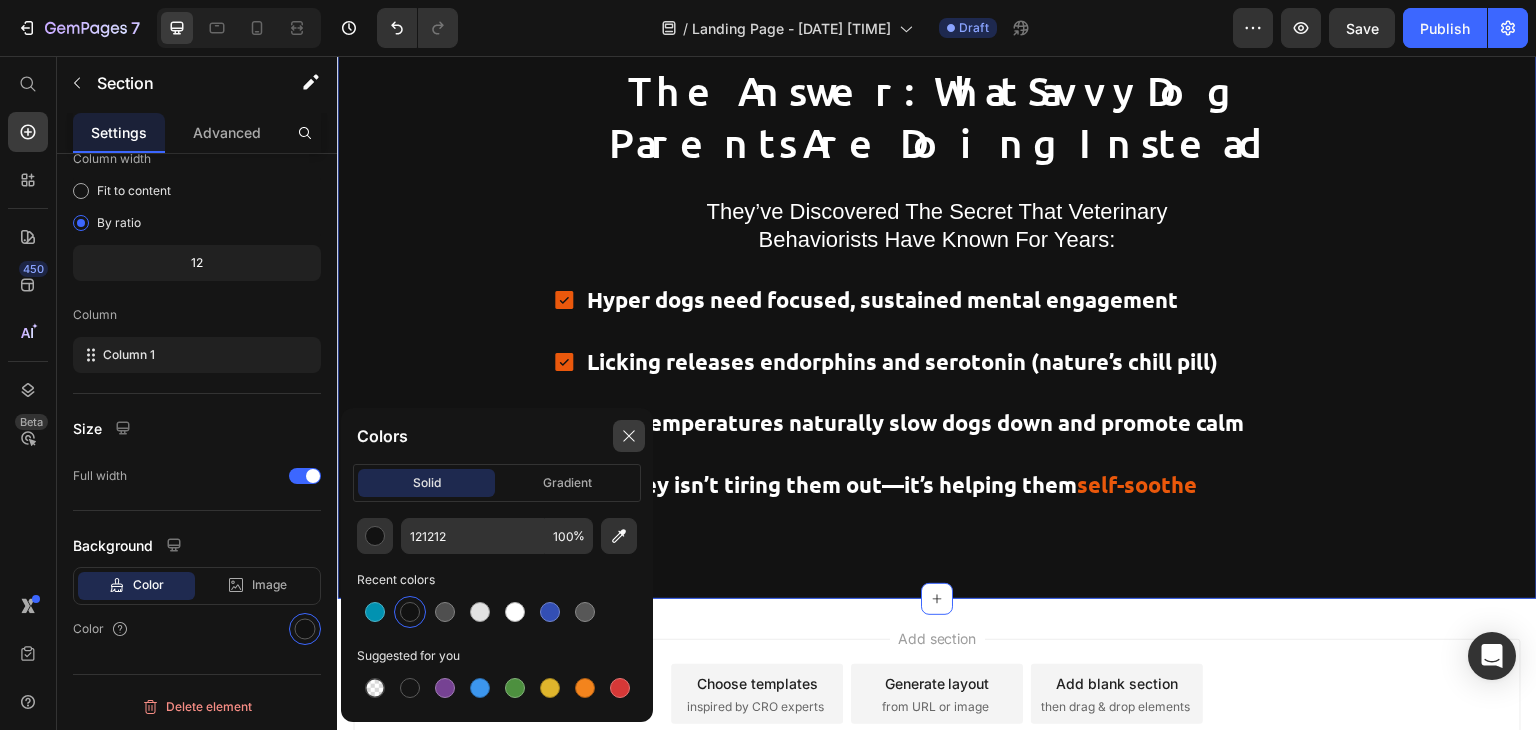 click 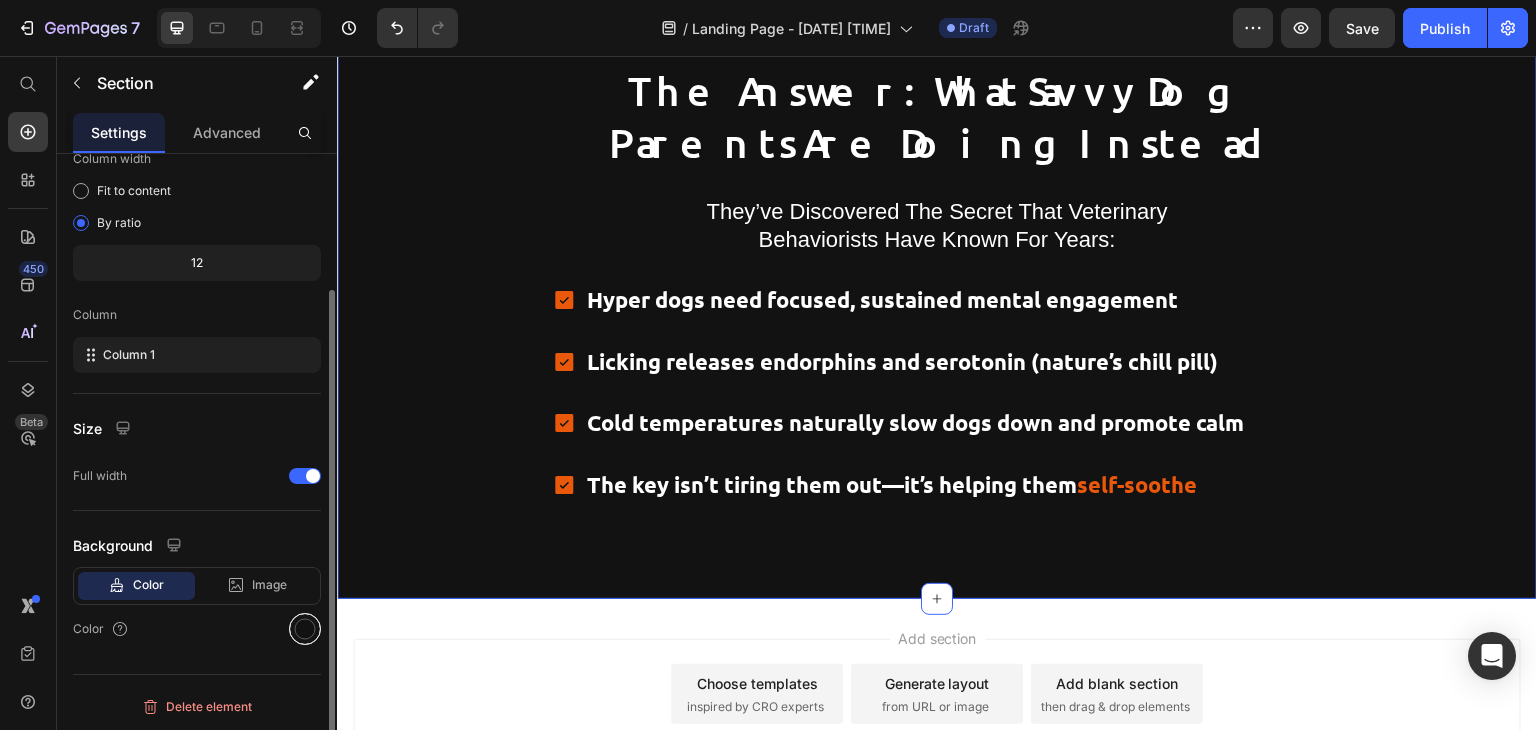click at bounding box center [305, 629] 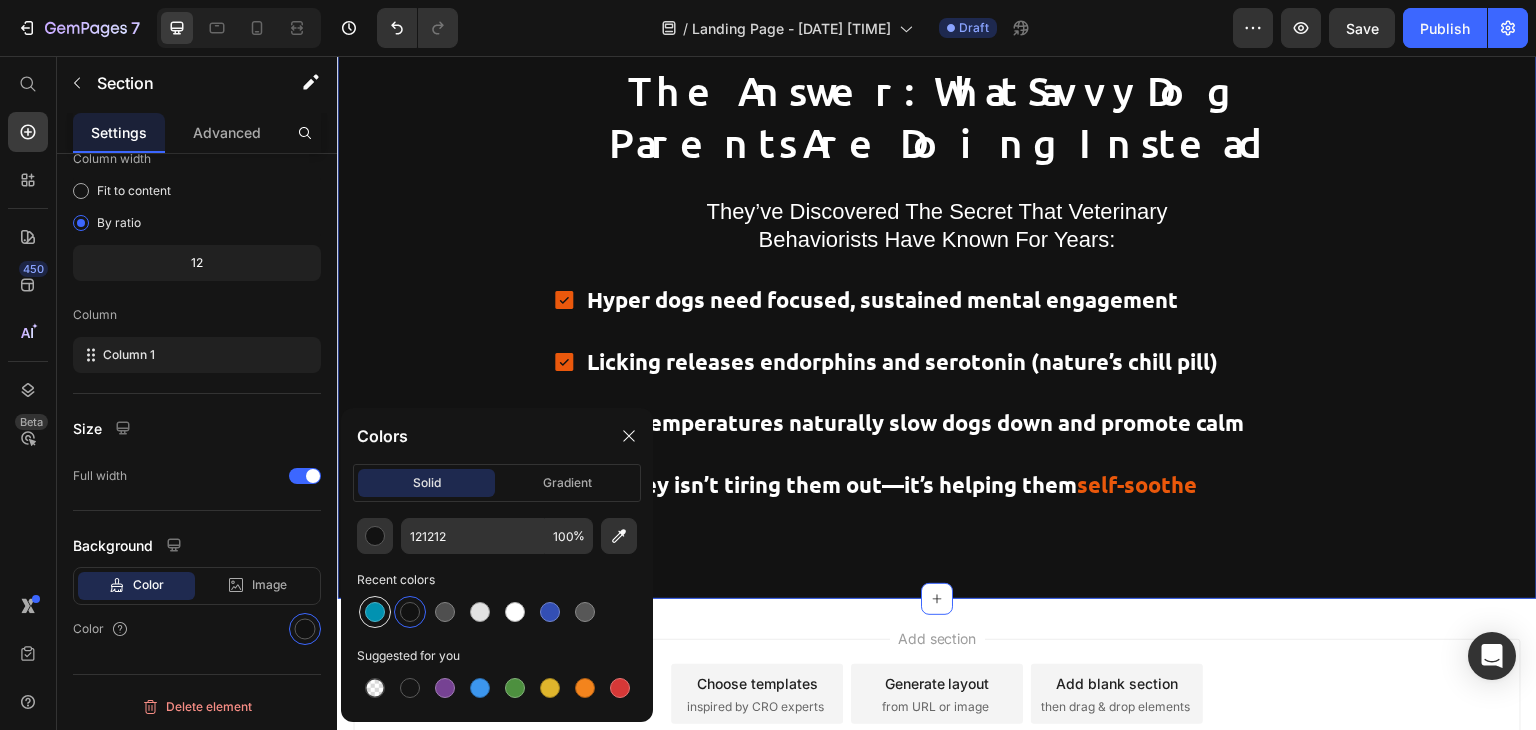click at bounding box center [375, 612] 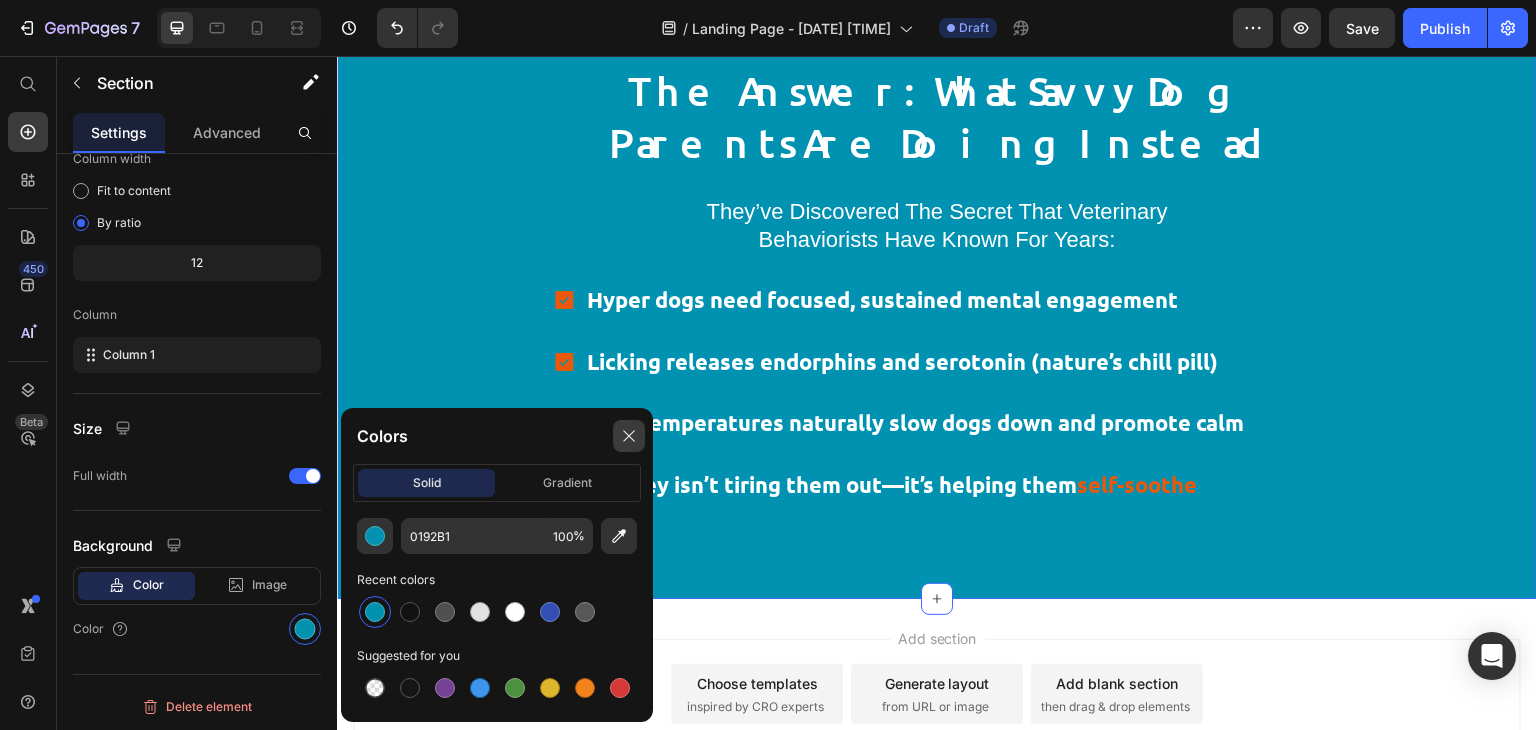 click at bounding box center [629, 436] 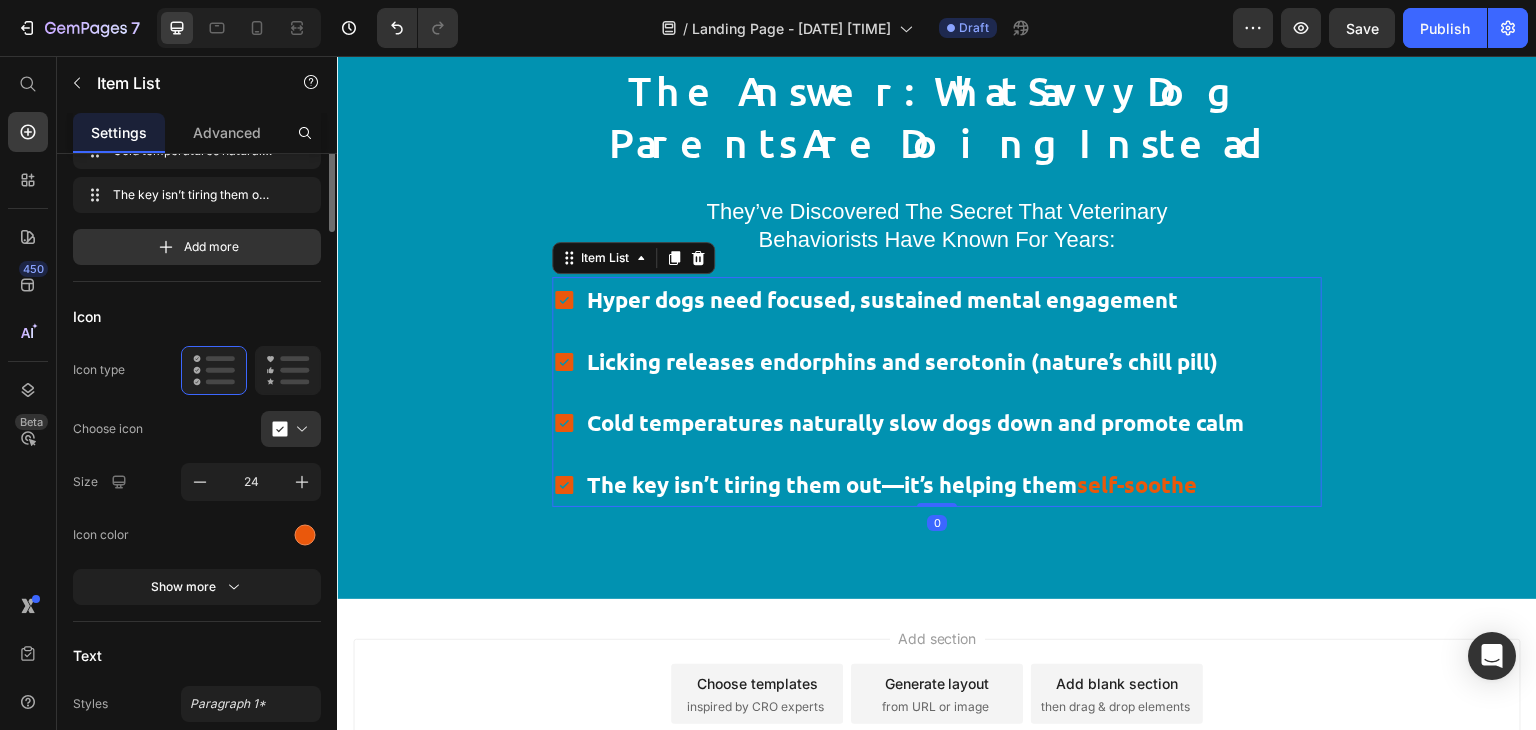 scroll, scrollTop: 0, scrollLeft: 0, axis: both 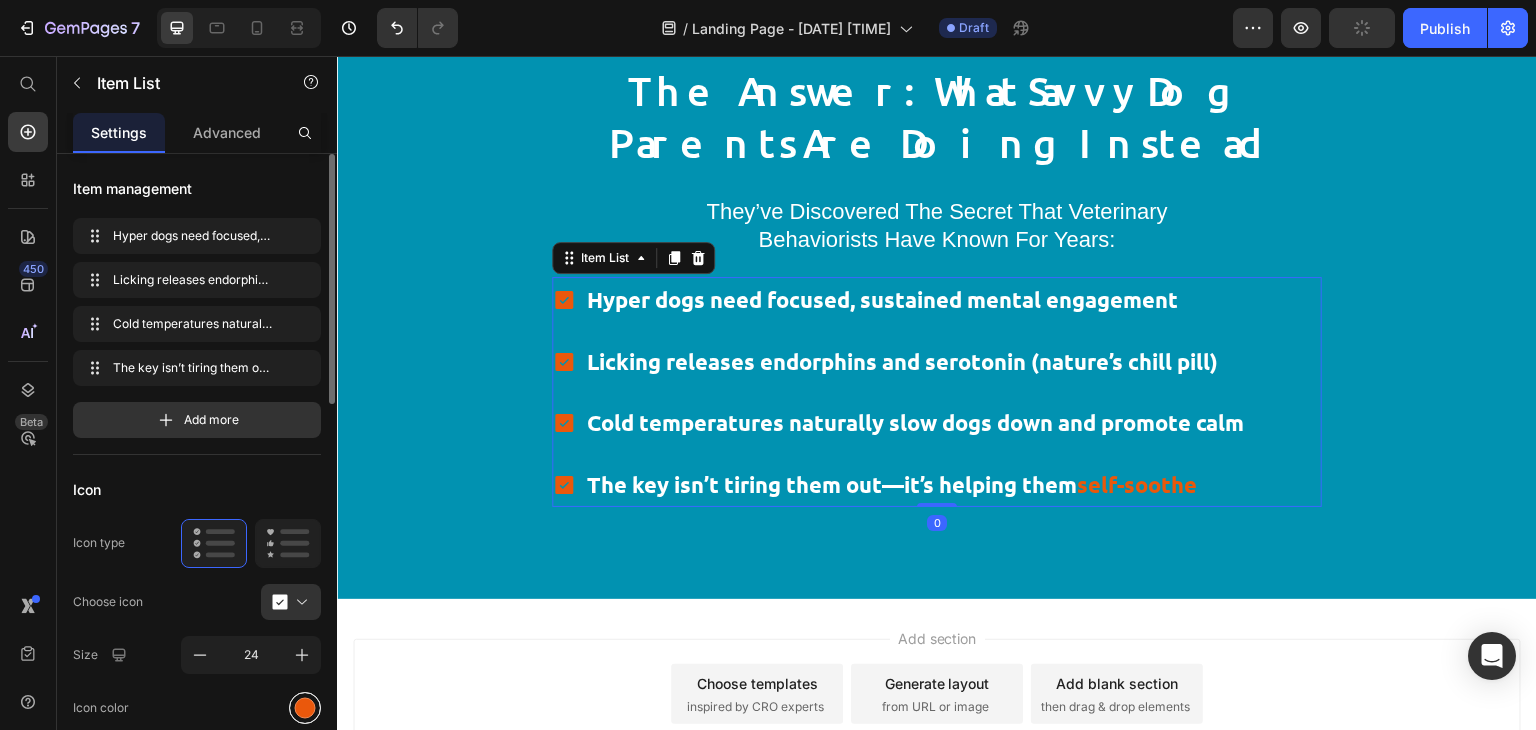 click at bounding box center [305, 707] 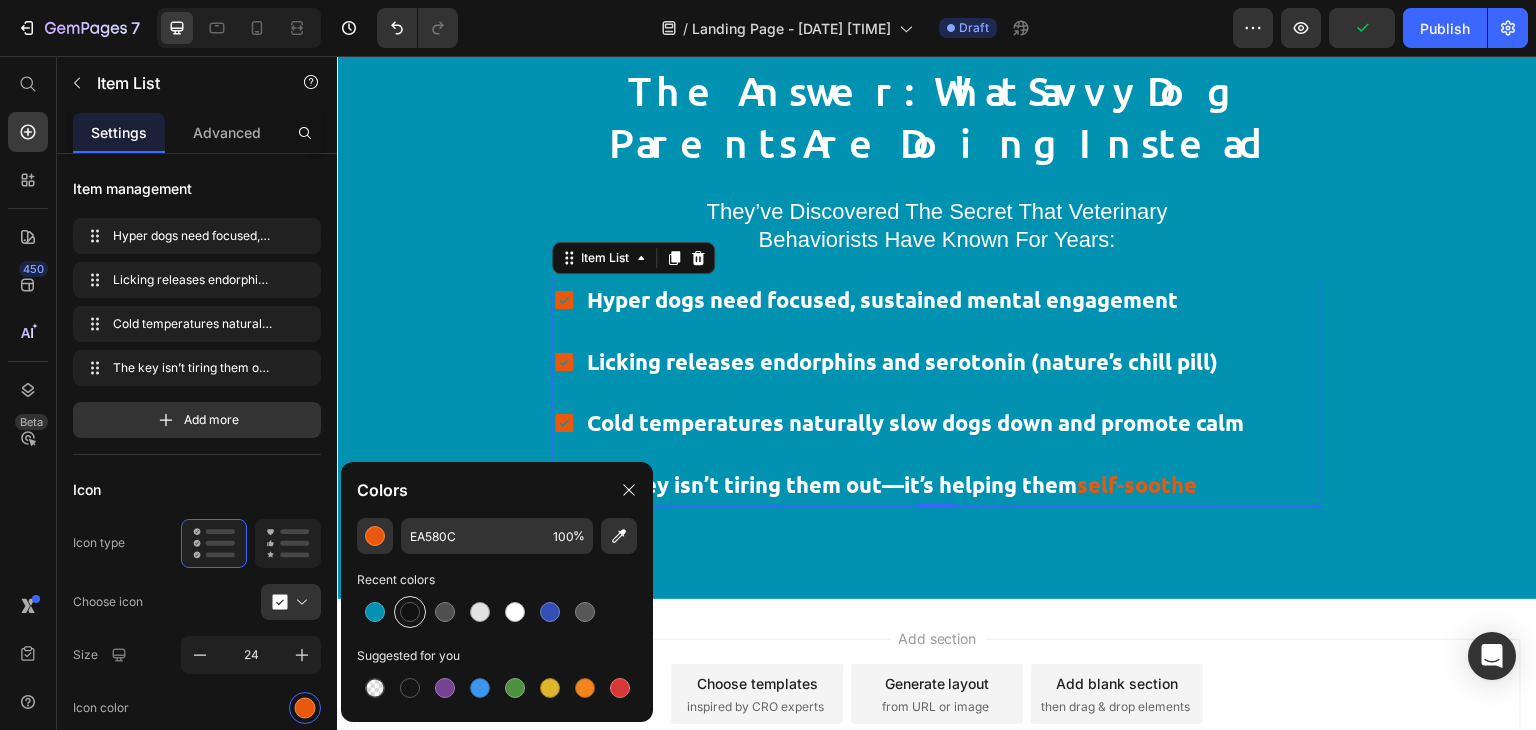 click at bounding box center (410, 612) 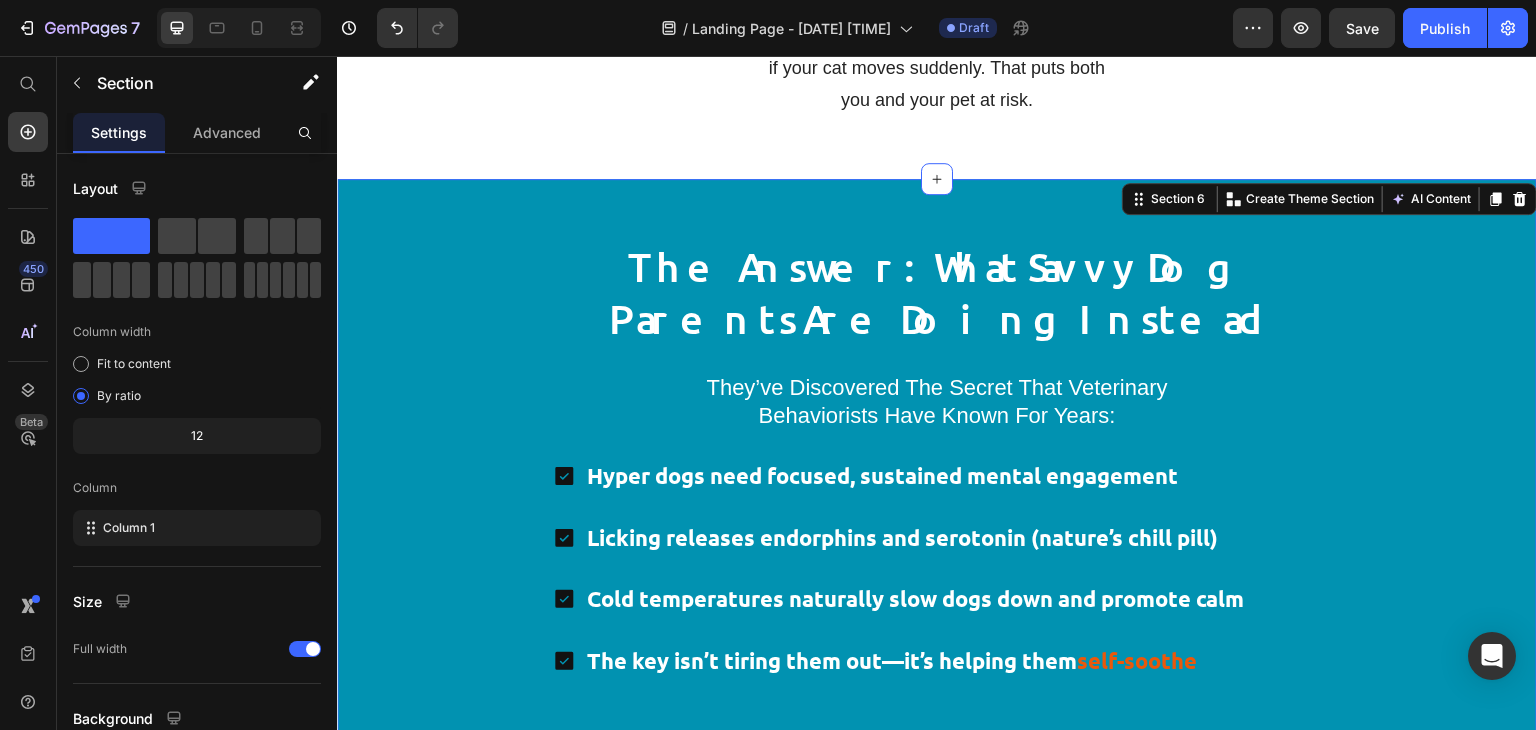 scroll, scrollTop: 2614, scrollLeft: 0, axis: vertical 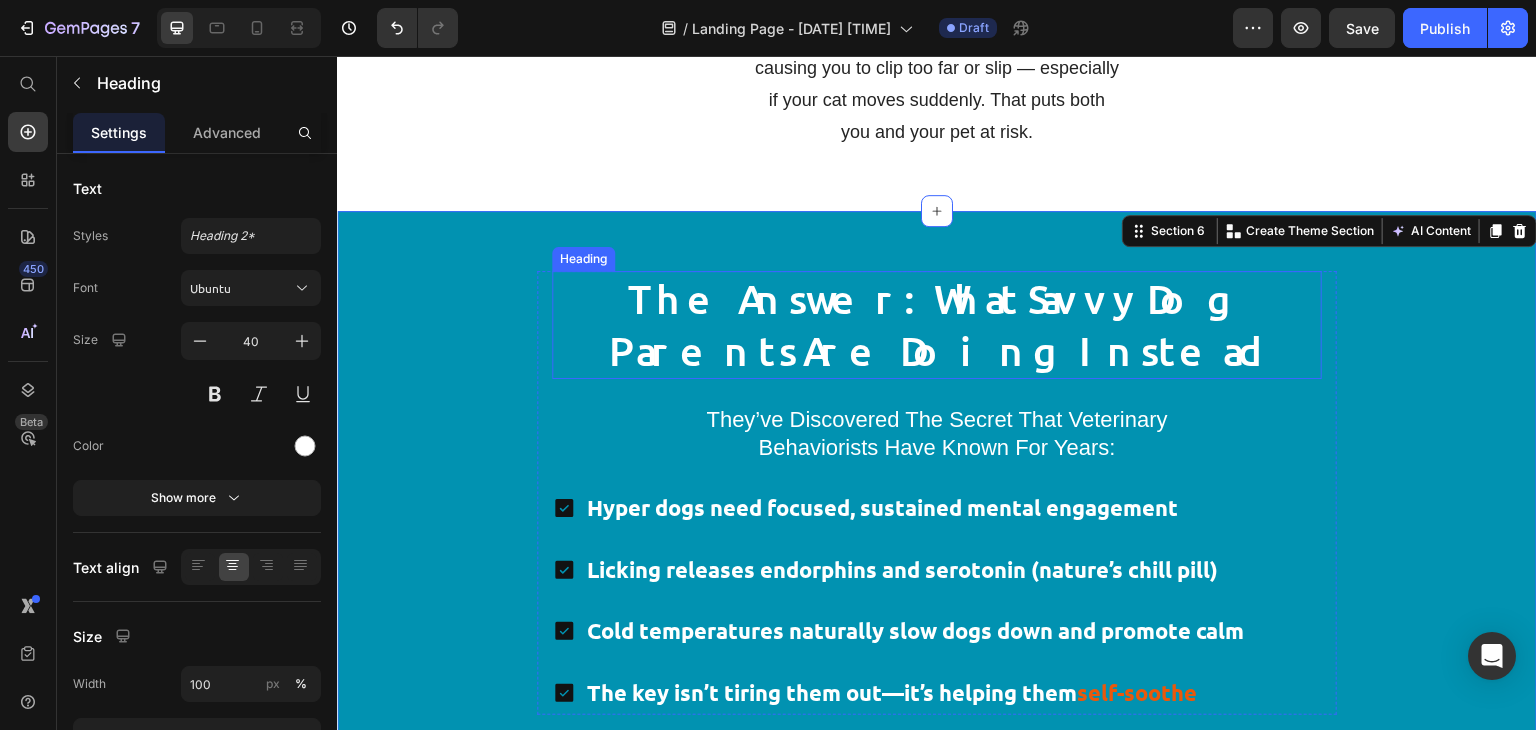 click on "The Answer: What Savvy Dog Parents Are Doing Instead" at bounding box center (937, 325) 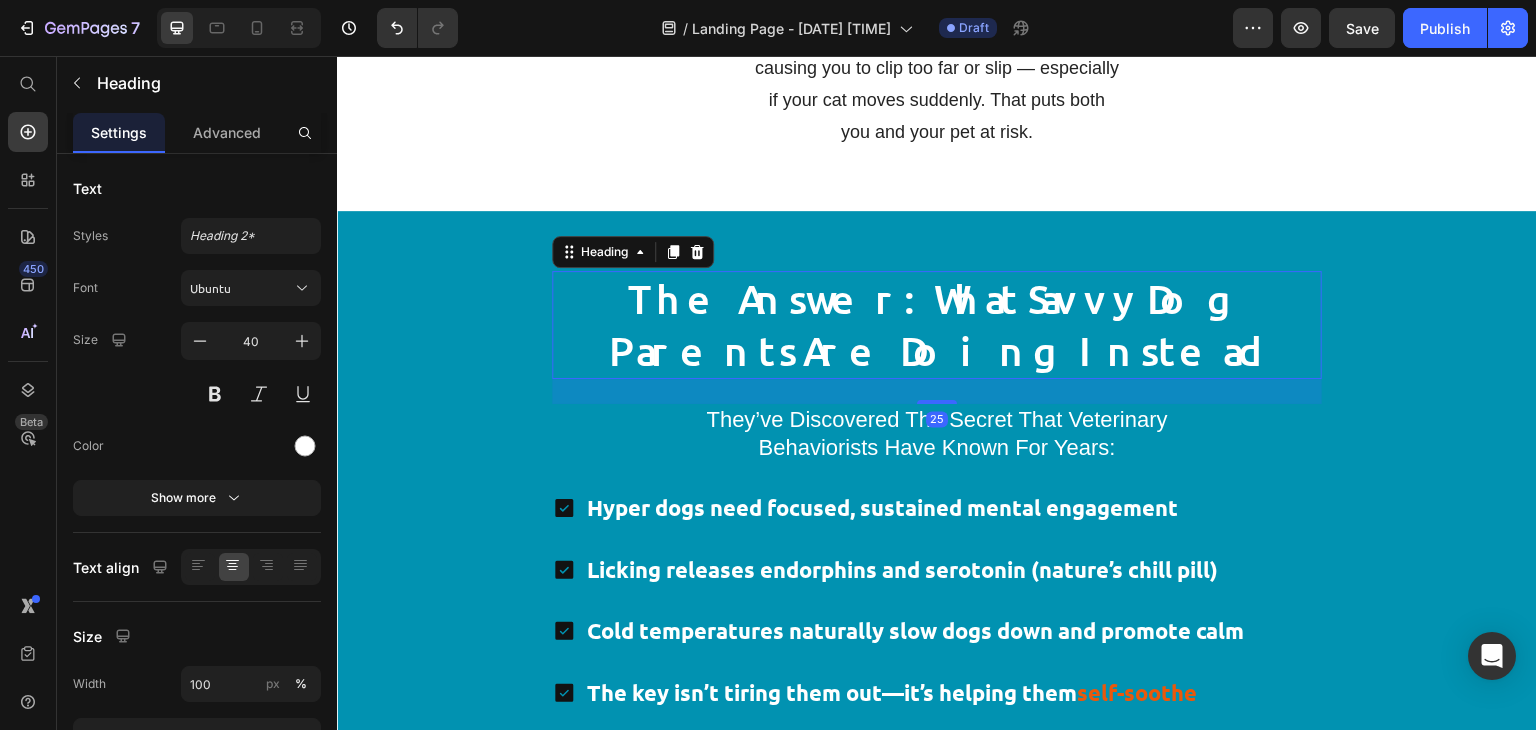 click on "The Answer: What Savvy Dog Parents Are Doing Instead" at bounding box center (937, 325) 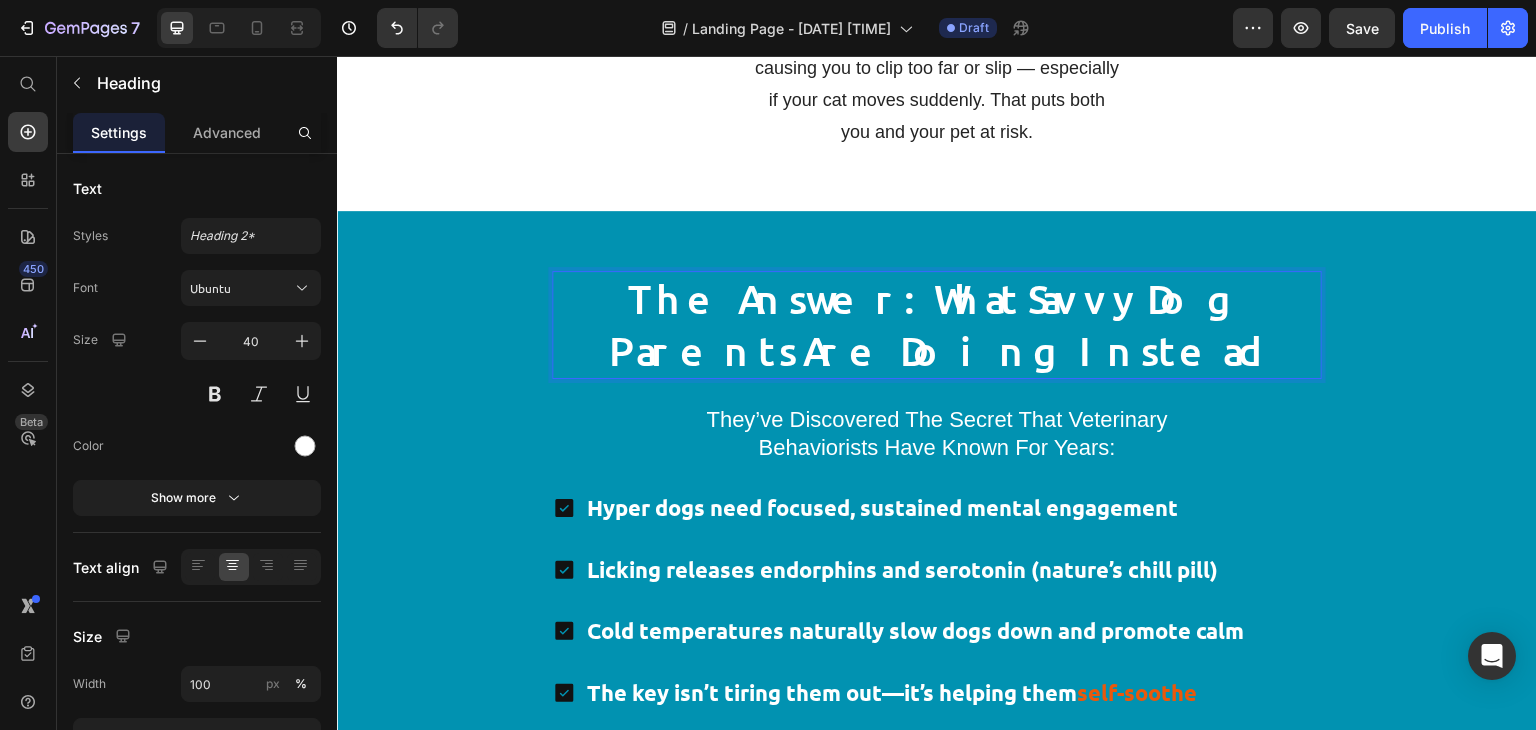 click on "The Answer: What Savvy Dog Parents Are Doing Instead" at bounding box center [937, 325] 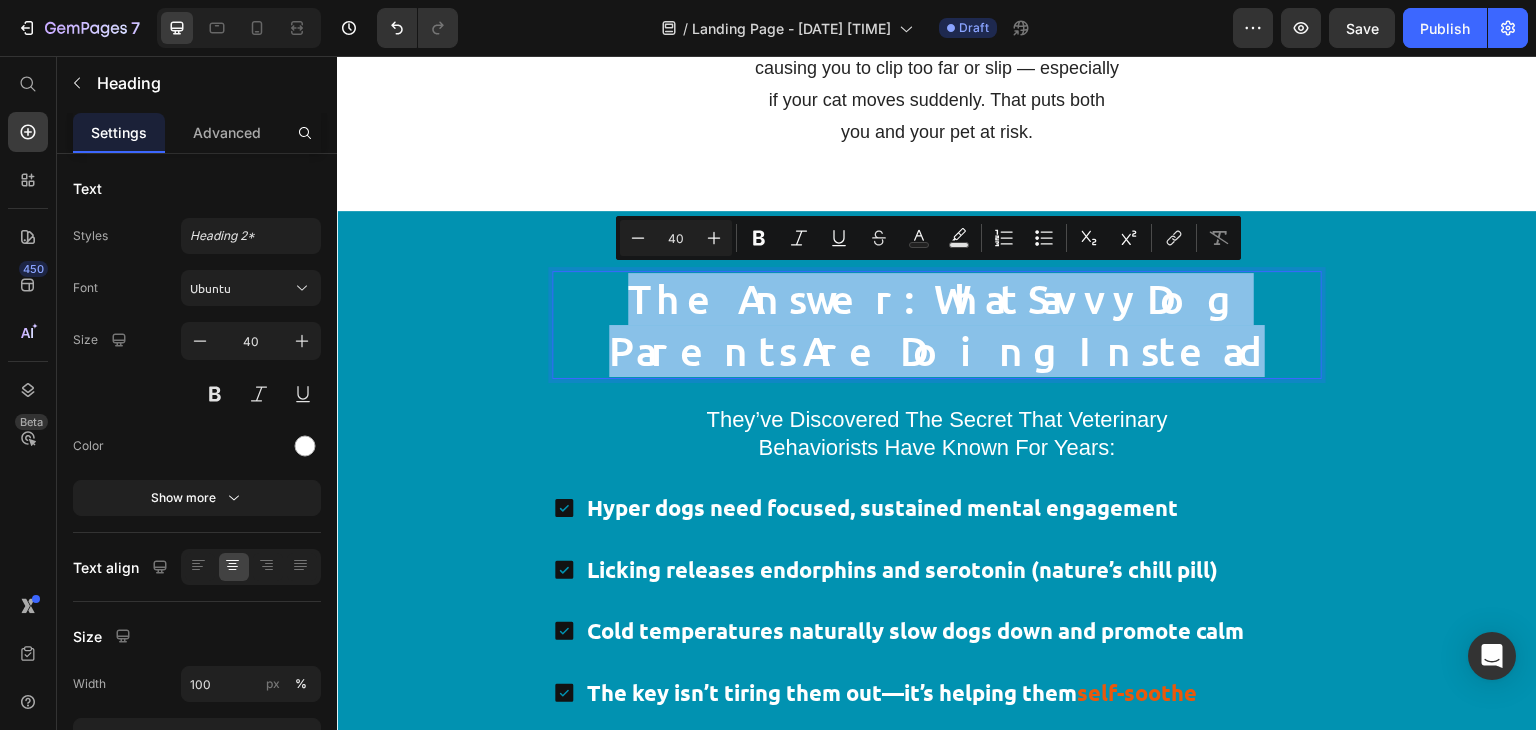 click on "The Answer: What Savvy Dog Parents Are Doing Instead" at bounding box center [937, 325] 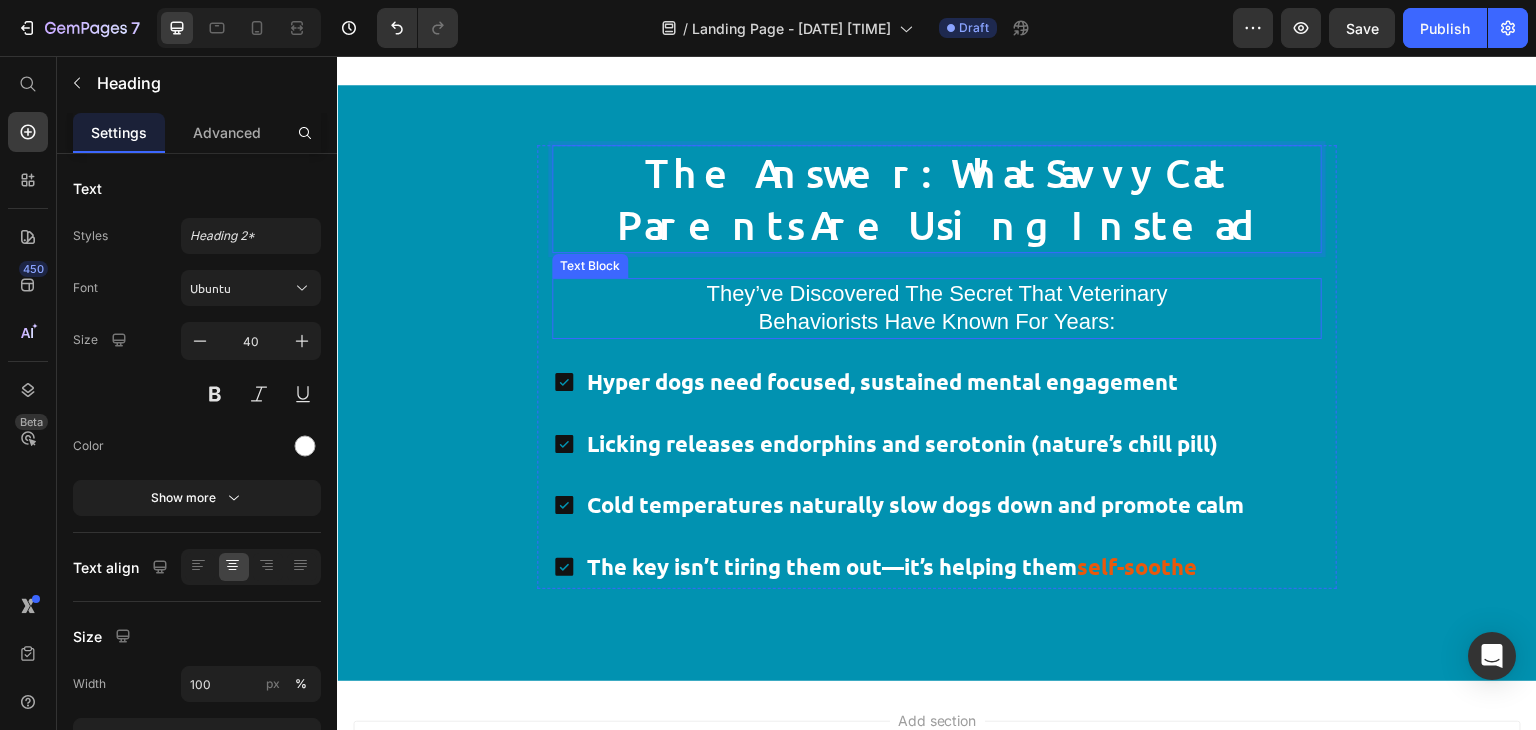 scroll, scrollTop: 2740, scrollLeft: 0, axis: vertical 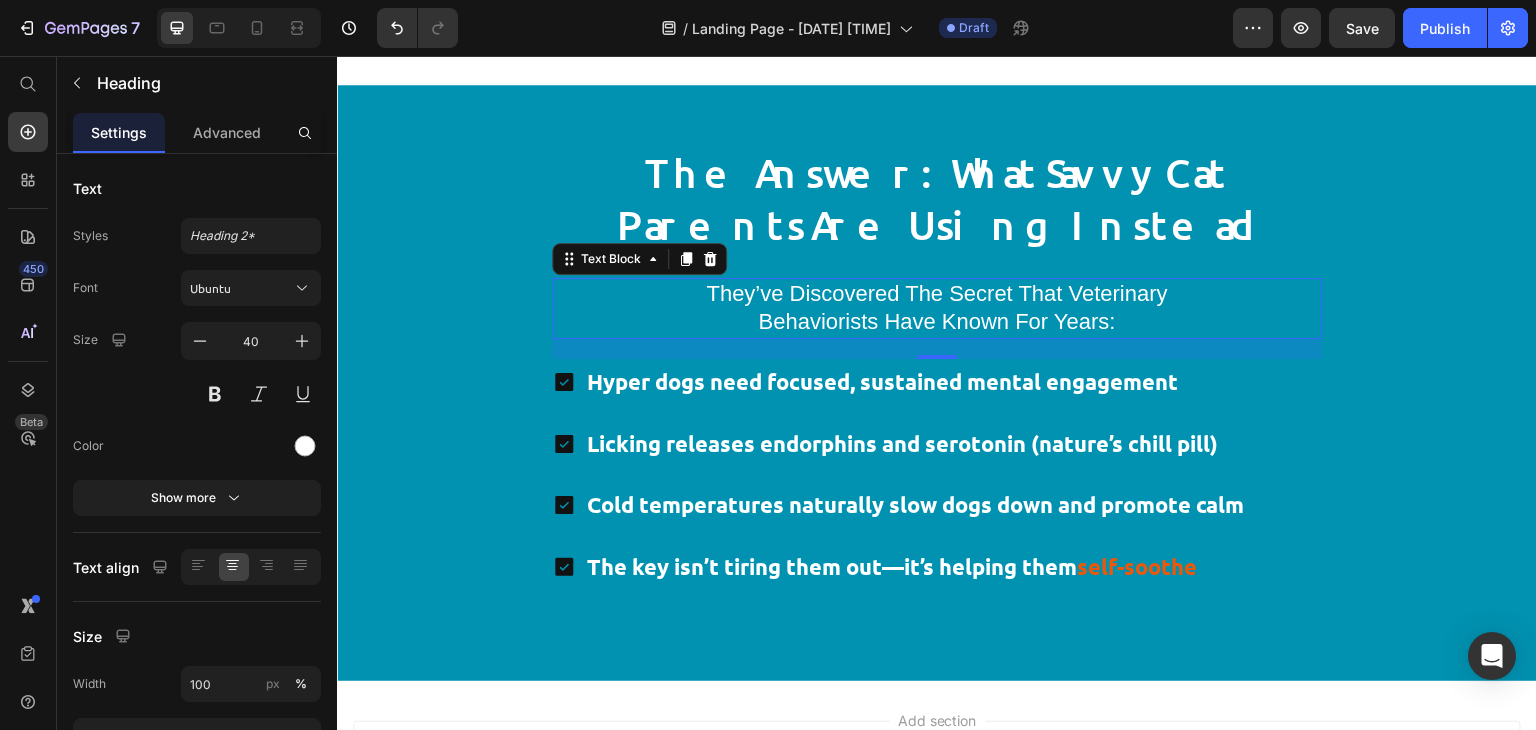 click on "behaviorists have known for years:" at bounding box center [937, 322] 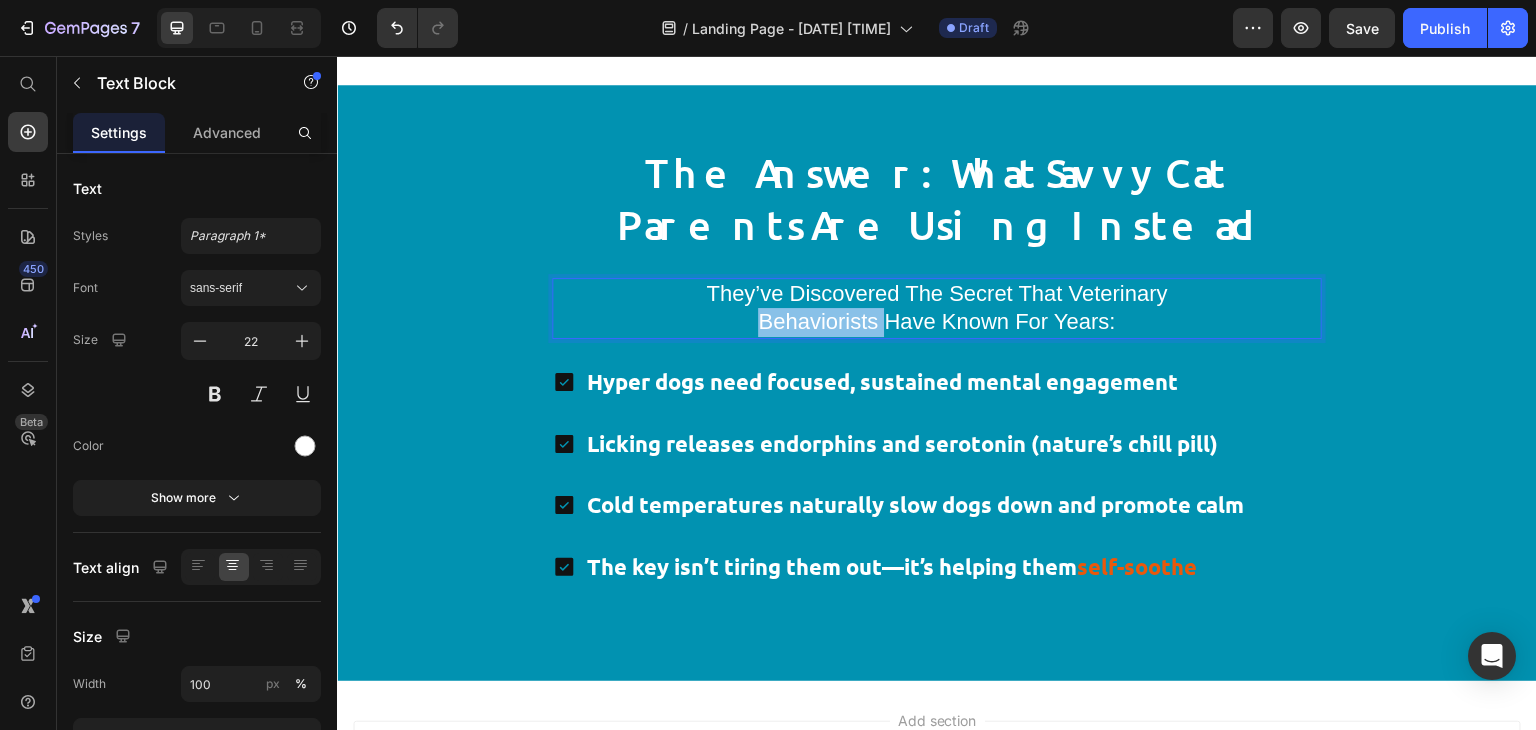 click on "behaviorists have known for years:" at bounding box center [937, 322] 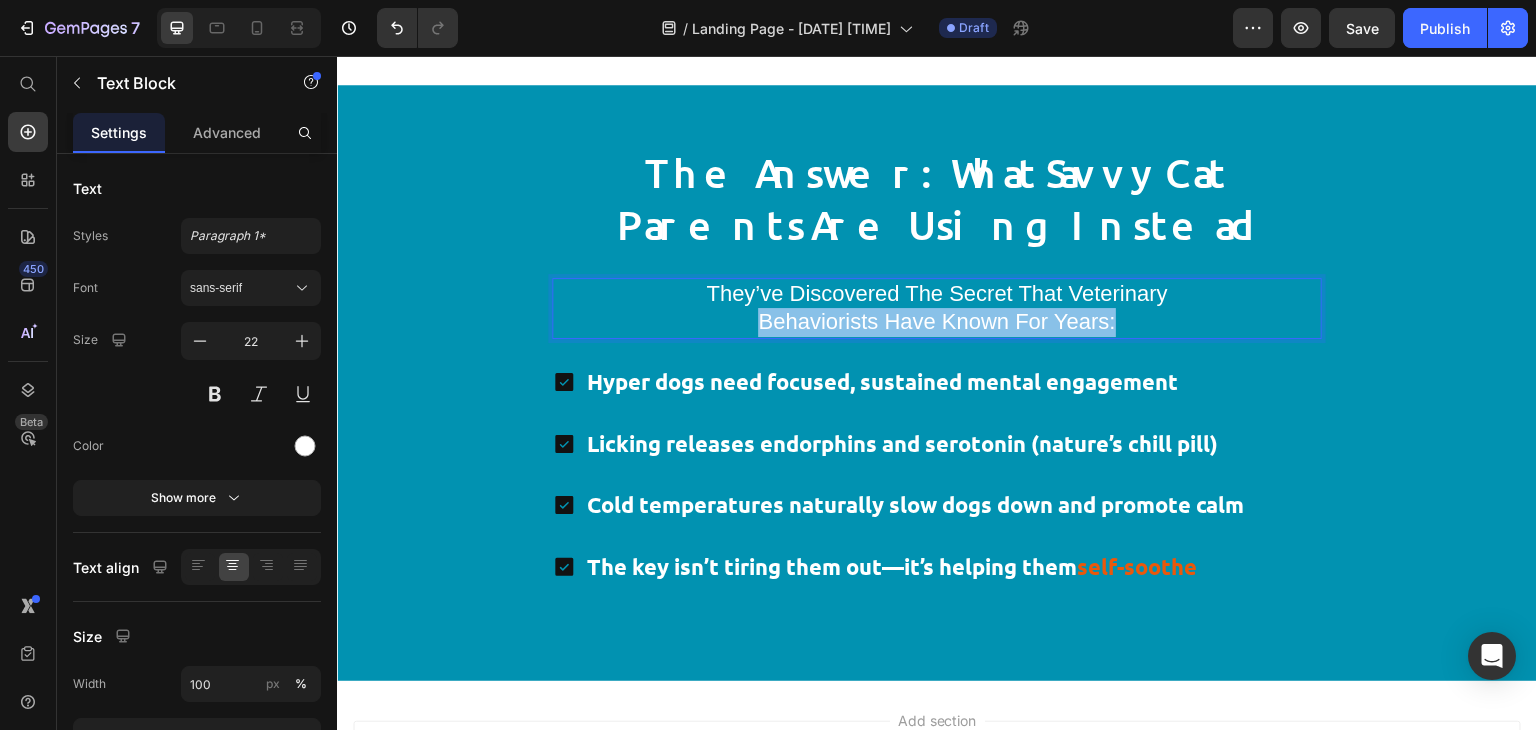 click on "behaviorists have known for years:" at bounding box center [937, 322] 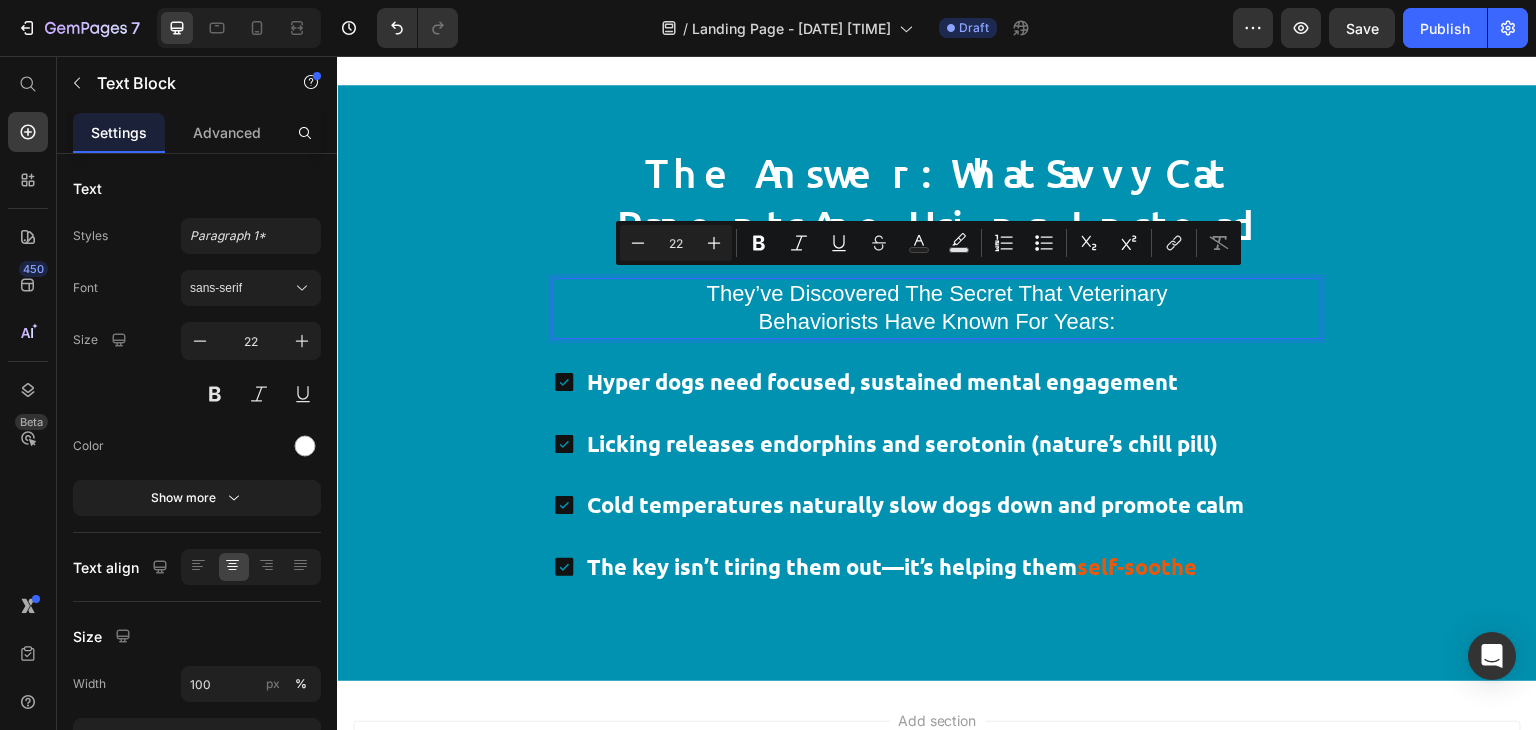 copy on "They’ve discovered the secret that veterinary  behaviorists have known for years:" 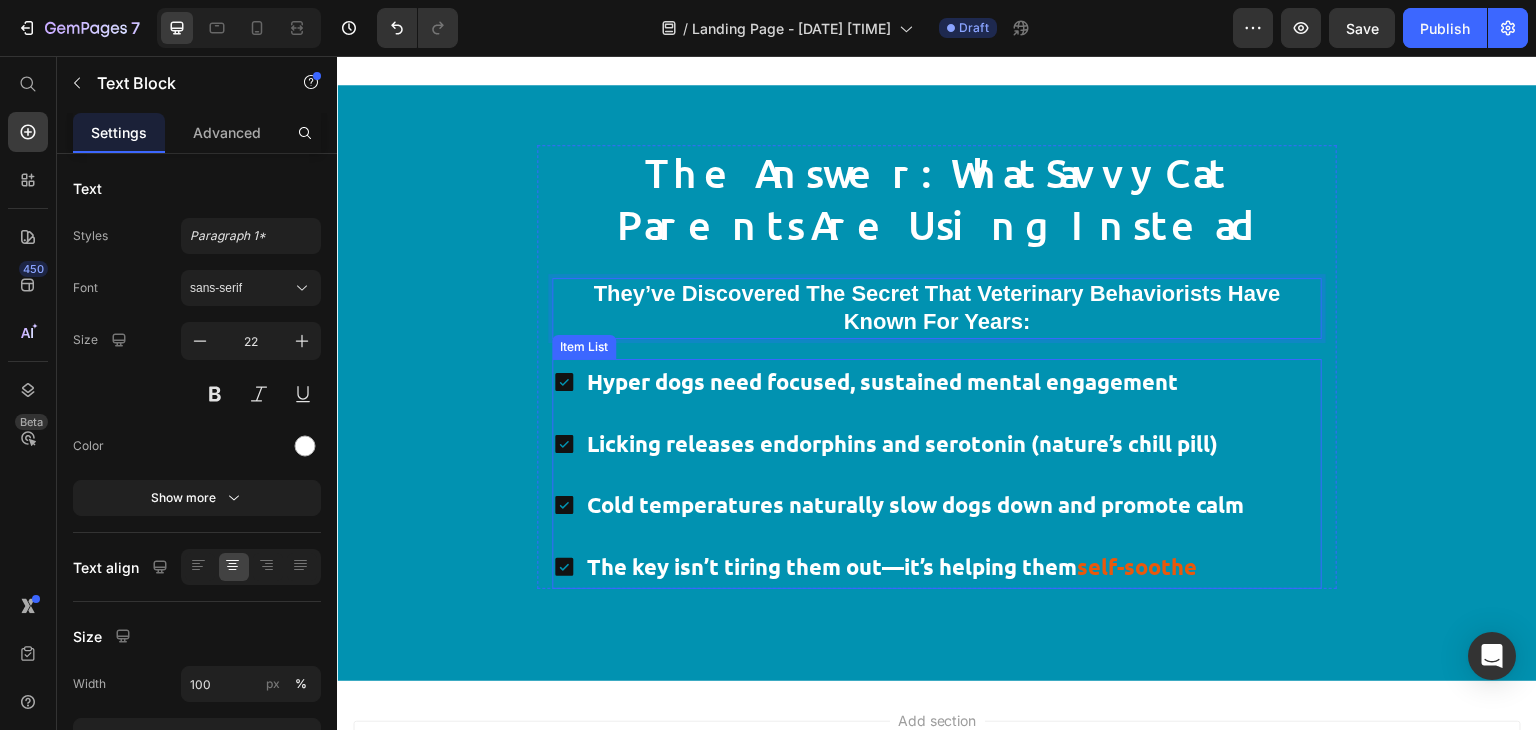 click on "Hyper dogs need focused, sustained mental engagement" at bounding box center [915, 382] 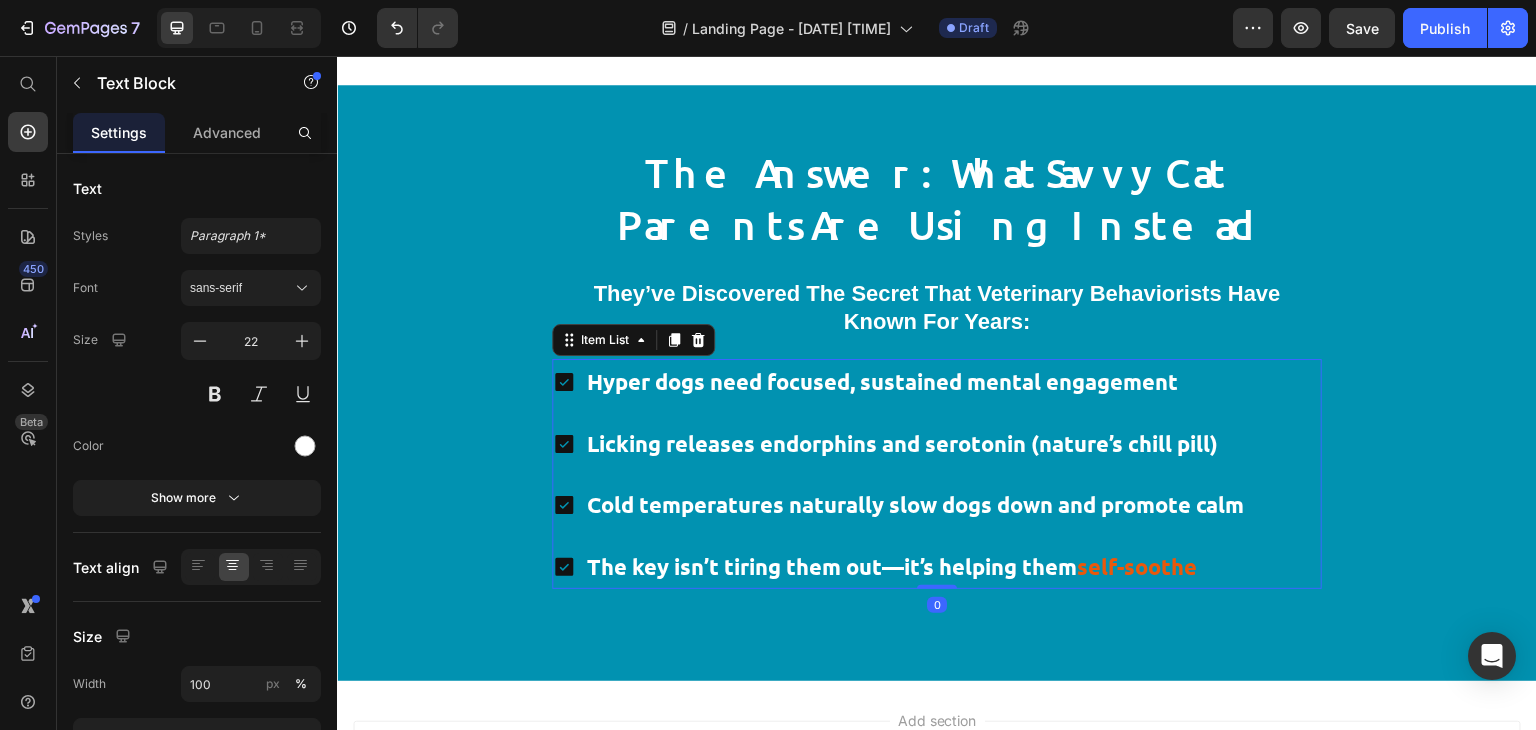 click on "Hyper dogs need focused, sustained mental engagement" at bounding box center [915, 382] 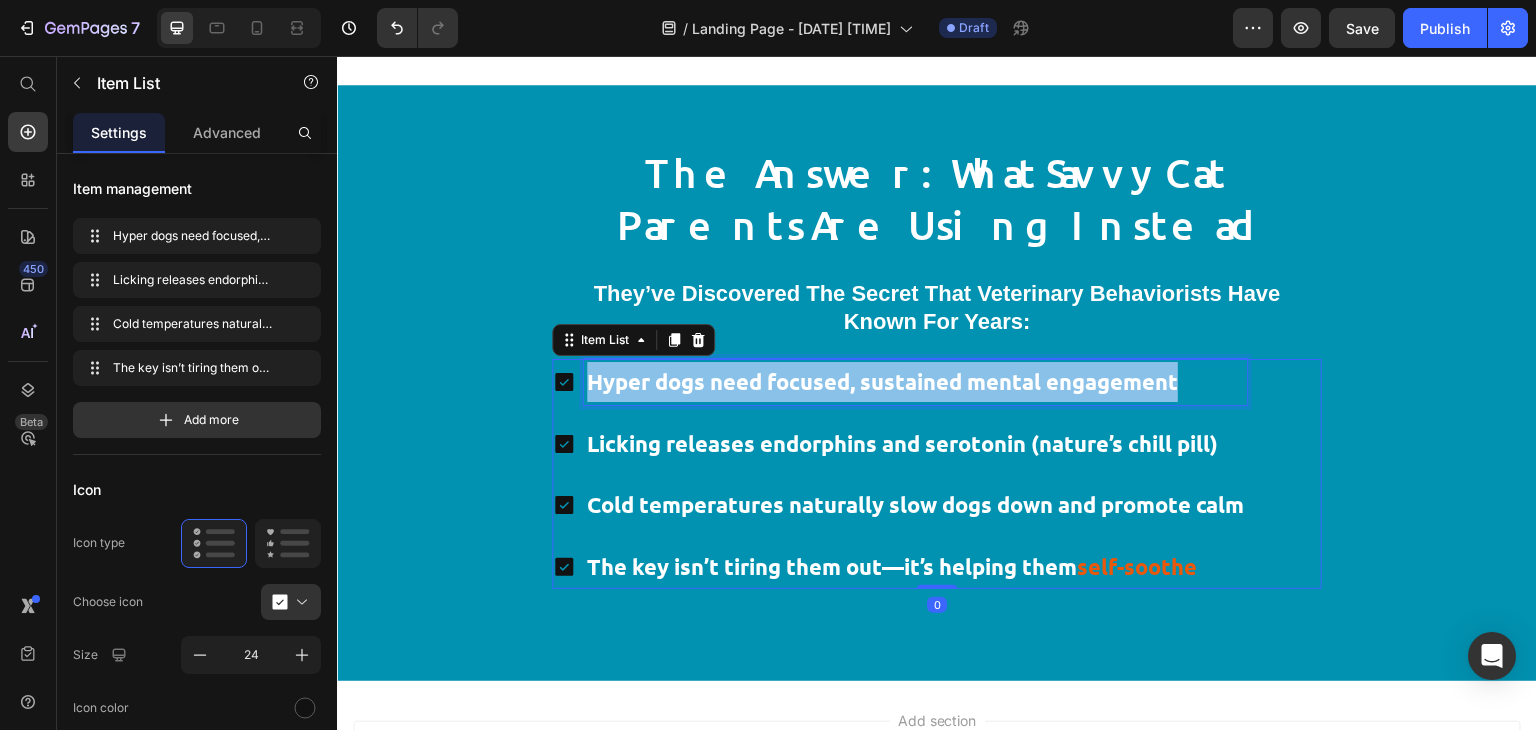 click on "Hyper dogs need focused, sustained mental engagement" at bounding box center (915, 382) 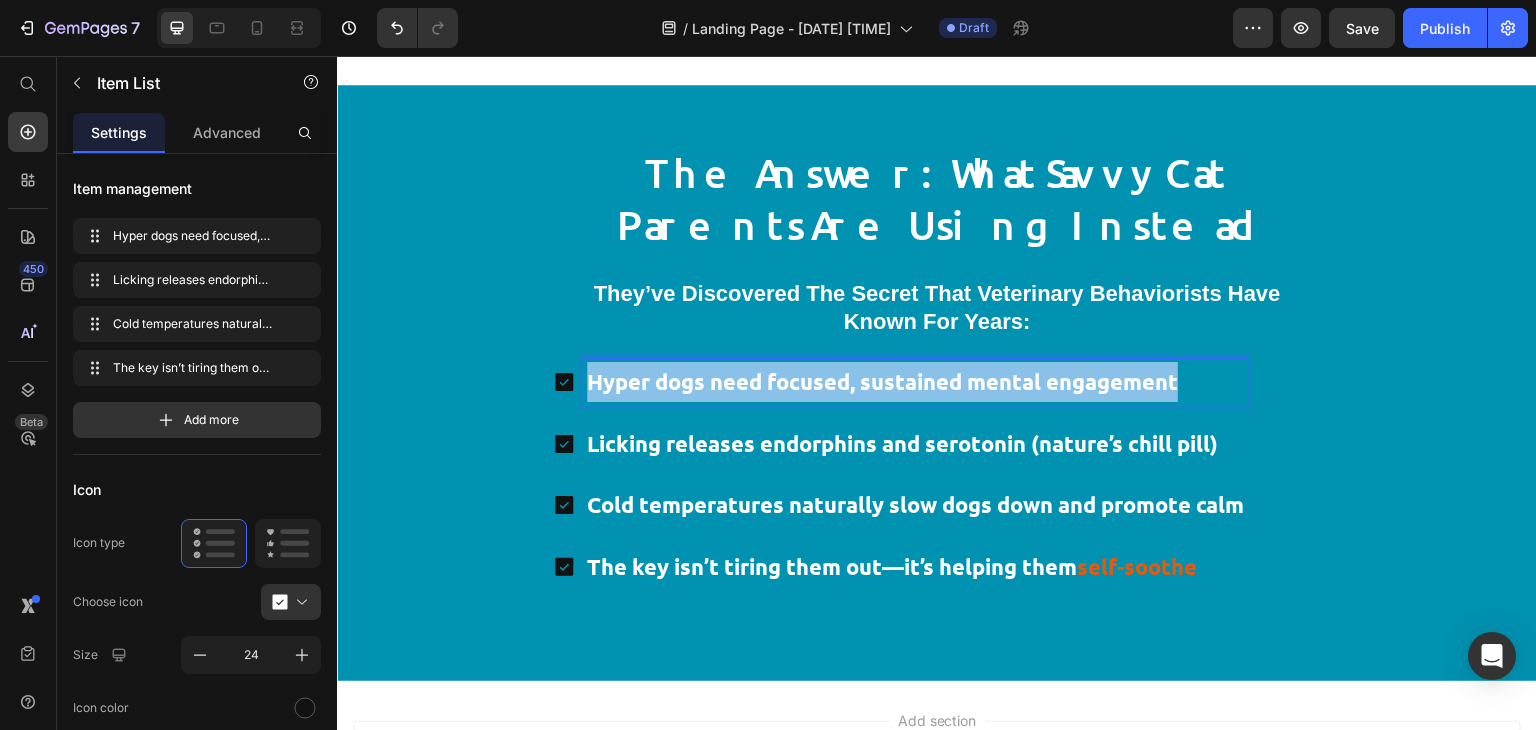 click on "Hyper dogs need focused, sustained mental engagement" at bounding box center (915, 382) 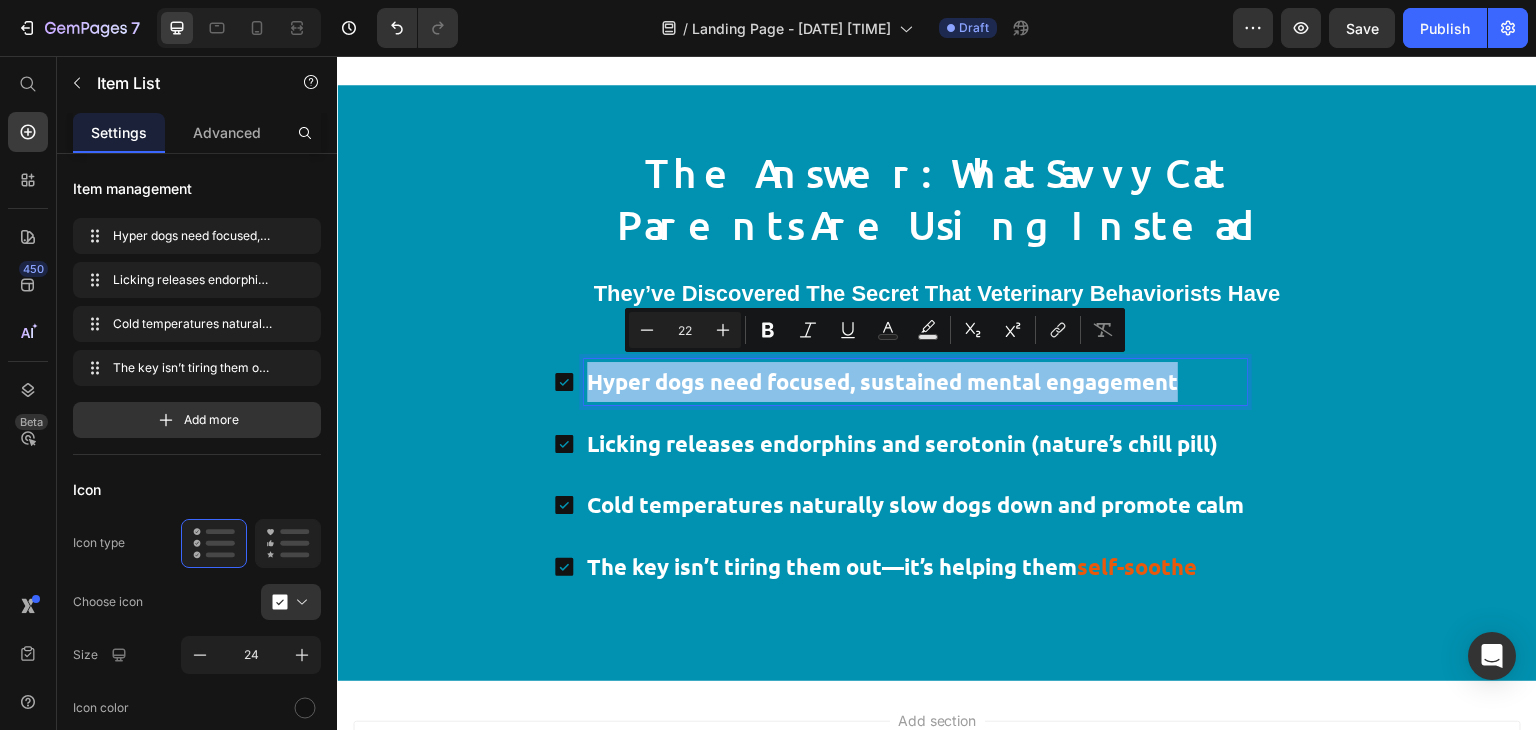 copy on "Hyper dogs need focused, sustained mental engagement" 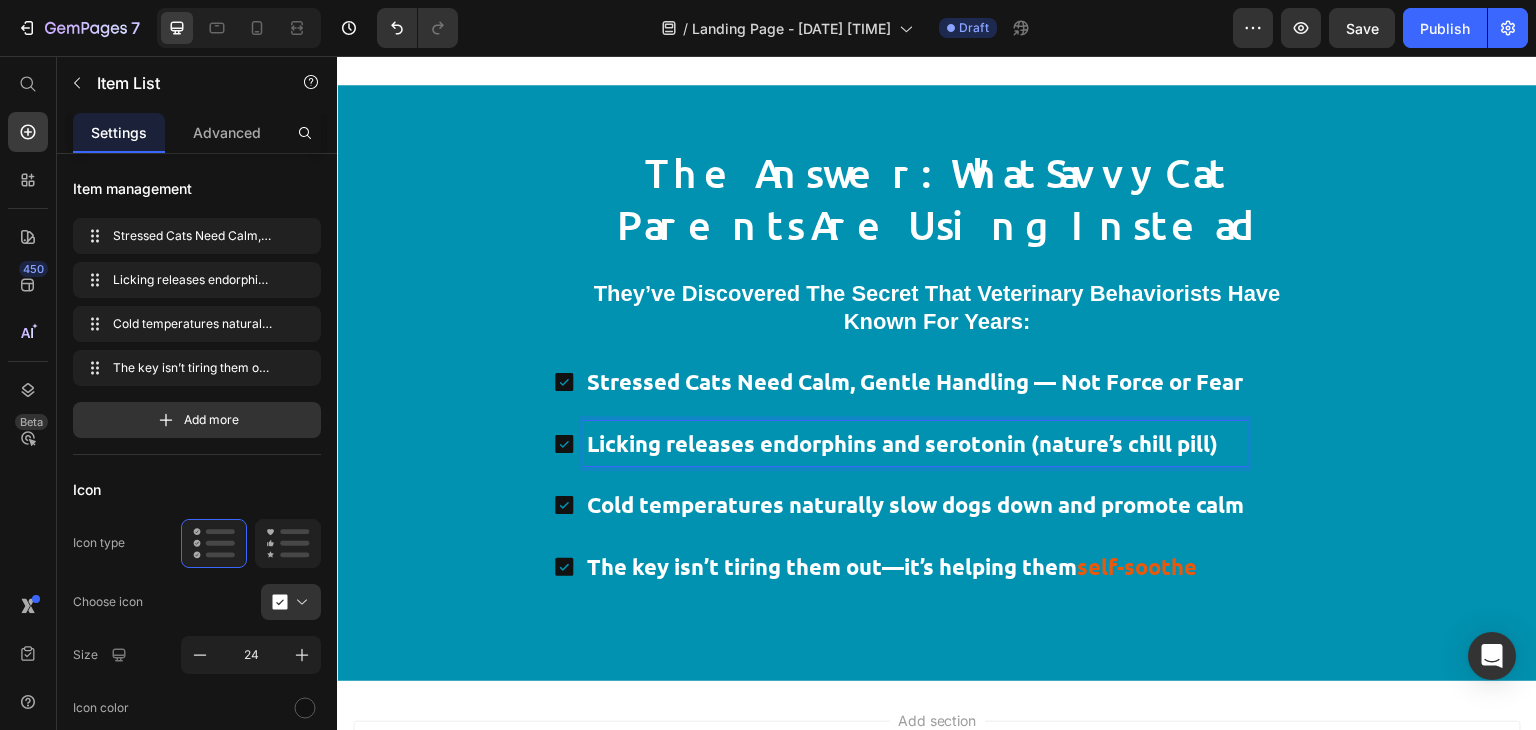 click on "Licking releases endorphins and serotonin (nature’s chill pill)" at bounding box center [915, 444] 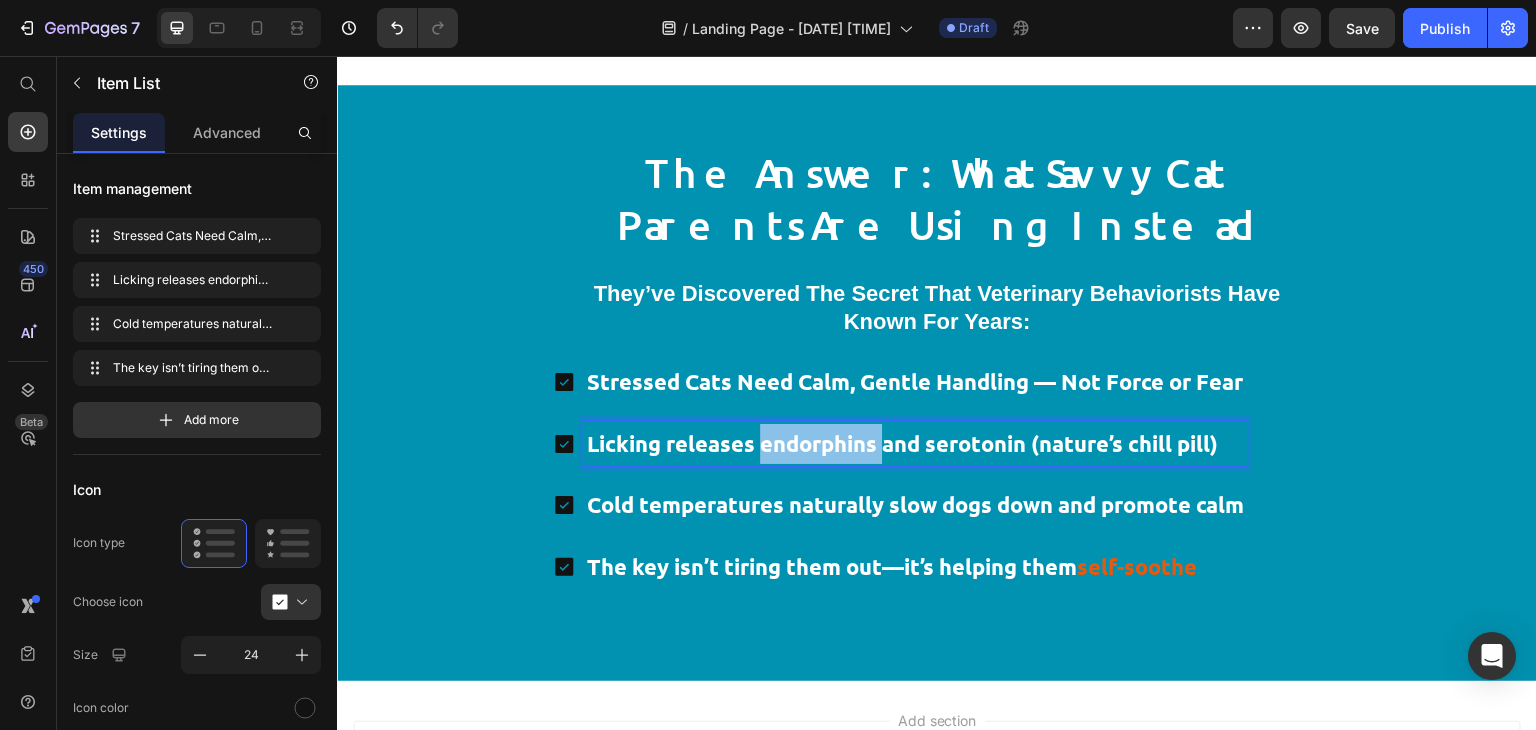 click on "Licking releases endorphins and serotonin (nature’s chill pill)" at bounding box center (915, 444) 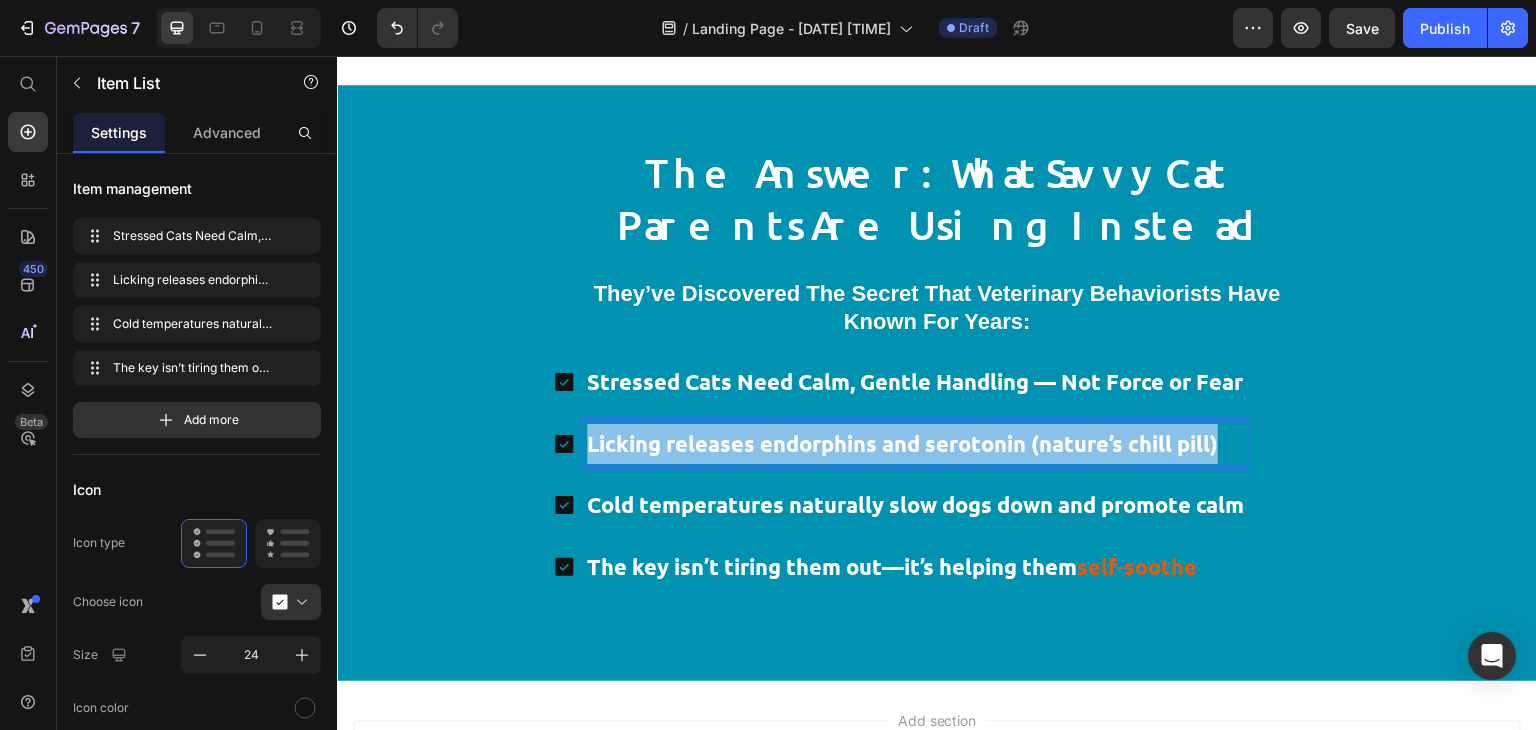 click on "Licking releases endorphins and serotonin (nature’s chill pill)" at bounding box center (915, 444) 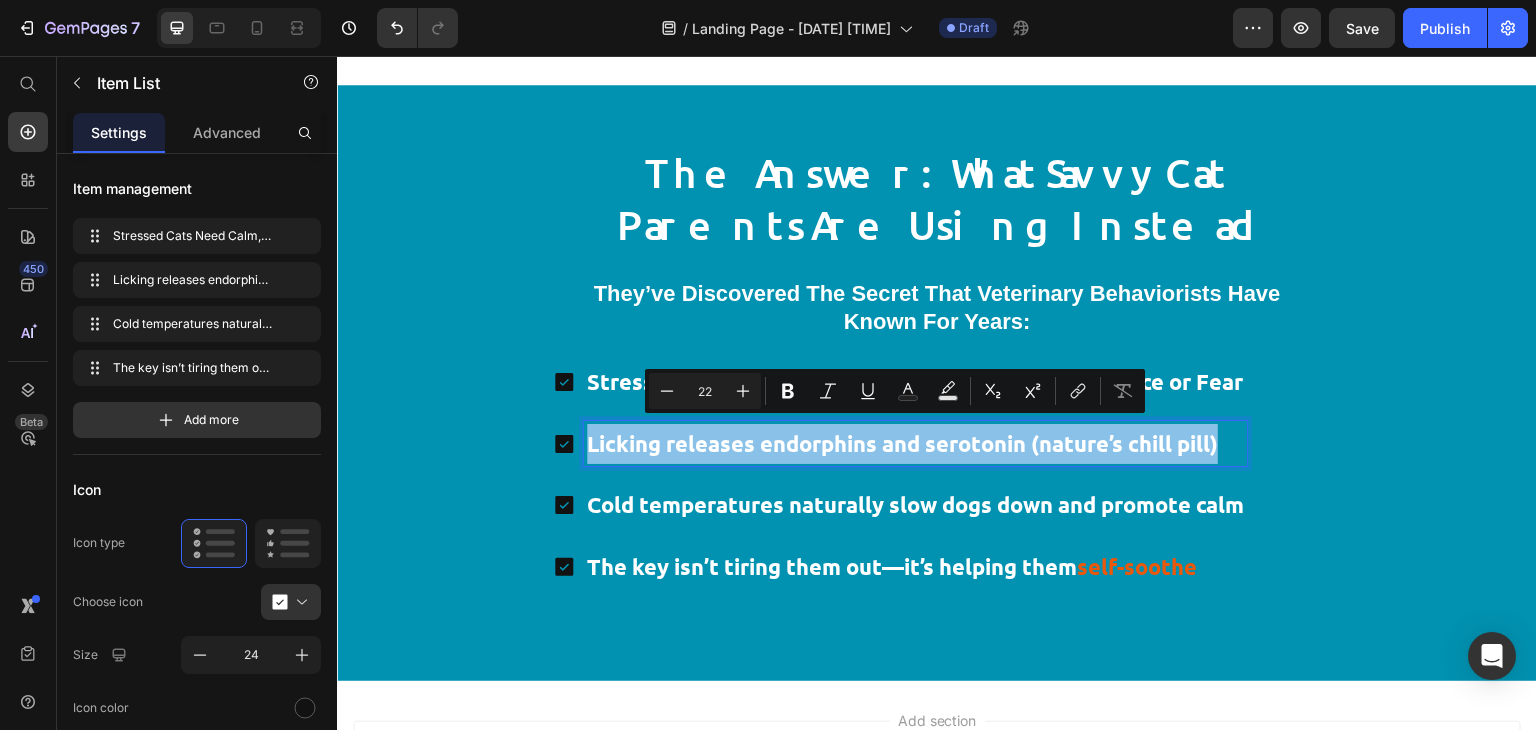 copy on "Licking releases endorphins and serotonin (nature’s chill pill)" 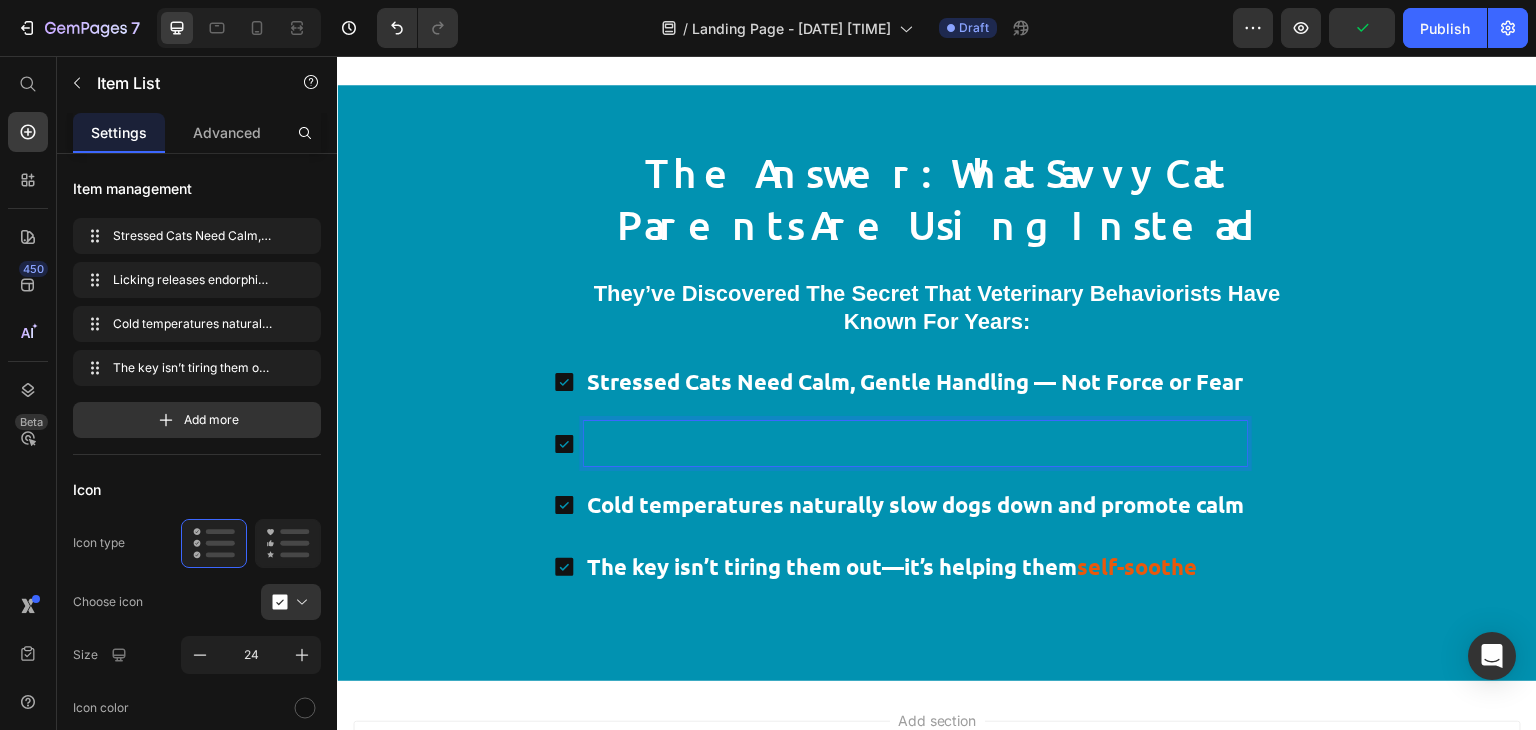 scroll, scrollTop: 2731, scrollLeft: 0, axis: vertical 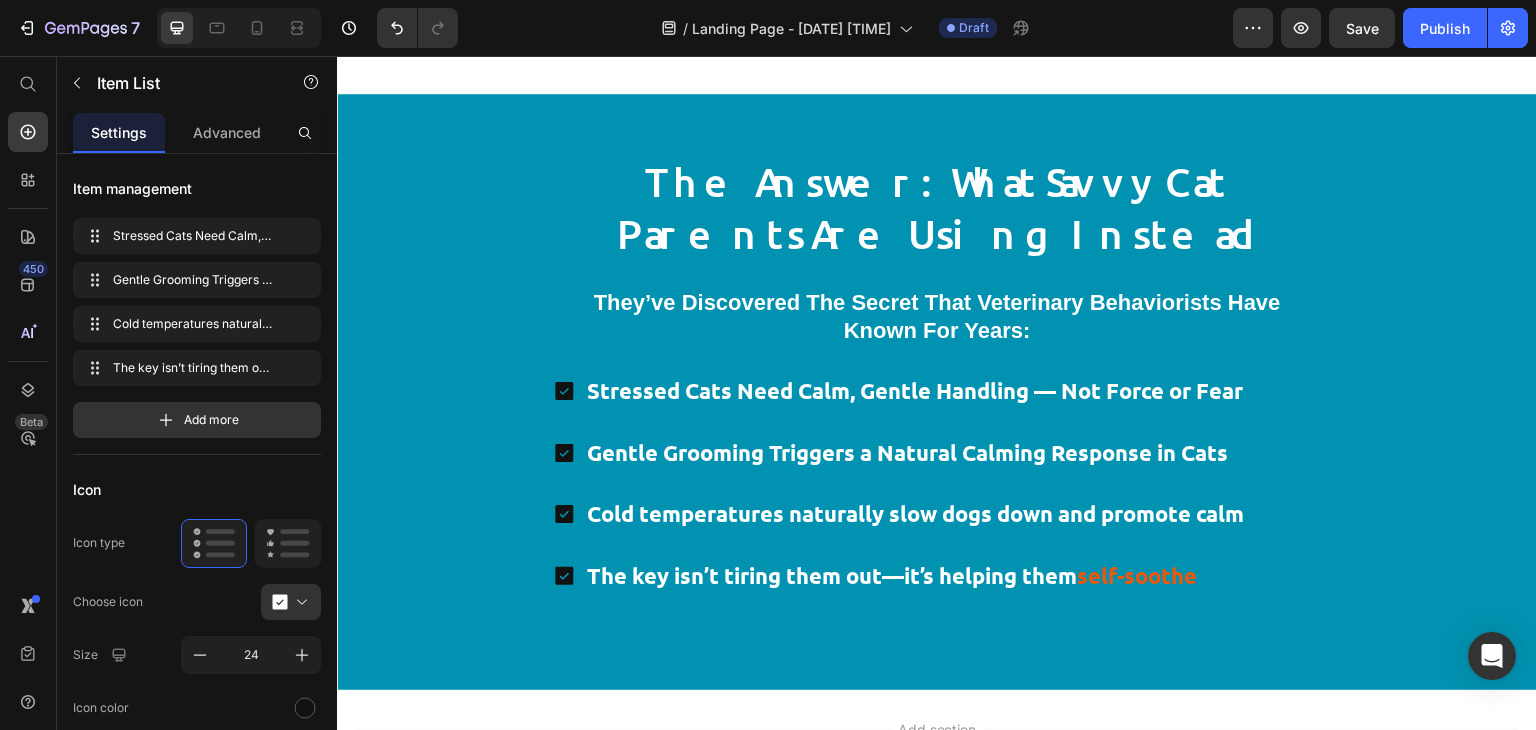 click on "Cold temperatures naturally slow dogs down and promote calm" at bounding box center (915, 514) 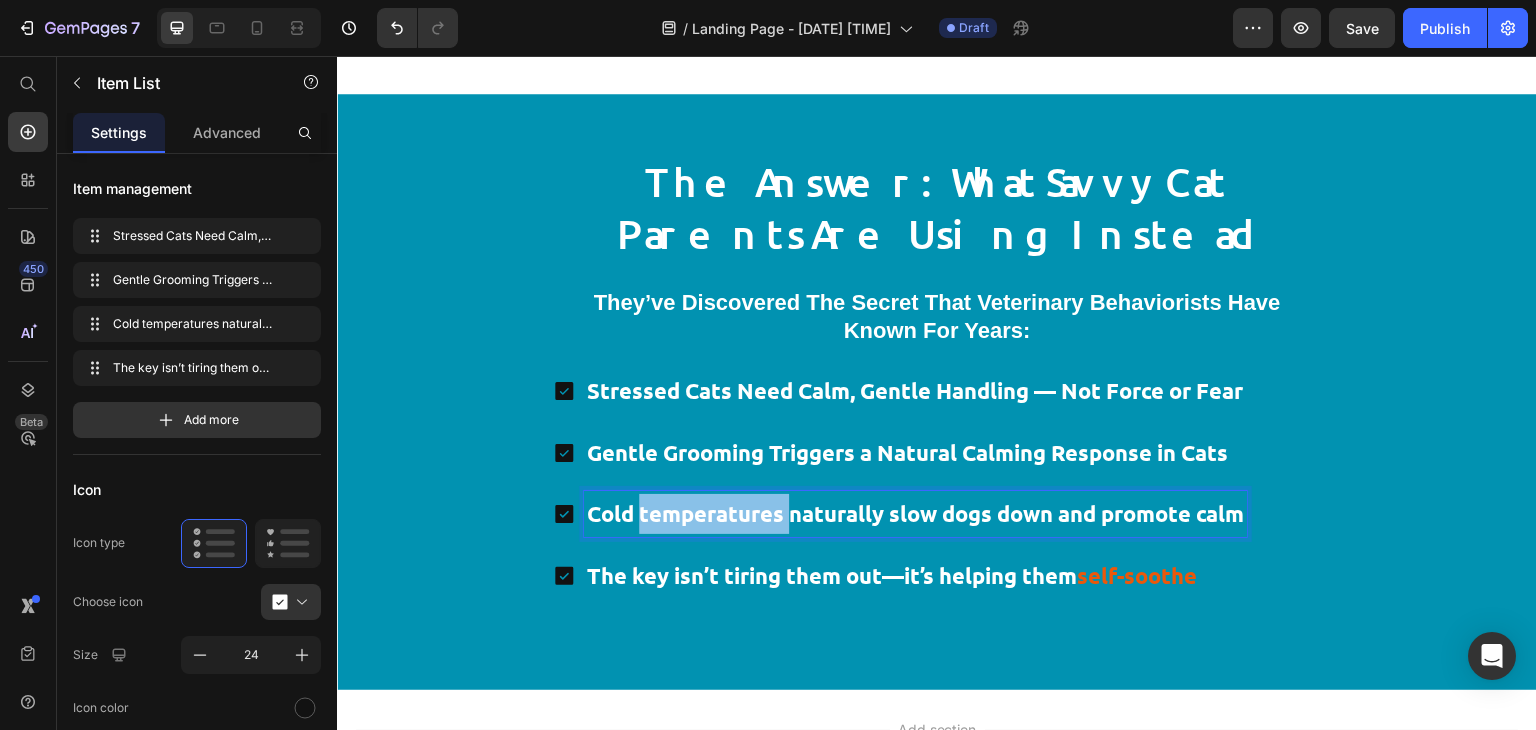 click on "Cold temperatures naturally slow dogs down and promote calm" at bounding box center (915, 514) 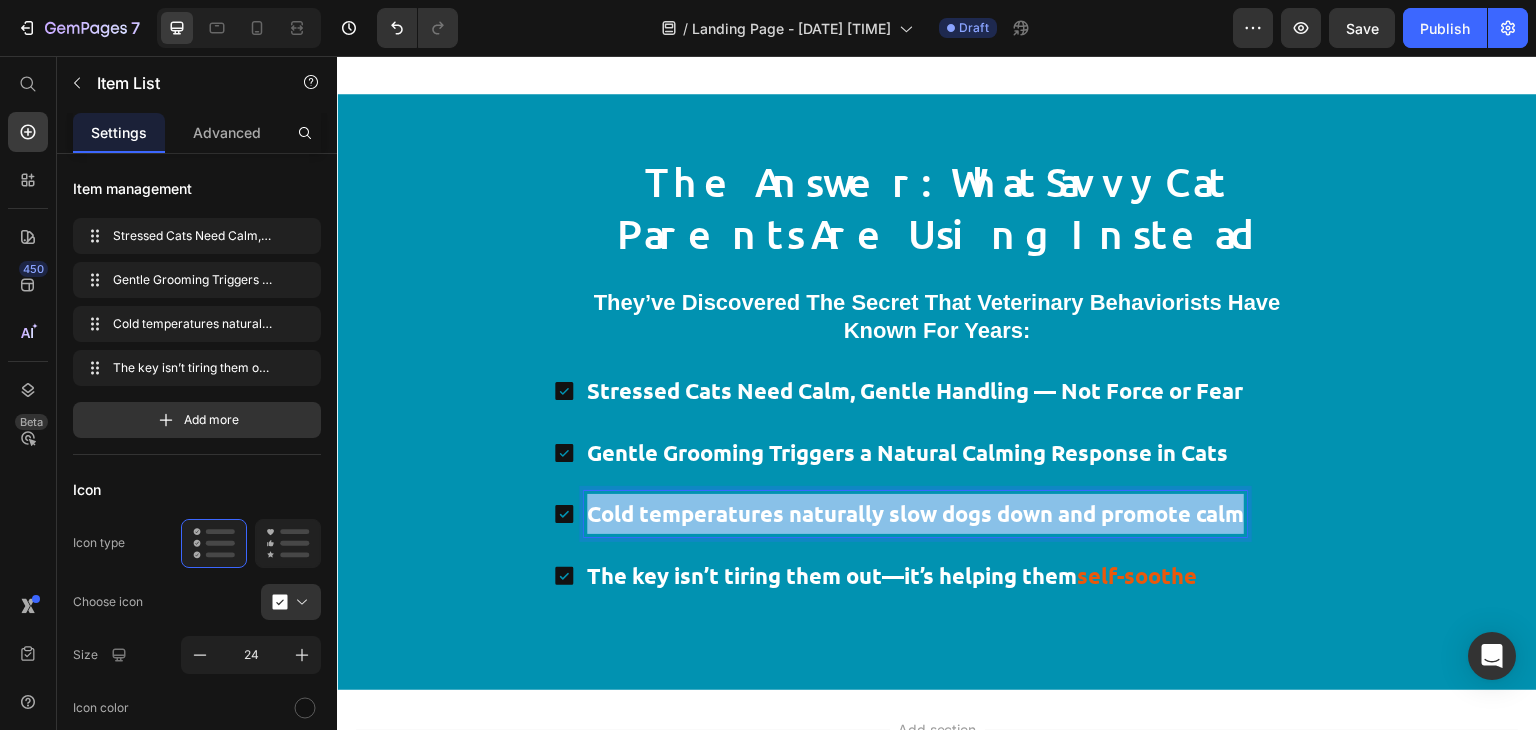 click on "Cold temperatures naturally slow dogs down and promote calm" at bounding box center (915, 514) 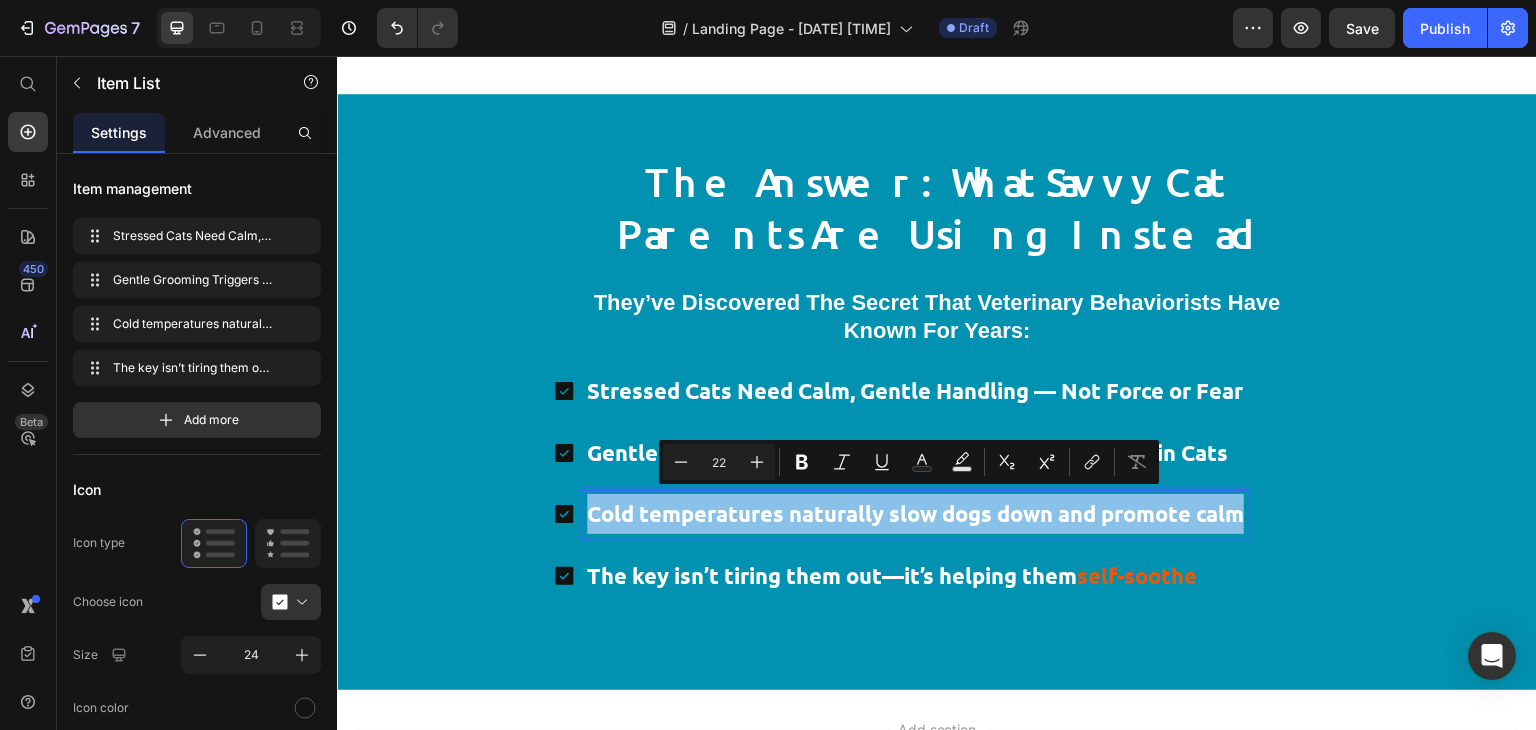 click on "Cold temperatures naturally slow dogs down and promote calm" at bounding box center [915, 514] 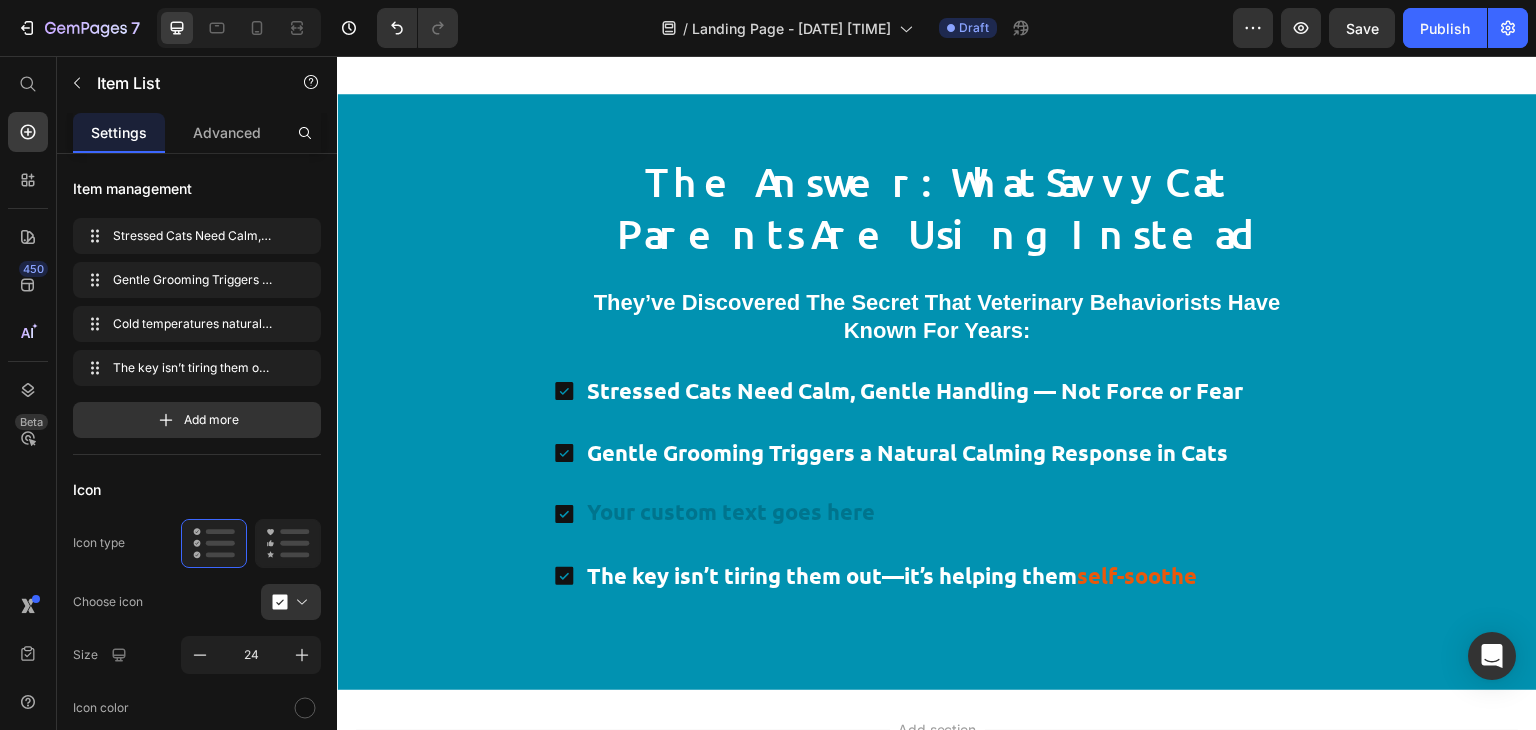 scroll, scrollTop: 2721, scrollLeft: 0, axis: vertical 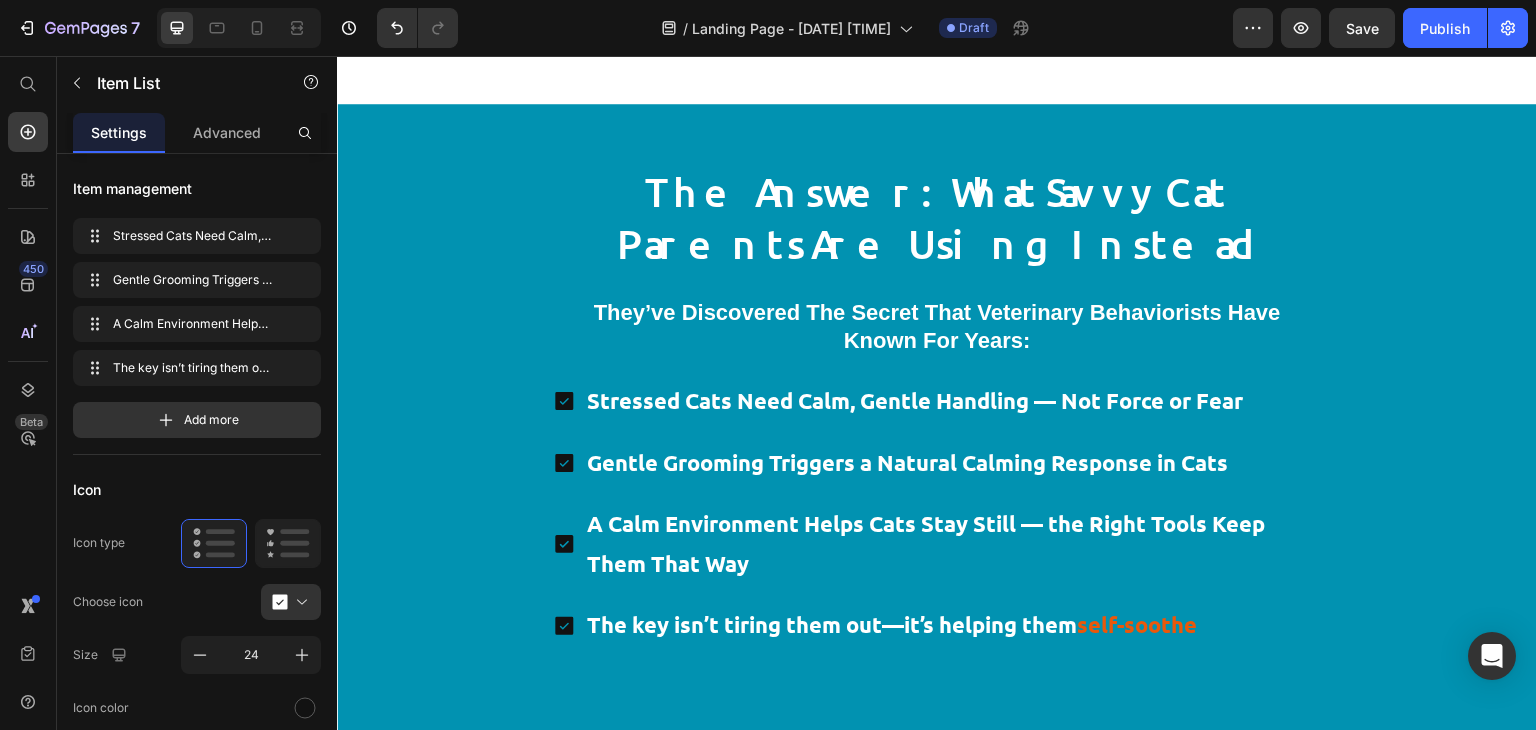 click on "The key isn’t tiring them out—it’s helping them  self-soothe" at bounding box center (953, 625) 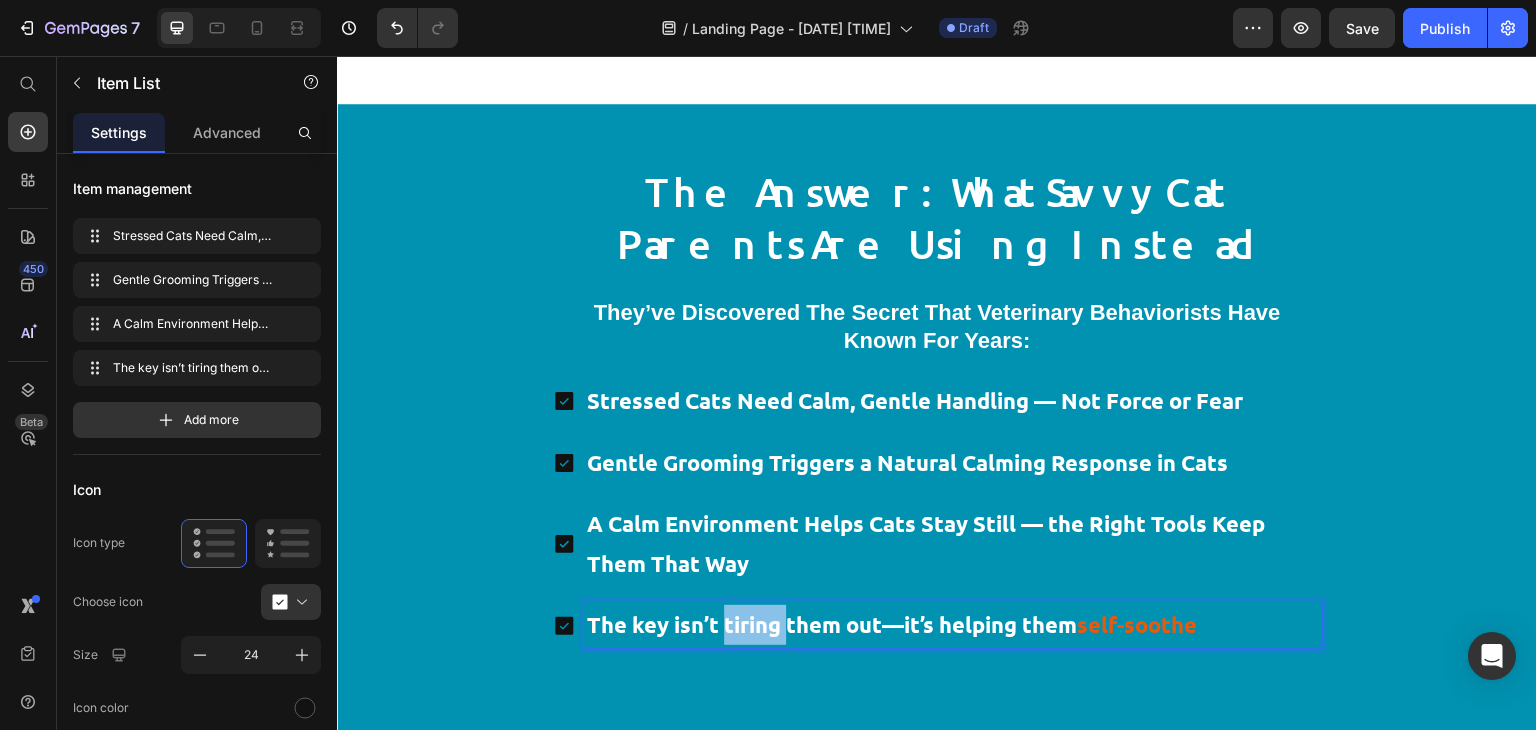 click on "The key isn’t tiring them out—it’s helping them  self-soothe" at bounding box center (953, 625) 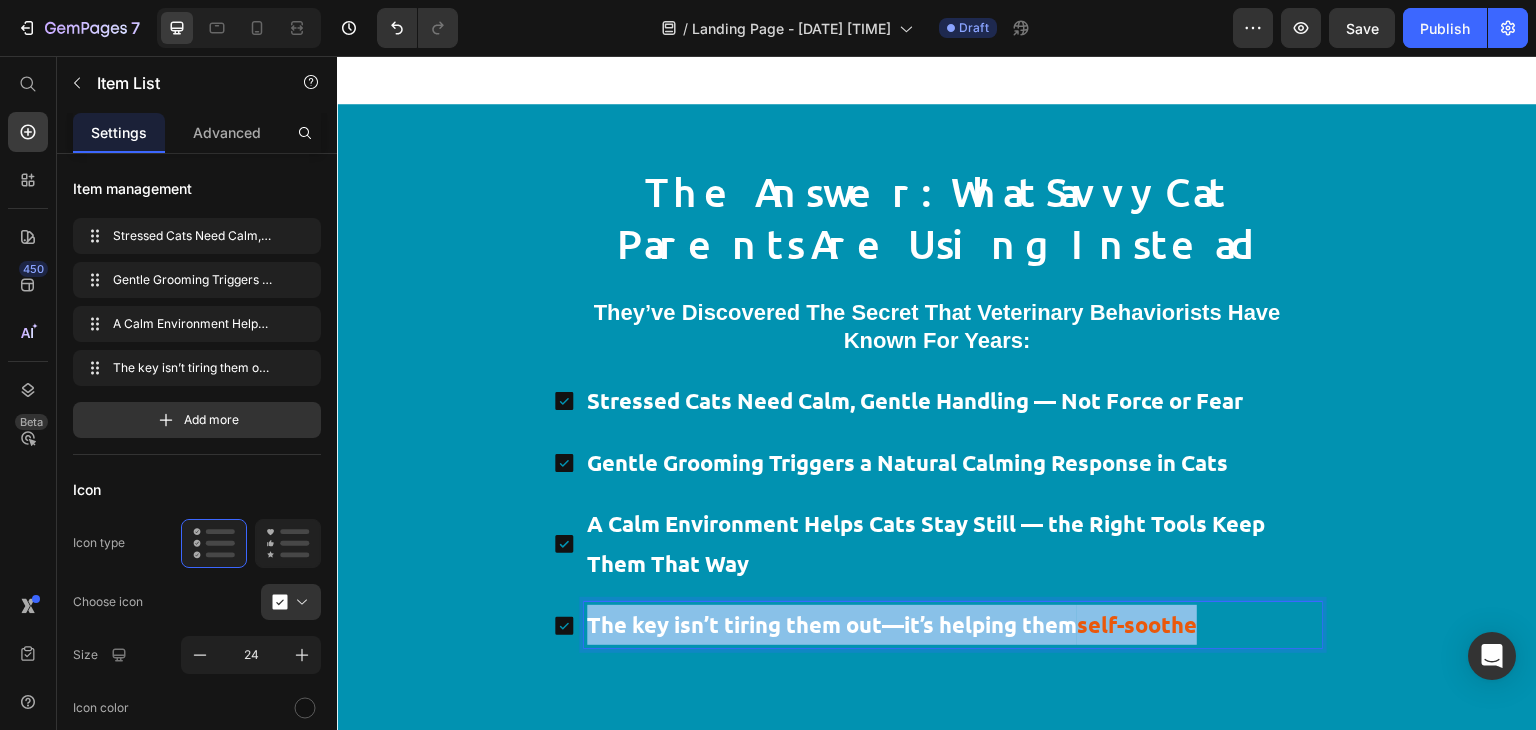 click on "The key isn’t tiring them out—it’s helping them  self-soothe" at bounding box center [953, 625] 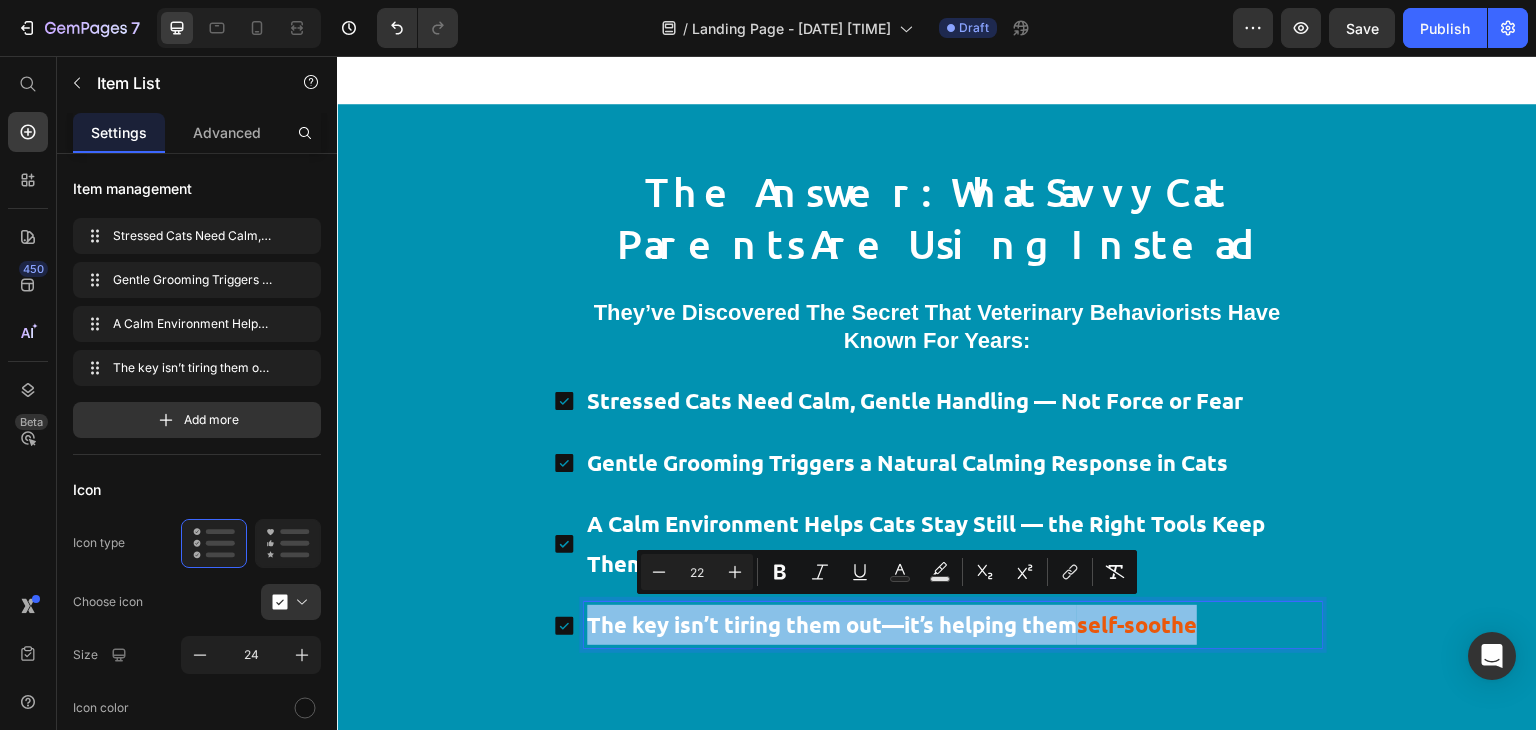 copy on "The key isn’t tiring them out—it’s helping them  self-soothe" 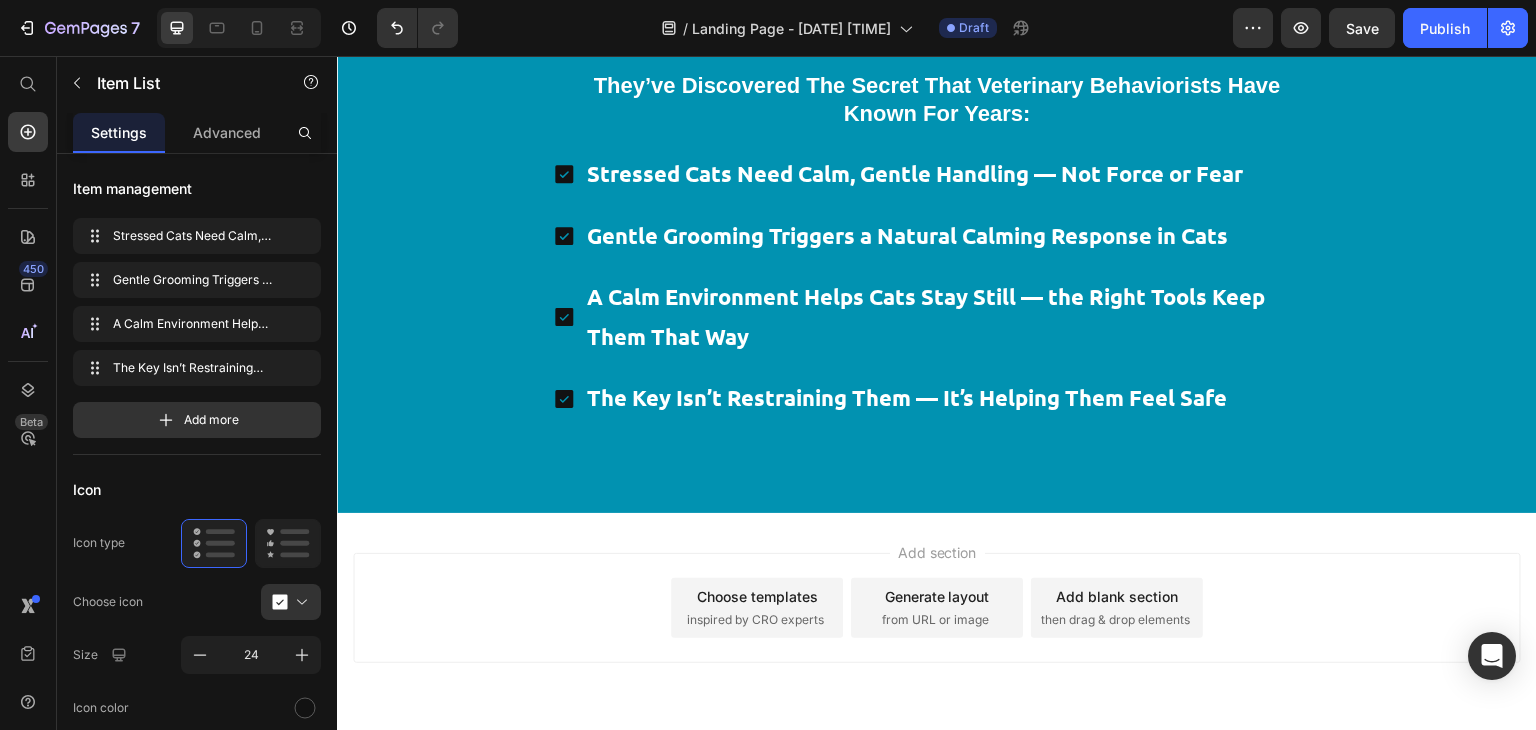 scroll, scrollTop: 3009, scrollLeft: 0, axis: vertical 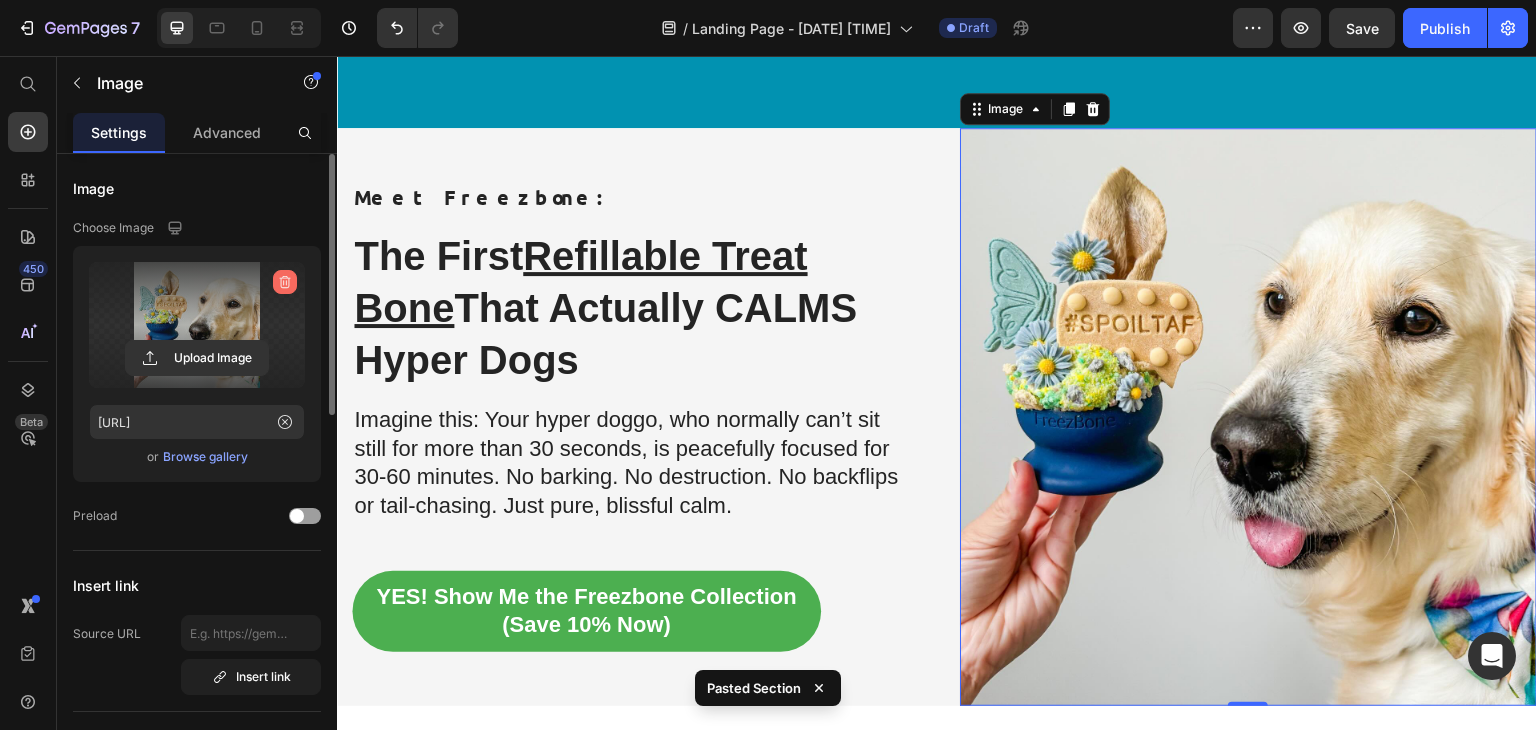 click at bounding box center (285, 282) 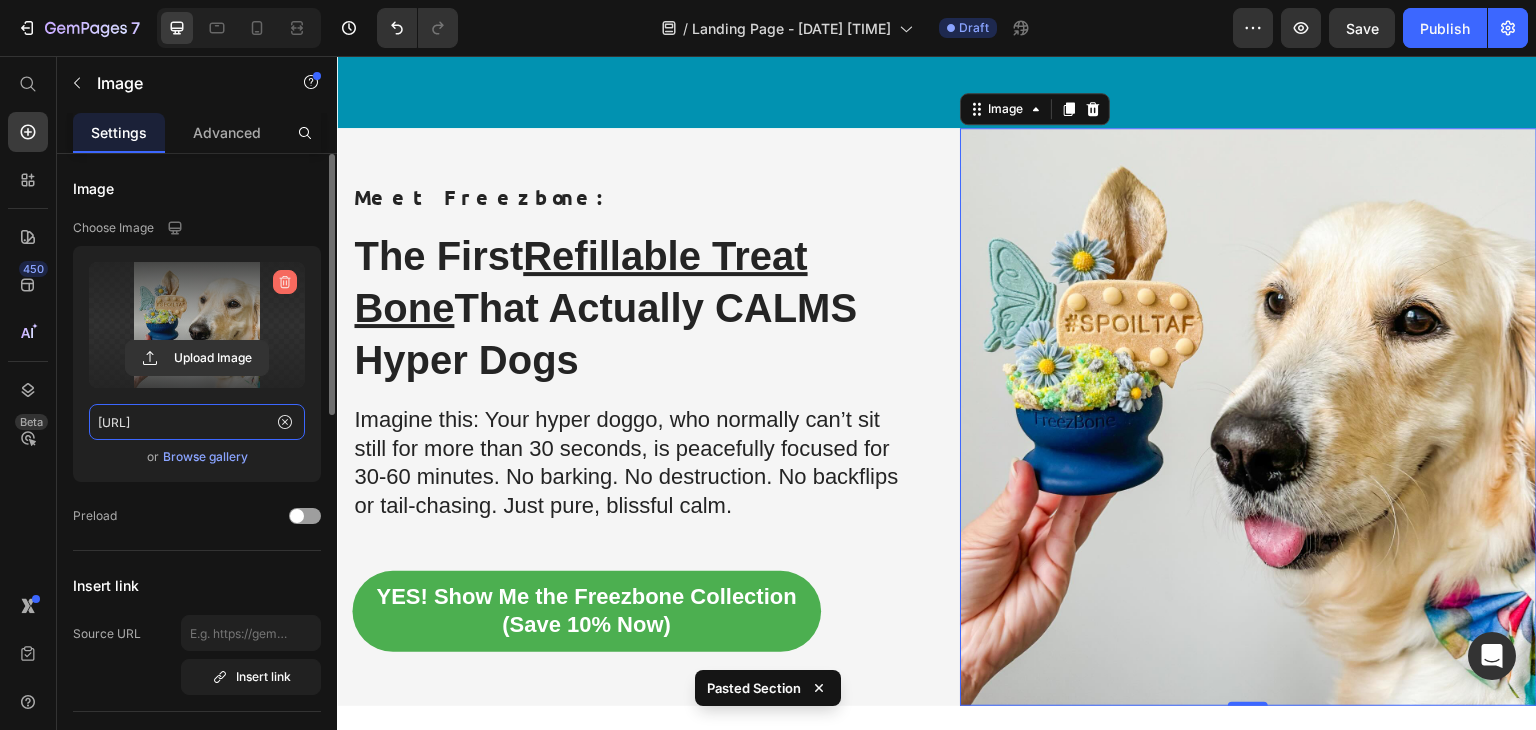 type 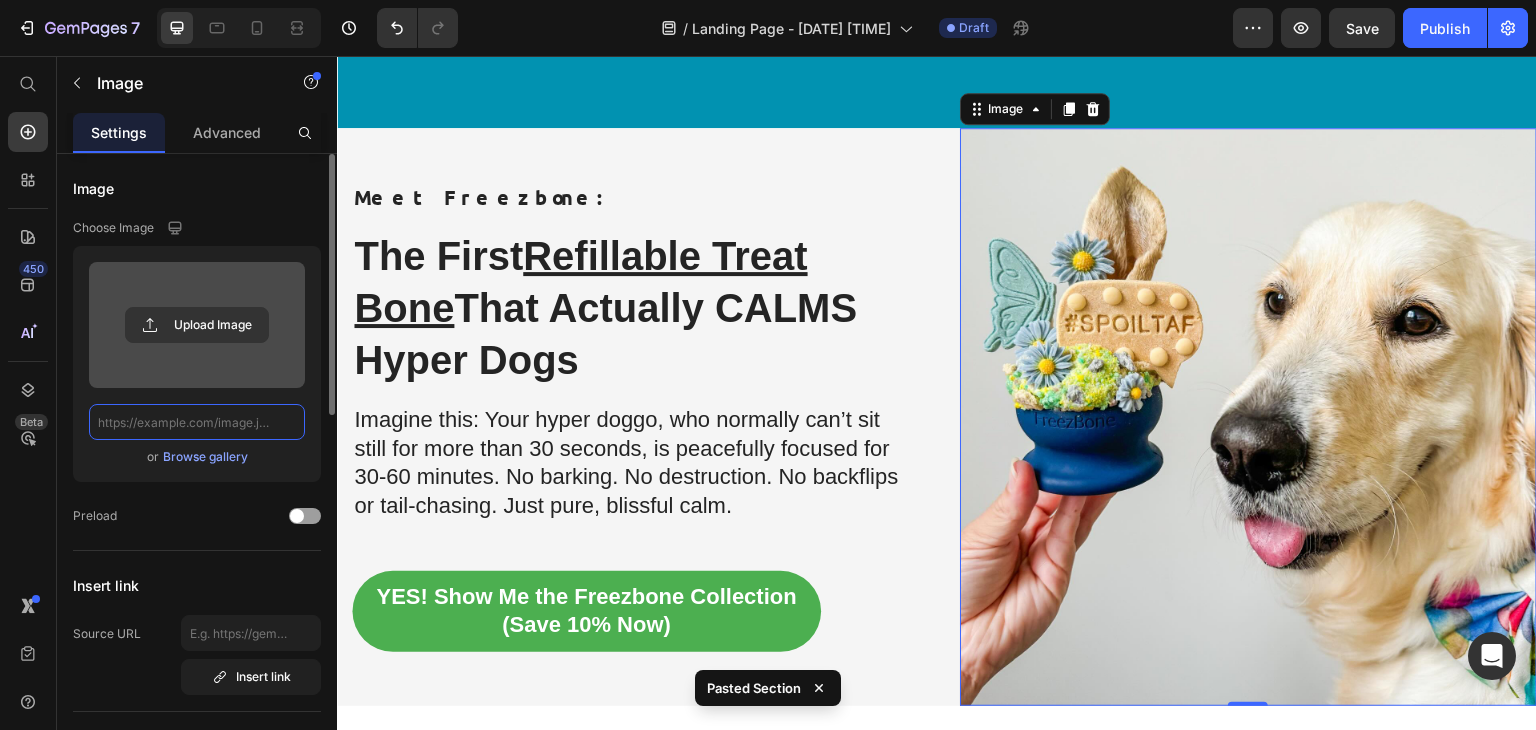 scroll, scrollTop: 0, scrollLeft: 0, axis: both 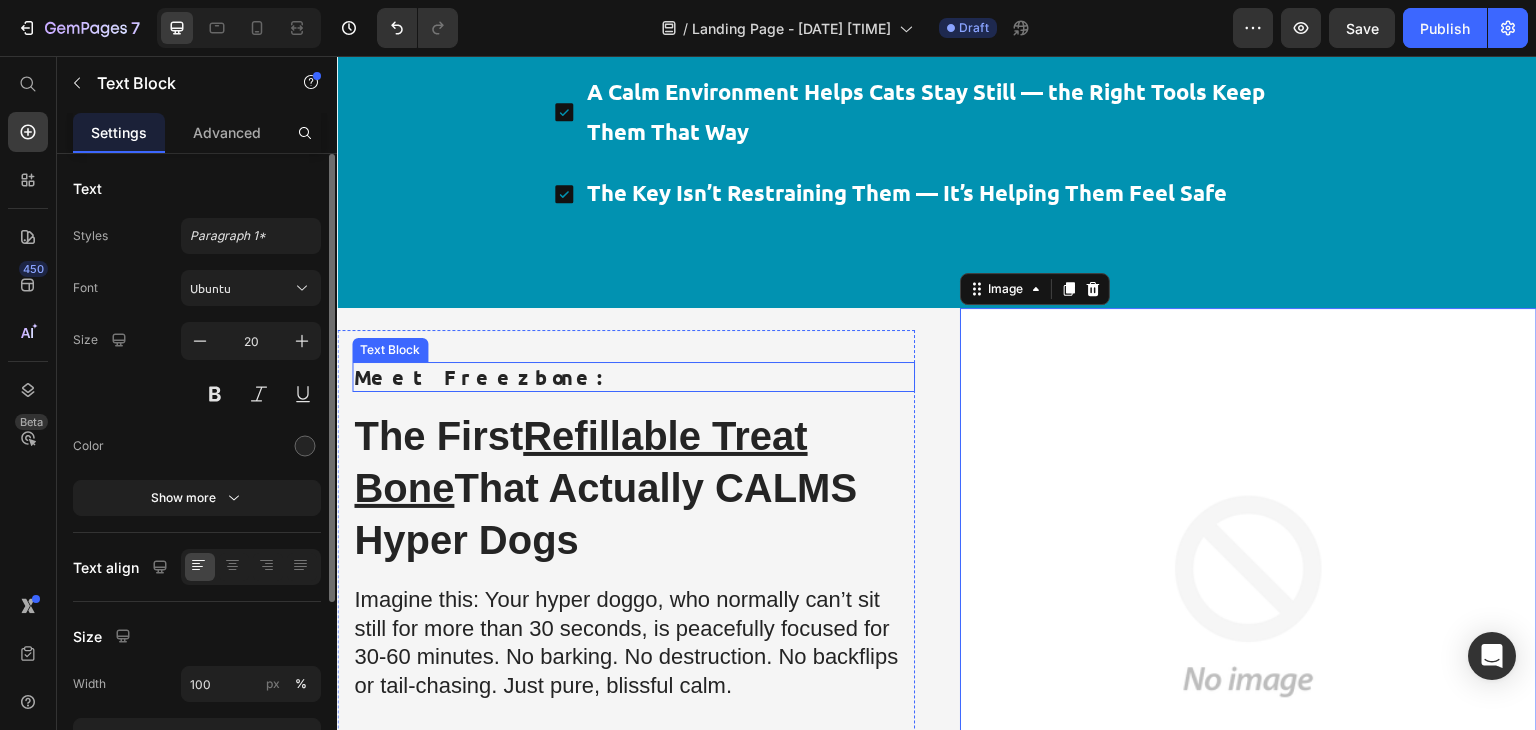 click on "Meet Freezbone:" at bounding box center (633, 377) 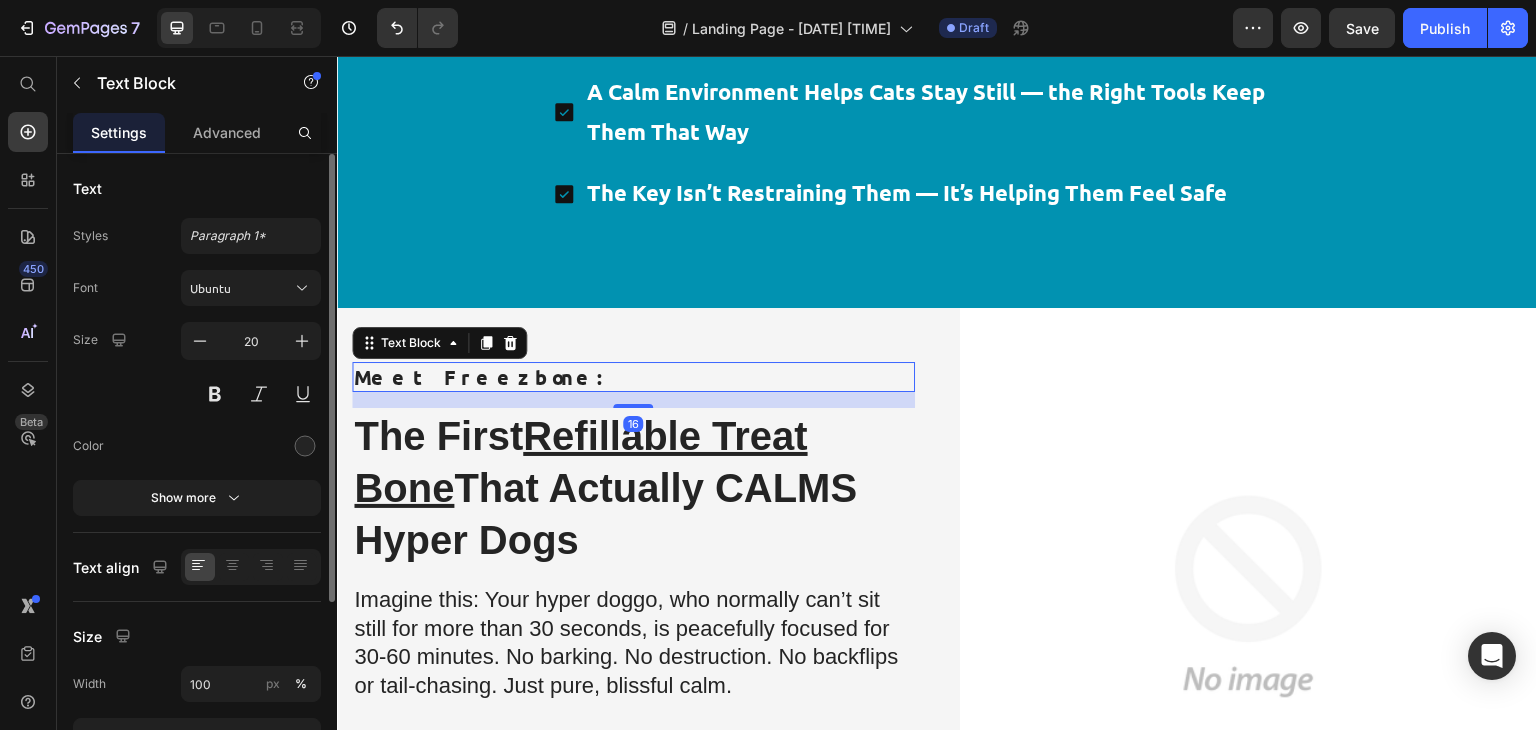 click on "Meet Freezbone:" at bounding box center [633, 377] 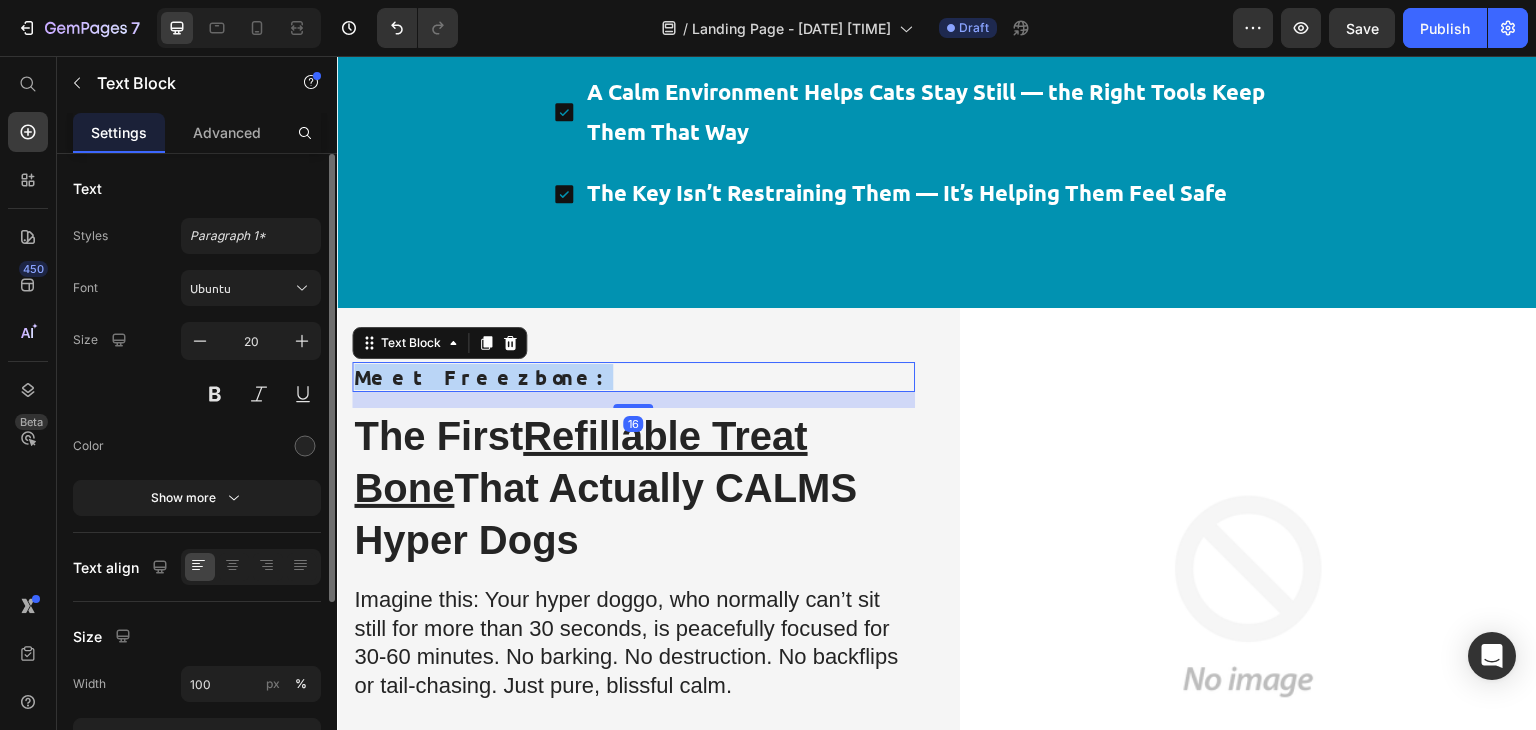click on "Meet Freezbone:" at bounding box center (633, 377) 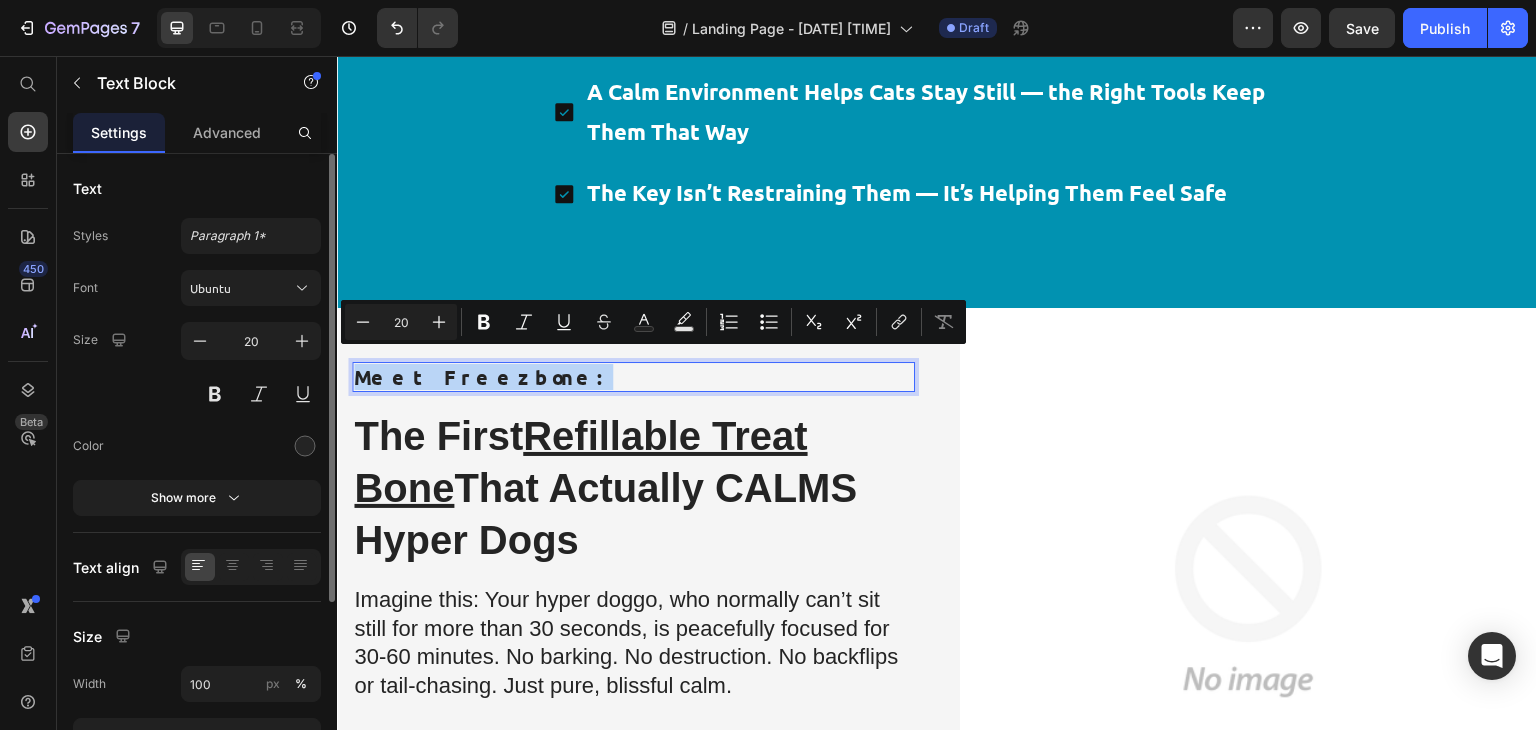 click on "Meet Freezbone:" at bounding box center [633, 377] 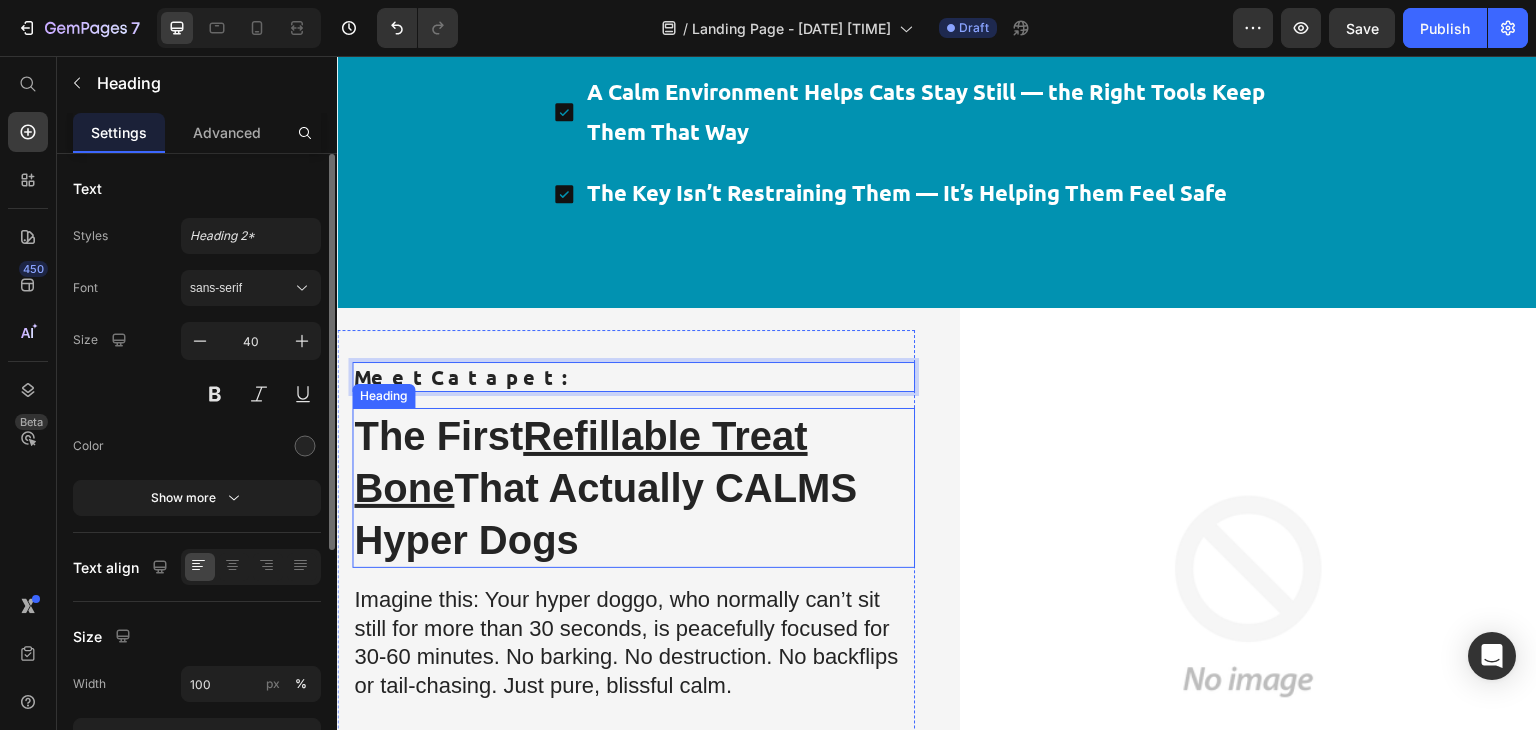 click on "The First  Refillable Treat Bone  That Actually CALMS Hyper Dogs" at bounding box center [633, 488] 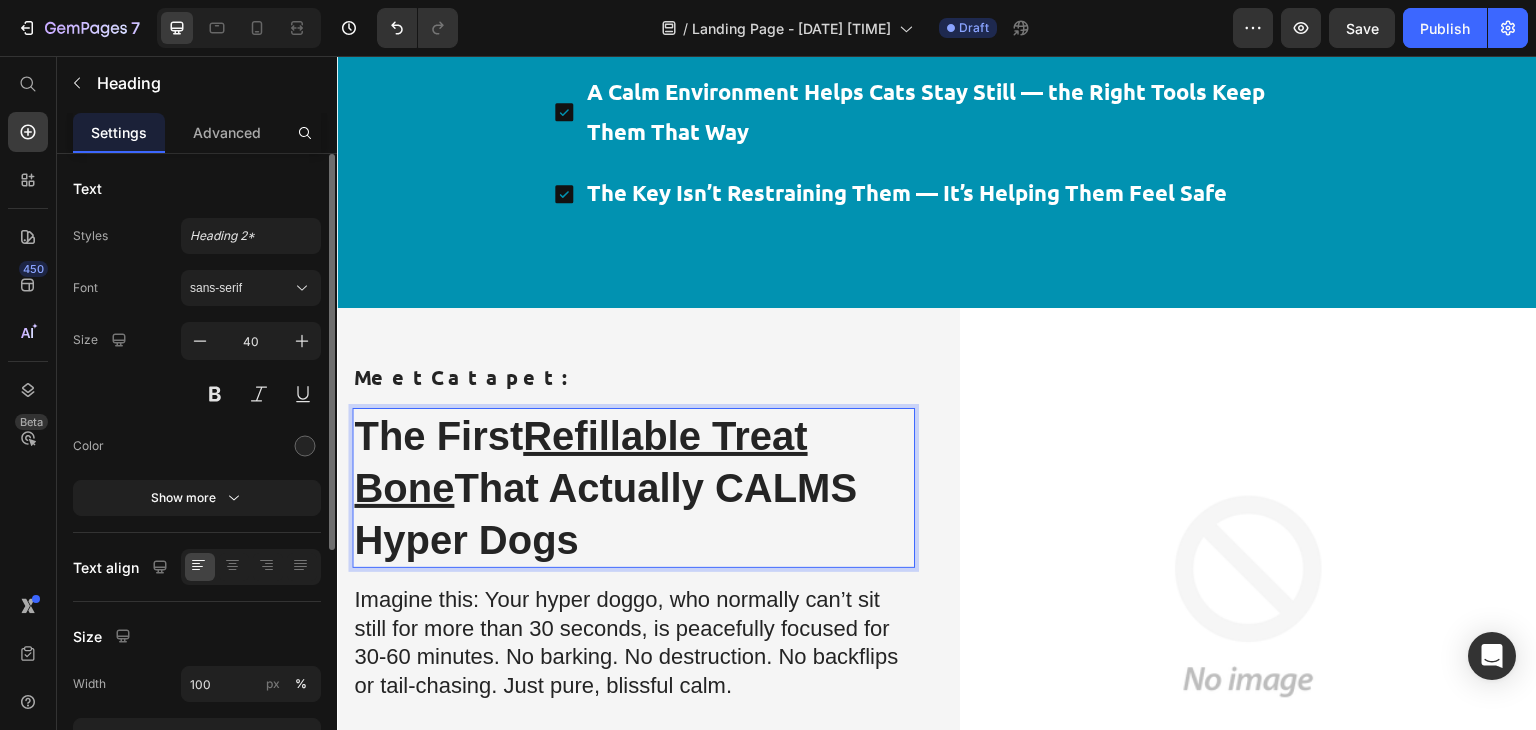 click on "The First  Refillable Treat Bone  That Actually CALMS Hyper Dogs" at bounding box center (633, 488) 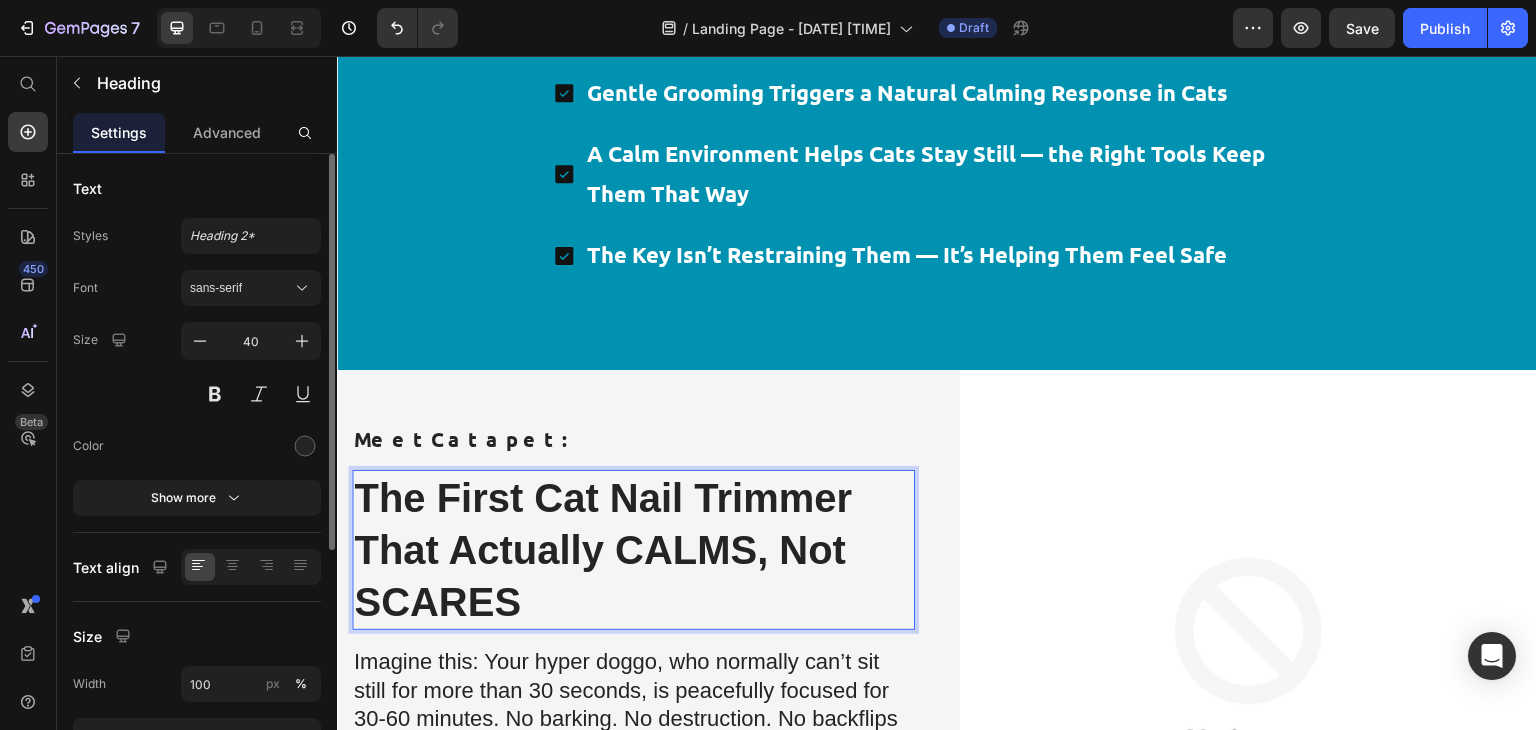 scroll, scrollTop: 3109, scrollLeft: 0, axis: vertical 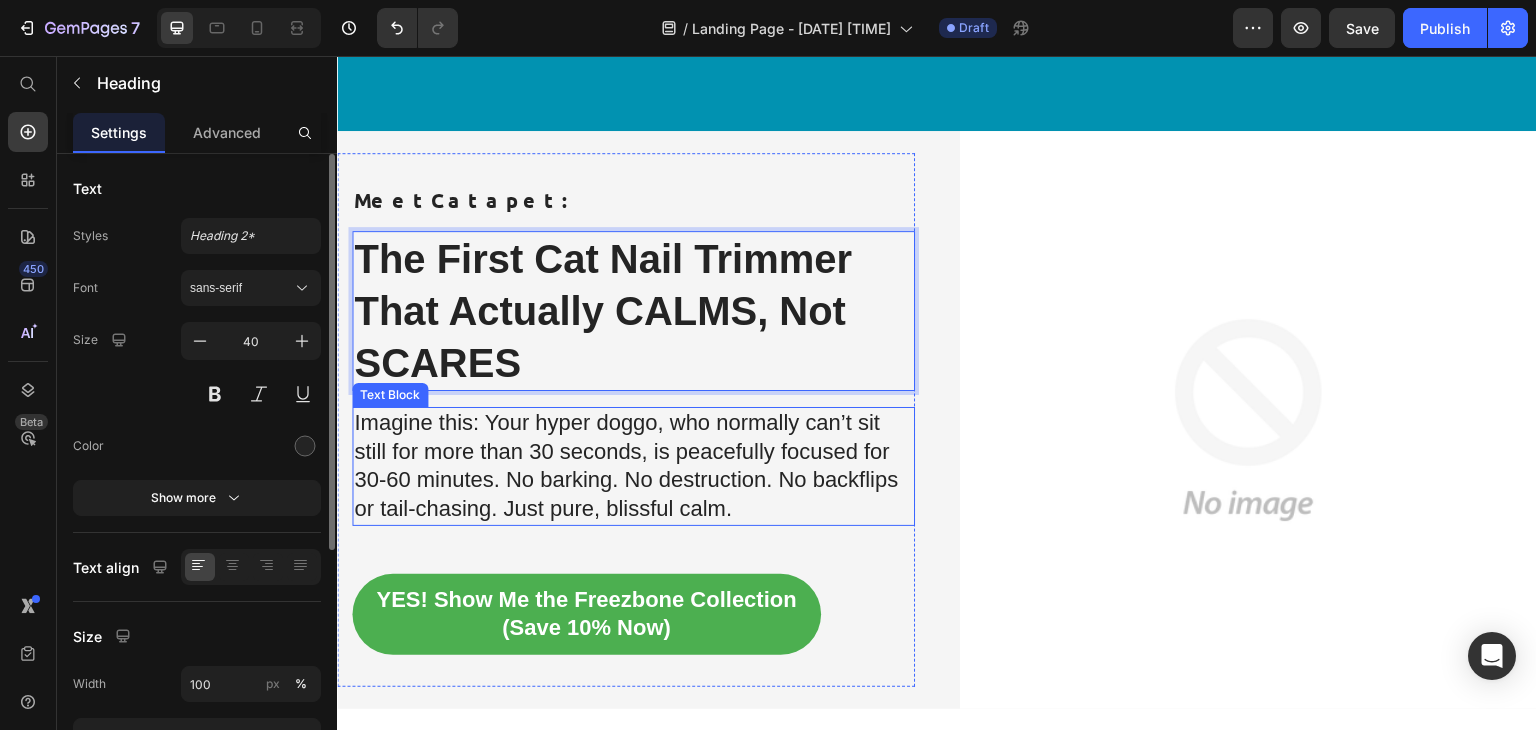 click on "Imagine this: Your hyper doggo, who normally can’t sit still for more than 30 seconds, is peacefully focused for 30-60 minutes. No barking. No destruction. No backflips or tail-chasing. Just pure, blissful calm." at bounding box center [633, 466] 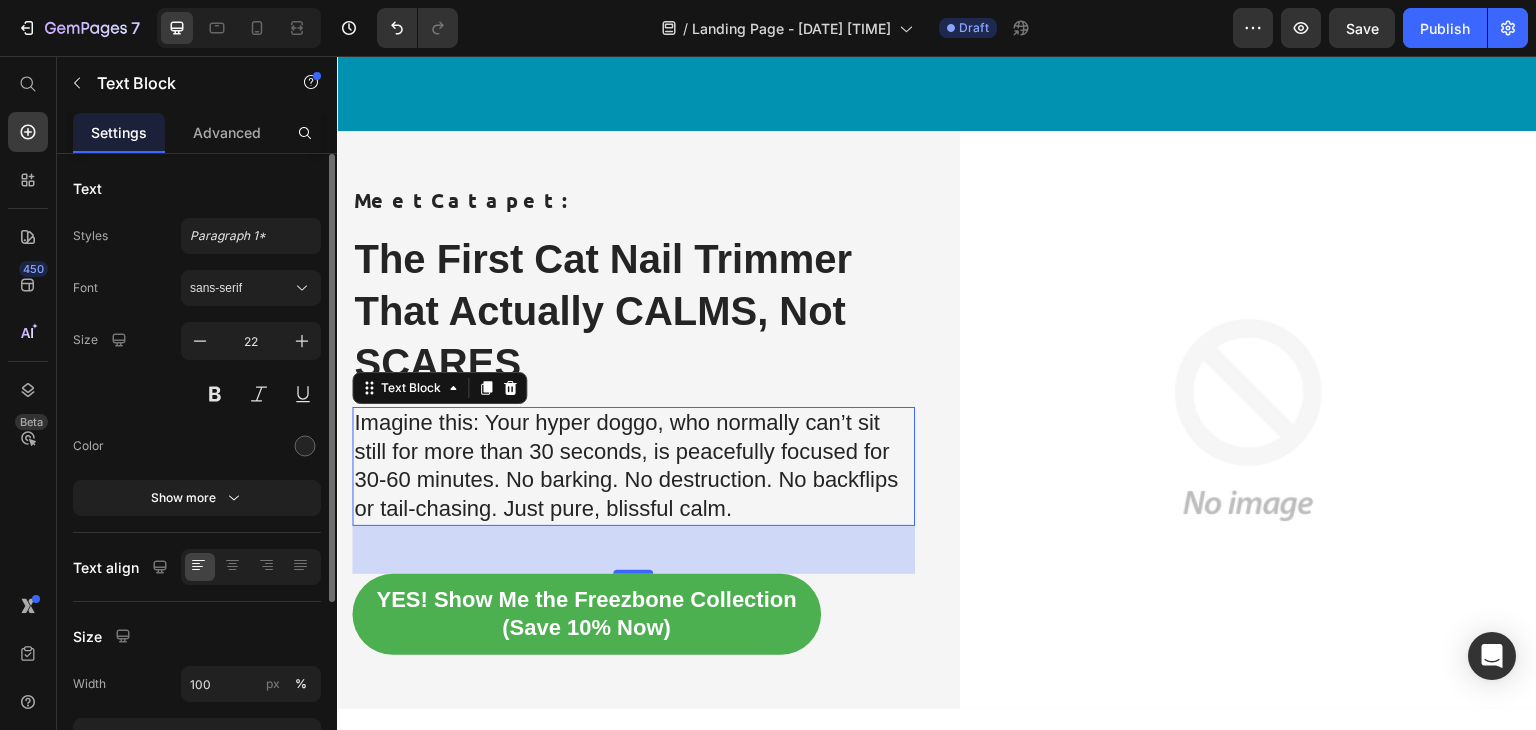click on "Imagine this: Your hyper doggo, who normally can’t sit still for more than 30 seconds, is peacefully focused for 30-60 minutes. No barking. No destruction. No backflips or tail-chasing. Just pure, blissful calm." at bounding box center (633, 466) 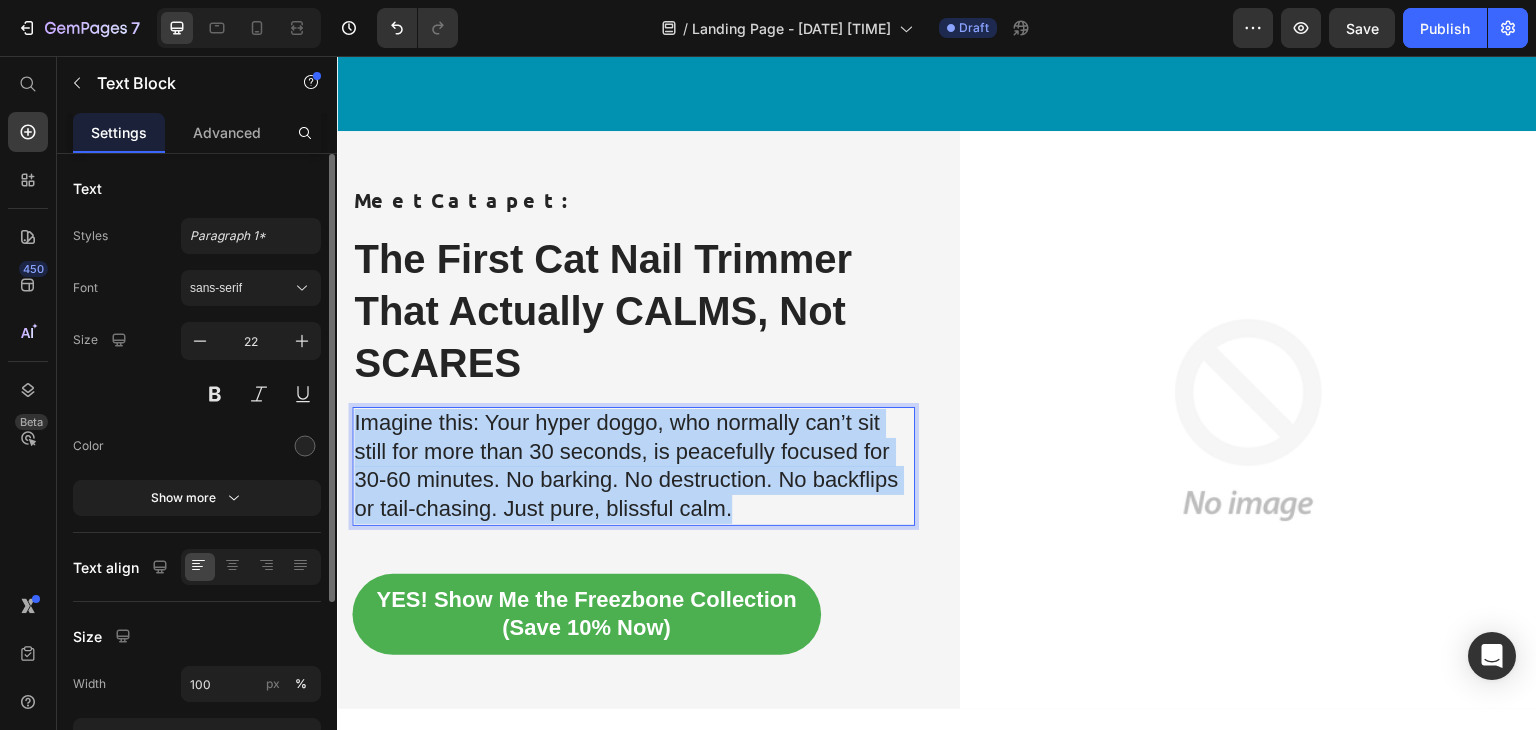 click on "Imagine this: Your hyper doggo, who normally can’t sit still for more than 30 seconds, is peacefully focused for 30-60 minutes. No barking. No destruction. No backflips or tail-chasing. Just pure, blissful calm." at bounding box center [633, 466] 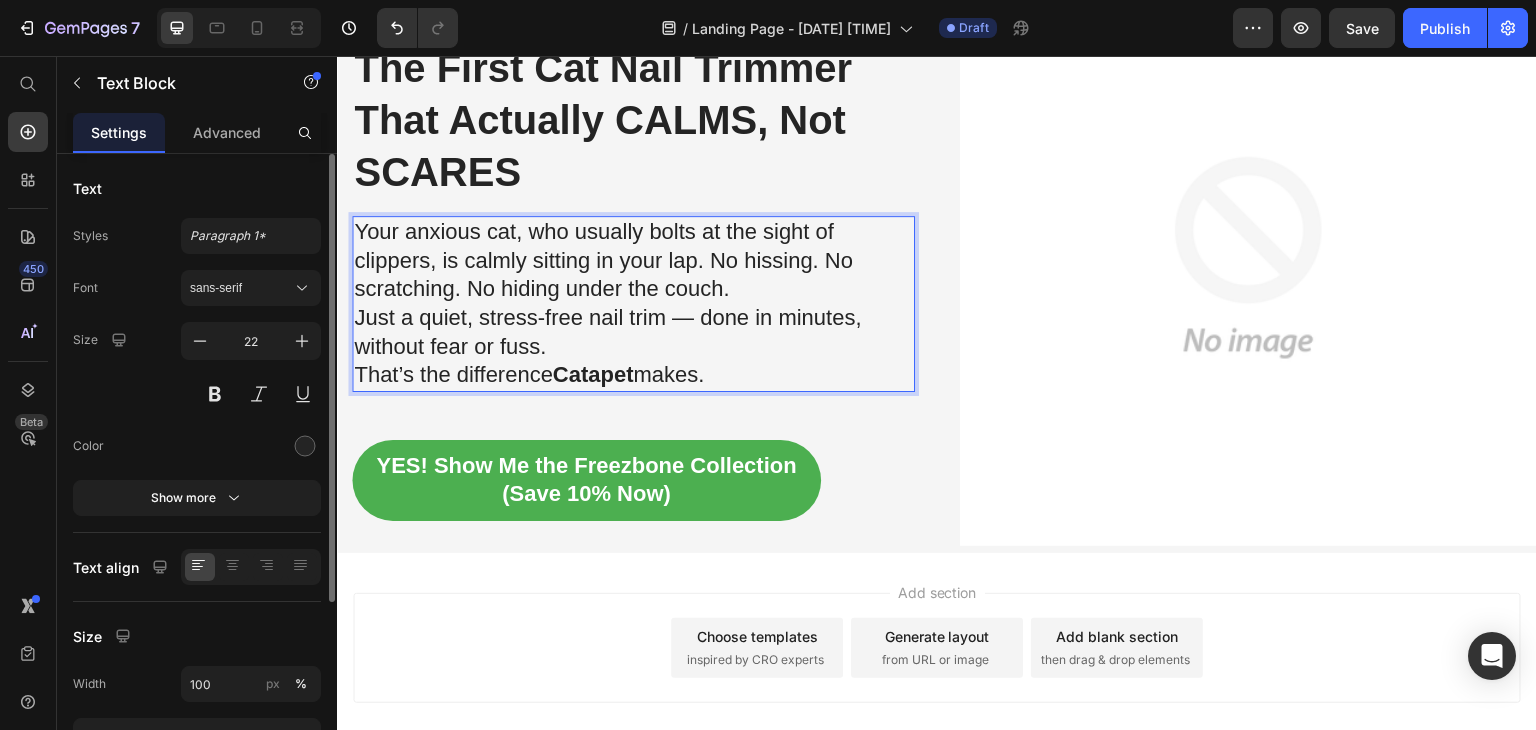 scroll, scrollTop: 3518, scrollLeft: 0, axis: vertical 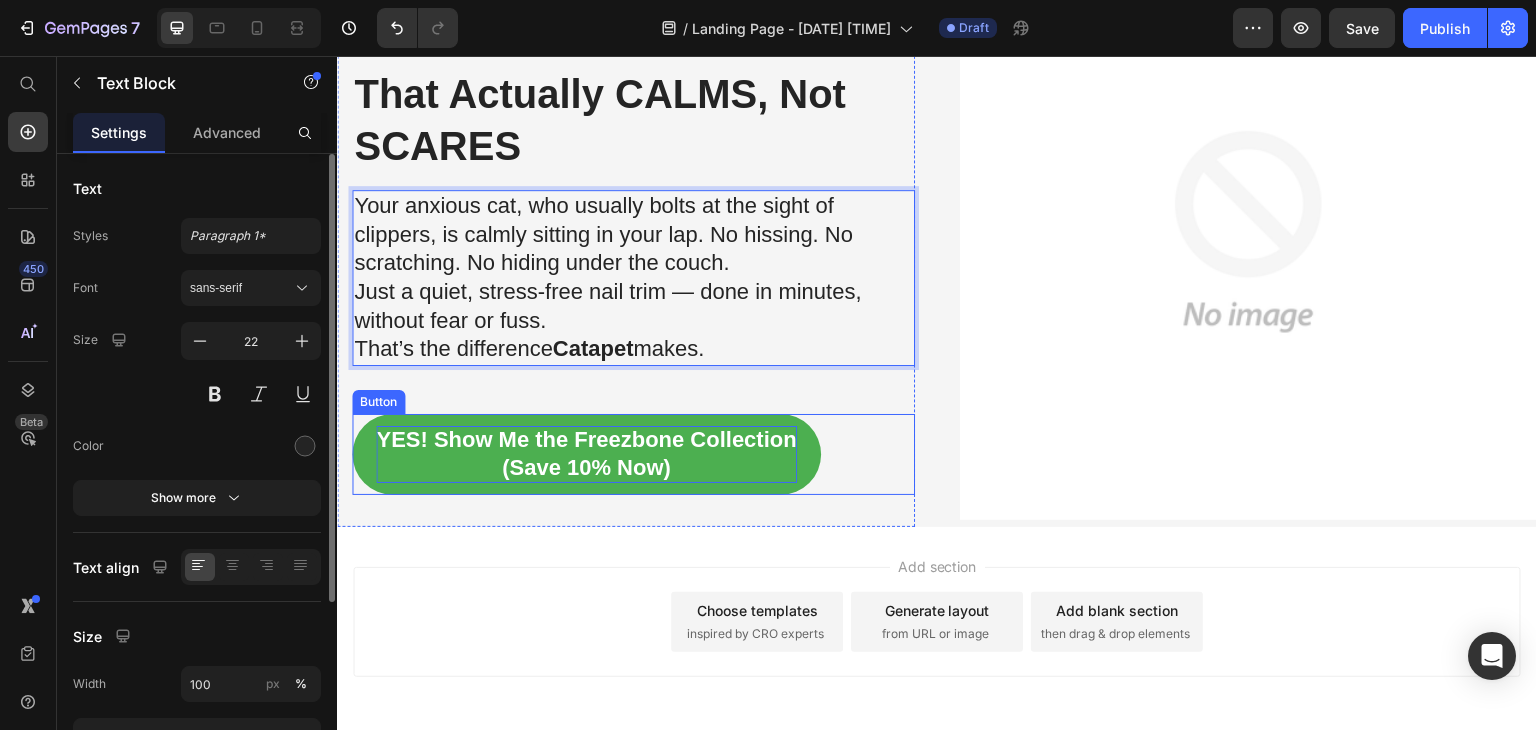 click on "YES! Show Me the Freezbone Collection   (Save 10% Now)" at bounding box center (586, 454) 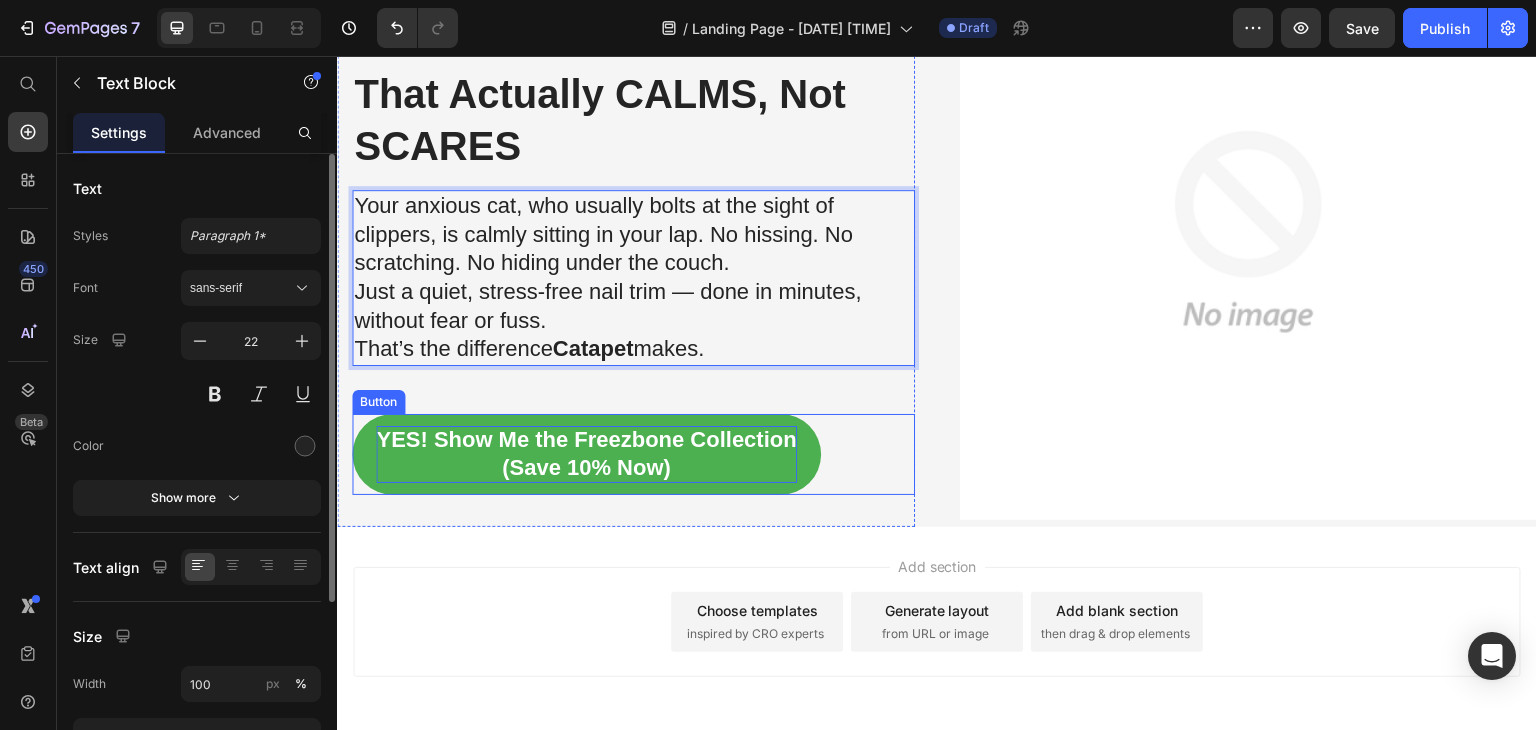 click on "YES! Show Me the Freezbone Collection   (Save 10% Now)" at bounding box center (586, 454) 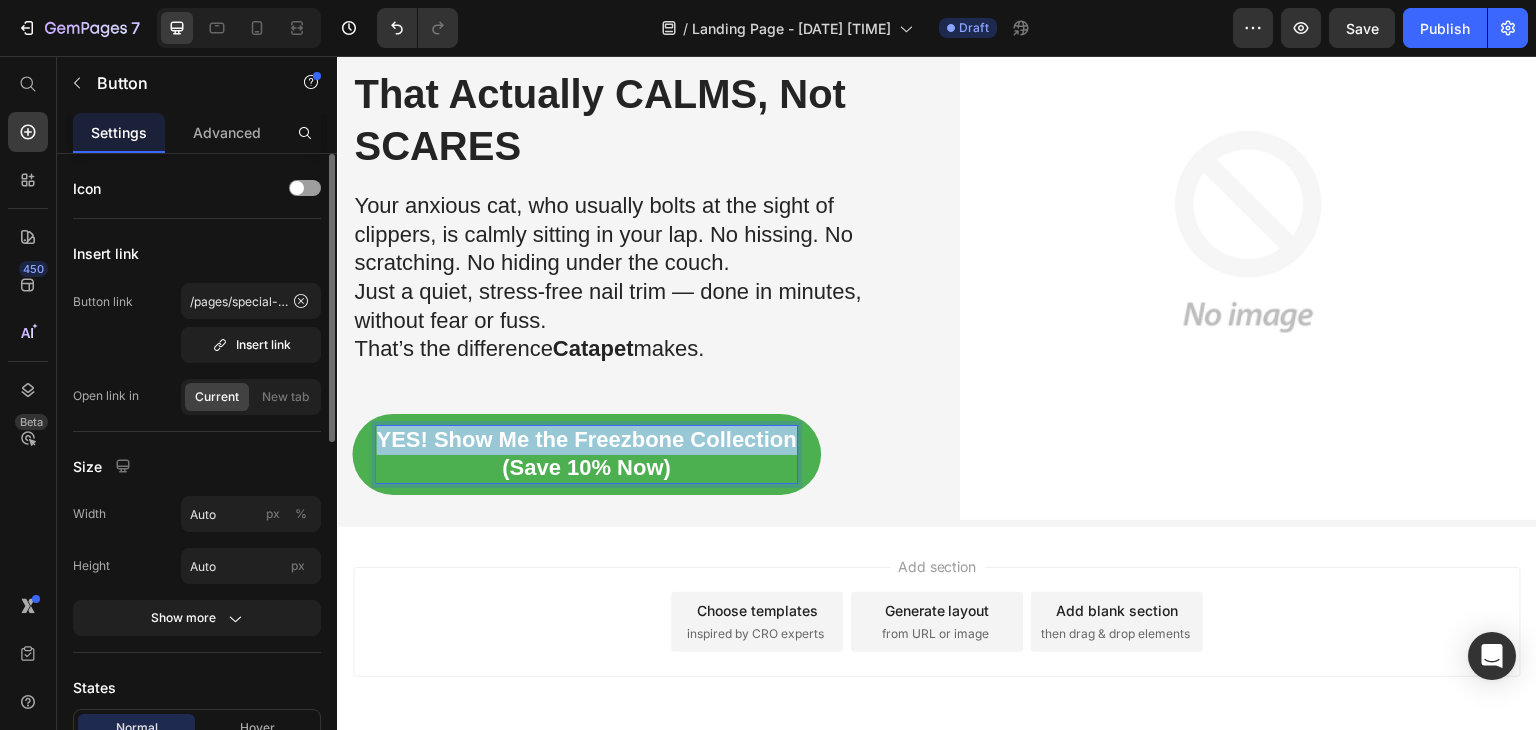 click on "YES! Show Me the Freezbone Collection  (Save 10% Now)" at bounding box center [586, 454] 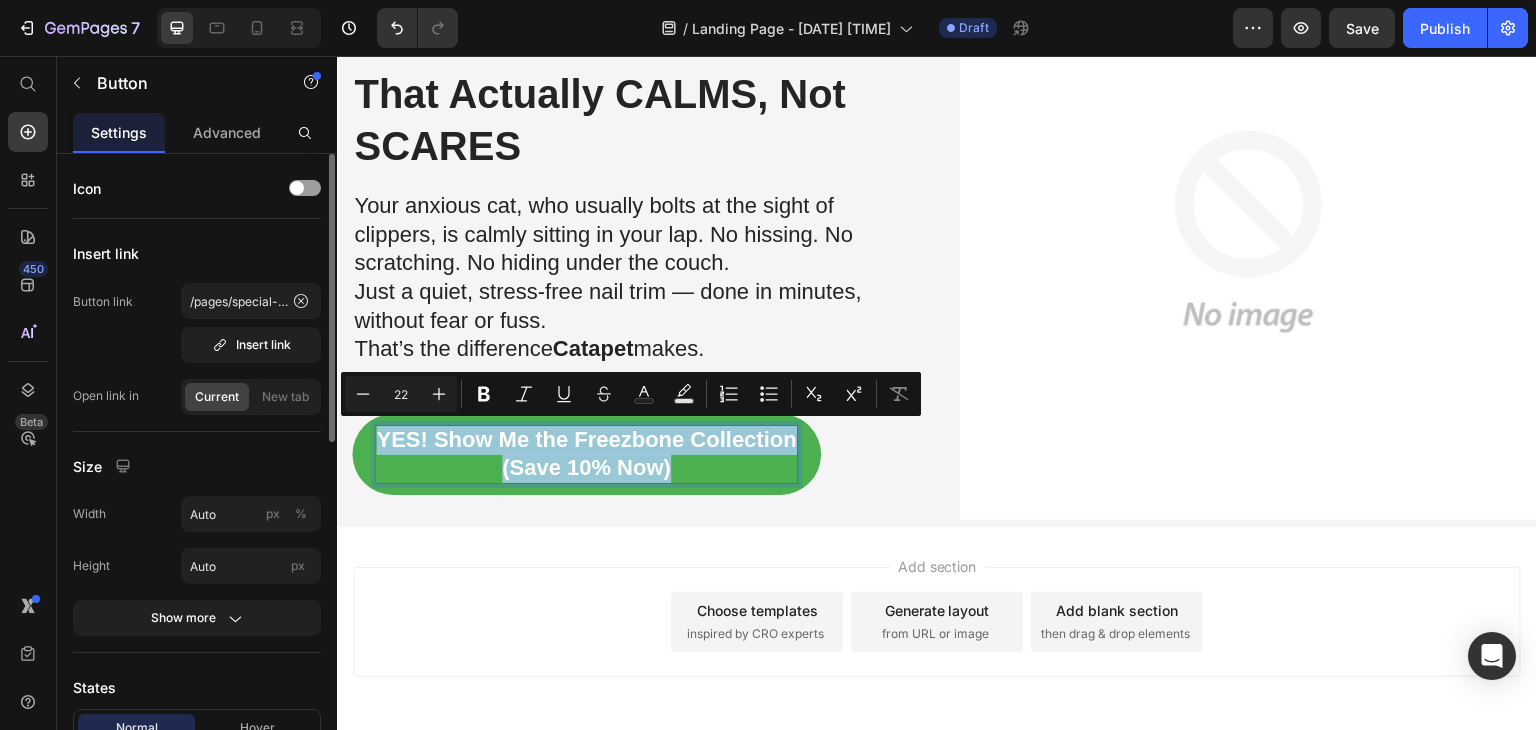 copy on "YES! Show Me the Freezbone Collection  (Save 10% Now)" 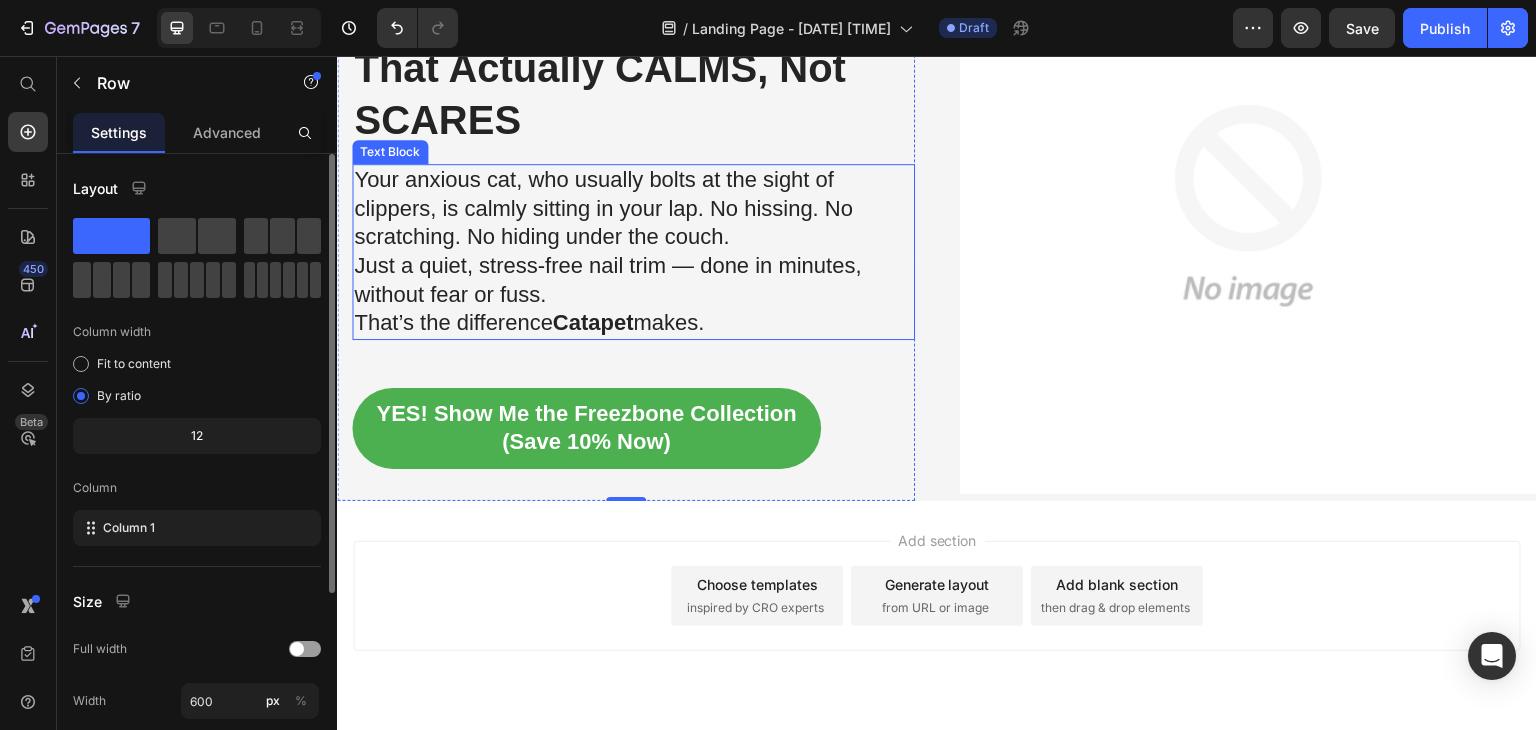scroll, scrollTop: 3600, scrollLeft: 0, axis: vertical 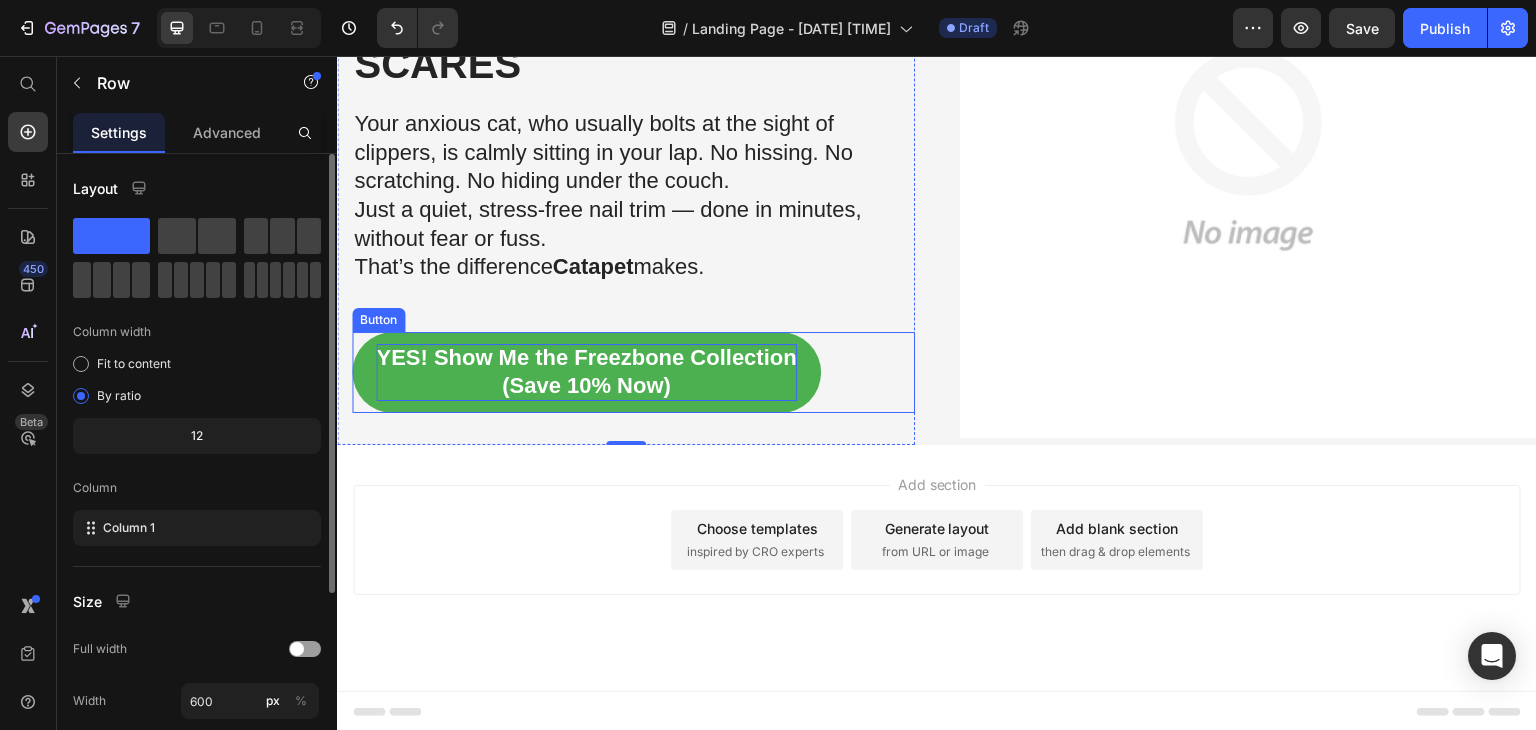 click on "YES! Show Me the Freezbone Collection  (Save 10% Now)" at bounding box center [586, 372] 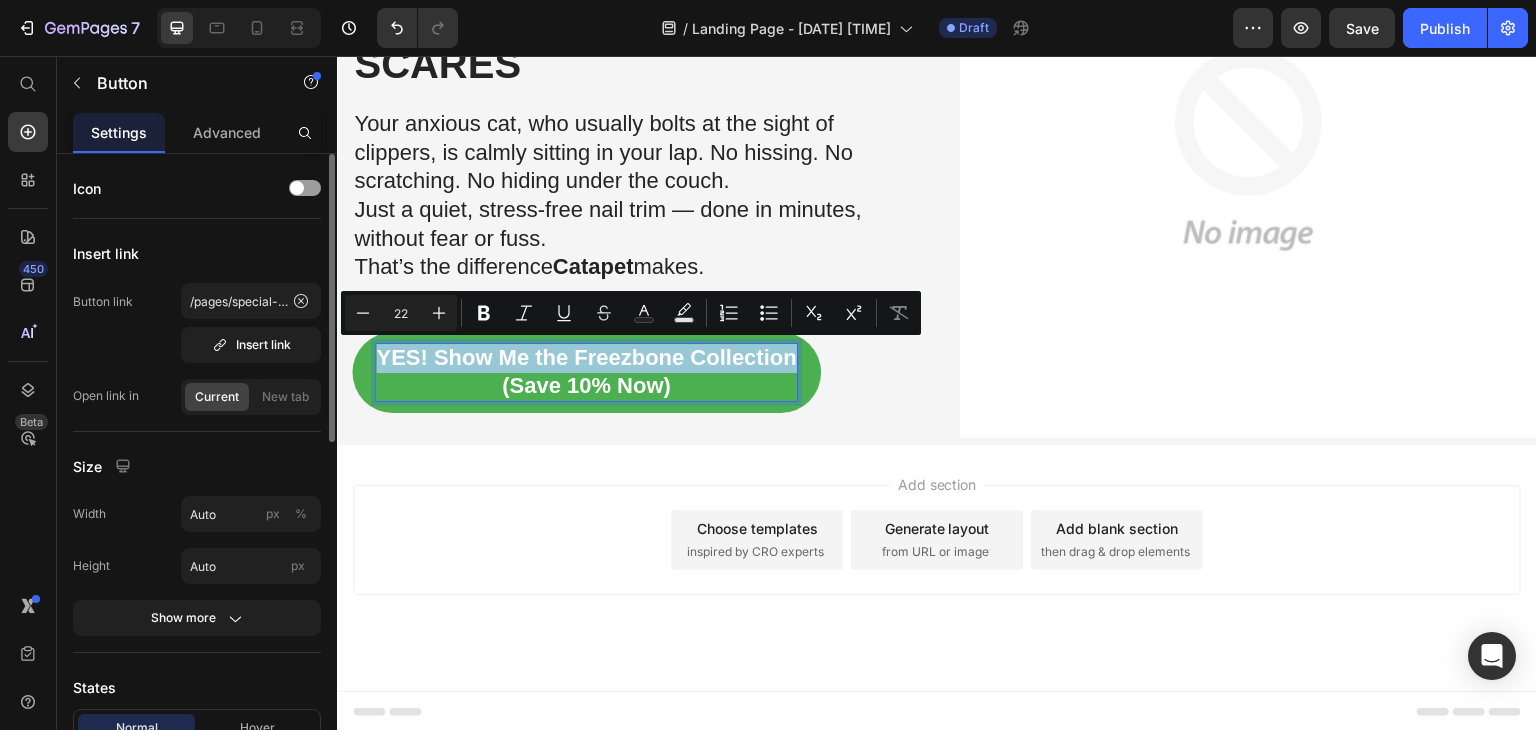click on "YES! Show Me the Freezbone Collection  (Save 10% Now)" at bounding box center [586, 372] 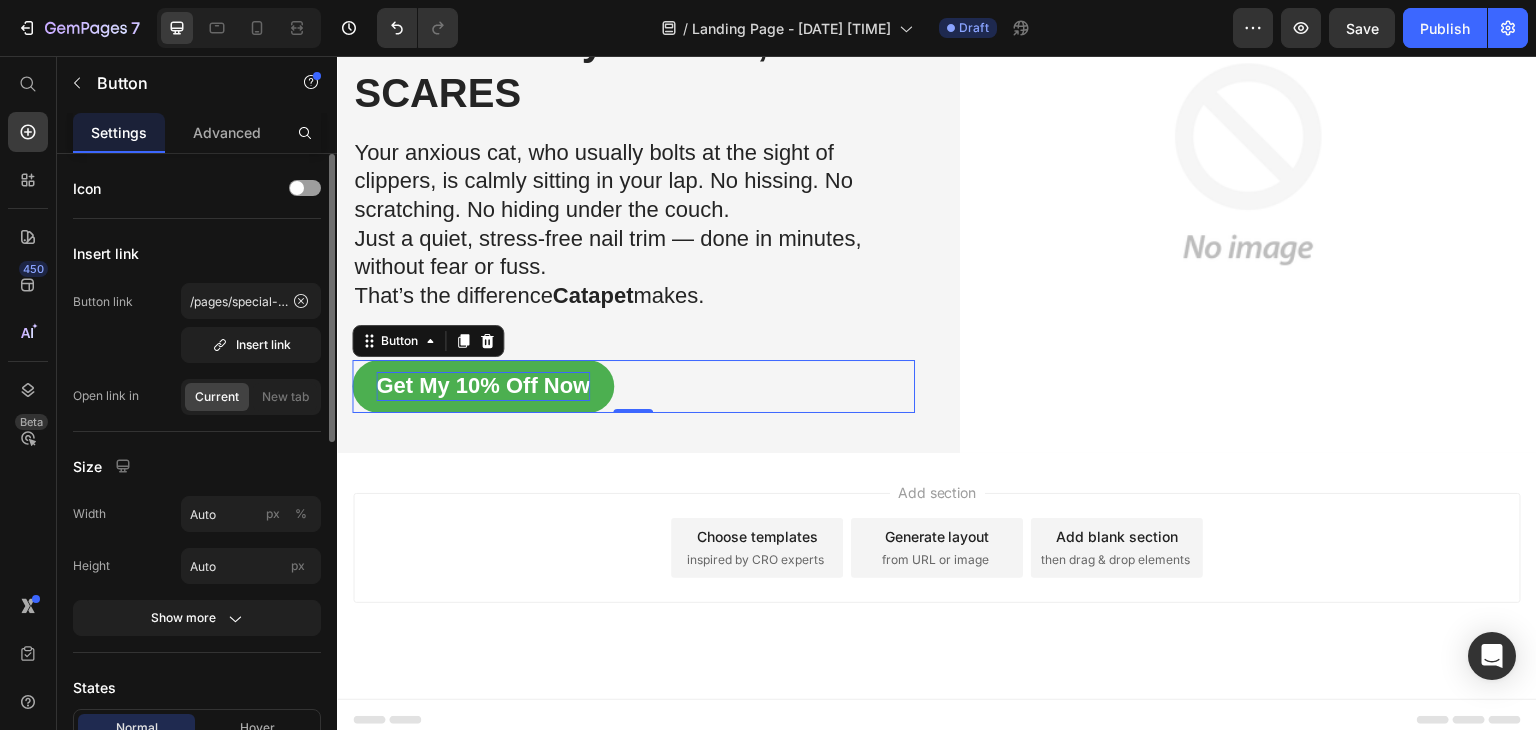click on "Get My 10% Off Now Button   0" at bounding box center (633, 386) 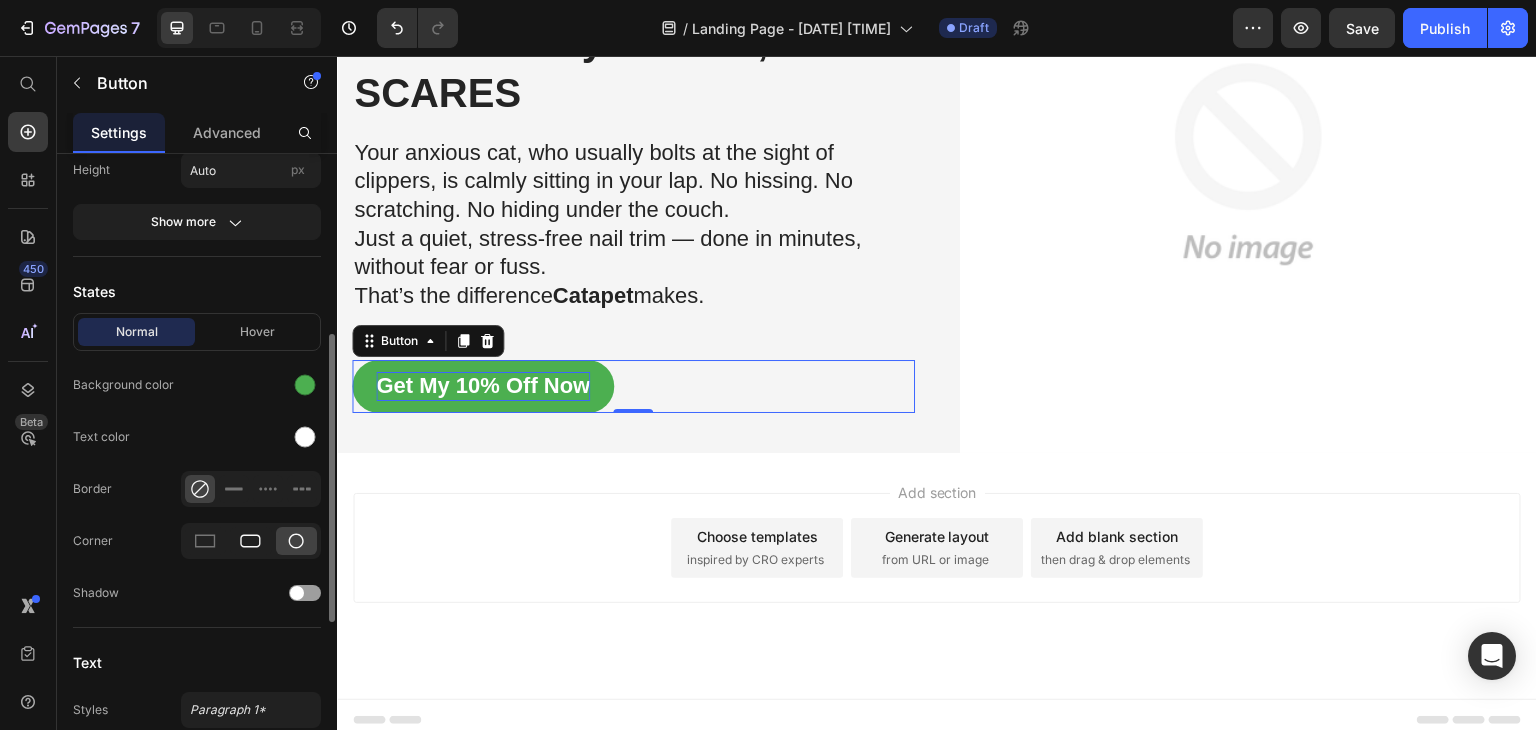 scroll, scrollTop: 758, scrollLeft: 0, axis: vertical 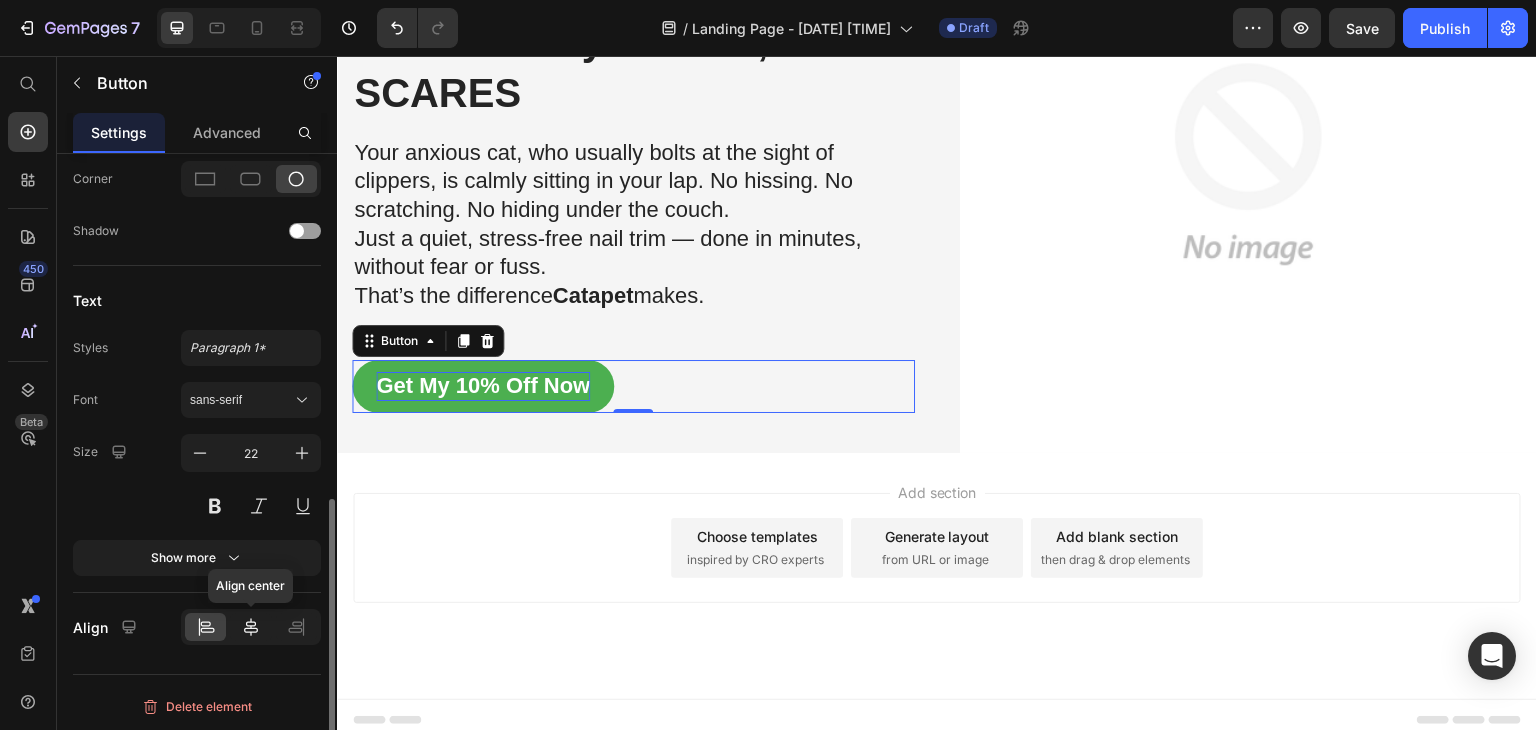click 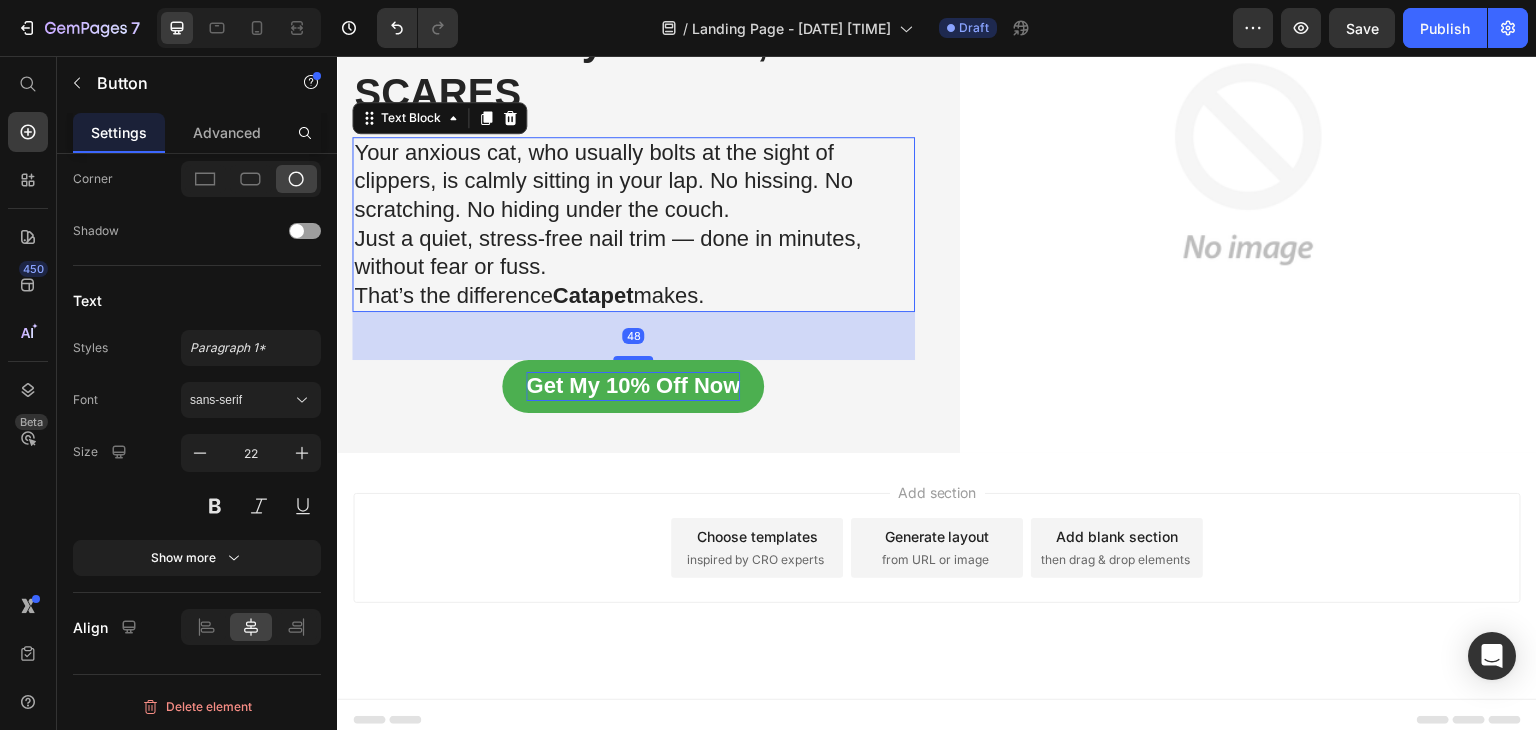 scroll, scrollTop: 0, scrollLeft: 0, axis: both 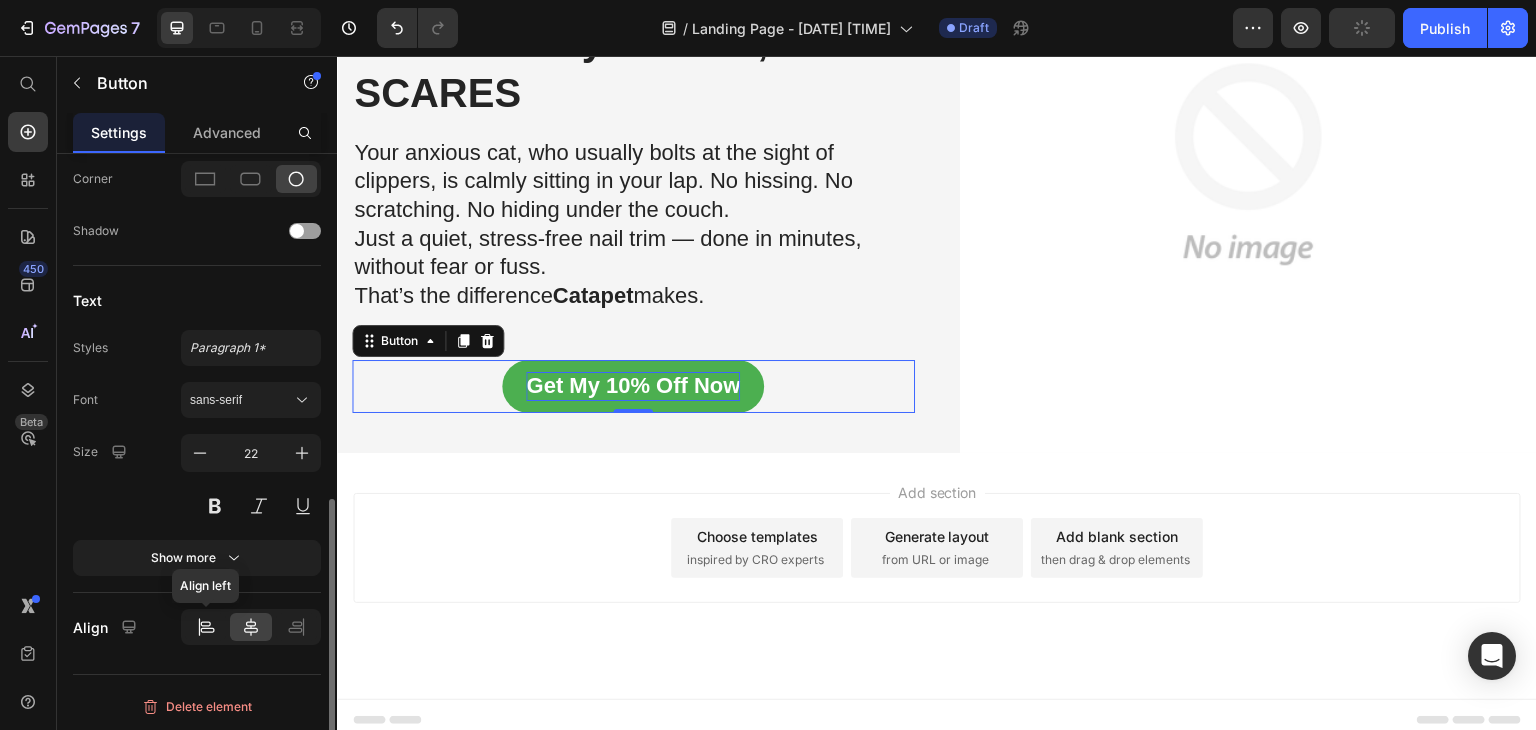 click 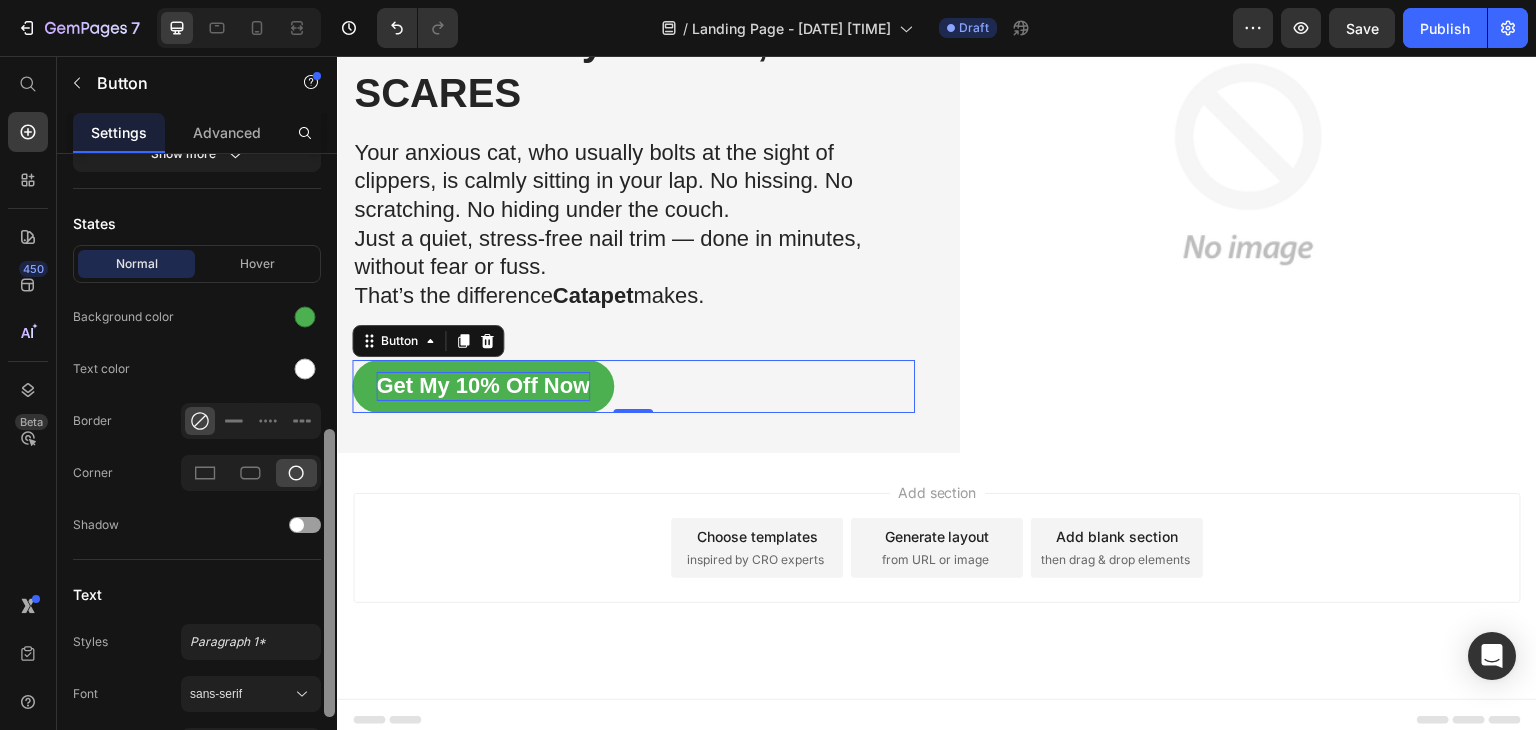 scroll, scrollTop: 515, scrollLeft: 0, axis: vertical 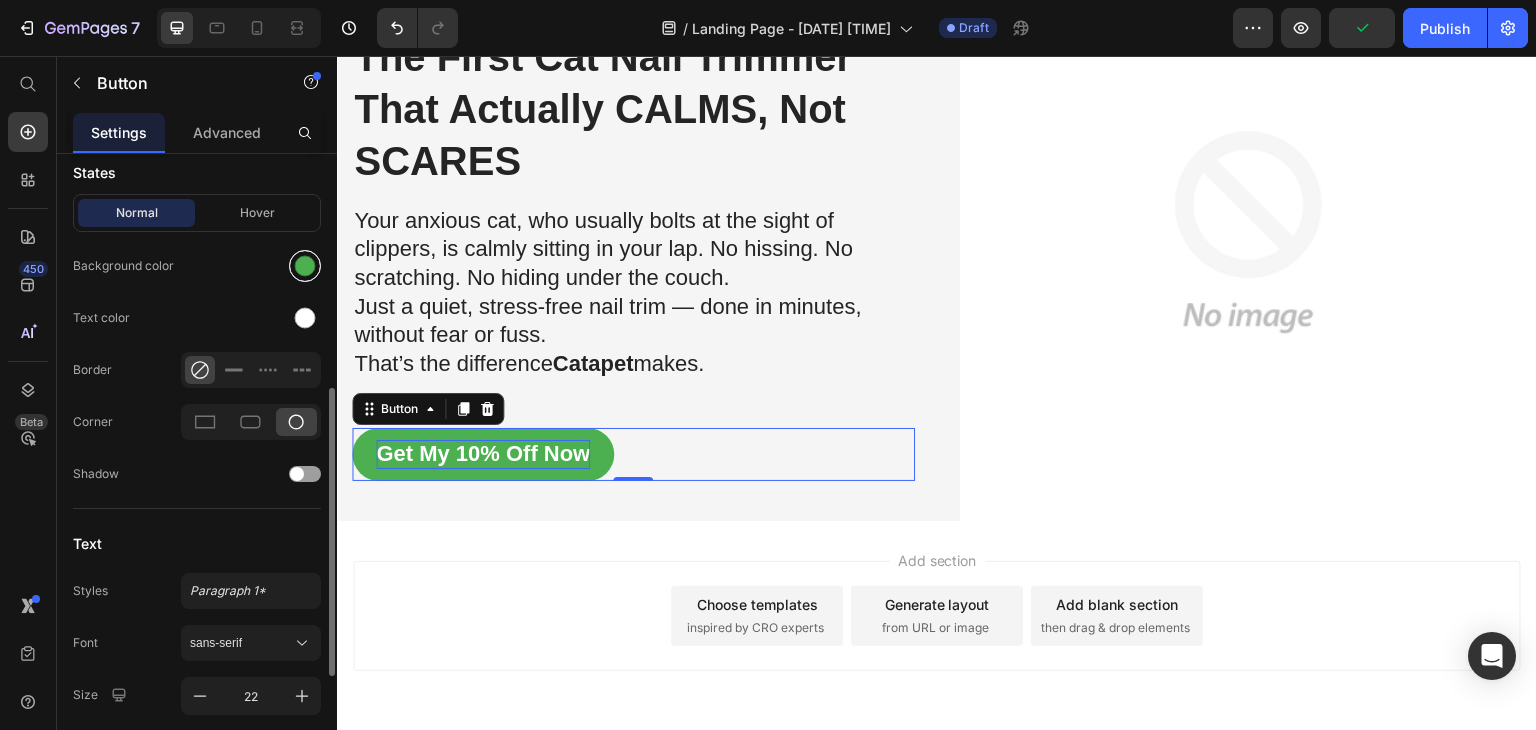 click at bounding box center [305, 266] 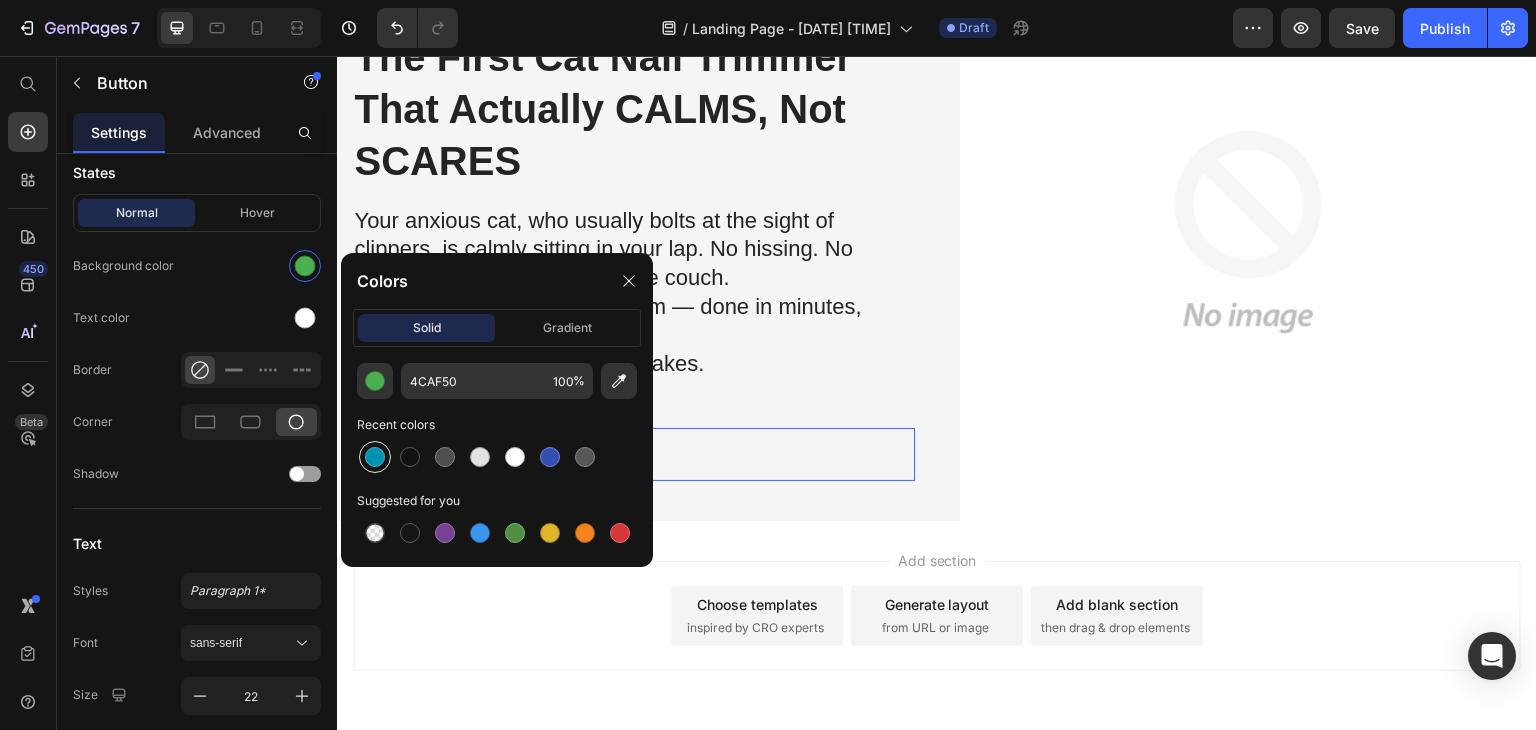 click at bounding box center (375, 457) 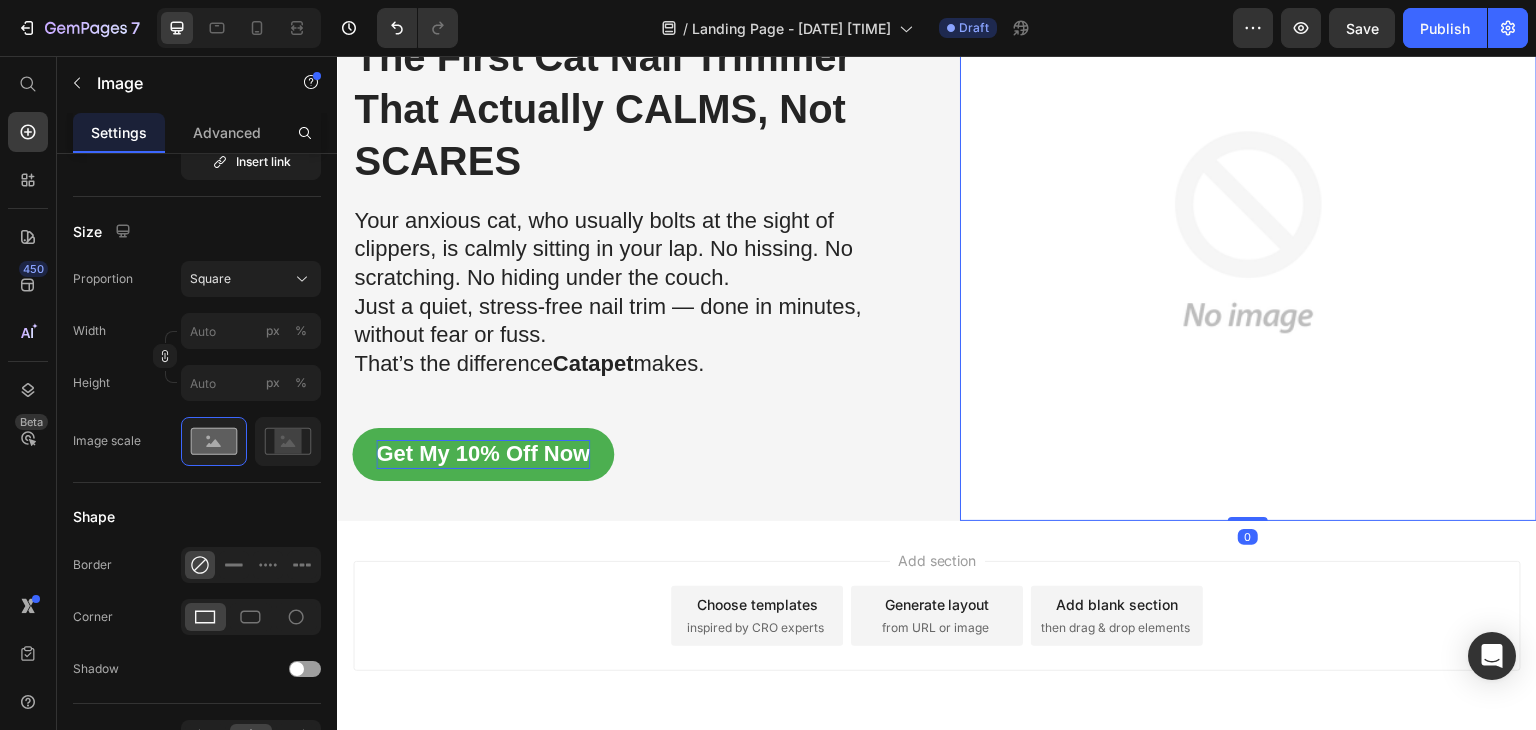 scroll, scrollTop: 0, scrollLeft: 0, axis: both 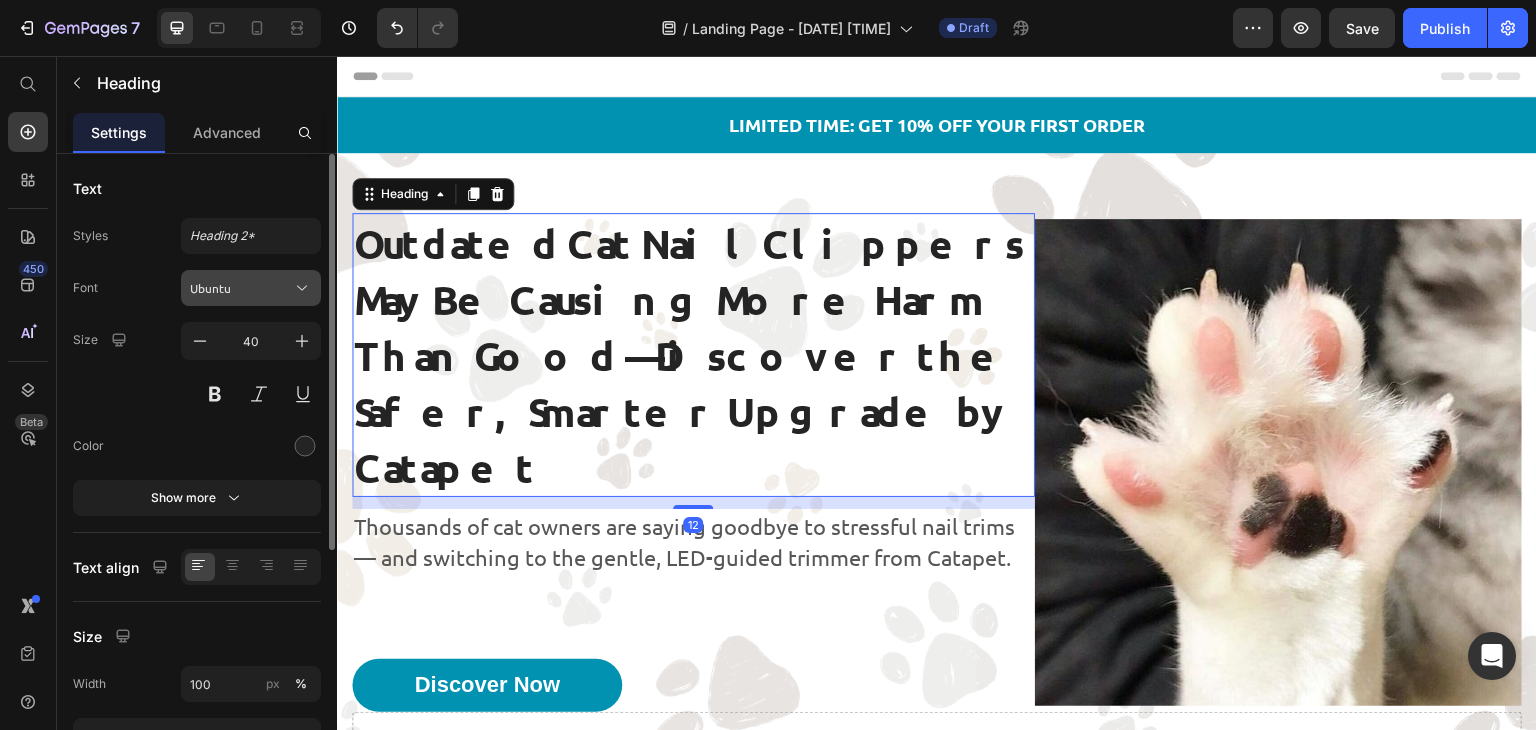 click on "Ubuntu" at bounding box center [241, 288] 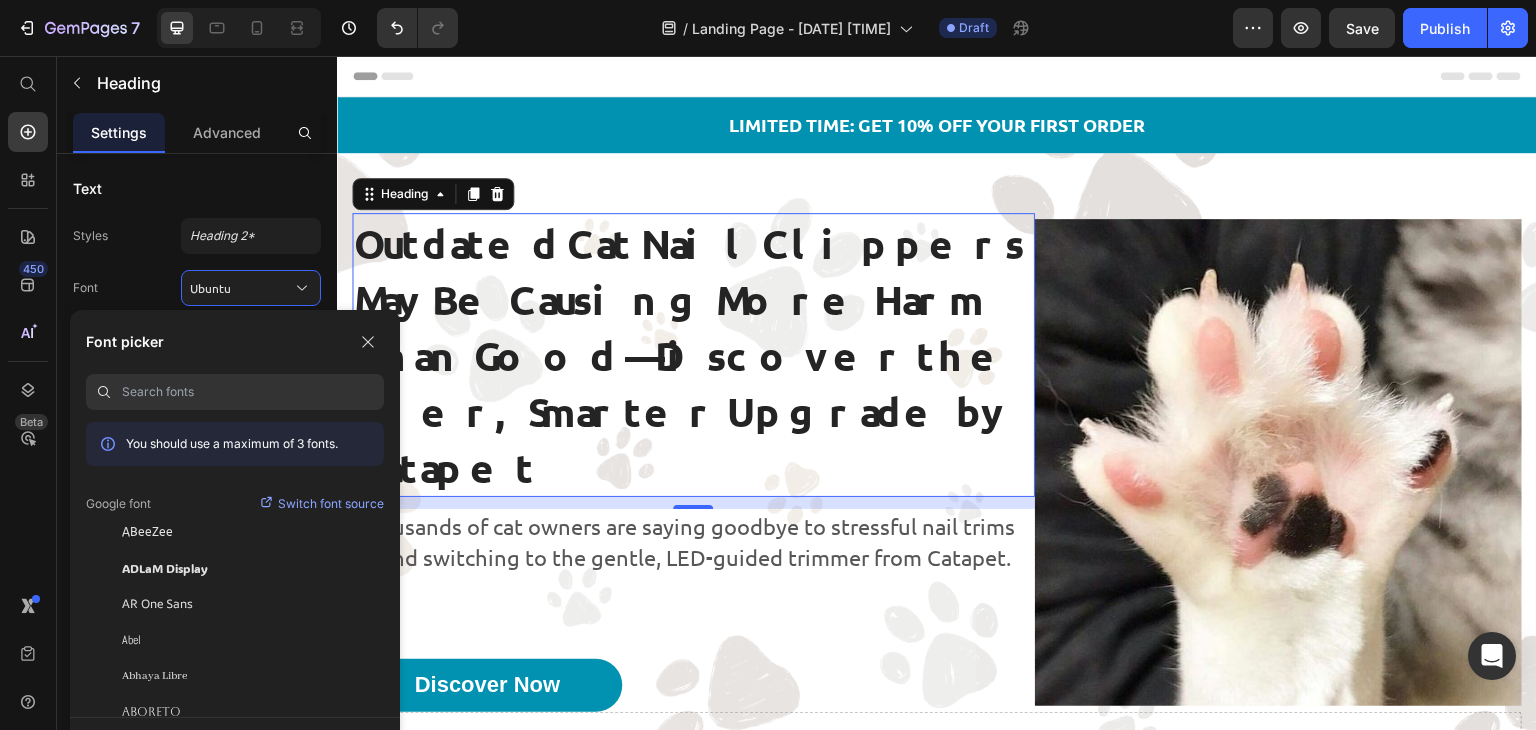 click at bounding box center (253, 392) 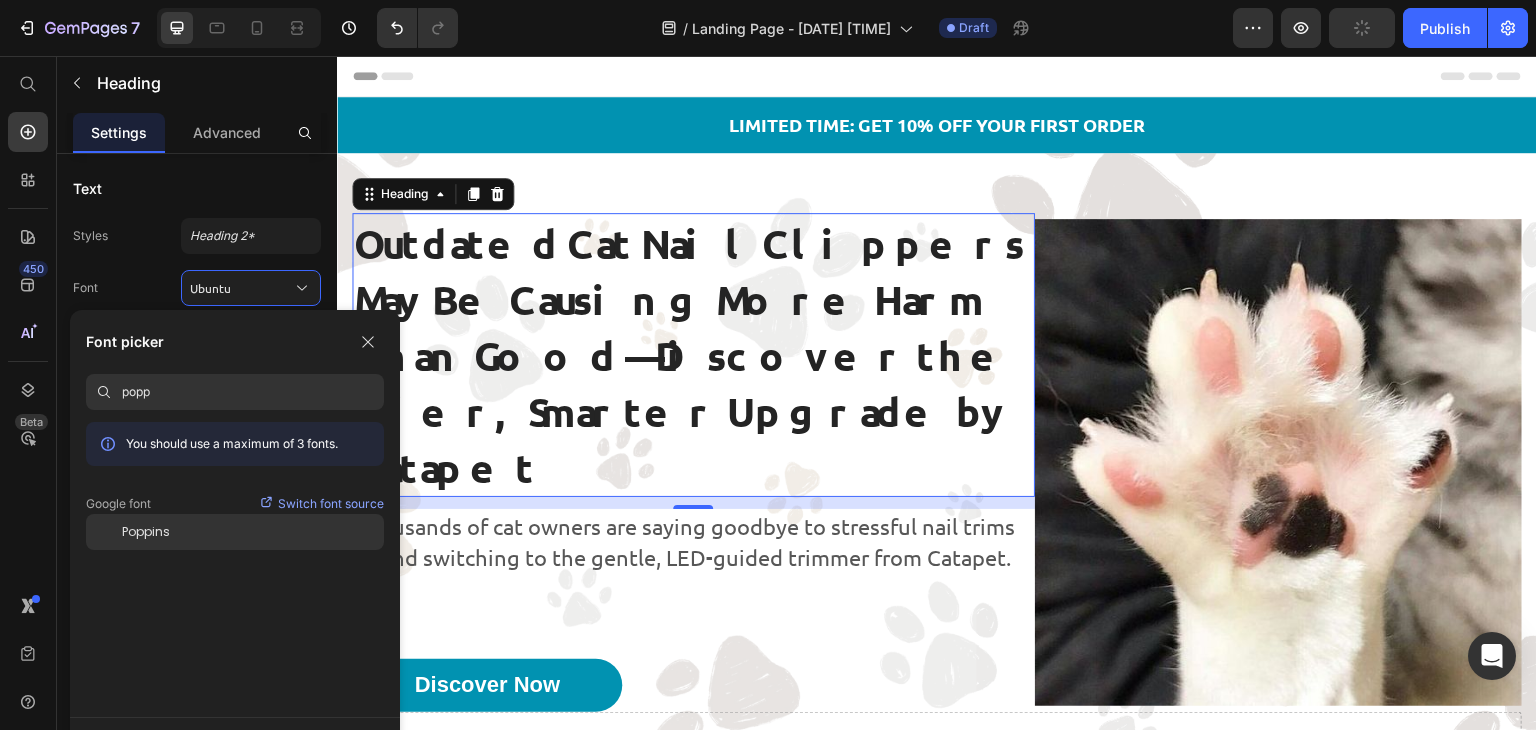 type on "popp" 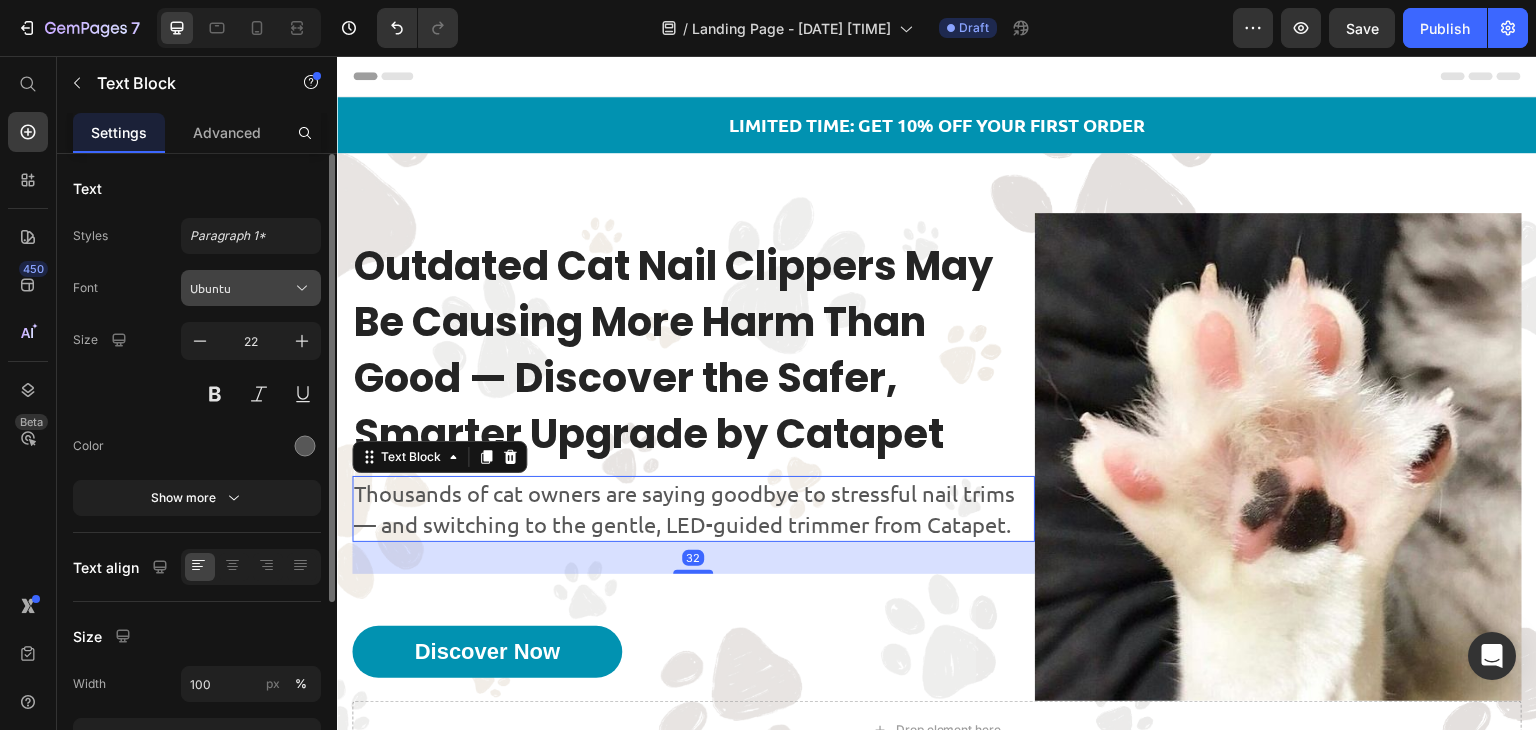 click on "Ubuntu" at bounding box center (241, 288) 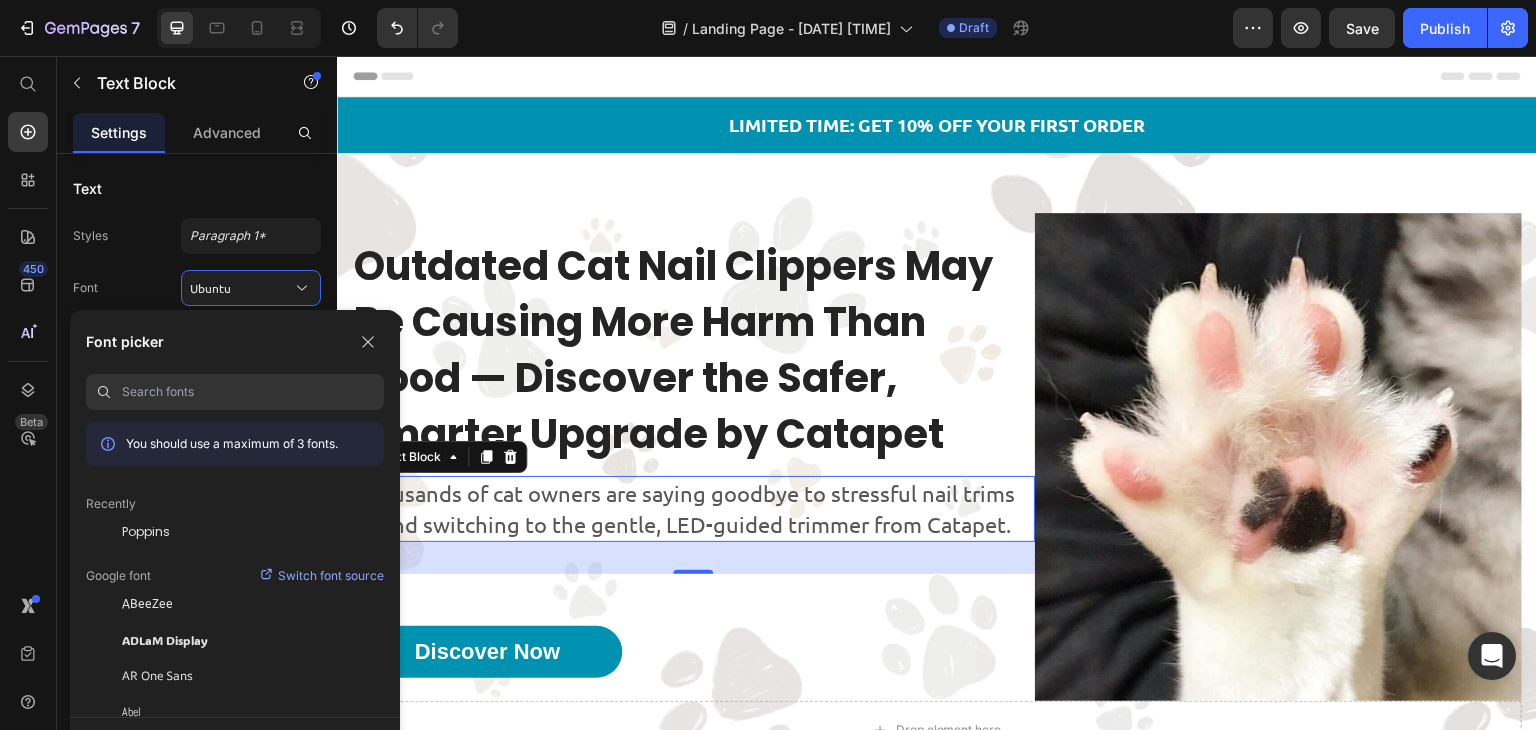 click at bounding box center (253, 392) 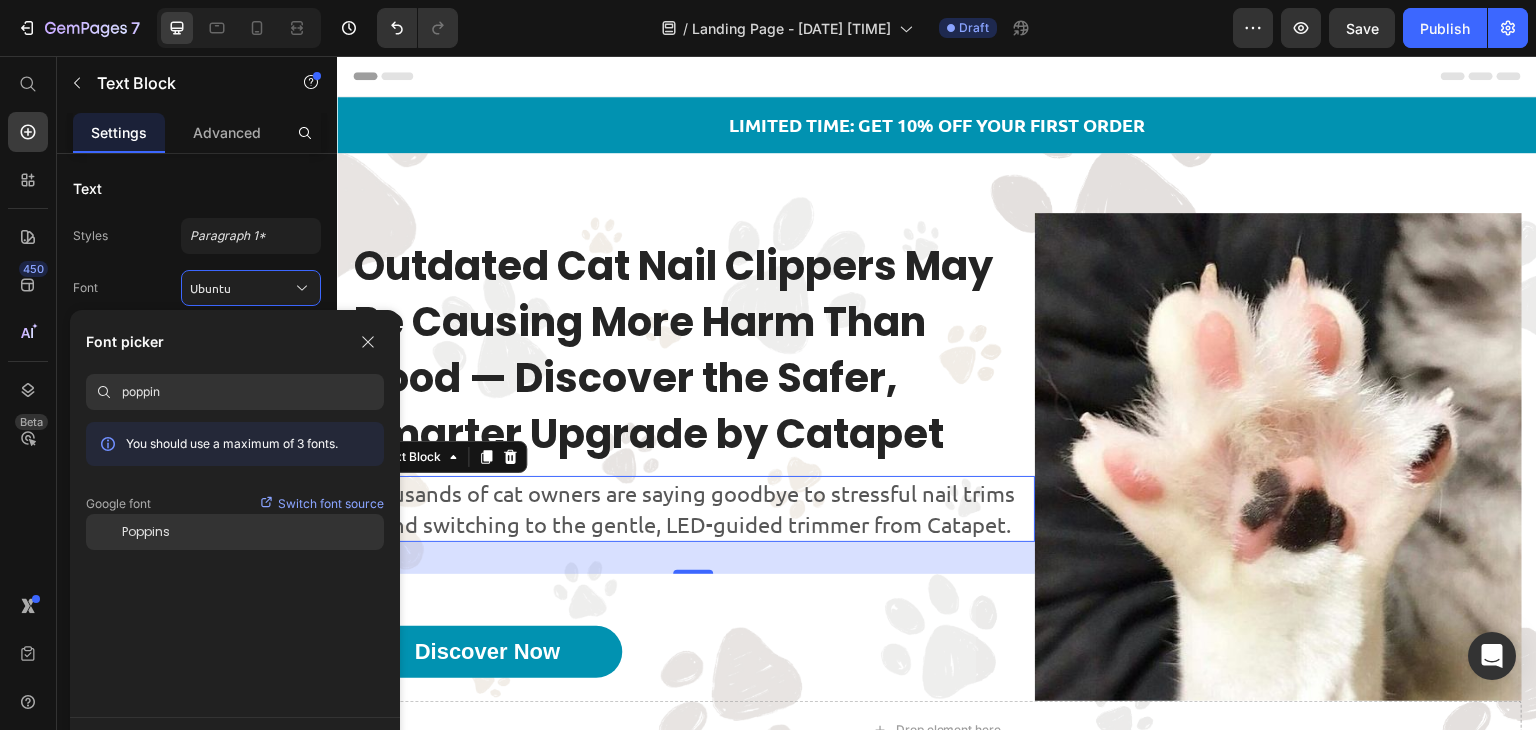 type on "poppin" 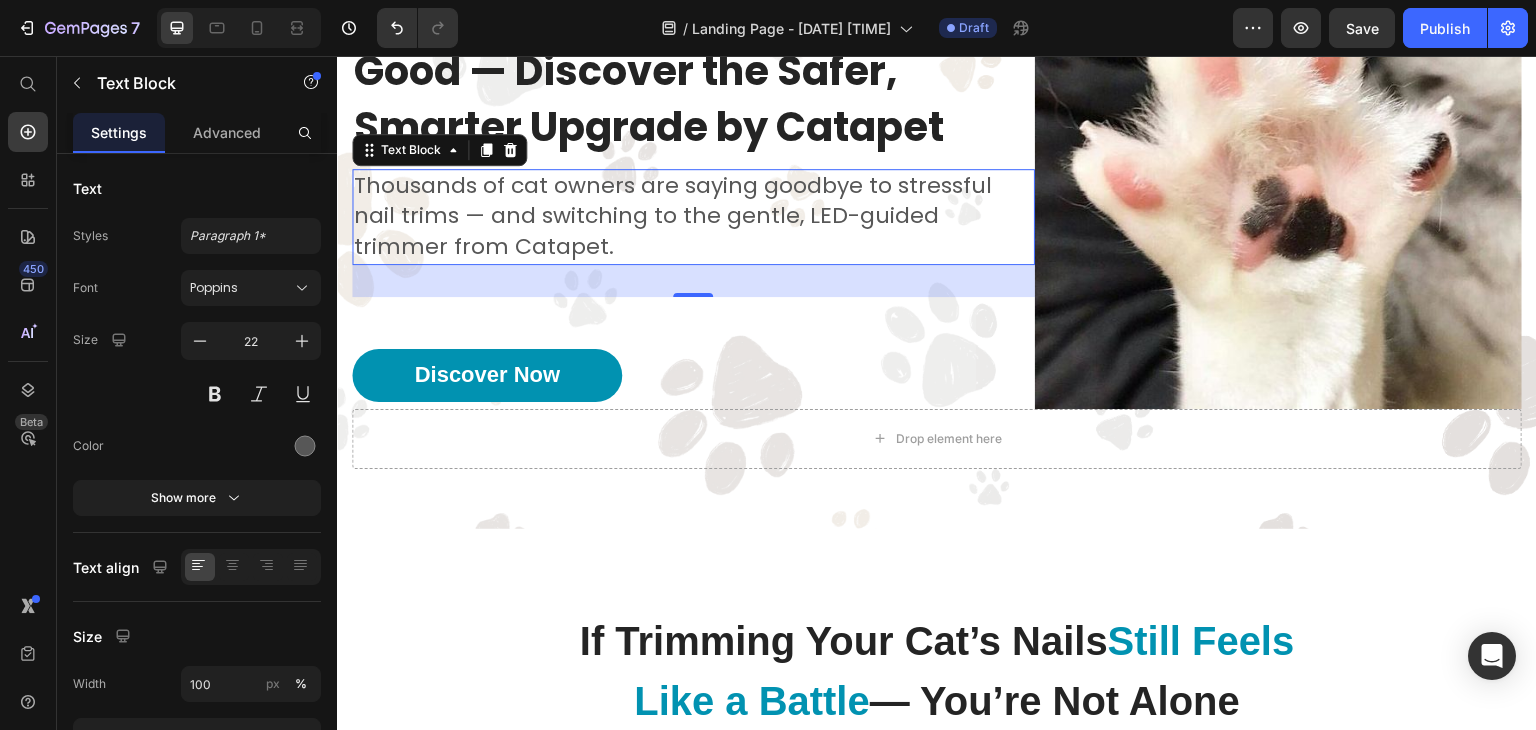 scroll, scrollTop: 296, scrollLeft: 0, axis: vertical 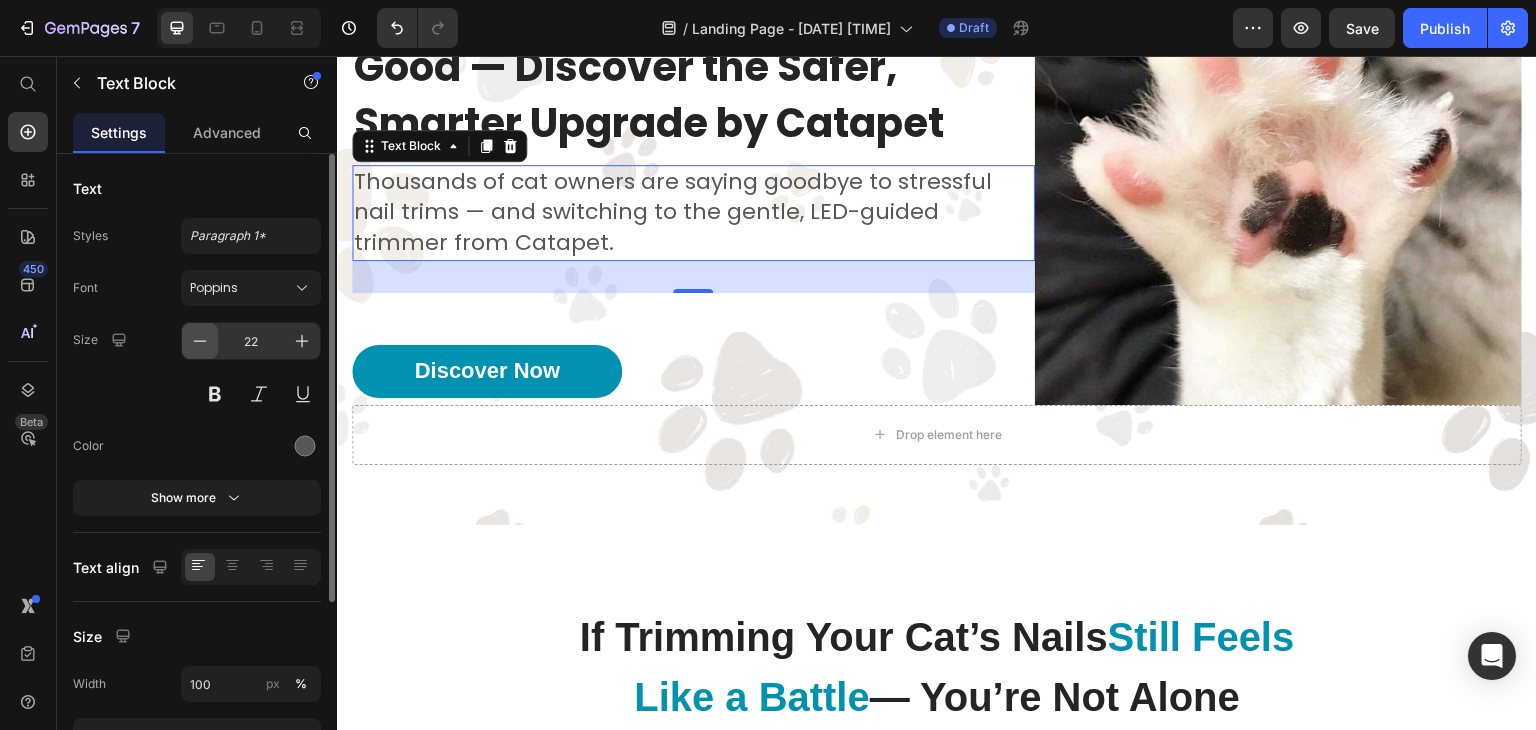 click 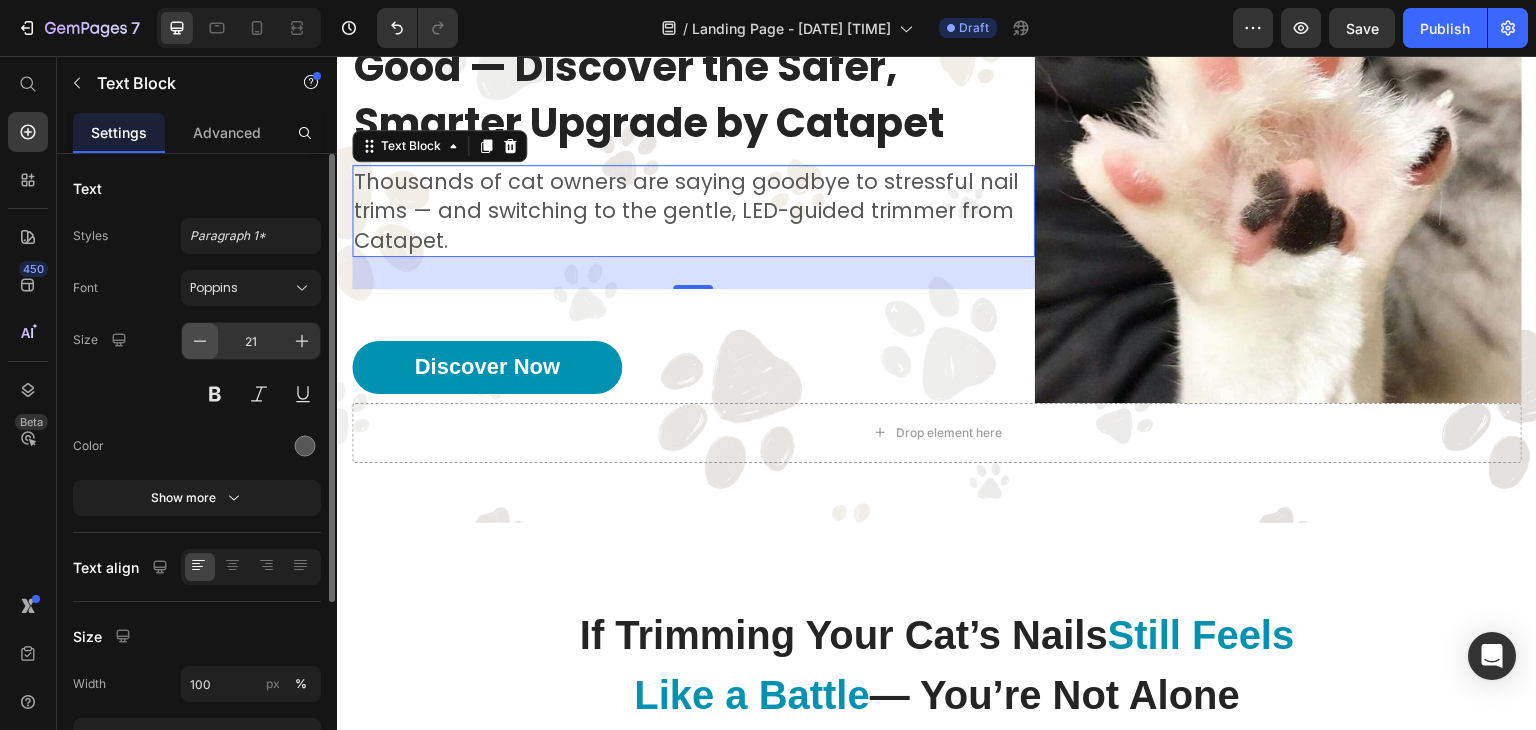click 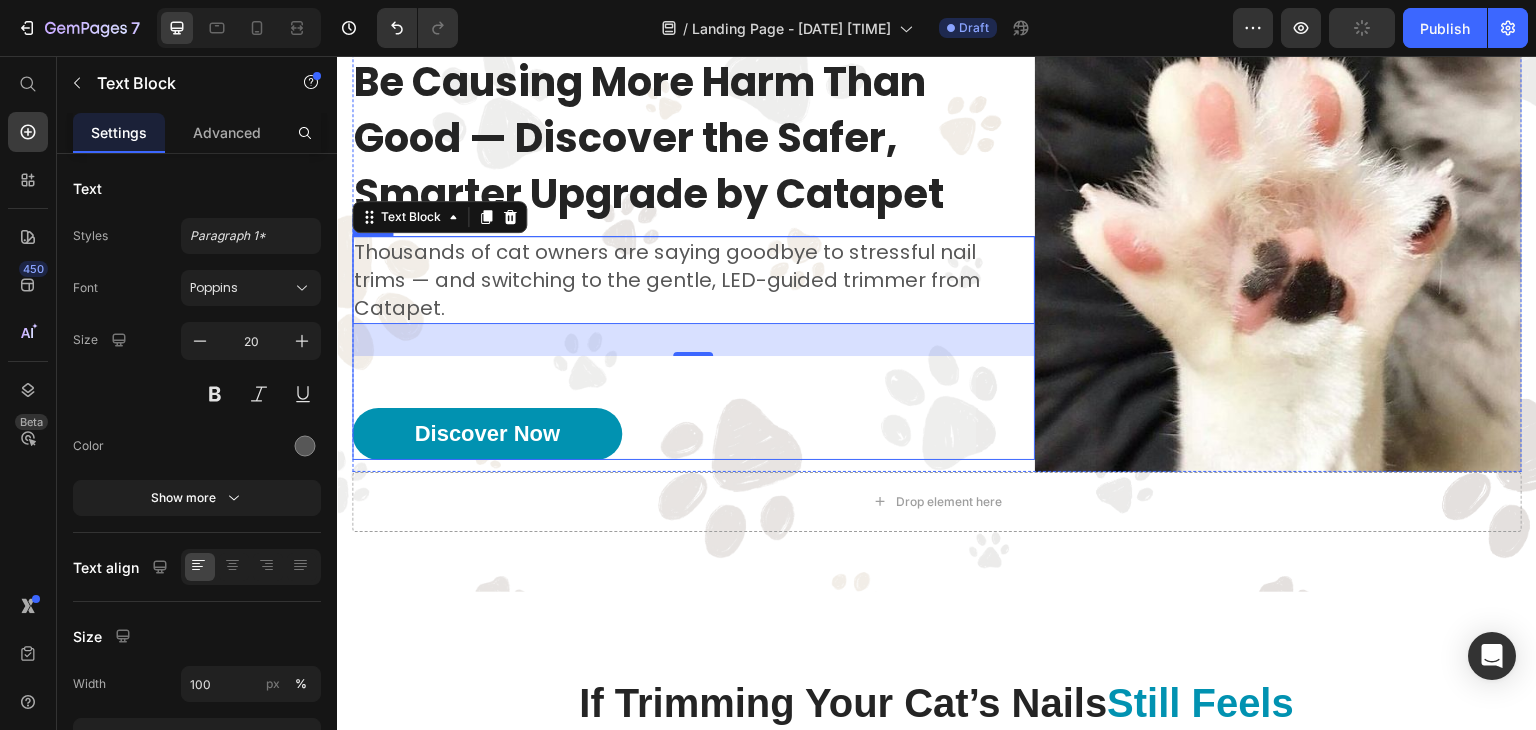 scroll, scrollTop: 227, scrollLeft: 0, axis: vertical 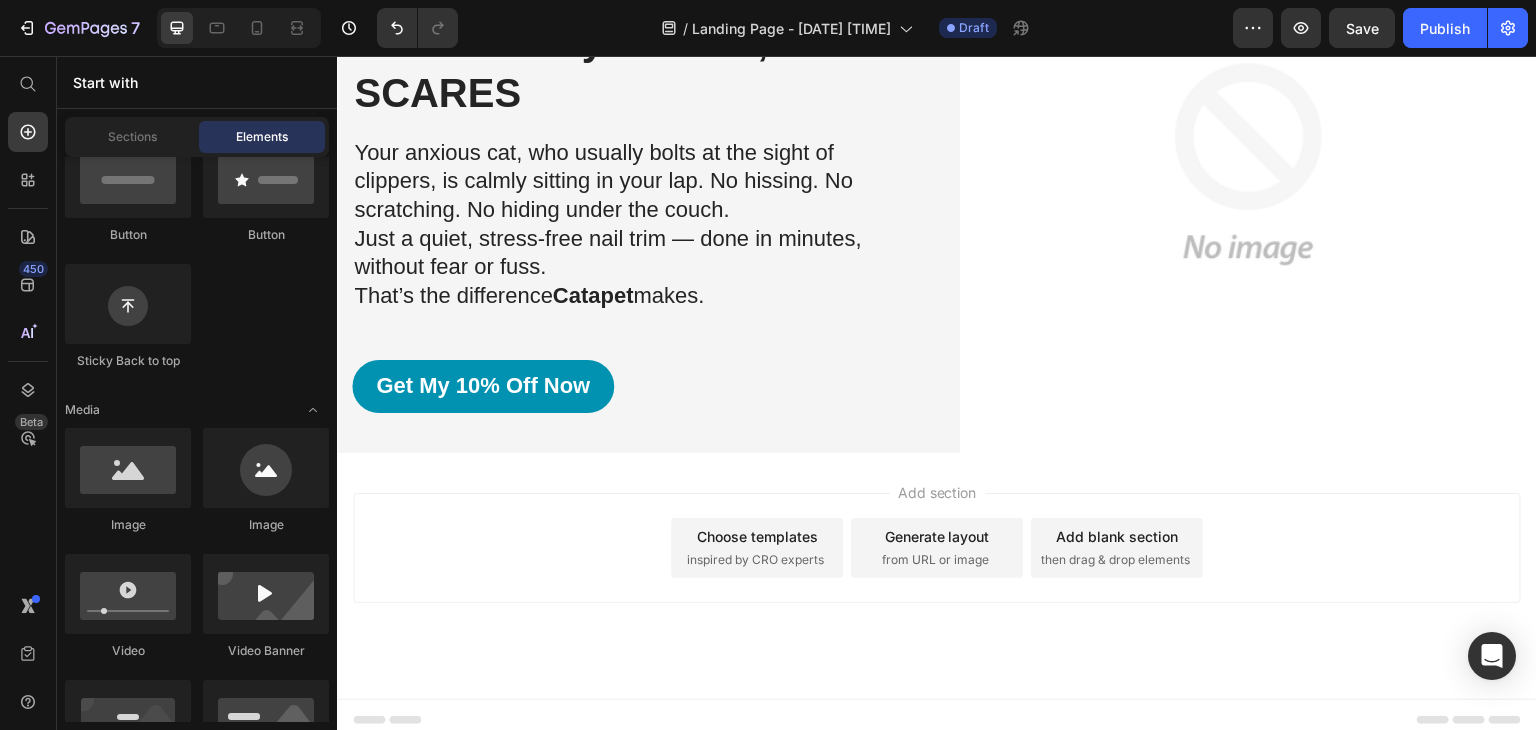 click on "Add section Choose templates inspired by CRO experts Generate layout from URL or image Add blank section then drag & drop elements" at bounding box center (937, 576) 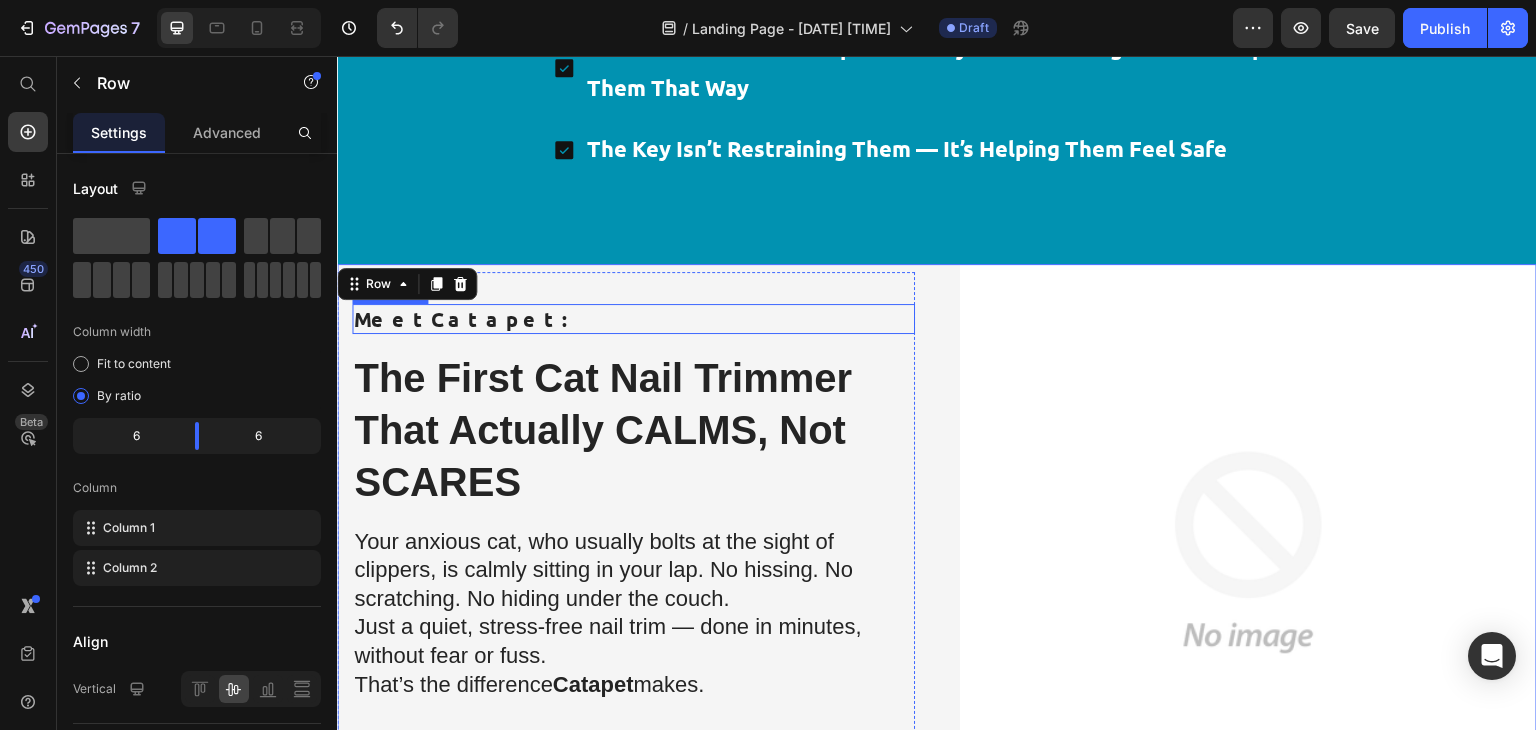scroll, scrollTop: 3579, scrollLeft: 0, axis: vertical 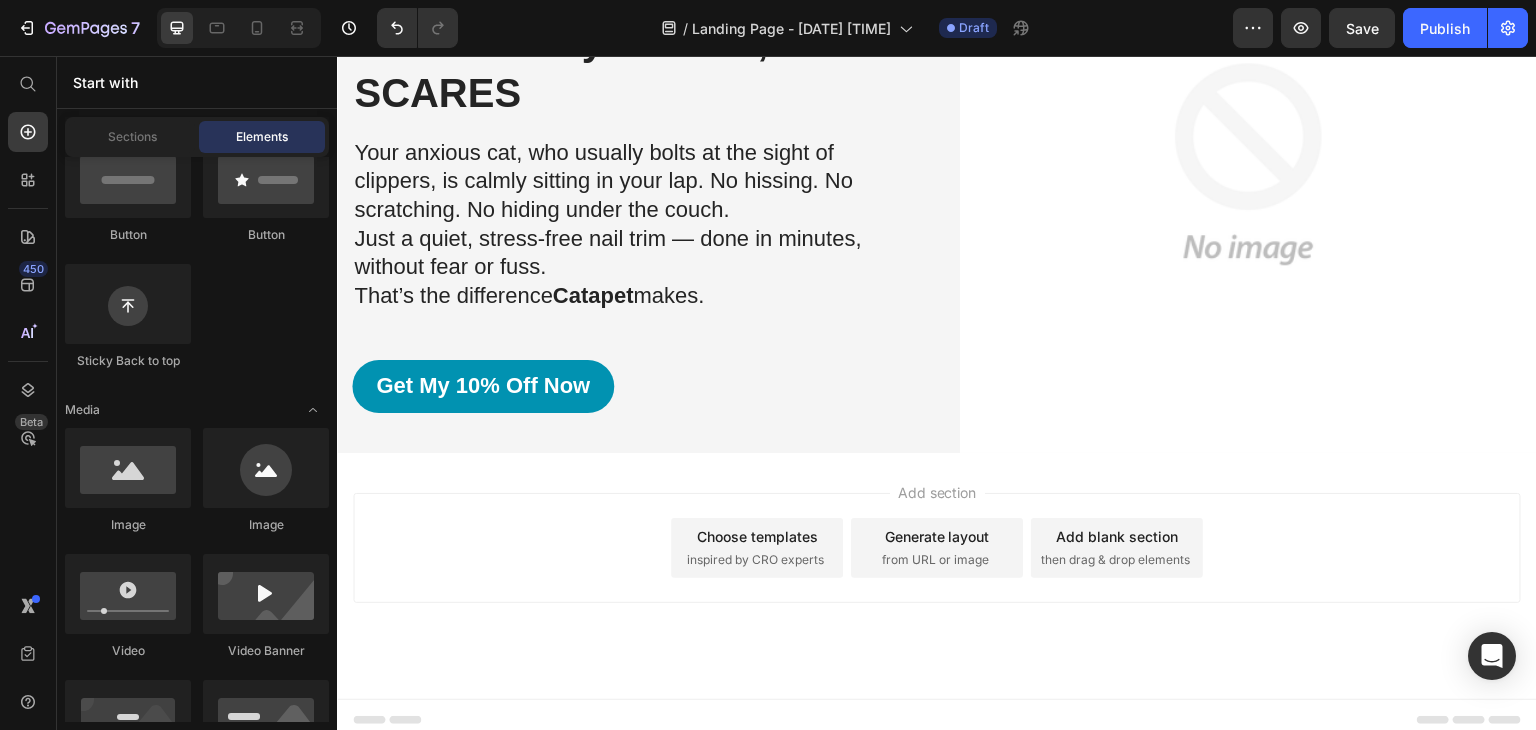 click on "Add section Choose templates inspired by CRO experts Generate layout from URL or image Add blank section then drag & drop elements" at bounding box center [937, 576] 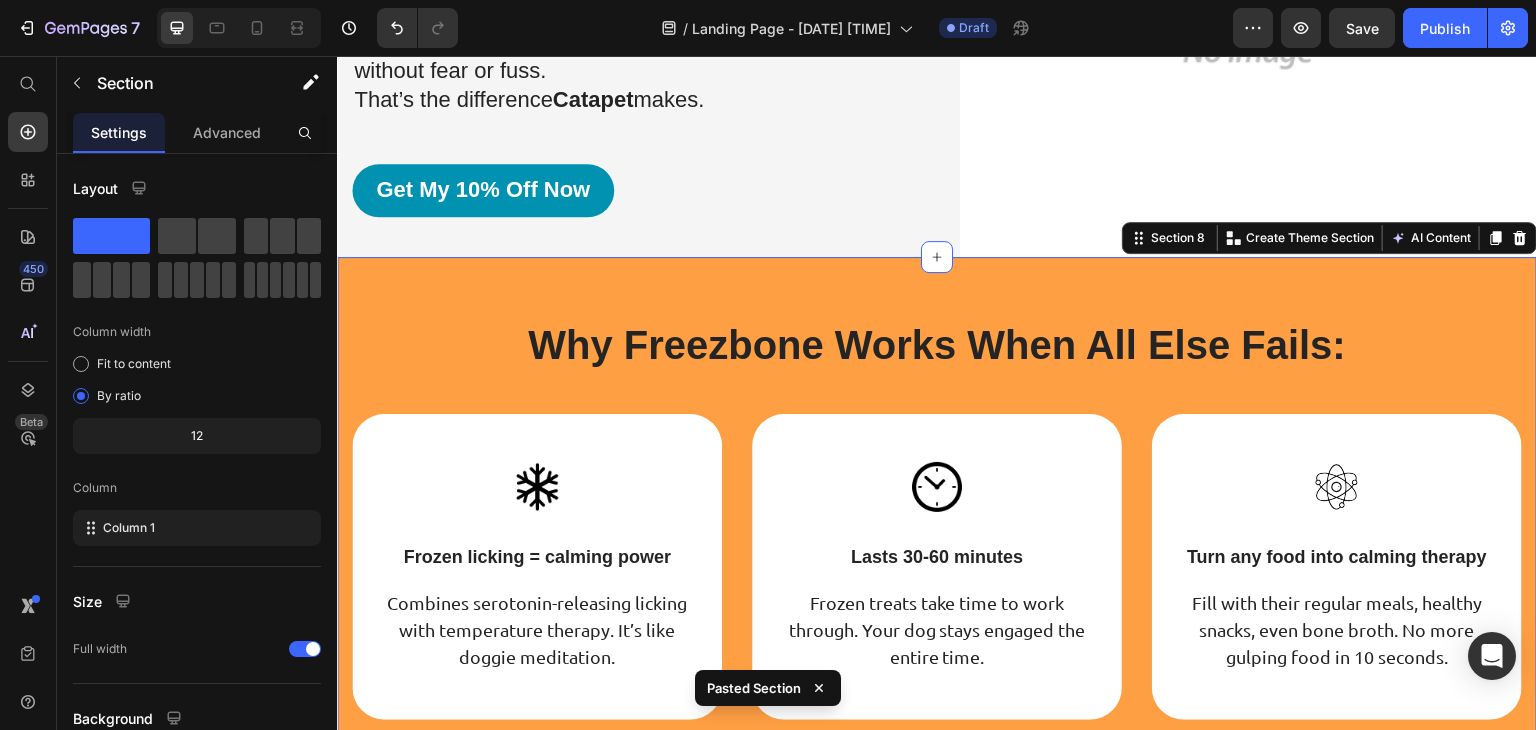 scroll, scrollTop: 3912, scrollLeft: 0, axis: vertical 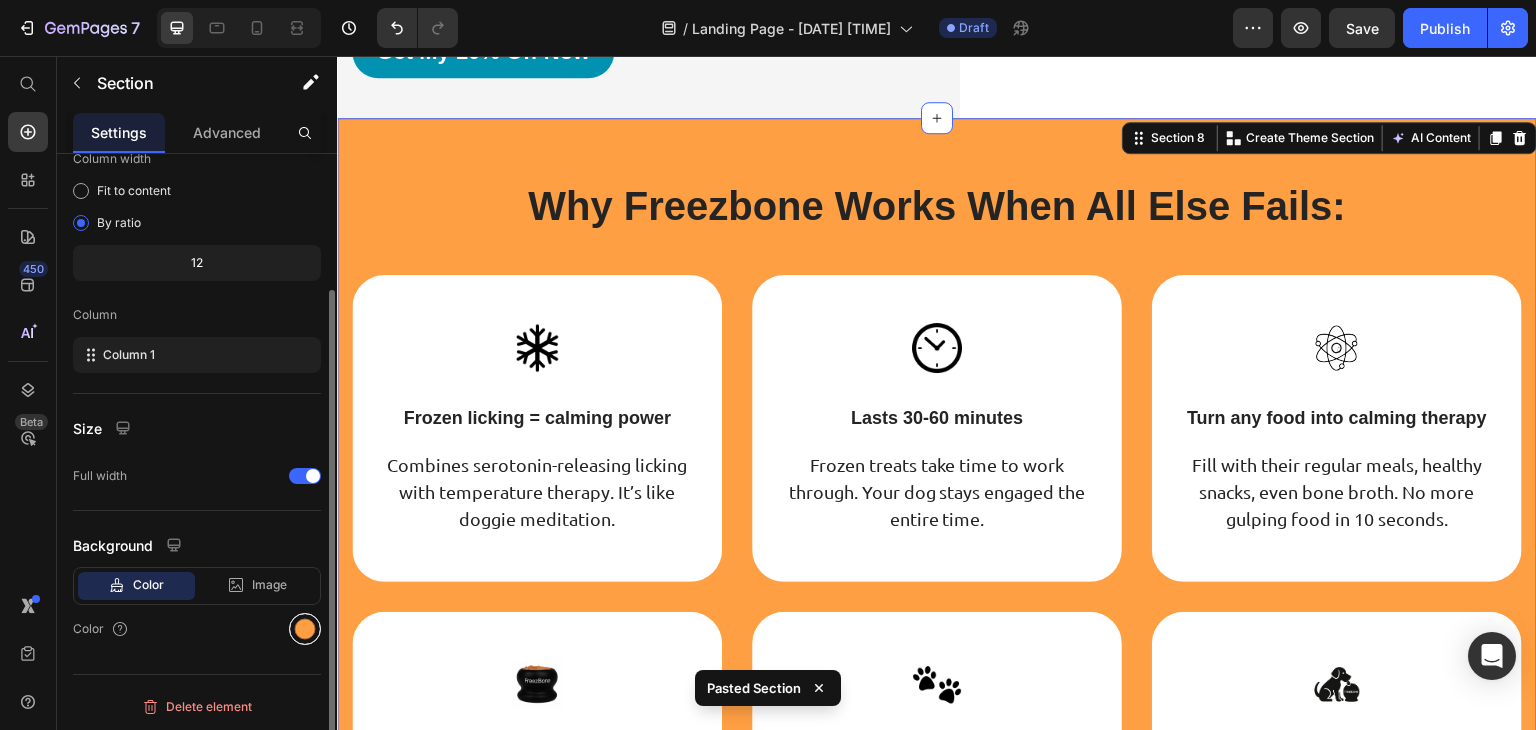click at bounding box center (305, 629) 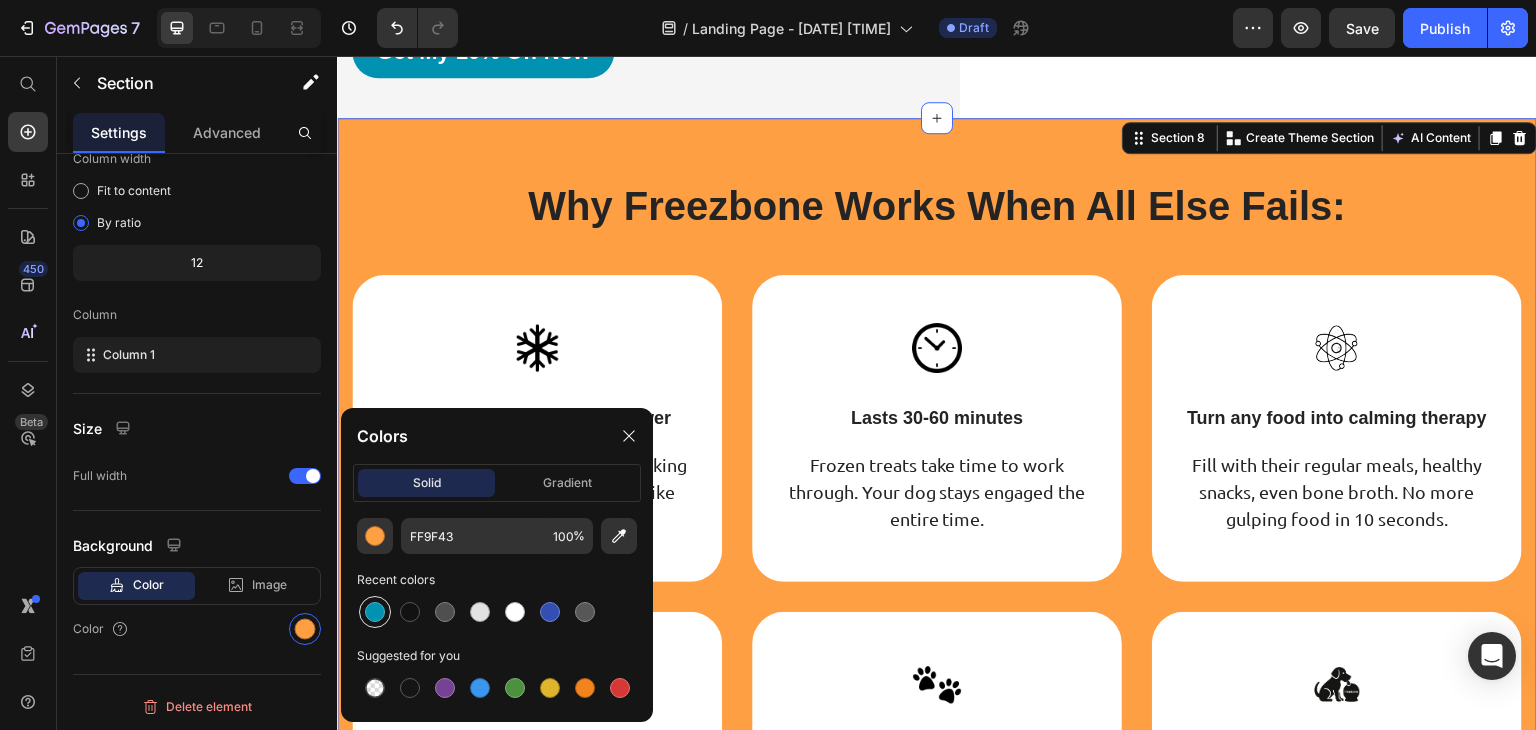 click at bounding box center [375, 612] 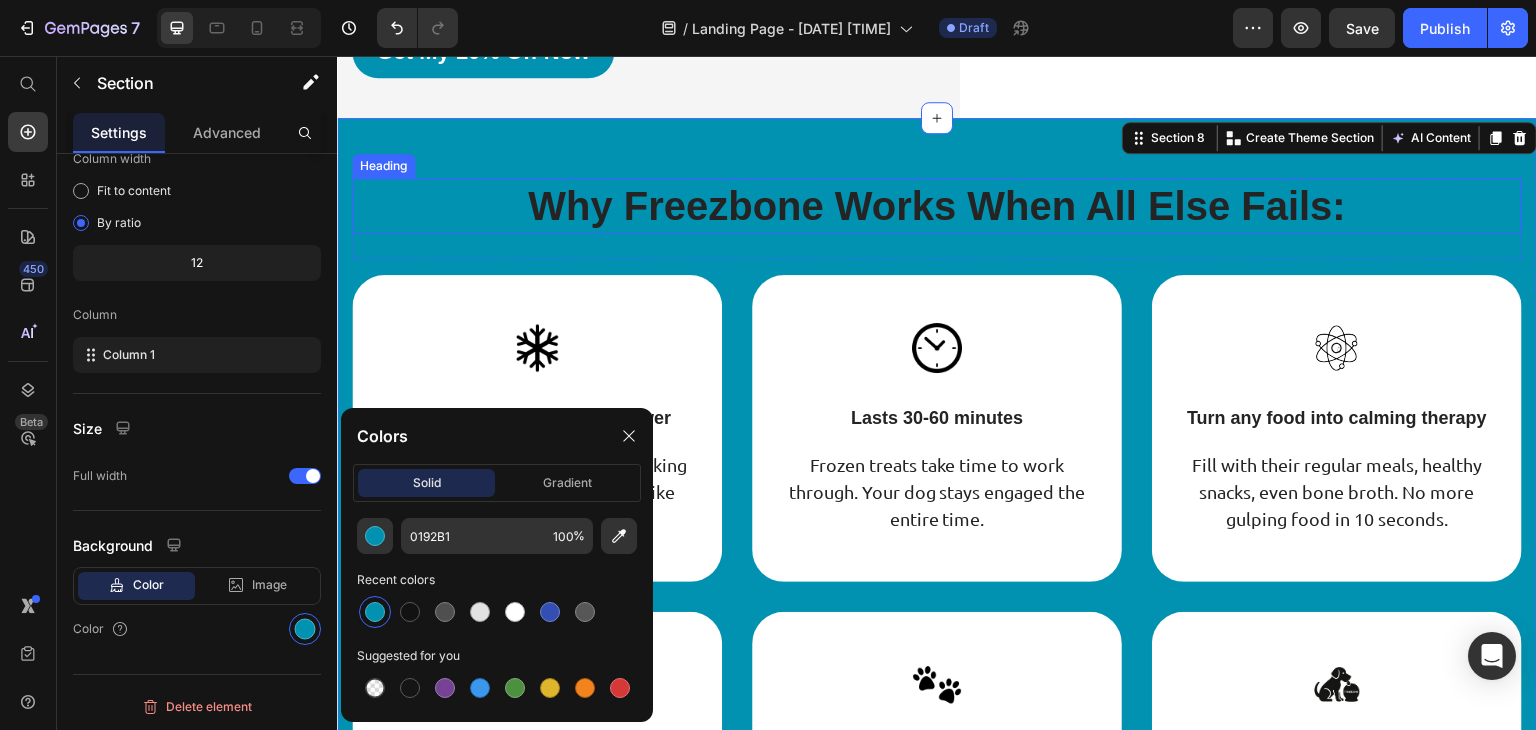 click on "Why Freezbone Works When All Else Fails:" at bounding box center (937, 206) 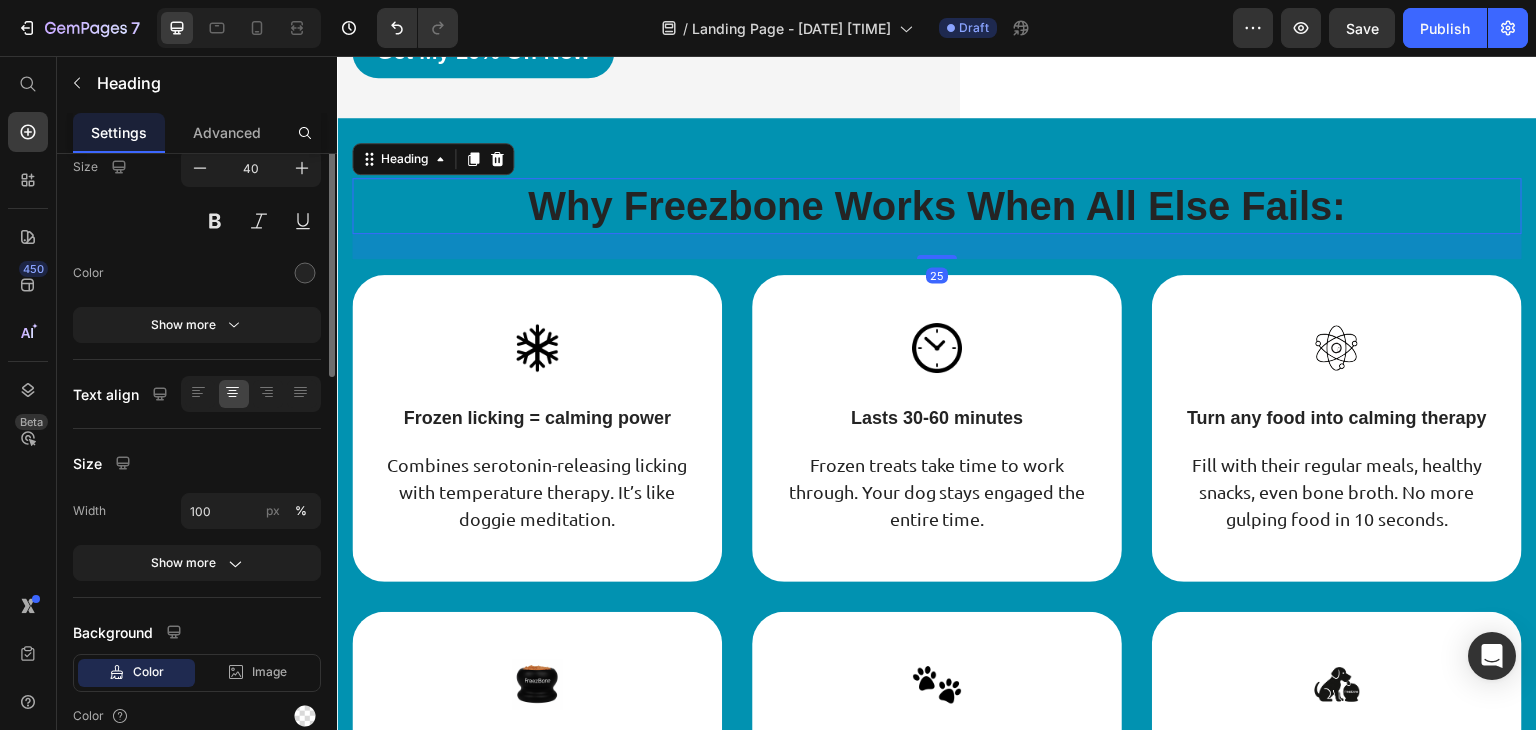 click on "Why Freezbone Works When All Else Fails:" at bounding box center [937, 206] 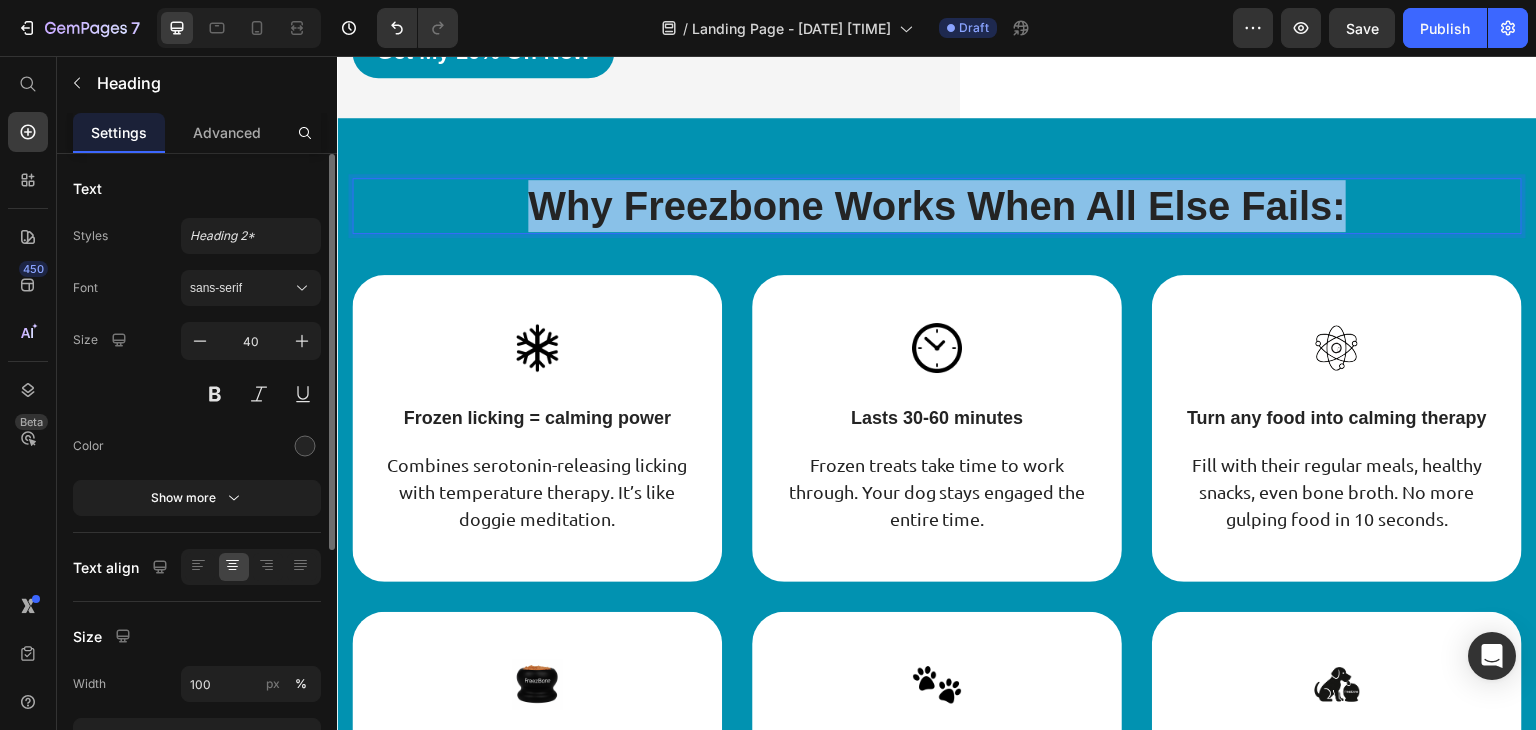 click on "Why Freezbone Works When All Else Fails:" at bounding box center (937, 206) 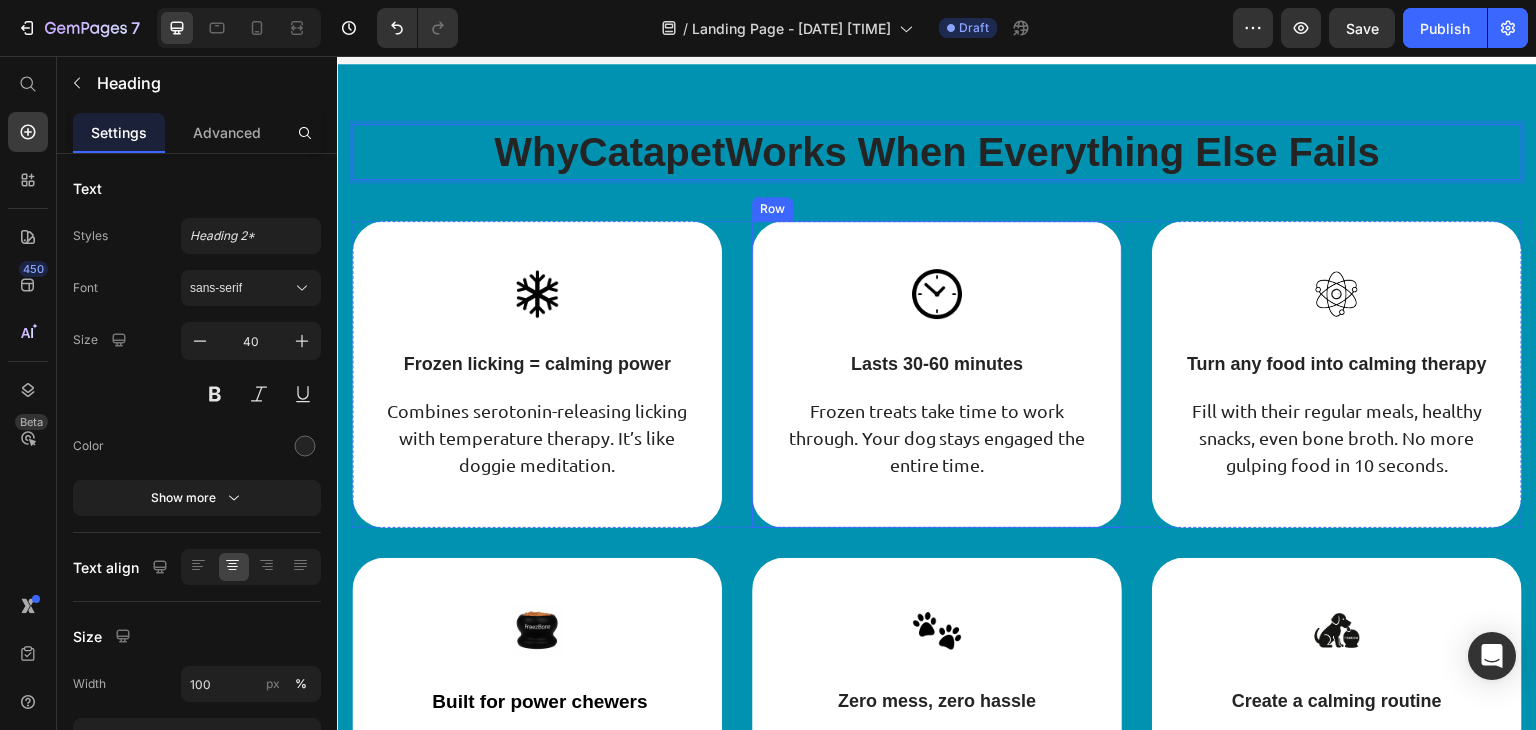 scroll, scrollTop: 3971, scrollLeft: 0, axis: vertical 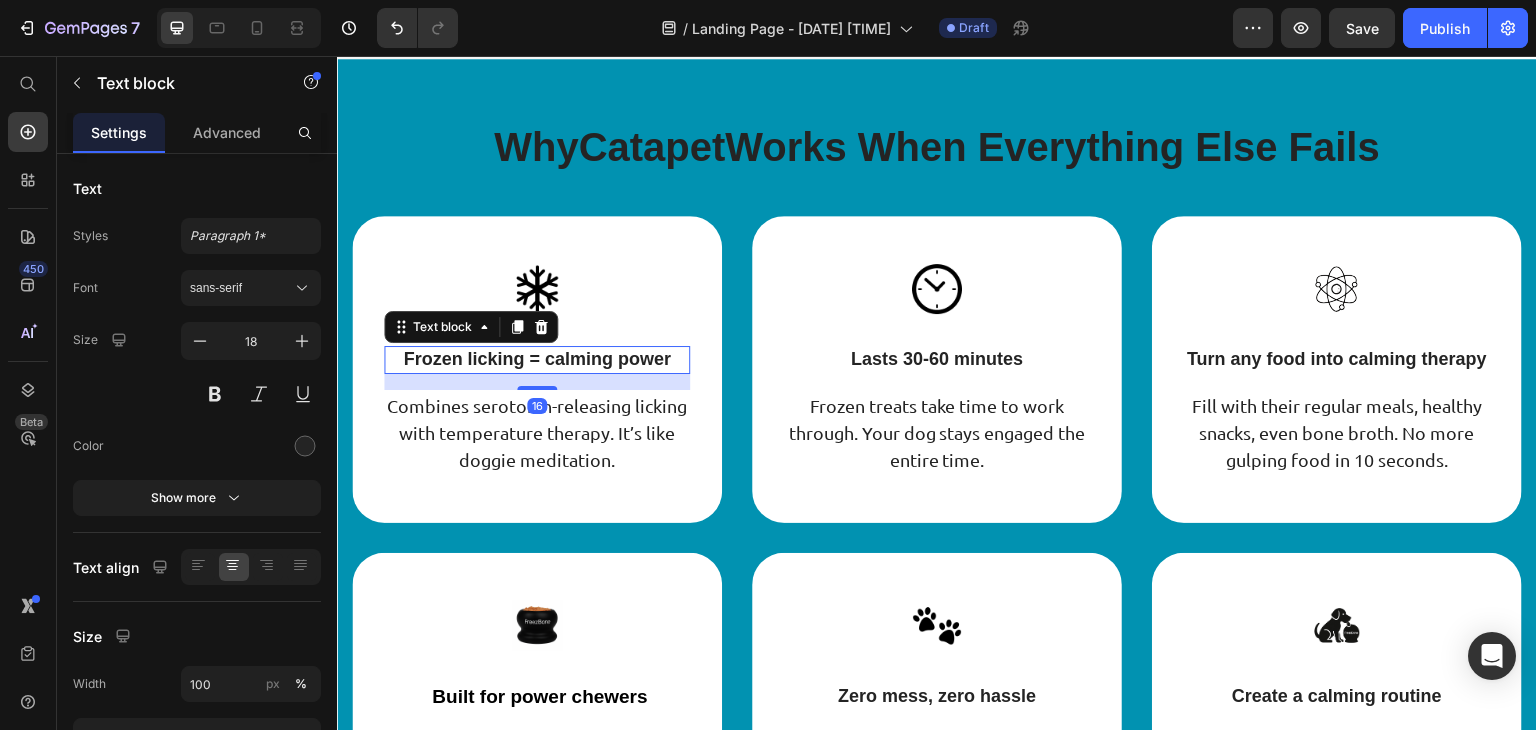 click on "Frozen licking = calming power" at bounding box center (537, 359) 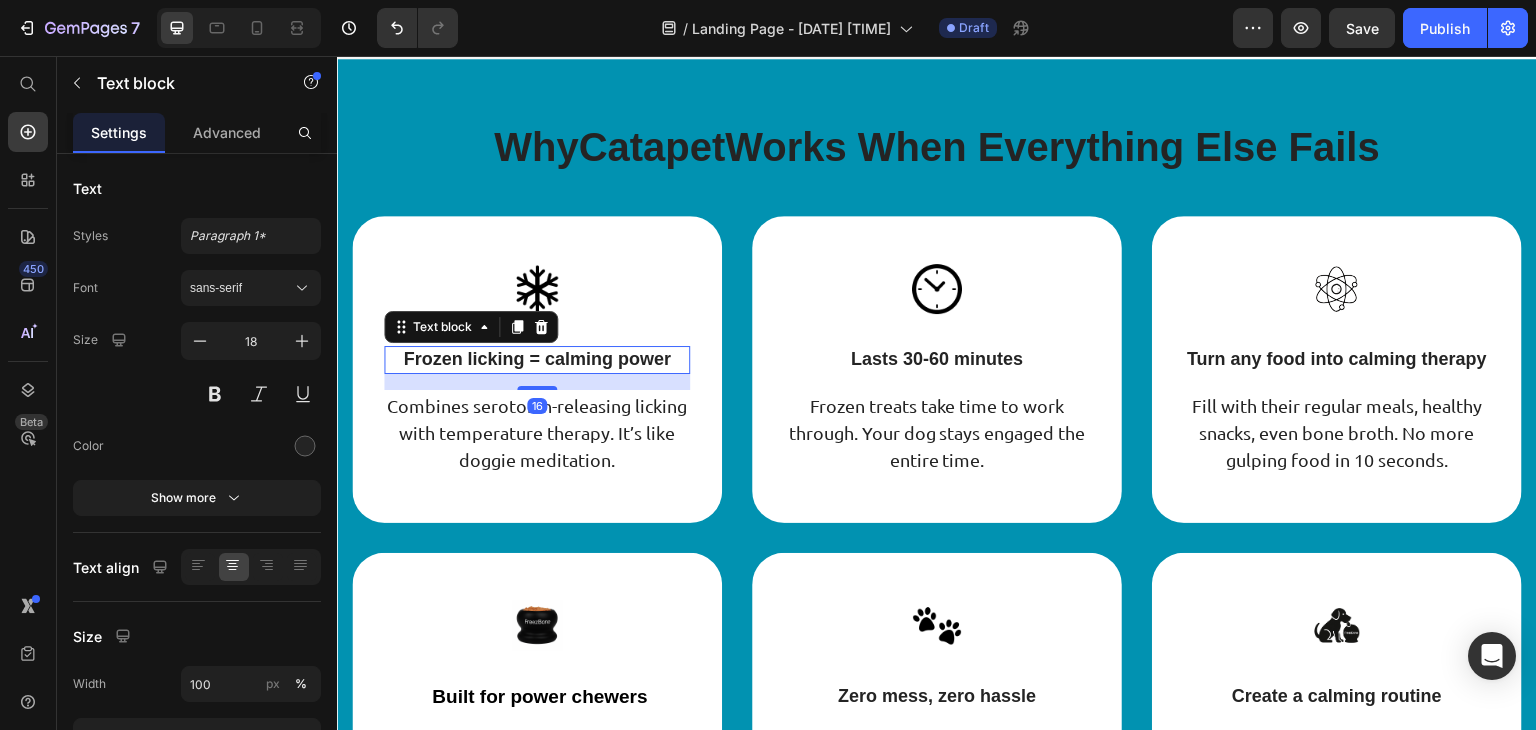 click on "Frozen licking = calming power" at bounding box center (537, 359) 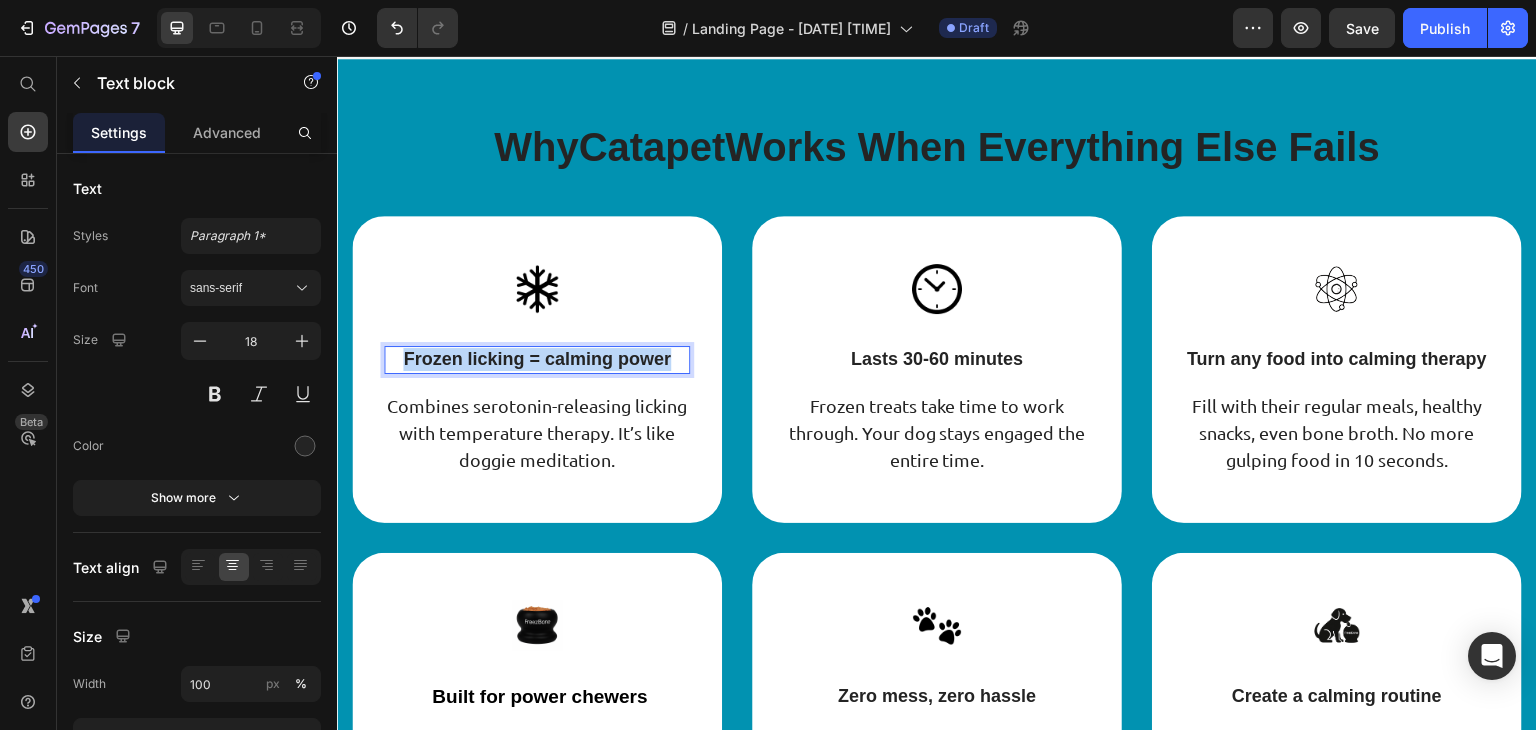 click on "Frozen licking = calming power" at bounding box center [537, 359] 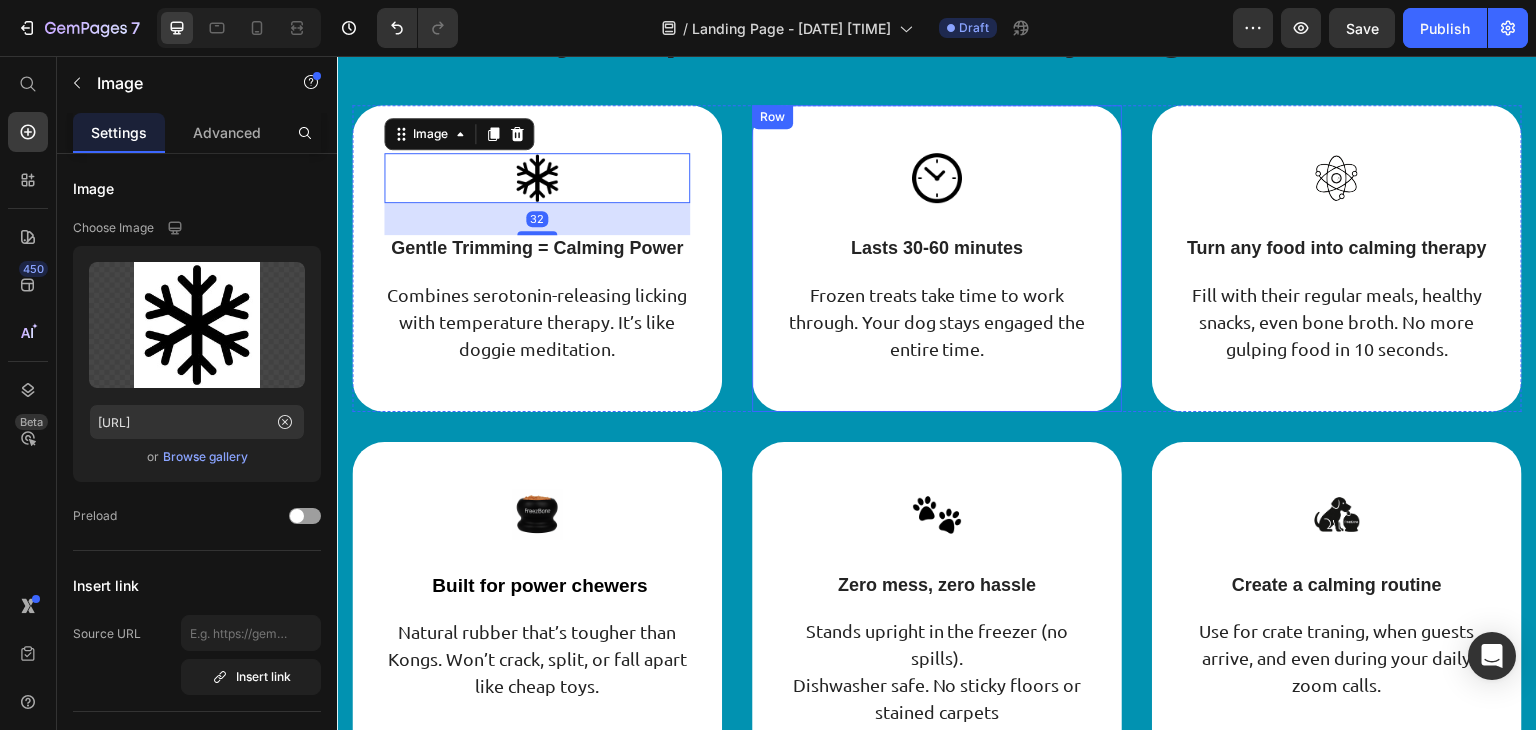scroll, scrollTop: 4079, scrollLeft: 0, axis: vertical 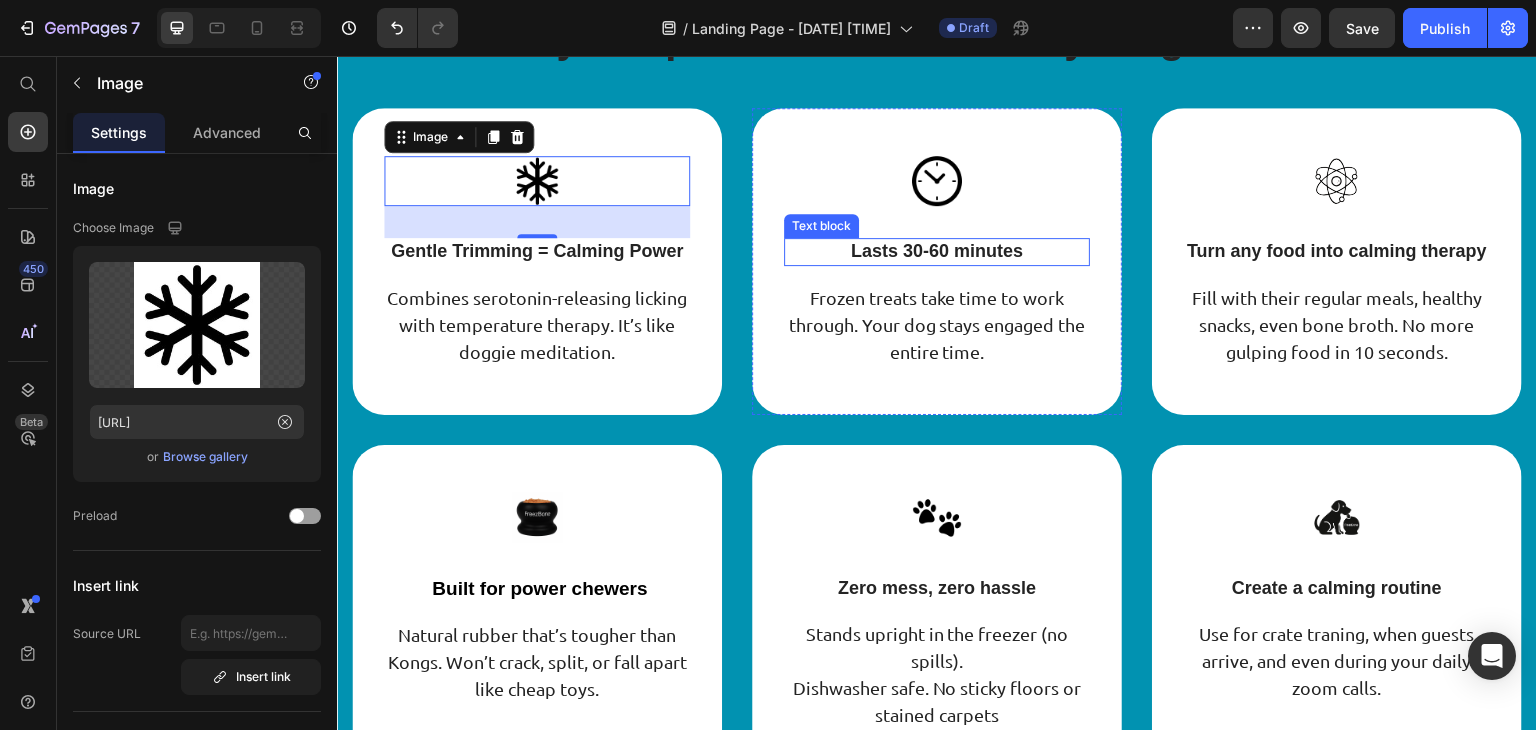 click on "Lasts 30-60 minutes" at bounding box center [937, 251] 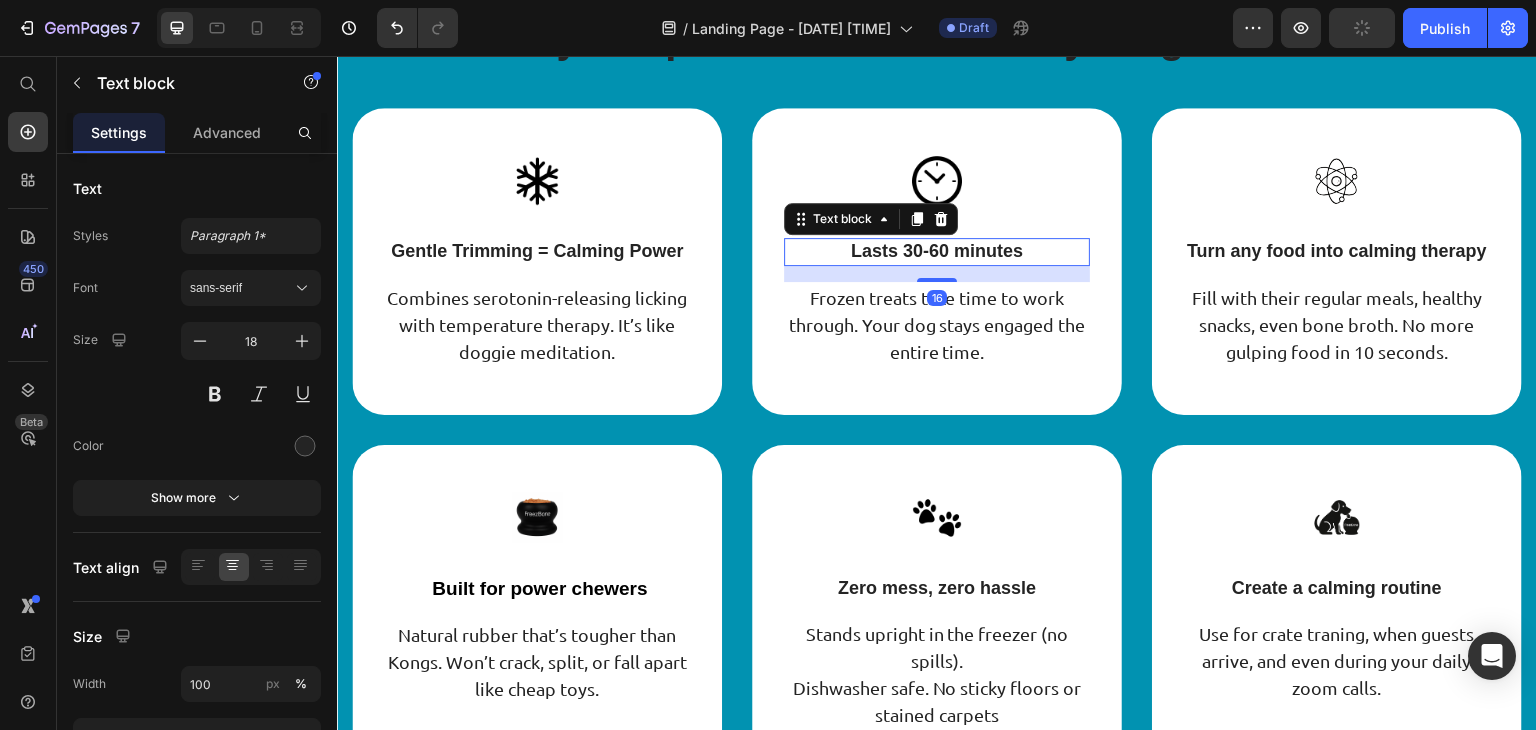 click on "Lasts 30-60 minutes" at bounding box center [937, 251] 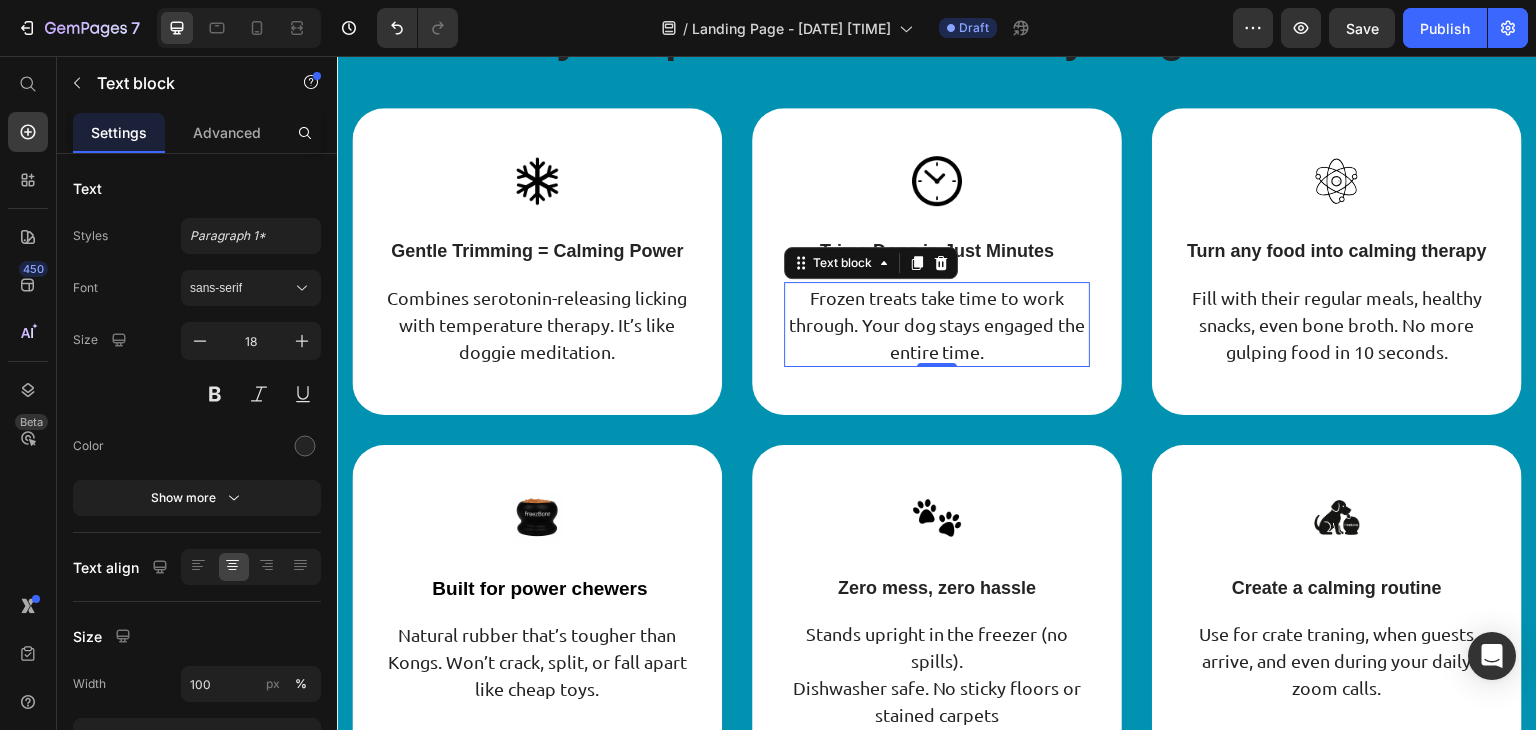 click on "Frozen treats take time to work through. Your dog stays engaged the entire time." at bounding box center (937, 324) 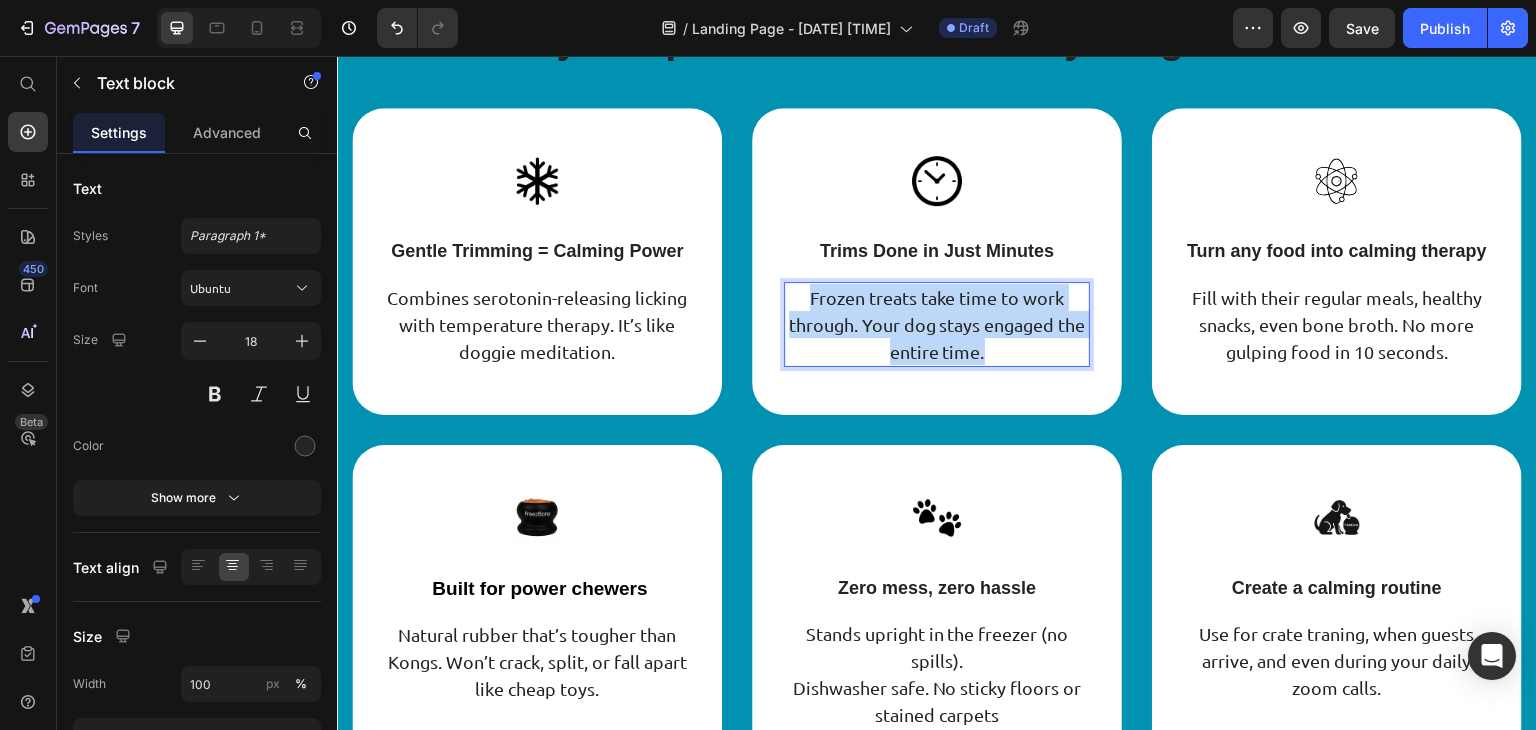 click on "Frozen treats take time to work through. Your dog stays engaged the entire time." at bounding box center [937, 324] 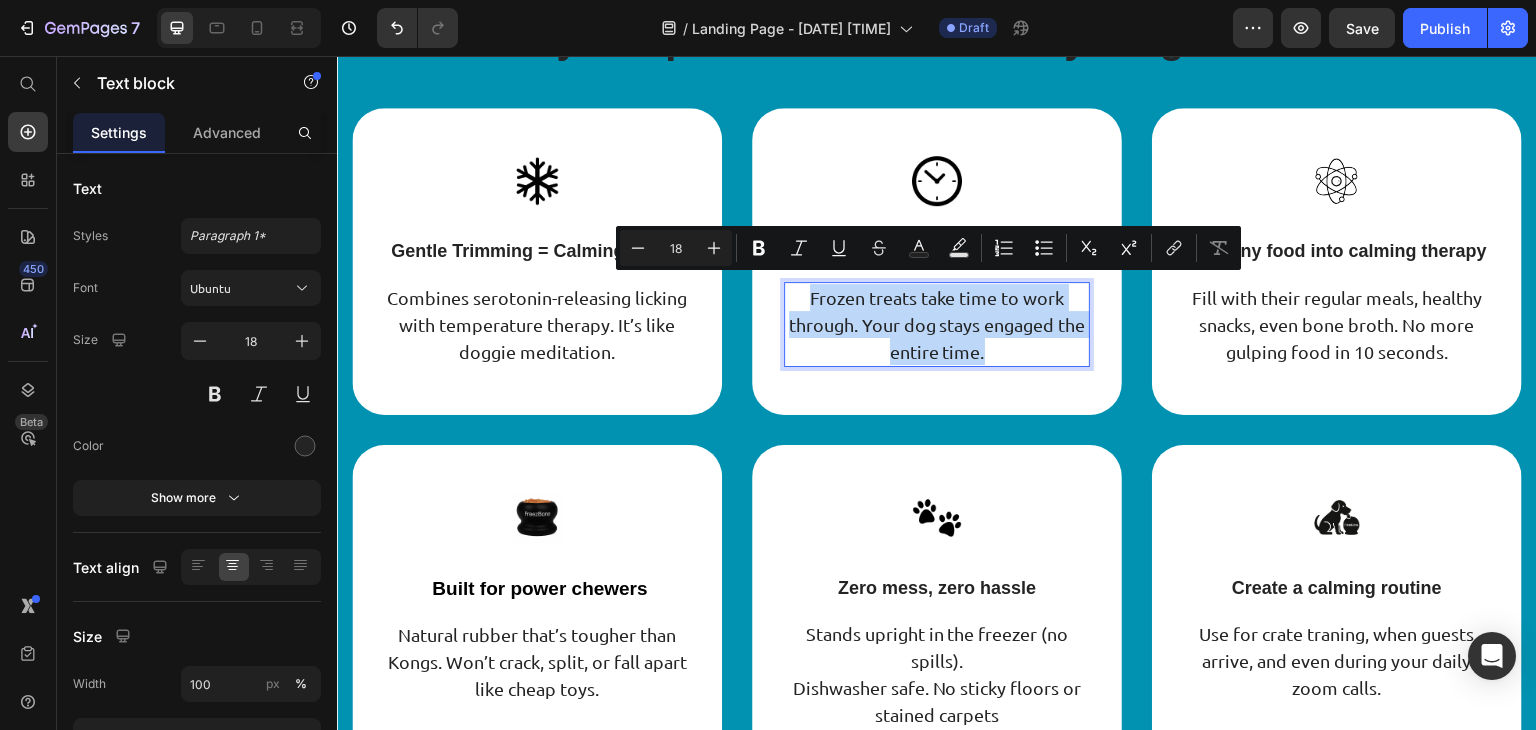 click on "Frozen treats take time to work through. Your dog stays engaged the entire time." at bounding box center [937, 324] 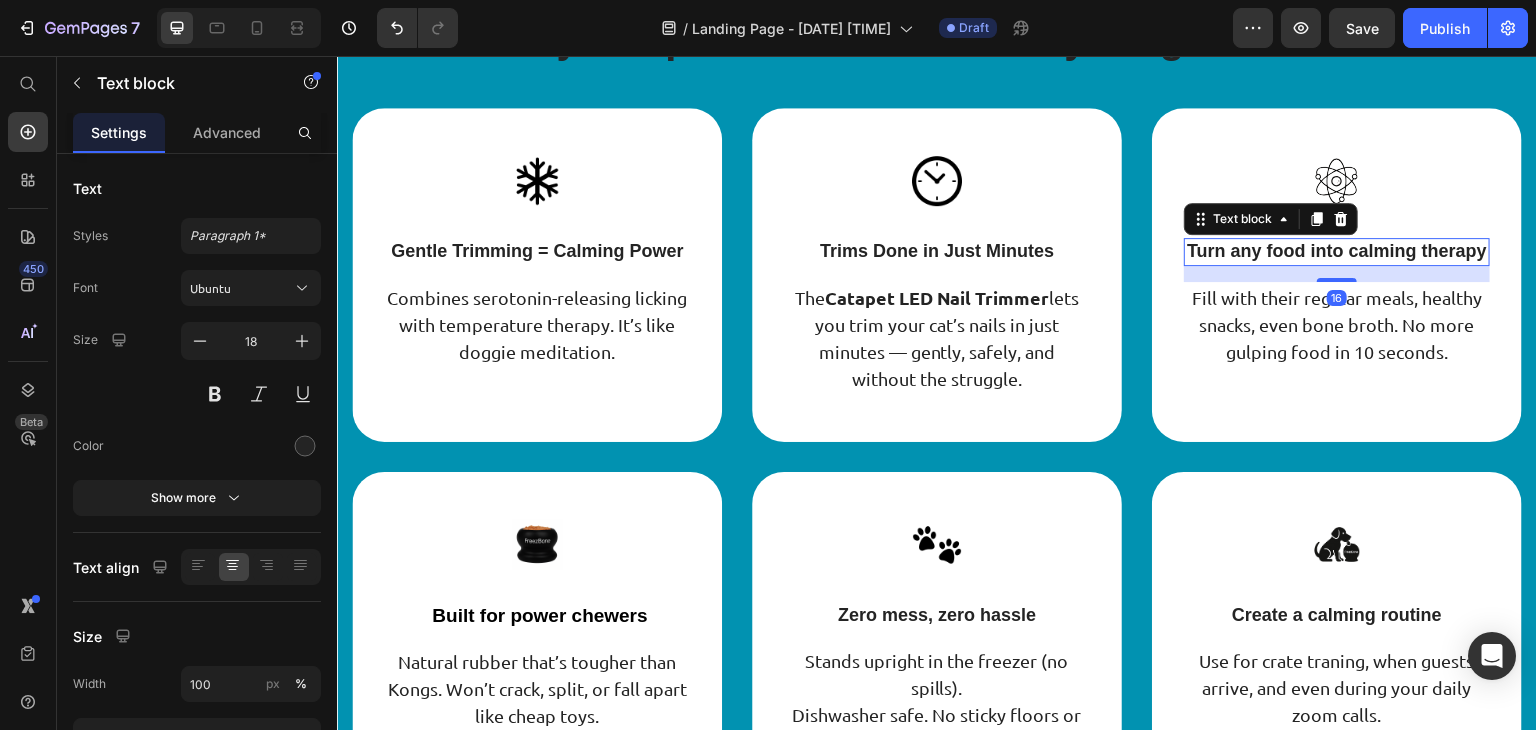 click on "Turn any food into calming therapy" at bounding box center (1337, 251) 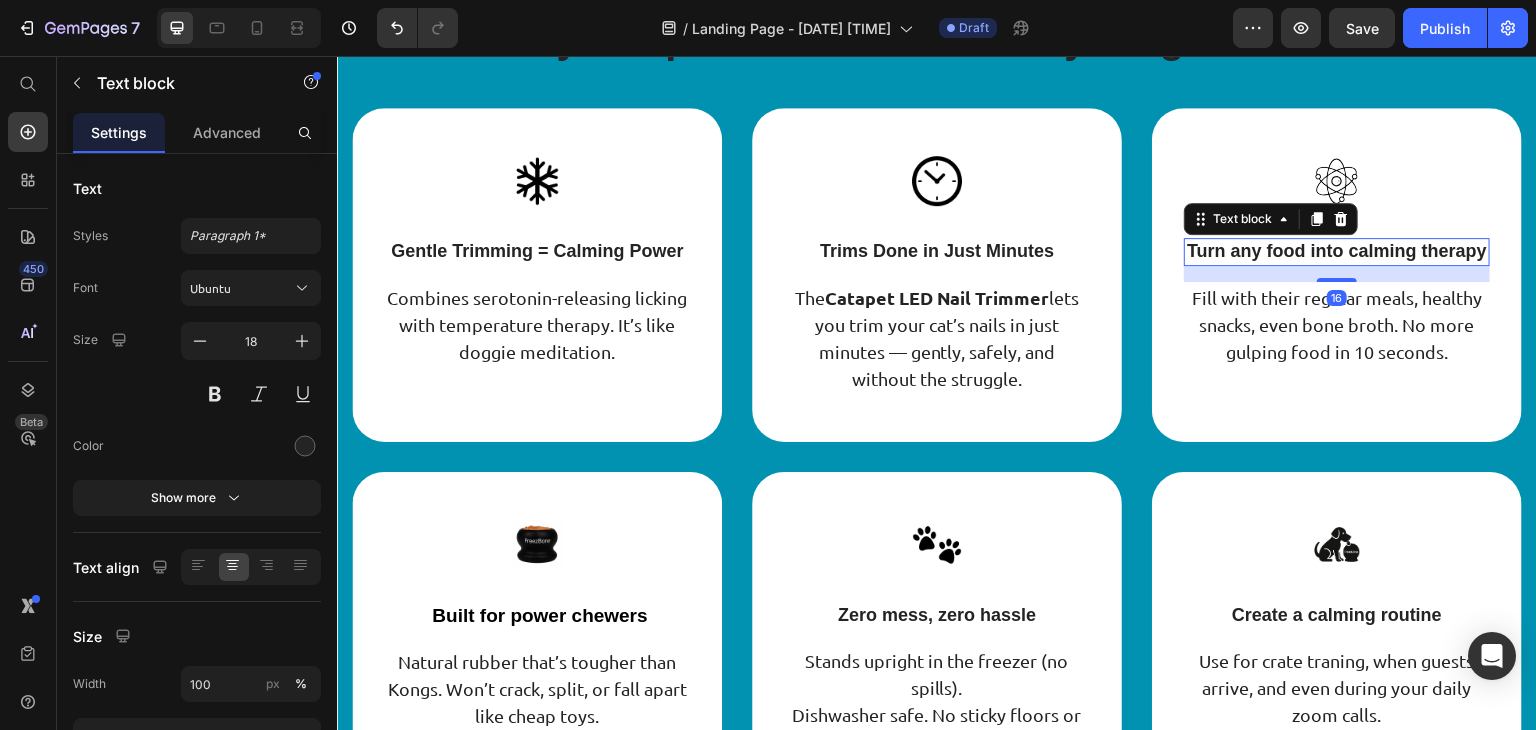 click on "Turn any food into calming therapy" at bounding box center (1337, 251) 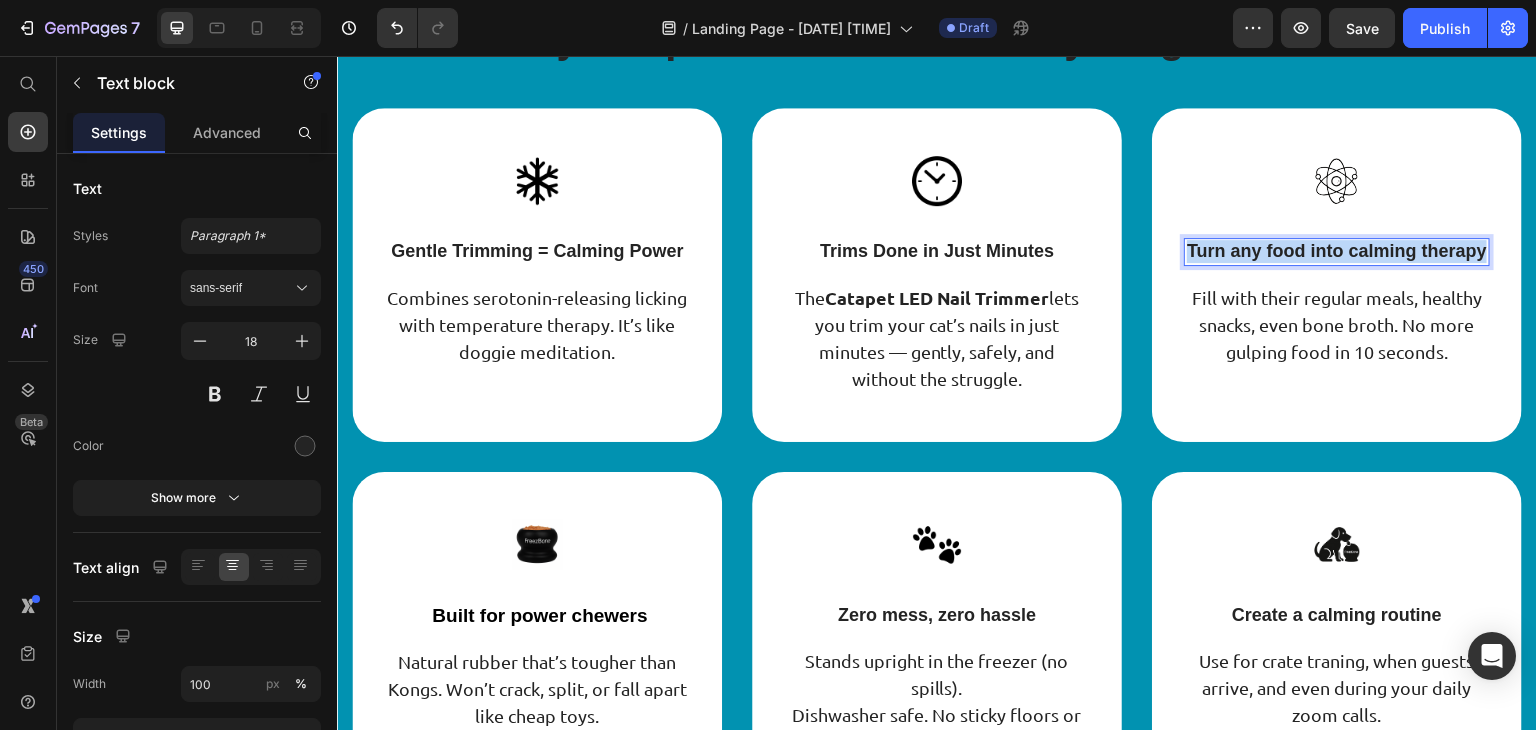 click on "Turn any food into calming therapy" at bounding box center [1337, 251] 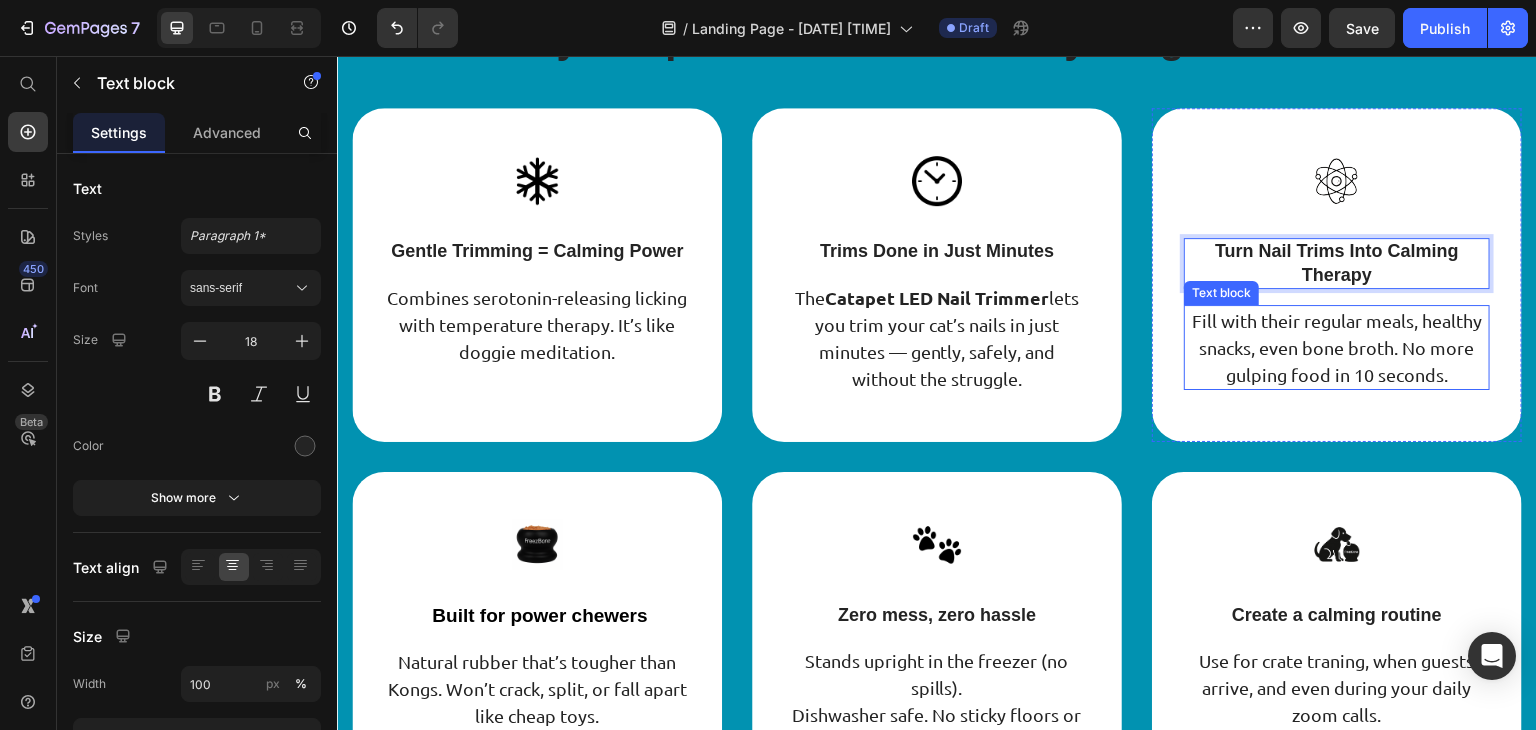 scroll, scrollTop: 4111, scrollLeft: 0, axis: vertical 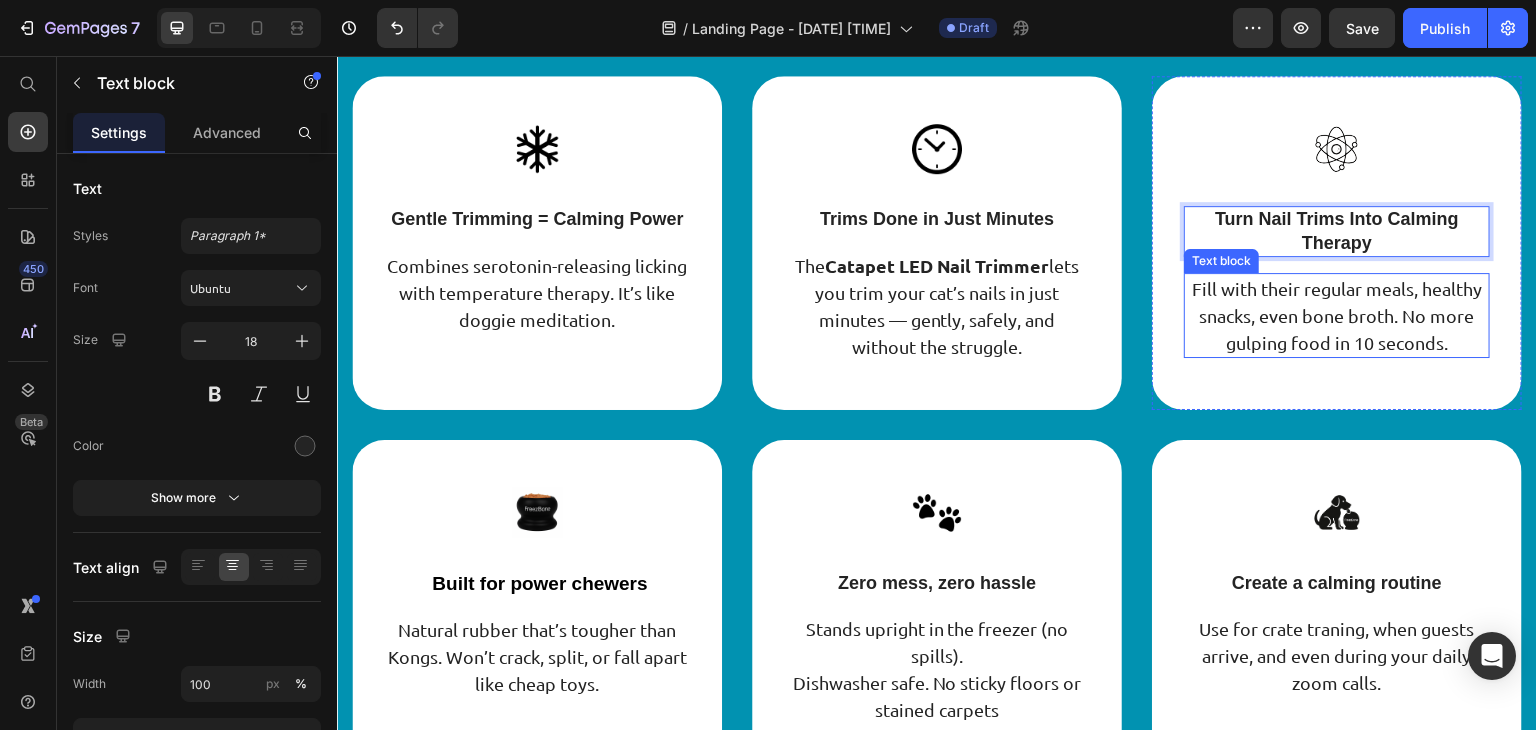 click on "Fill with their regular meals, healthy snacks, even bone broth. No more gulping food in 10 seconds." at bounding box center (1337, 315) 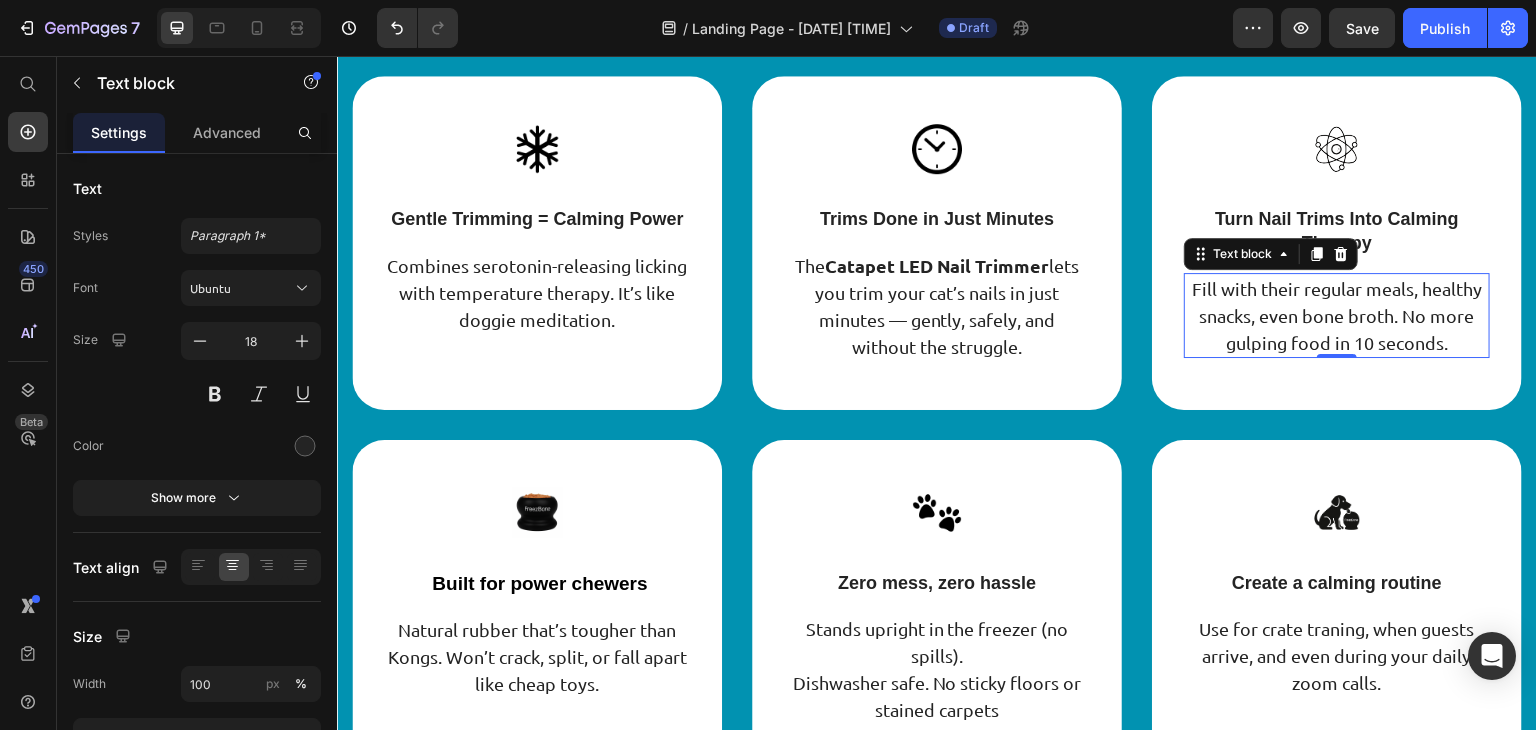 click on "Fill with their regular meals, healthy snacks, even bone broth. No more gulping food in 10 seconds." at bounding box center [1337, 315] 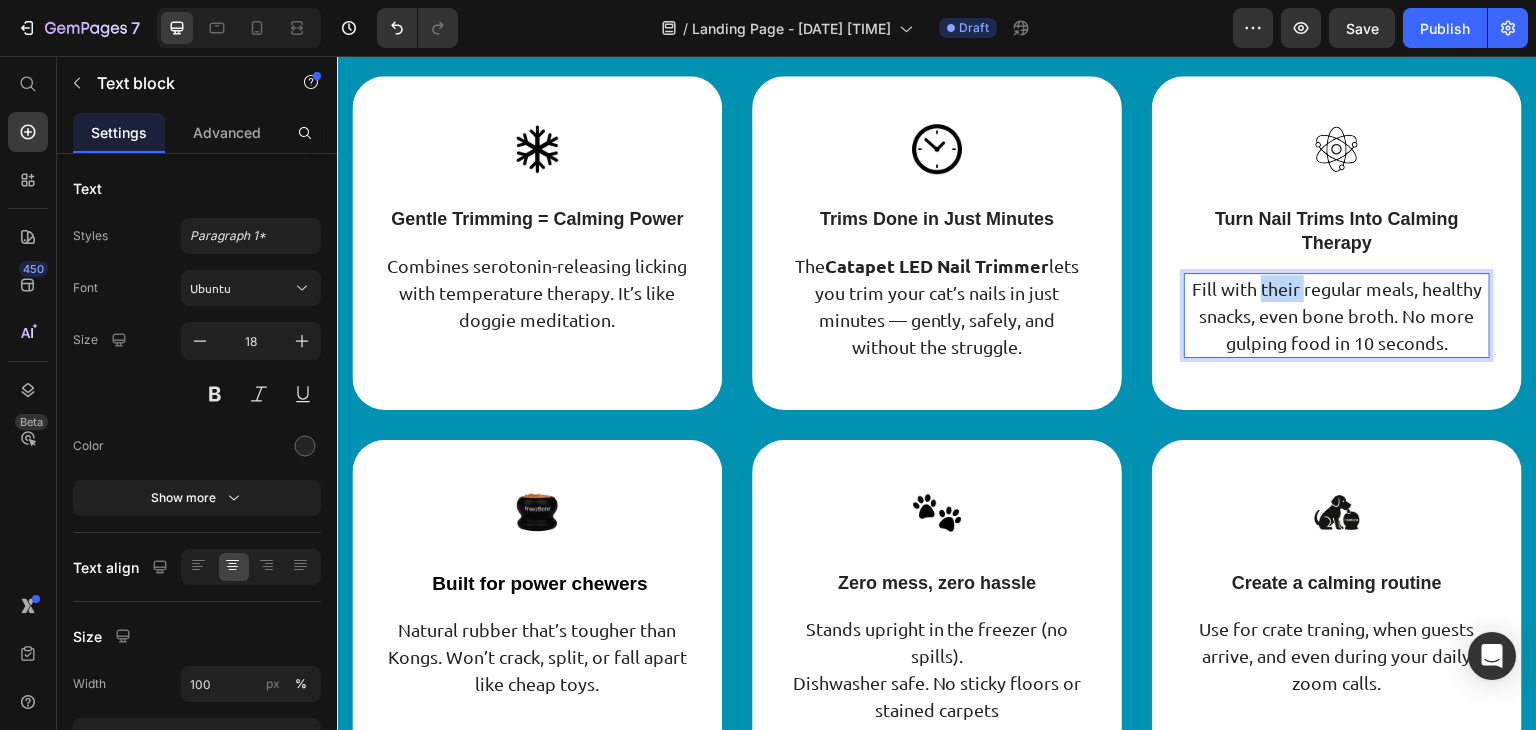 click on "Fill with their regular meals, healthy snacks, even bone broth. No more gulping food in 10 seconds." at bounding box center (1337, 315) 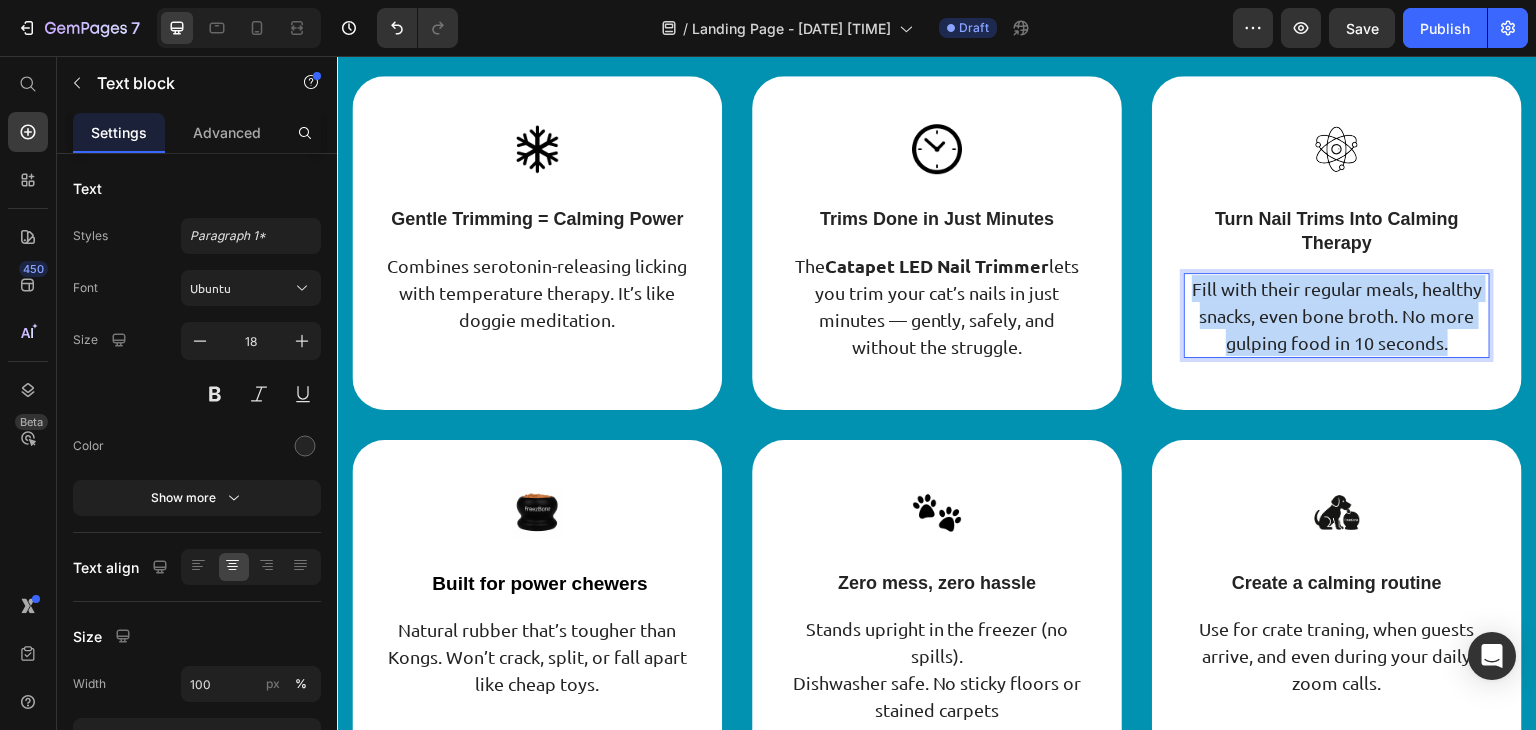 click on "Fill with their regular meals, healthy snacks, even bone broth. No more gulping food in 10 seconds." at bounding box center (1337, 315) 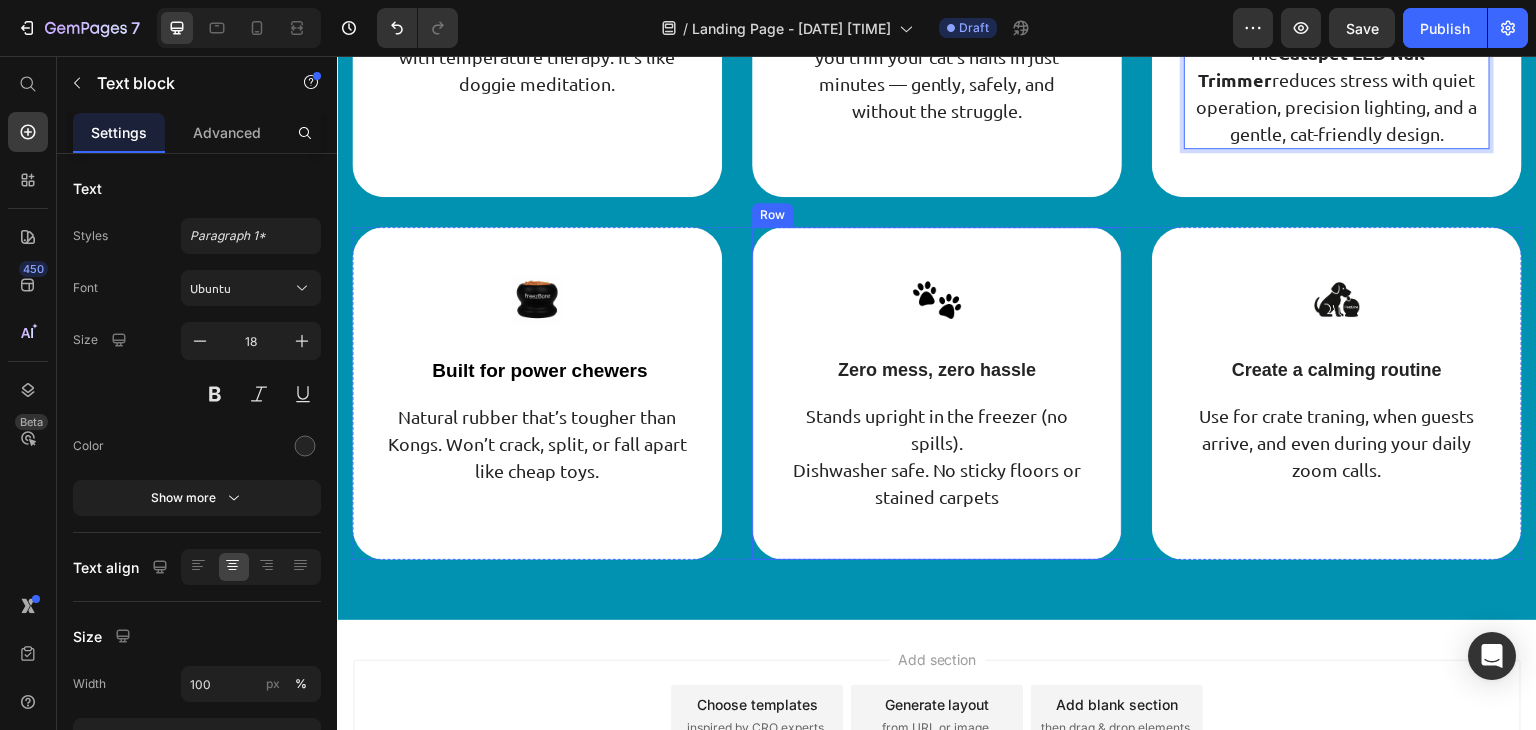 scroll, scrollTop: 4355, scrollLeft: 0, axis: vertical 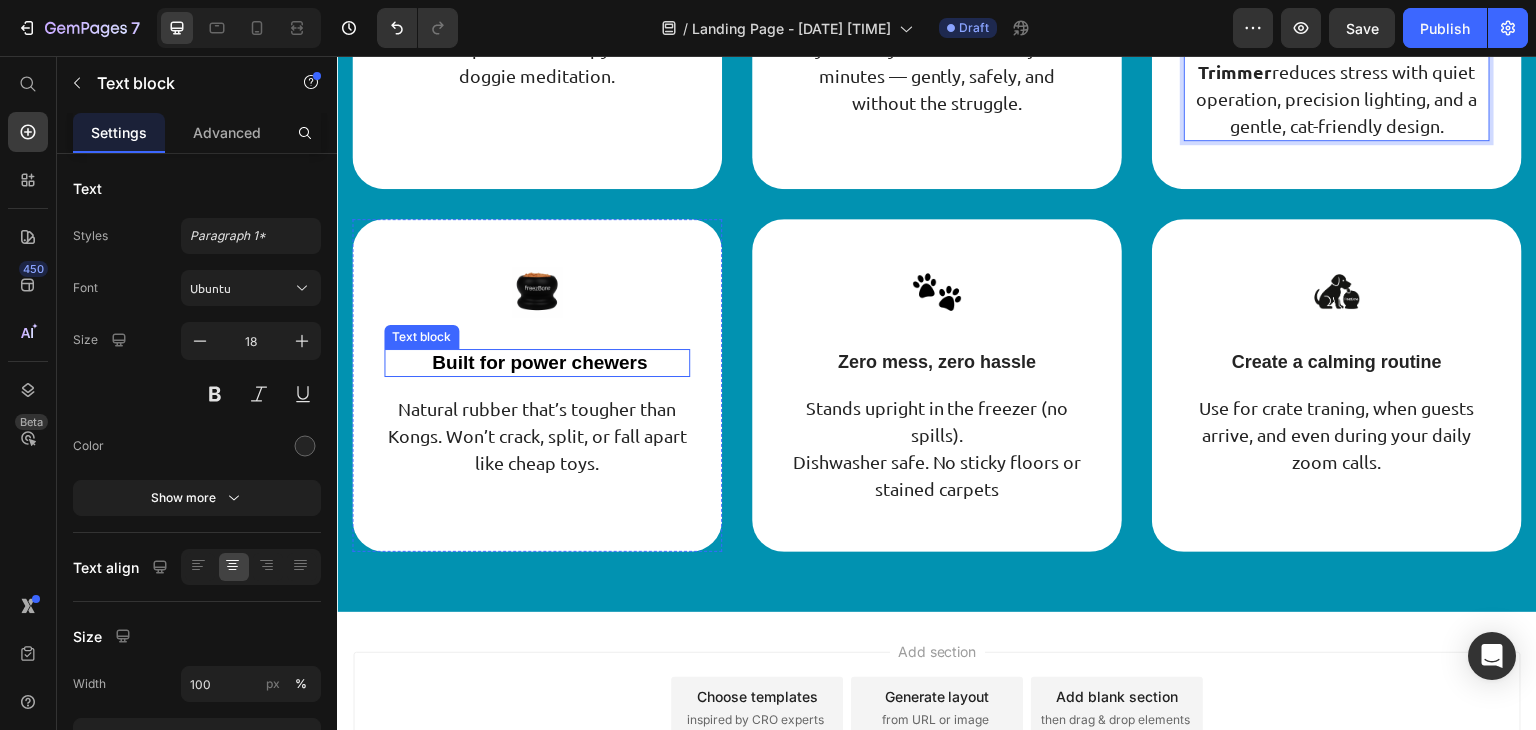 click on "Built for power chewers" at bounding box center [539, 362] 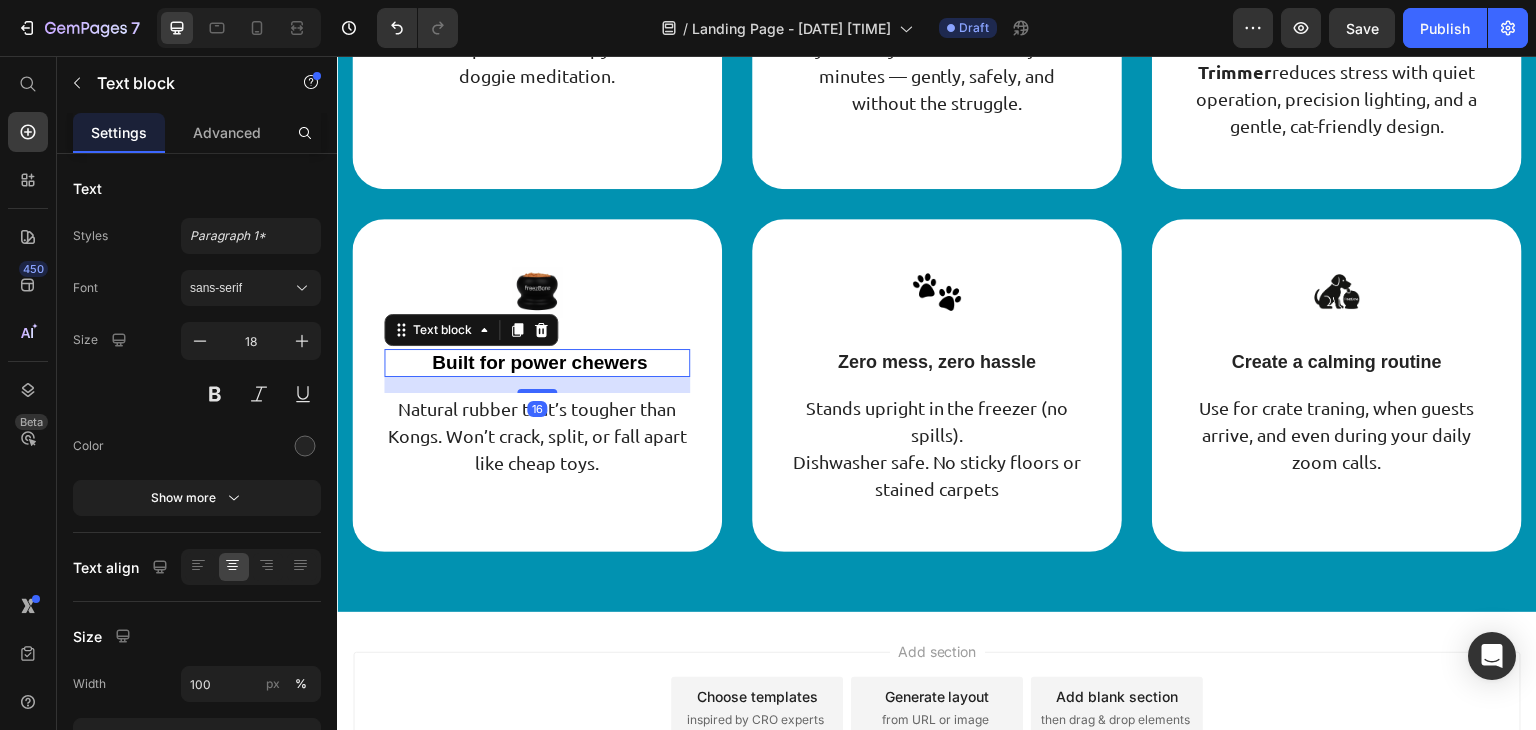 click on "Built for power chewers" at bounding box center [539, 362] 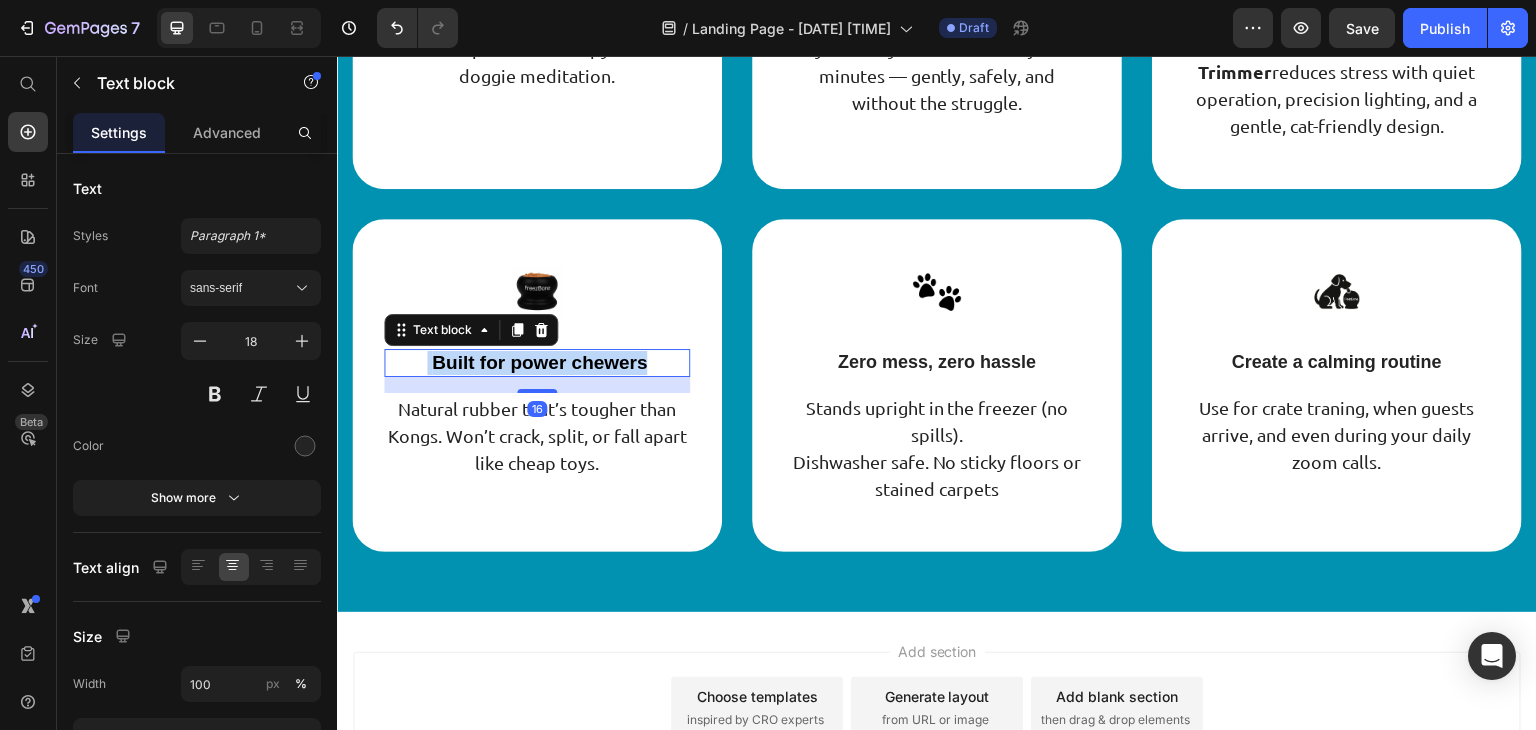 click on "Built for power chewers" at bounding box center [539, 362] 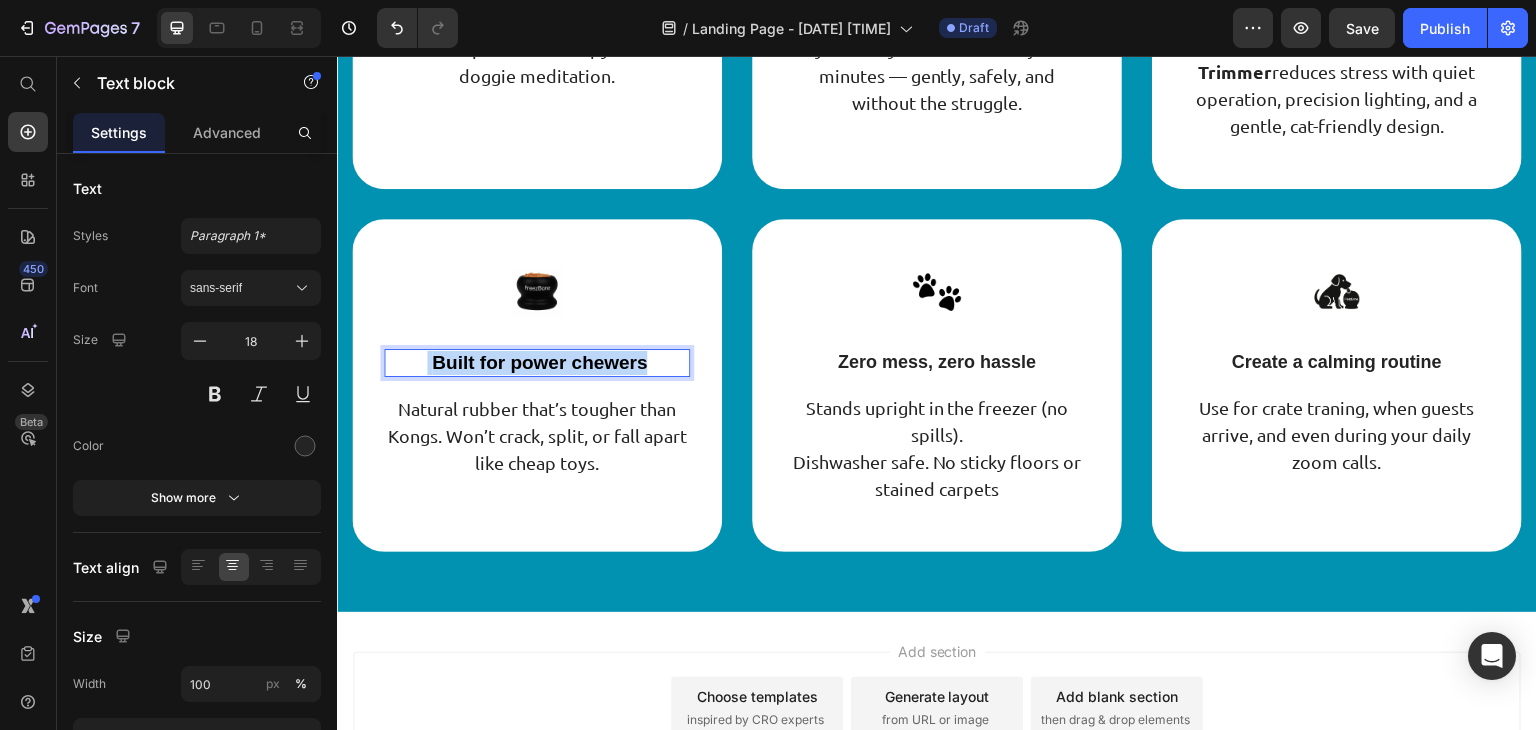 click on "Built for power chewers" at bounding box center (539, 362) 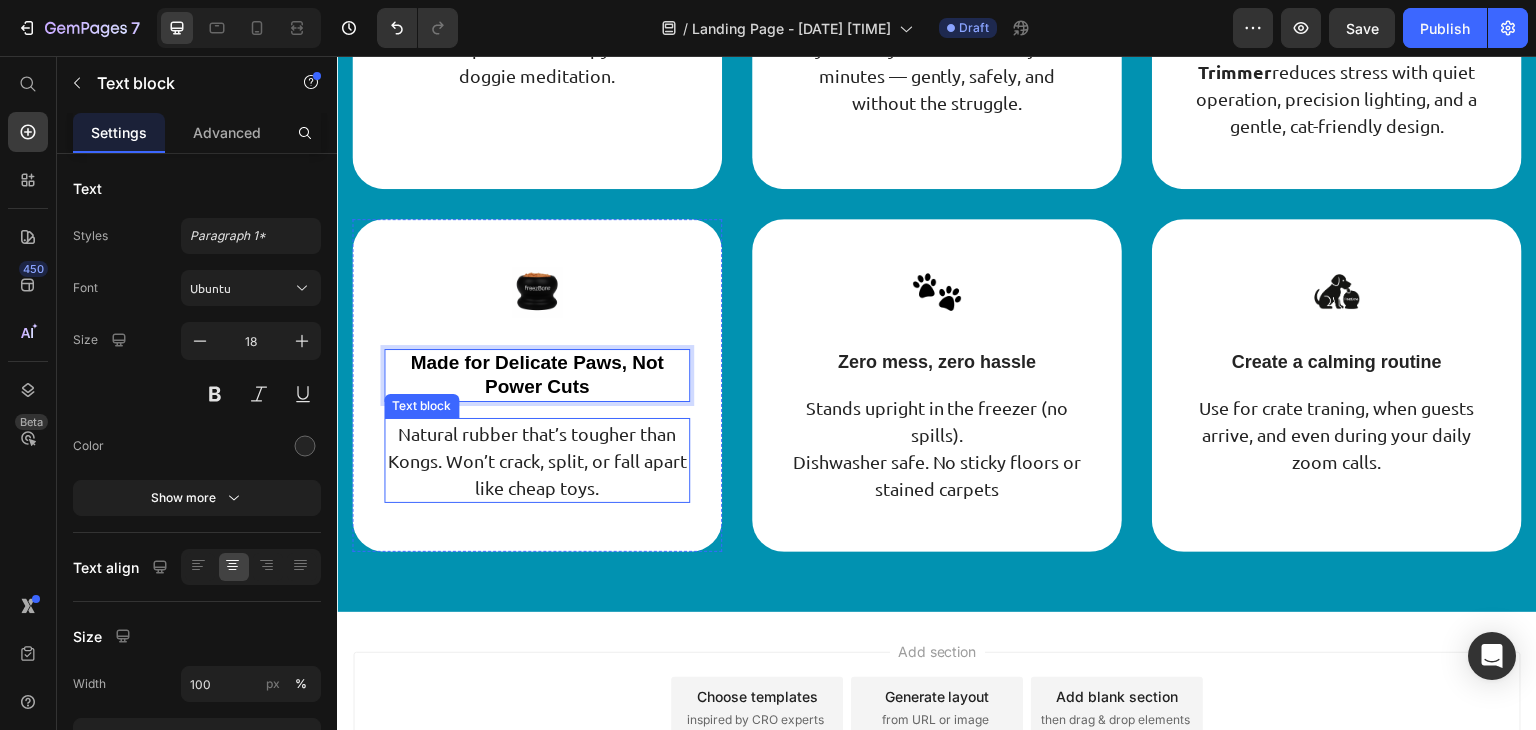 click on "Natural rubber that’s tougher than Kongs. Won’t crack, split, or fall apart like cheap toys." at bounding box center [537, 460] 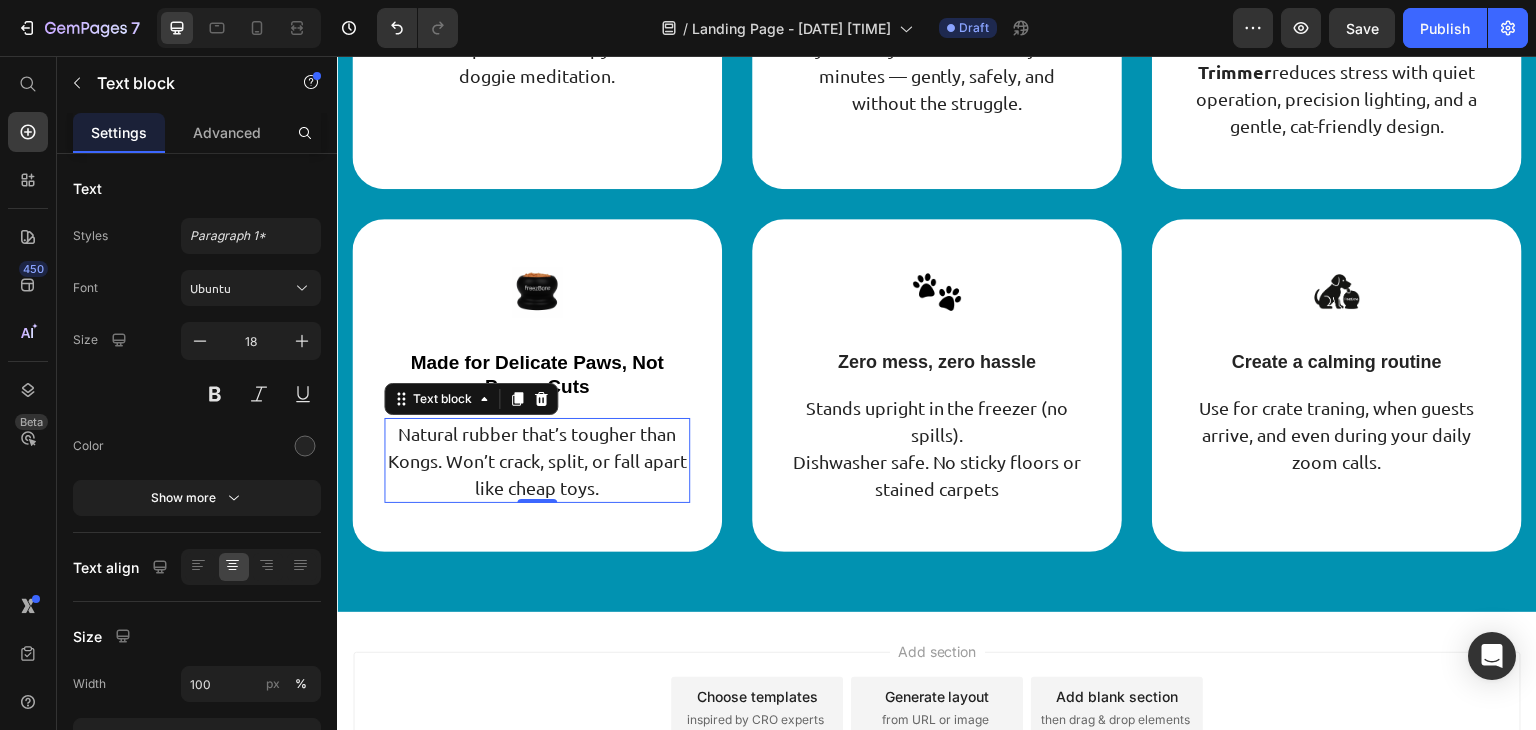 click on "Natural rubber that’s tougher than Kongs. Won’t crack, split, or fall apart like cheap toys." at bounding box center (537, 460) 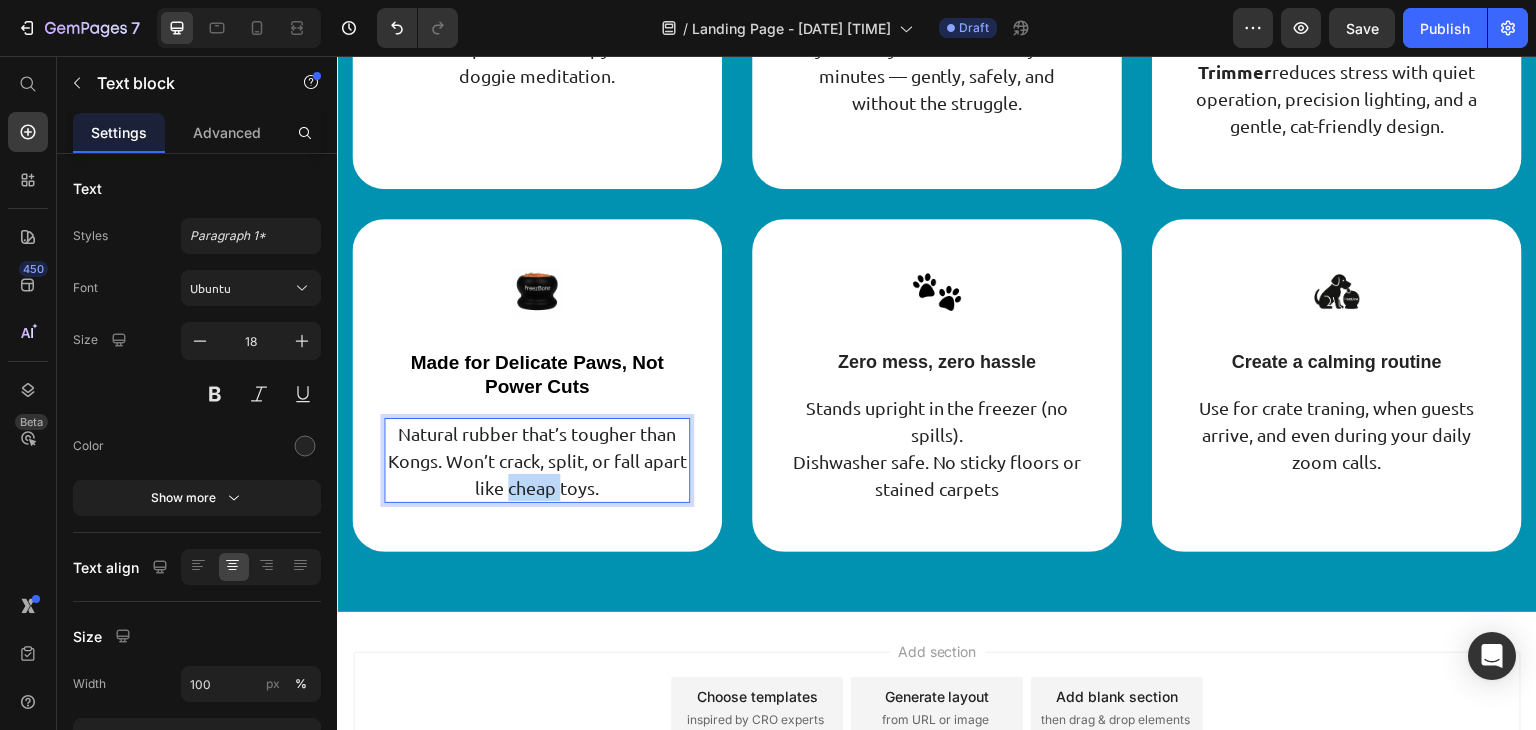 click on "Natural rubber that’s tougher than Kongs. Won’t crack, split, or fall apart like cheap toys." at bounding box center (537, 460) 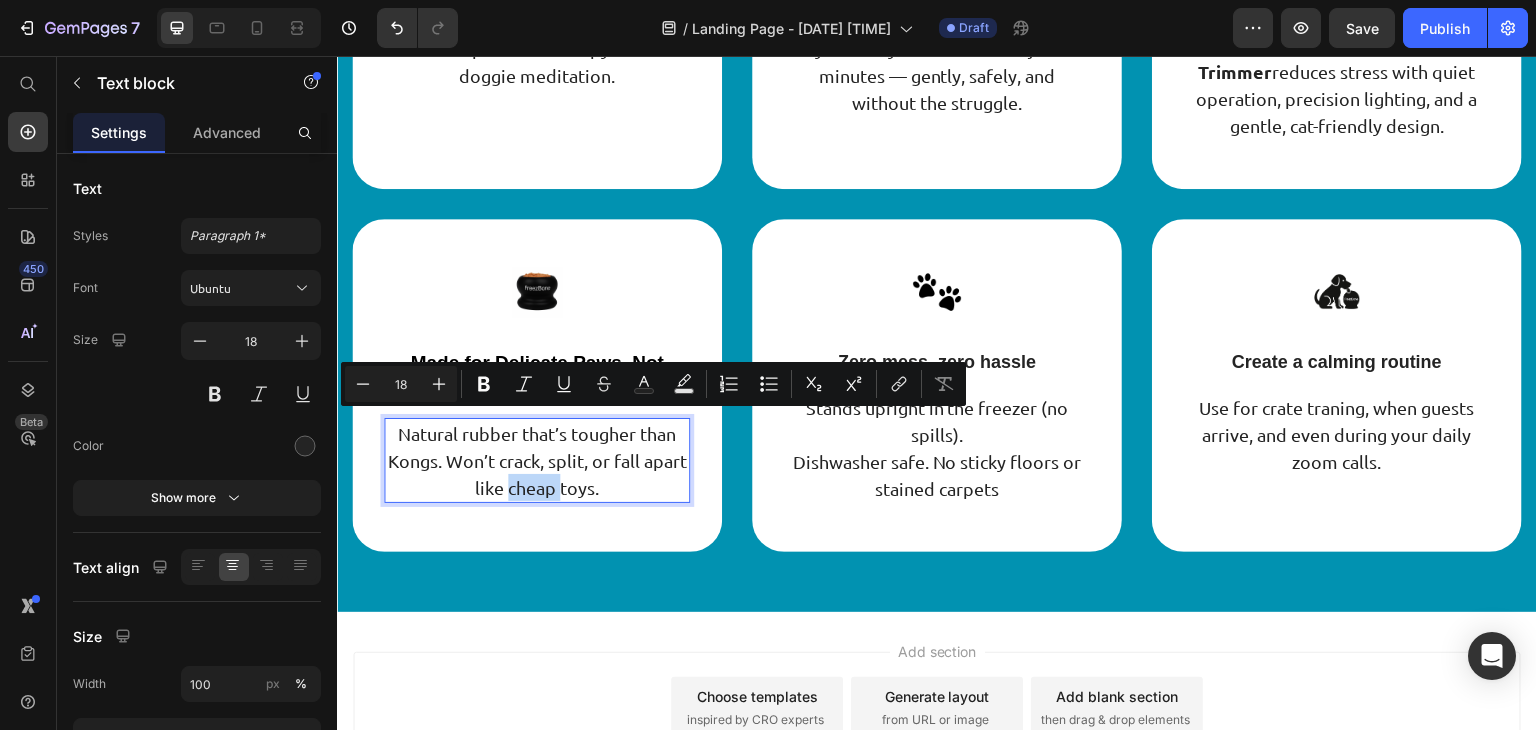 click on "Natural rubber that’s tougher than Kongs. Won’t crack, split, or fall apart like cheap toys." at bounding box center [537, 460] 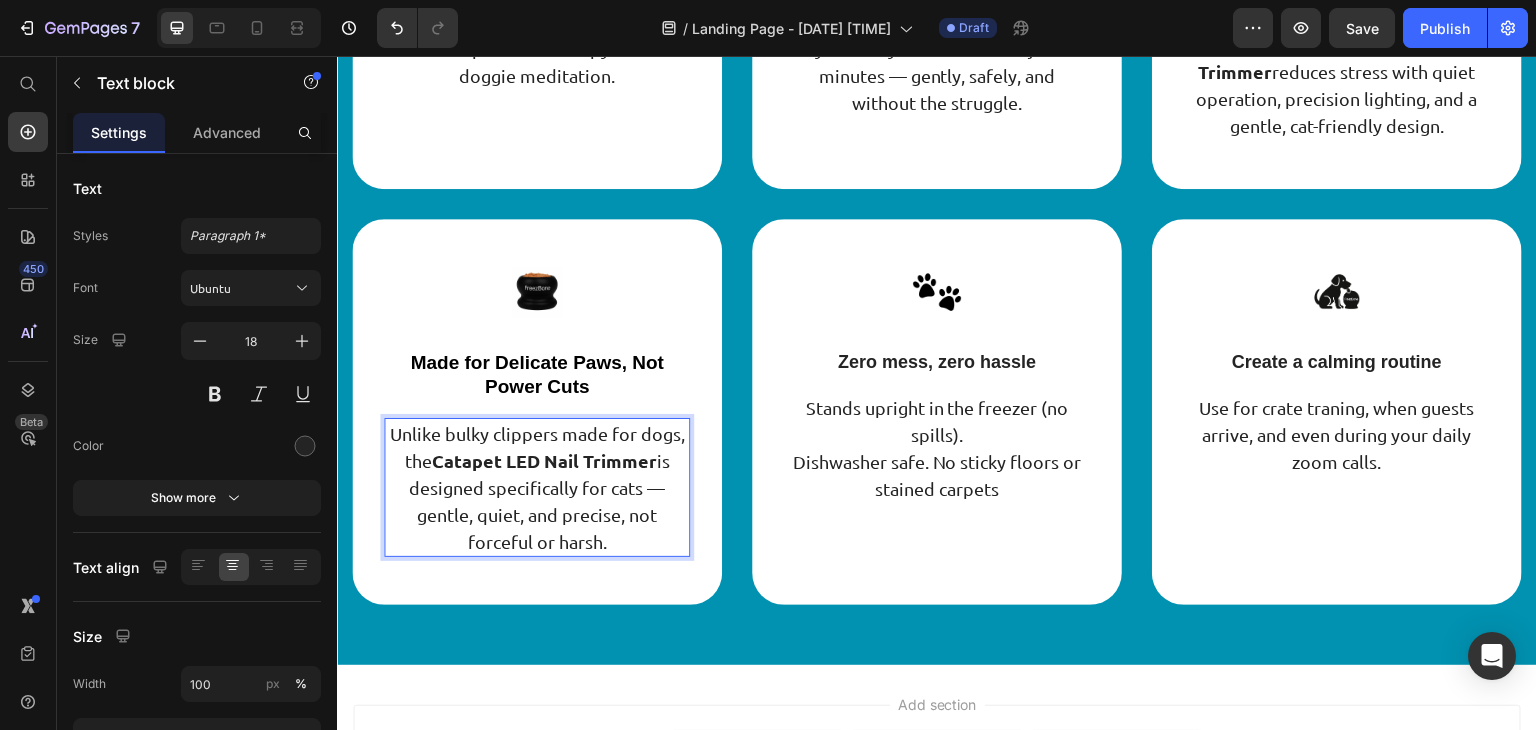 click on "Unlike bulky clippers made for dogs, the  Catapet LED Nail Trimmer  is designed specifically for cats — gentle, quiet, and precise, not forceful or harsh." at bounding box center [537, 487] 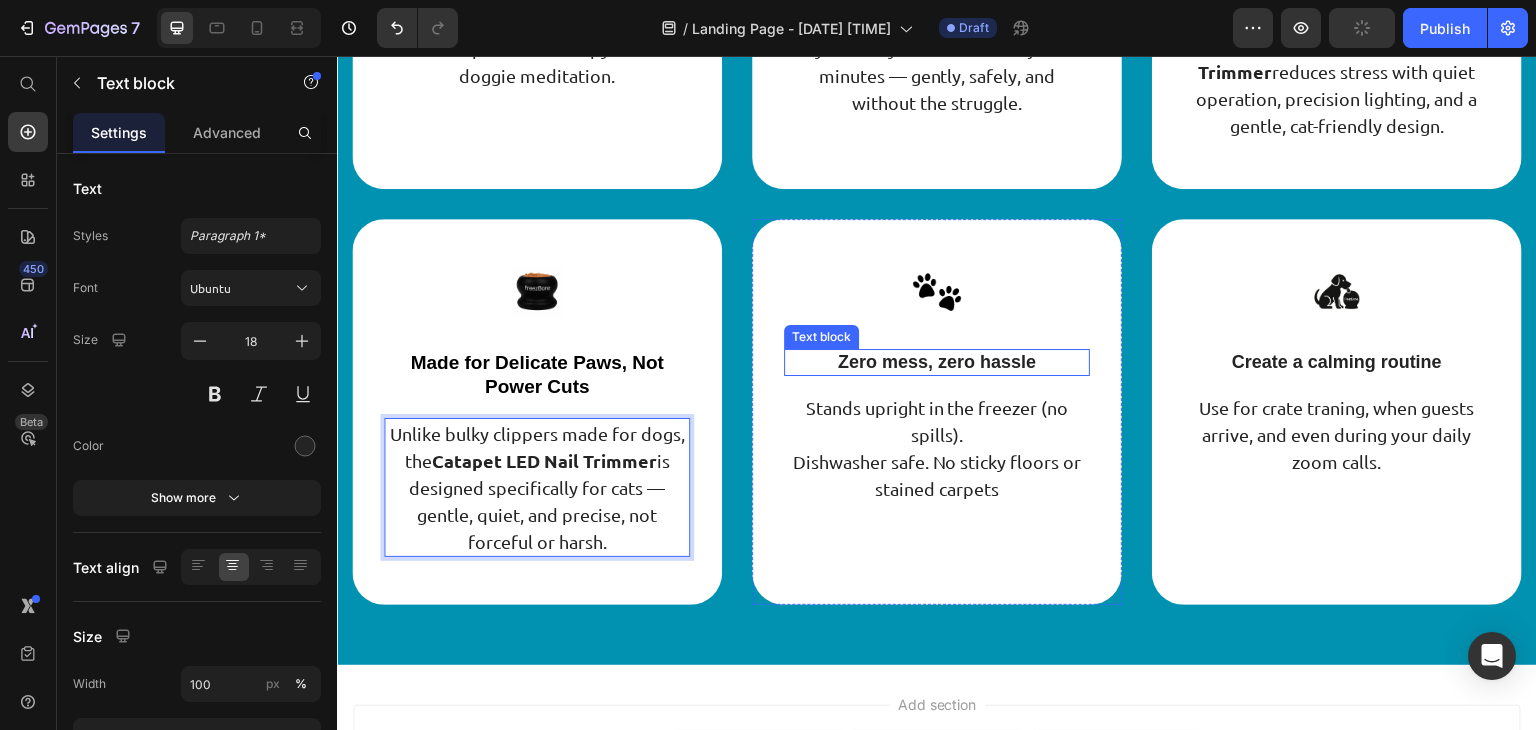 click on "Zero mess, zero hassle" at bounding box center (937, 362) 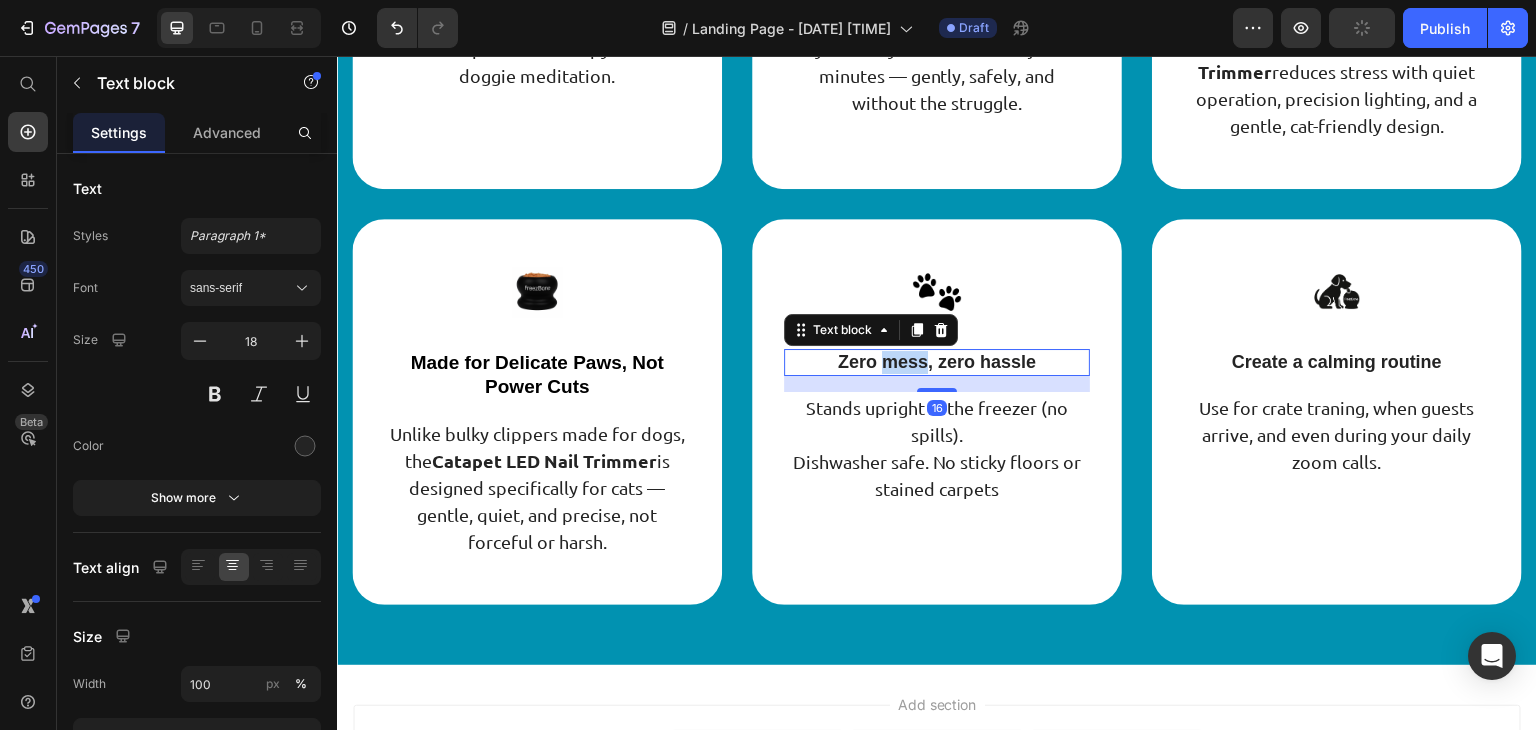 click on "Zero mess, zero hassle" at bounding box center (937, 362) 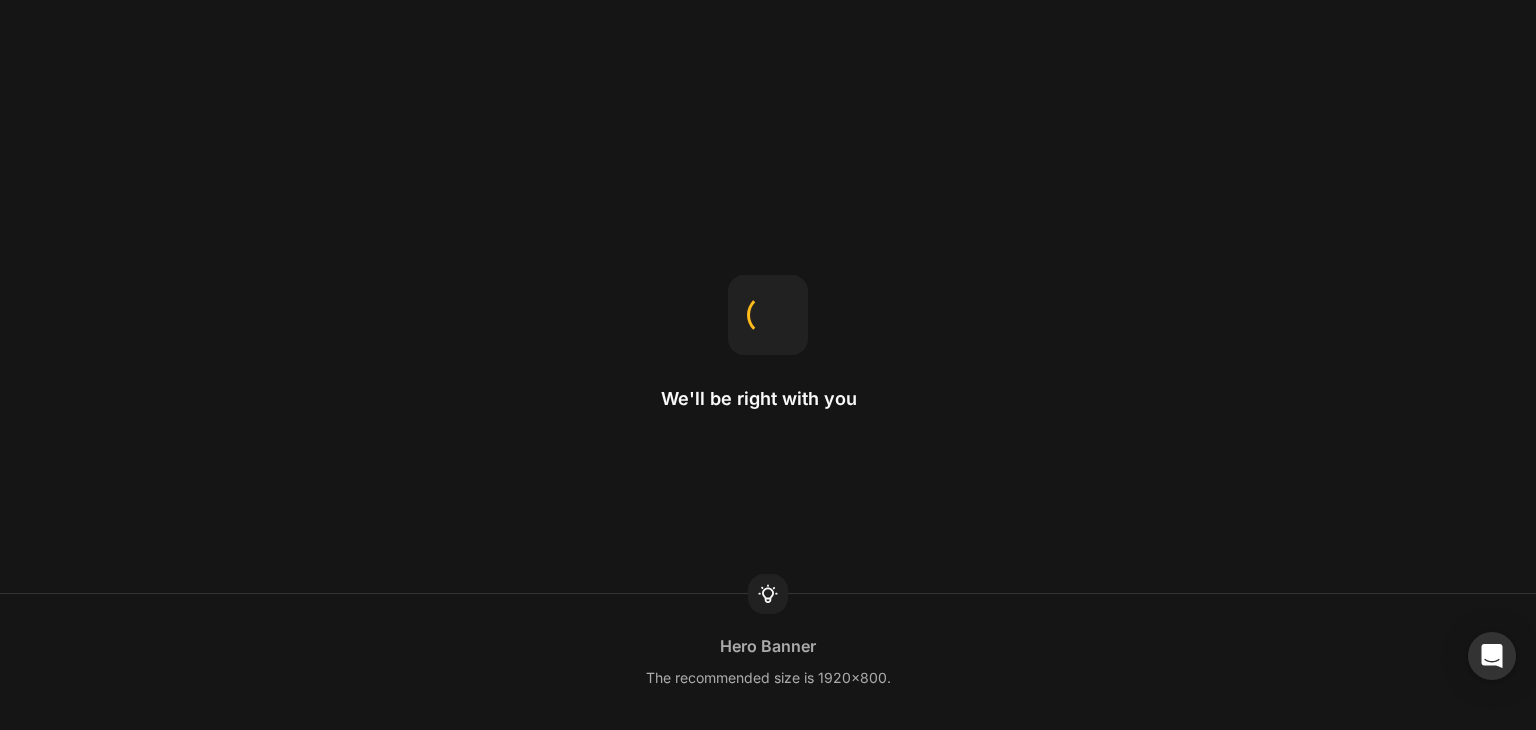 scroll, scrollTop: 0, scrollLeft: 0, axis: both 